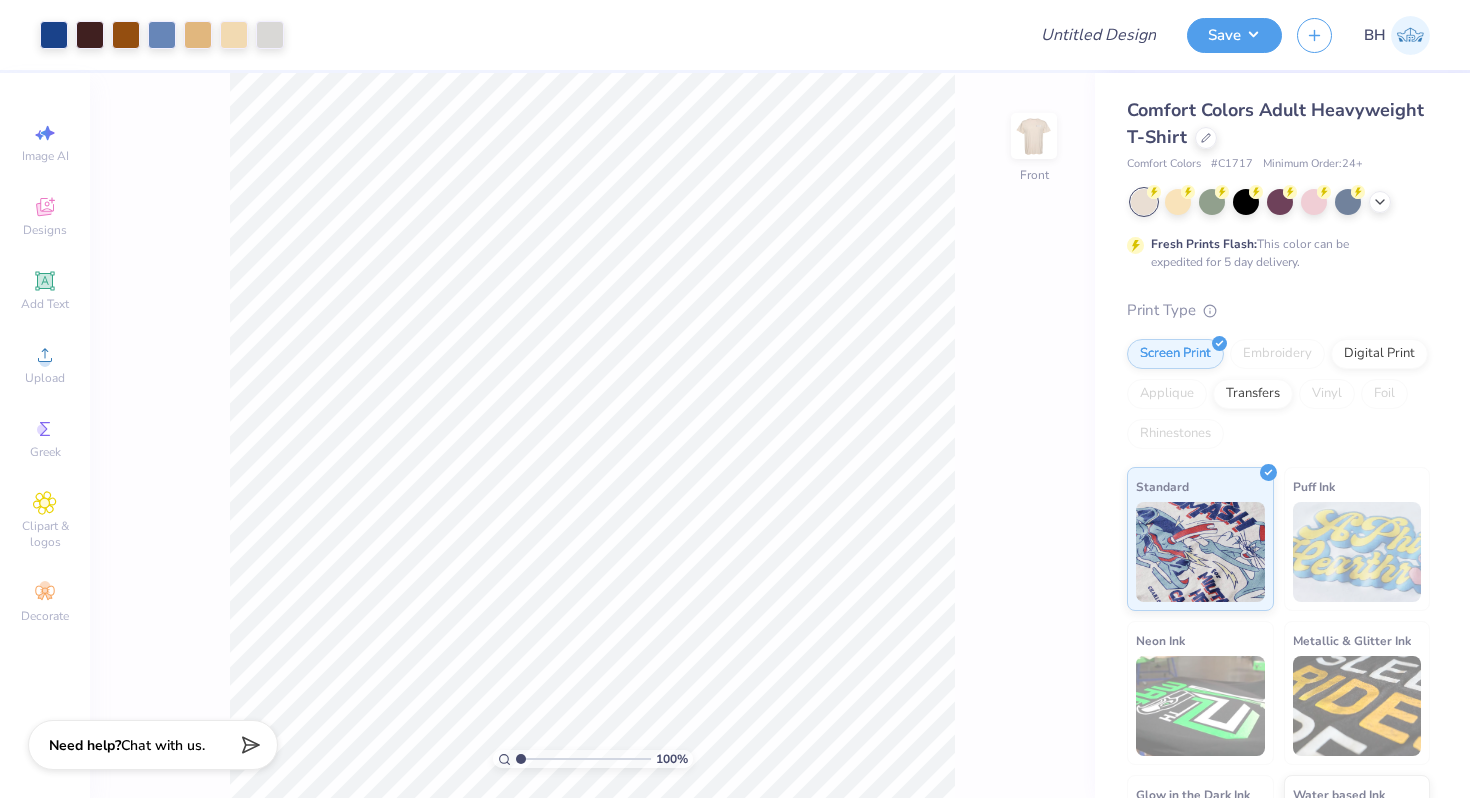 scroll, scrollTop: 0, scrollLeft: 0, axis: both 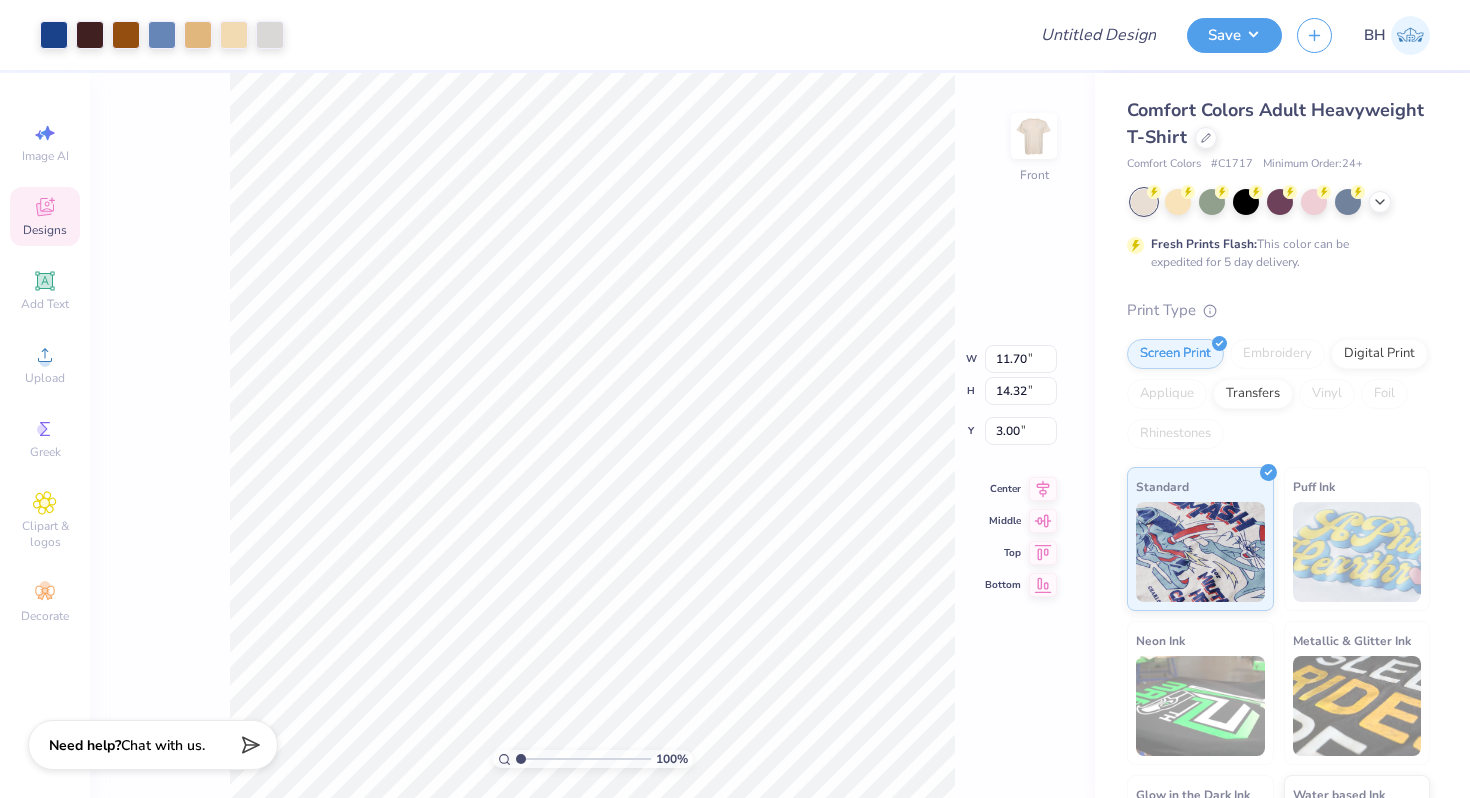 click on "Comfort Colors Adult Heavyweight T-Shirt" at bounding box center [1275, 123] 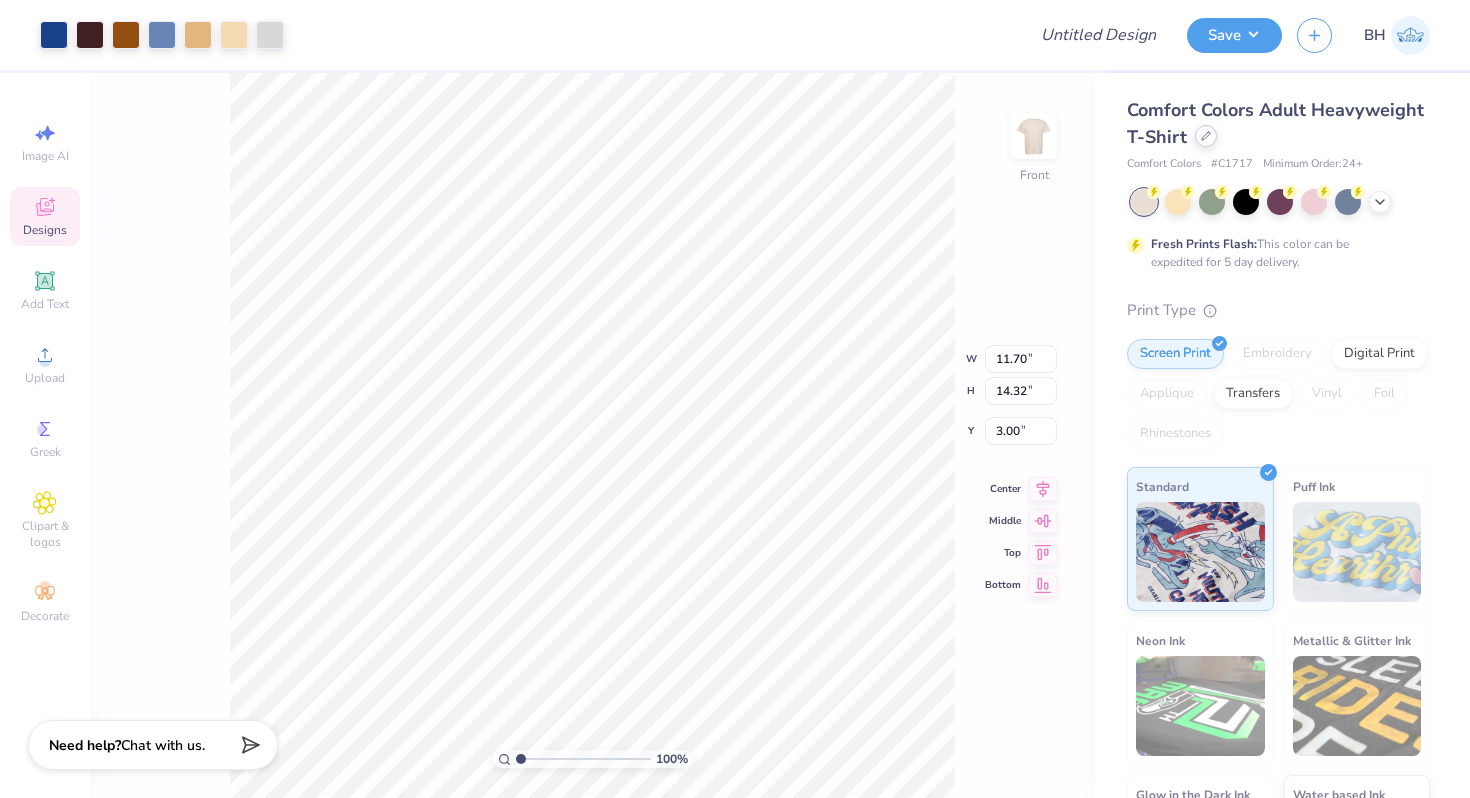click at bounding box center [1206, 136] 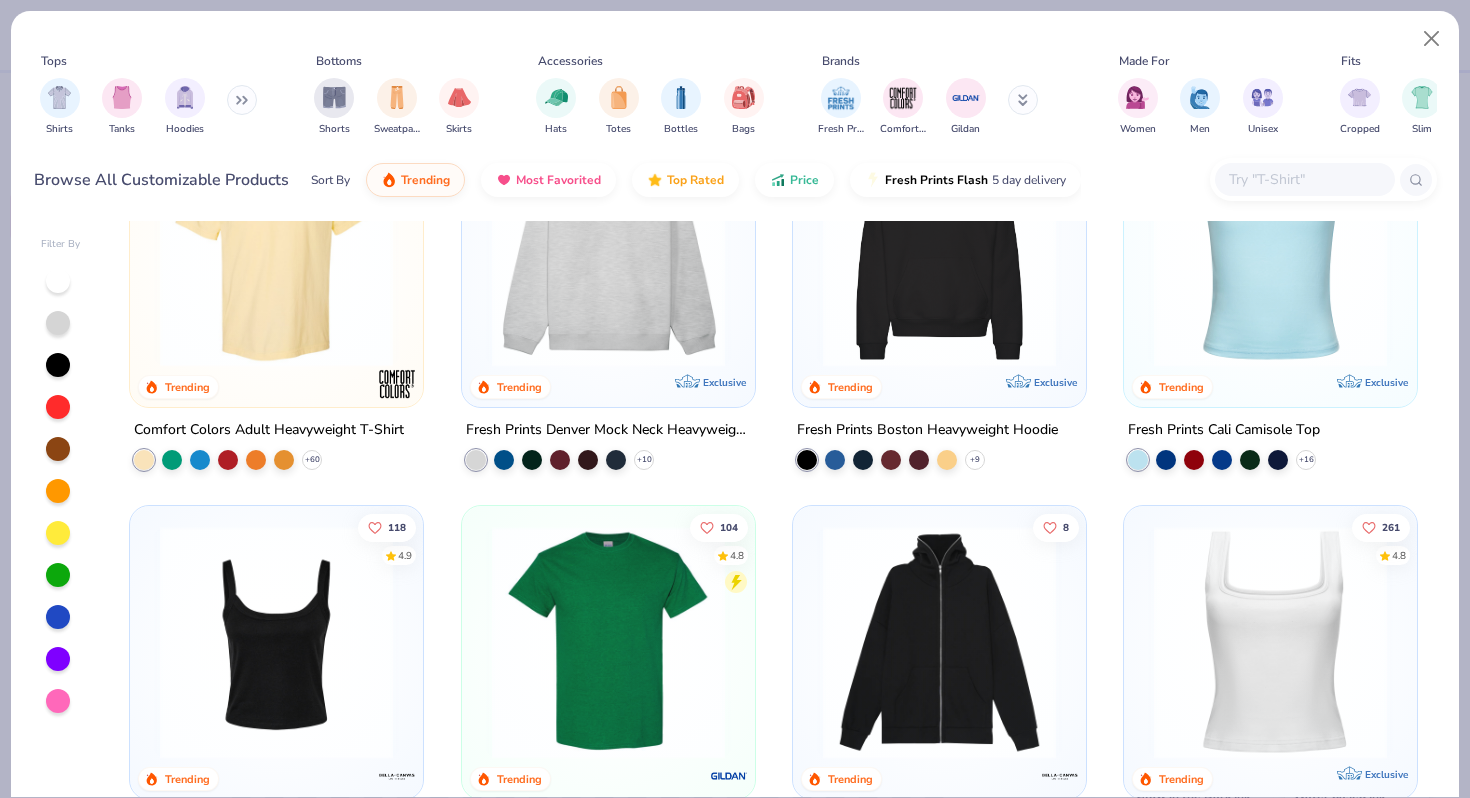 scroll, scrollTop: 13, scrollLeft: 0, axis: vertical 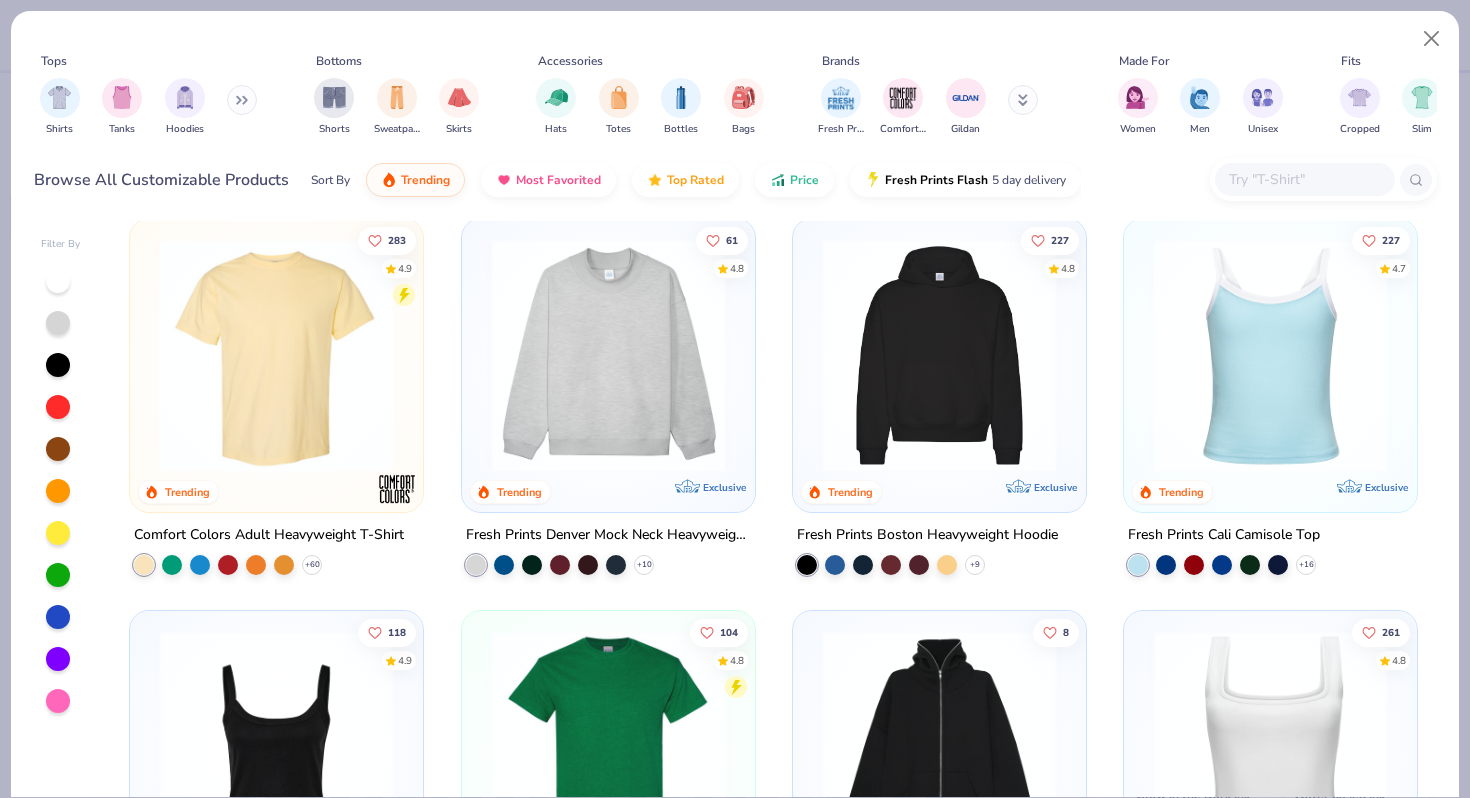 click at bounding box center [1270, 355] 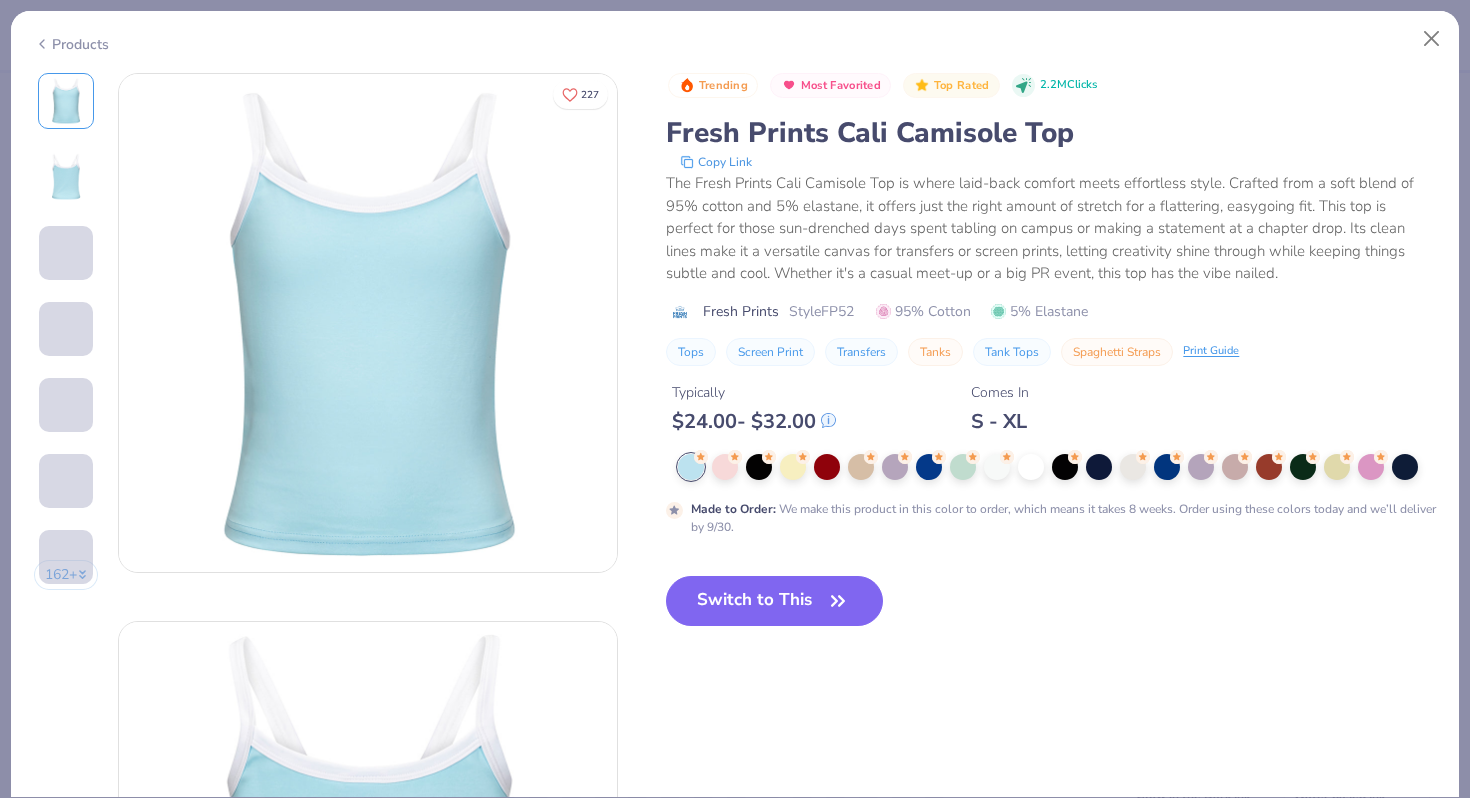 click at bounding box center [1057, 467] 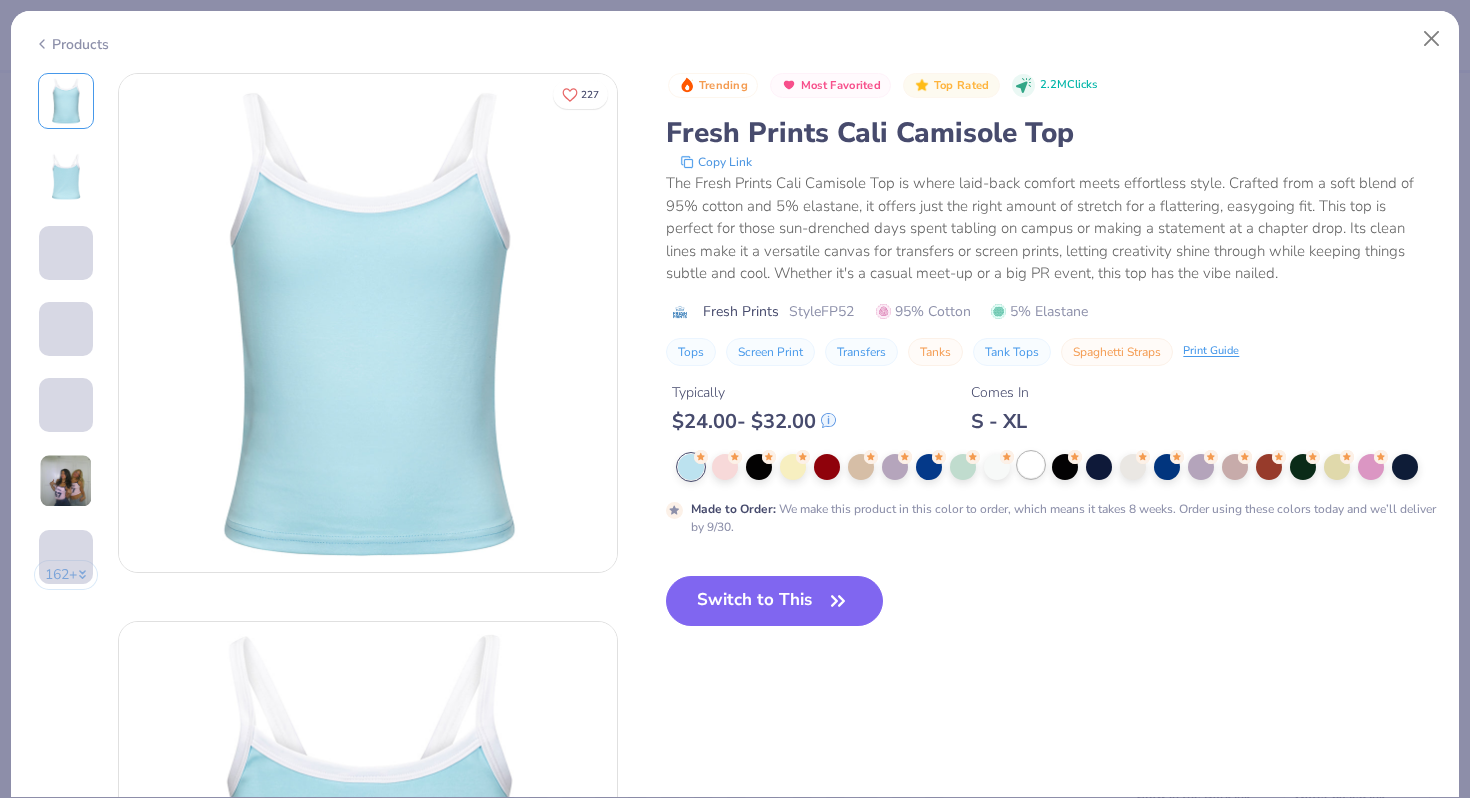 click at bounding box center (1031, 465) 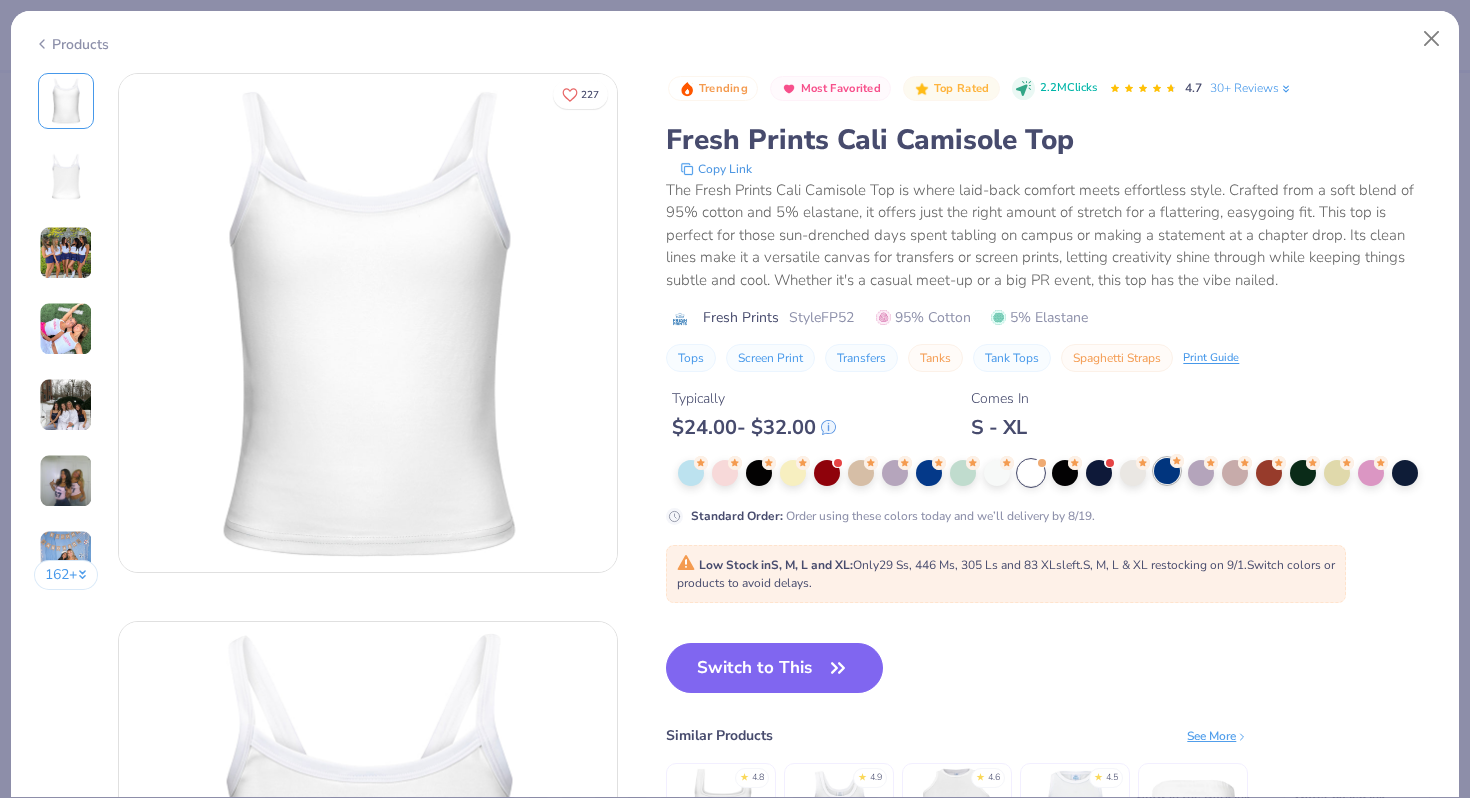 click at bounding box center (1167, 471) 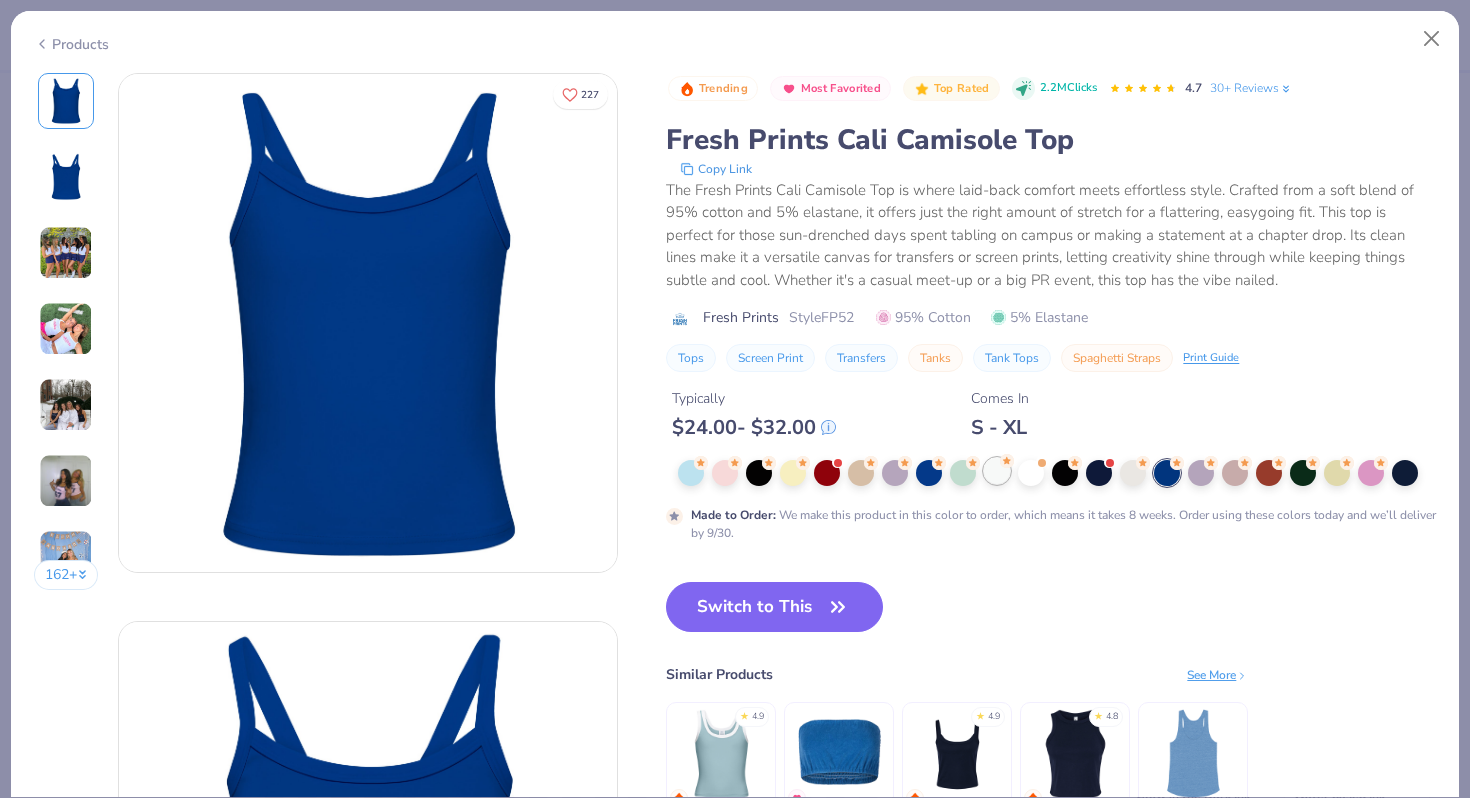 click at bounding box center (997, 471) 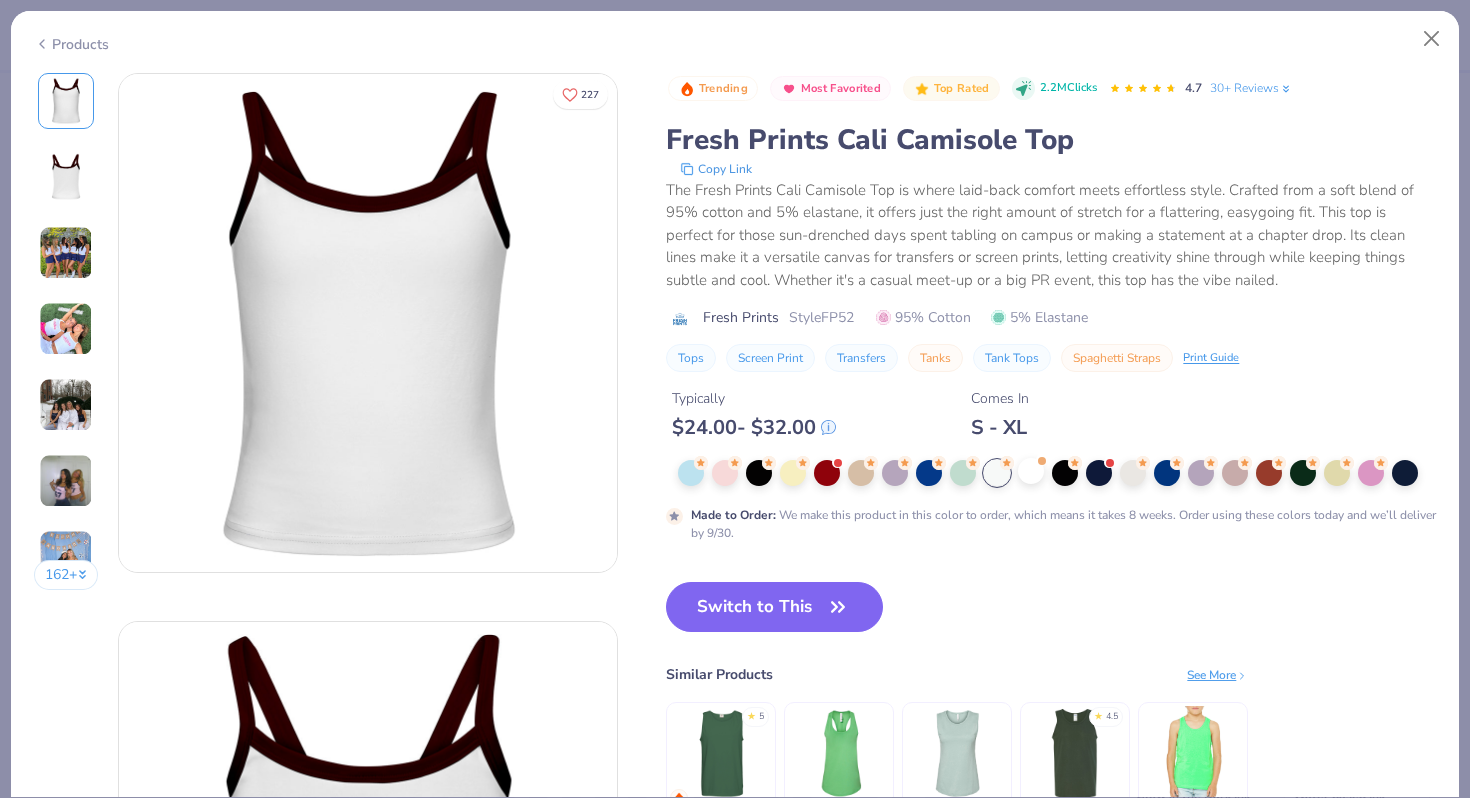 click at bounding box center [1031, 471] 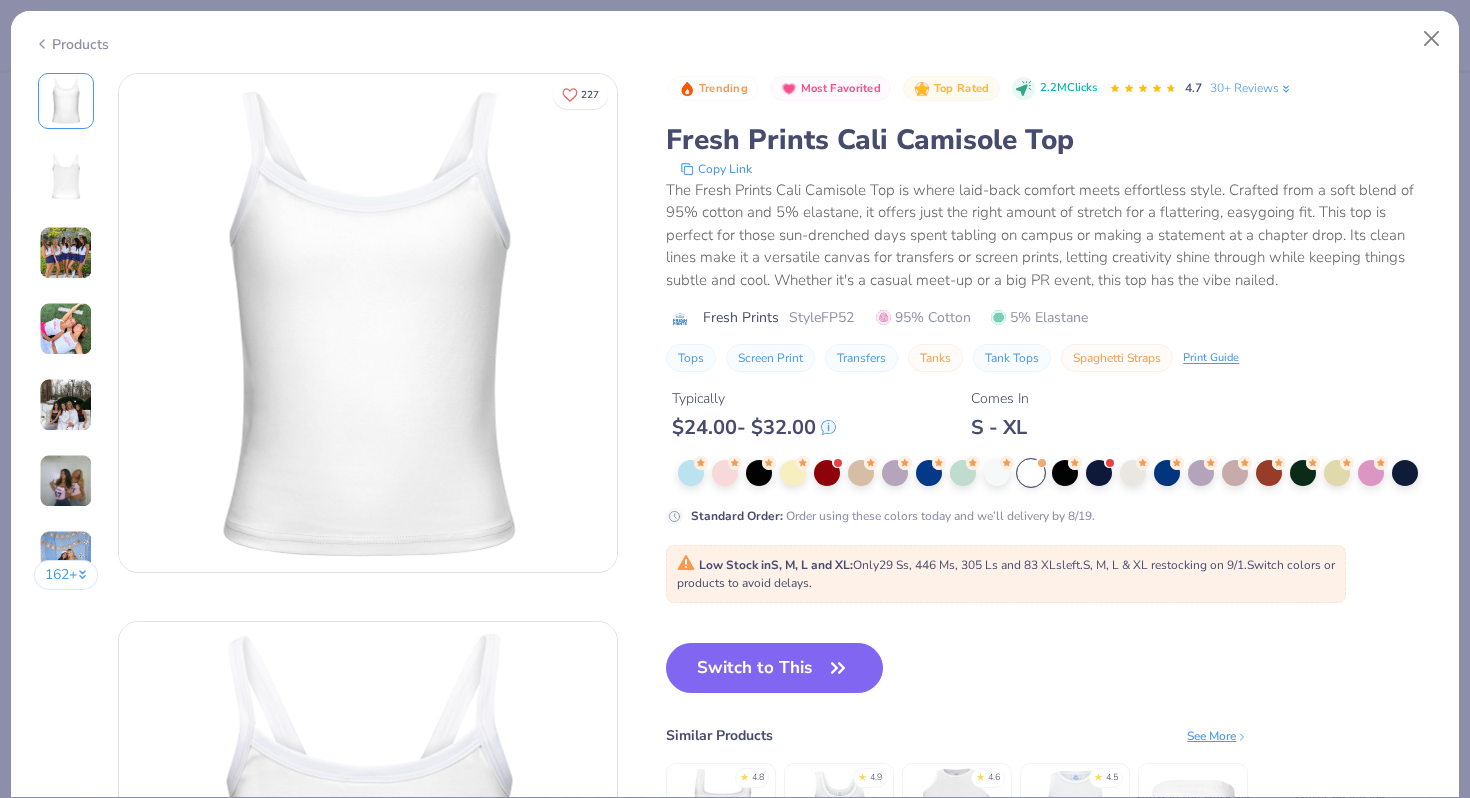 click at bounding box center (1031, 473) 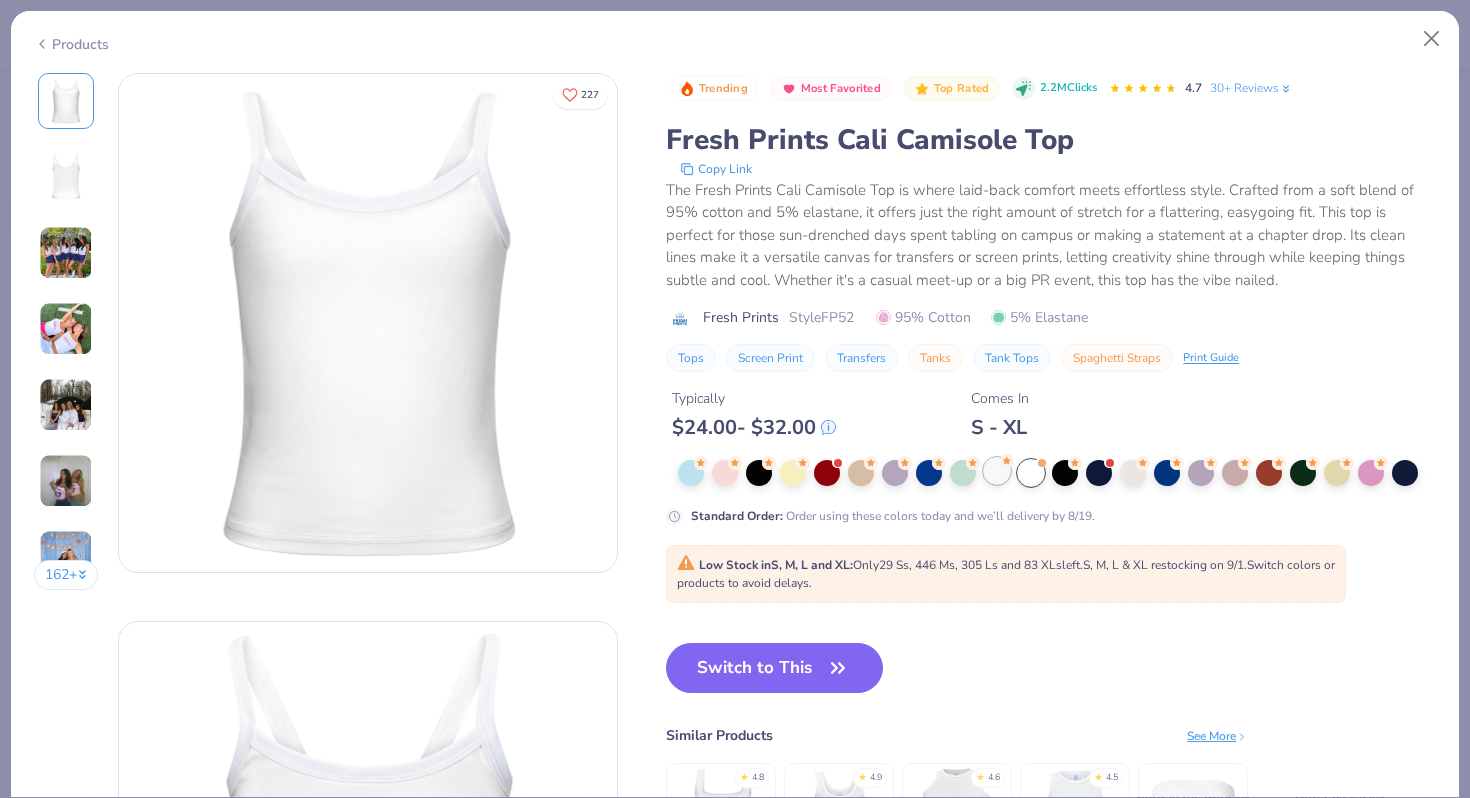 click at bounding box center (997, 471) 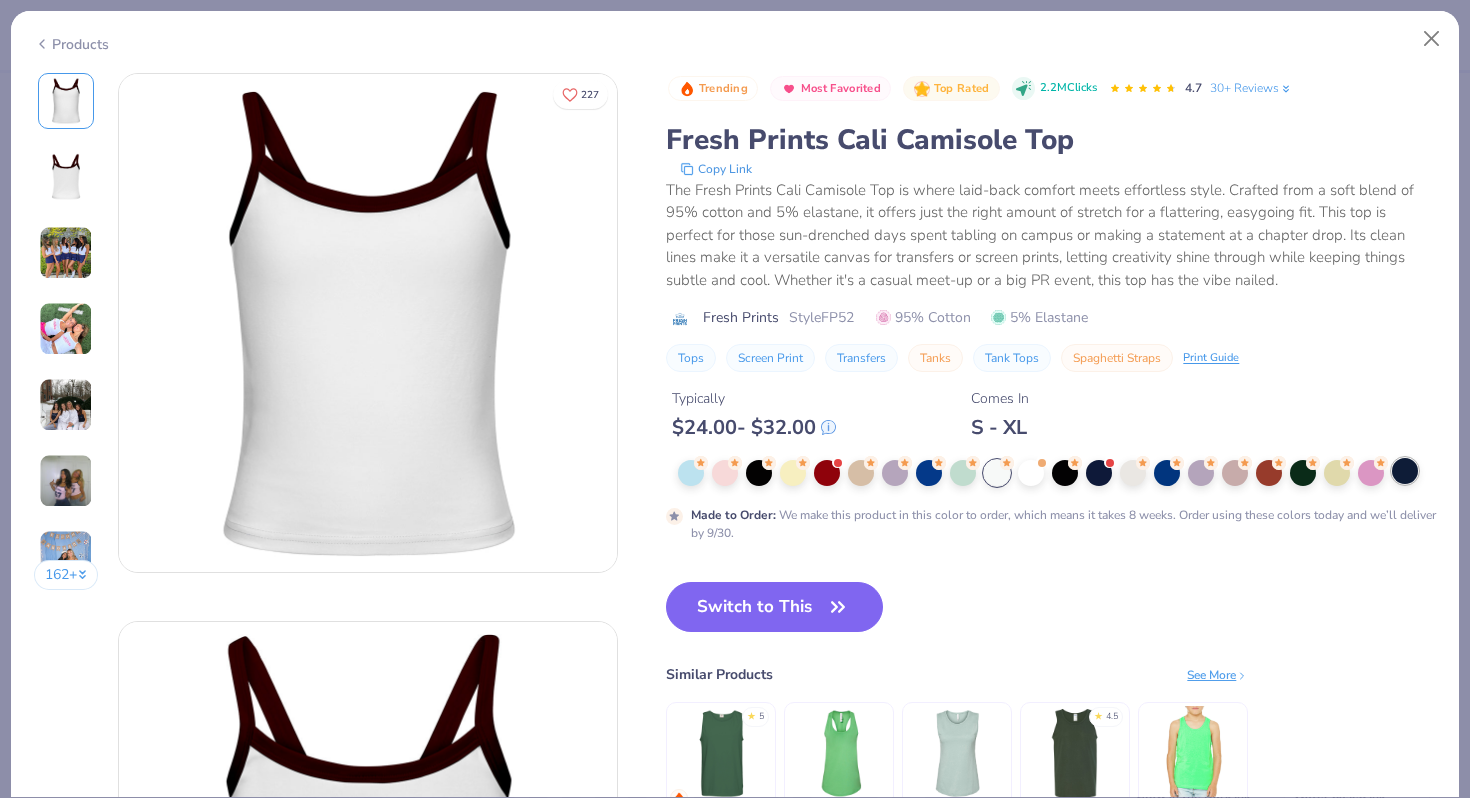 click at bounding box center [1405, 471] 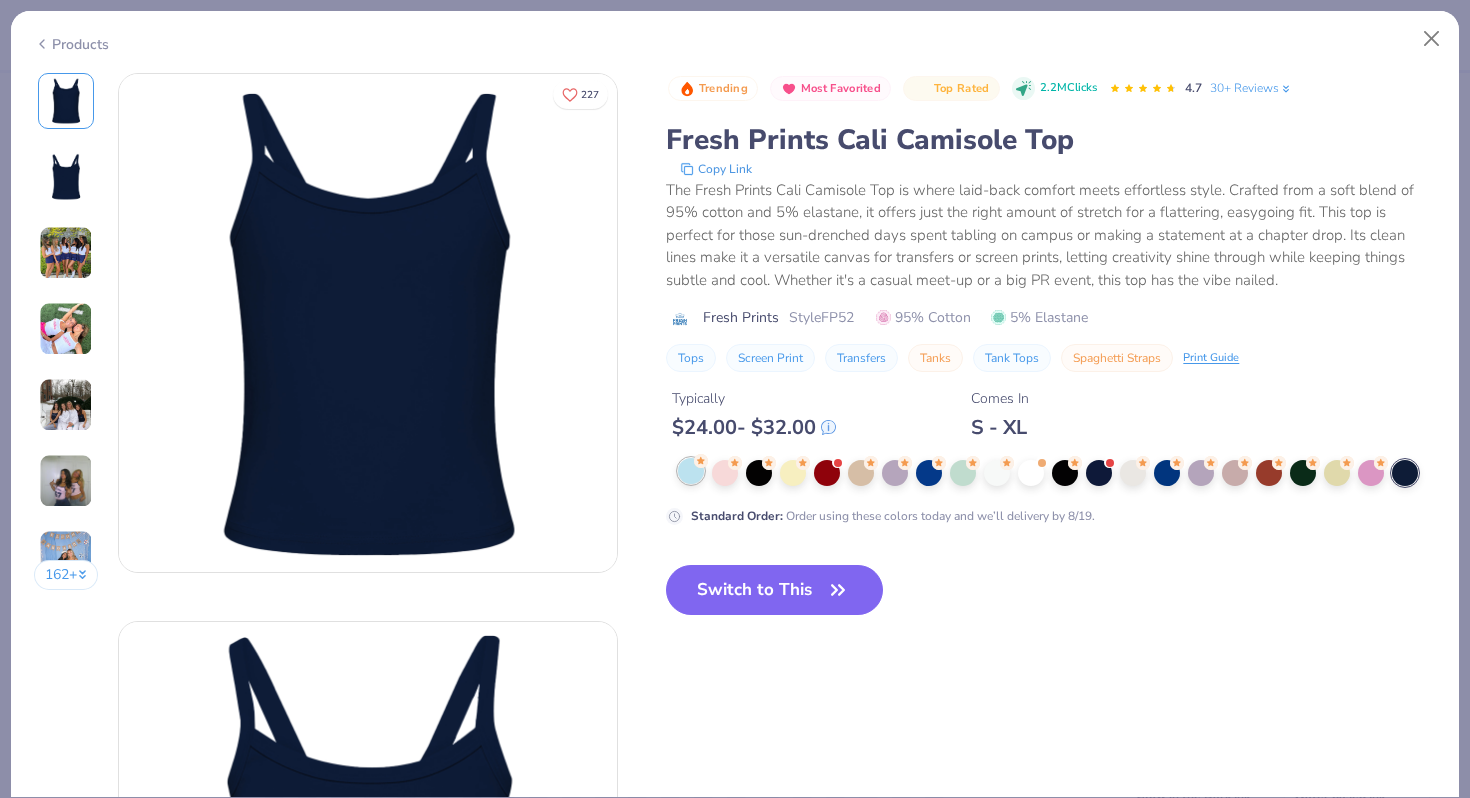 click at bounding box center (691, 471) 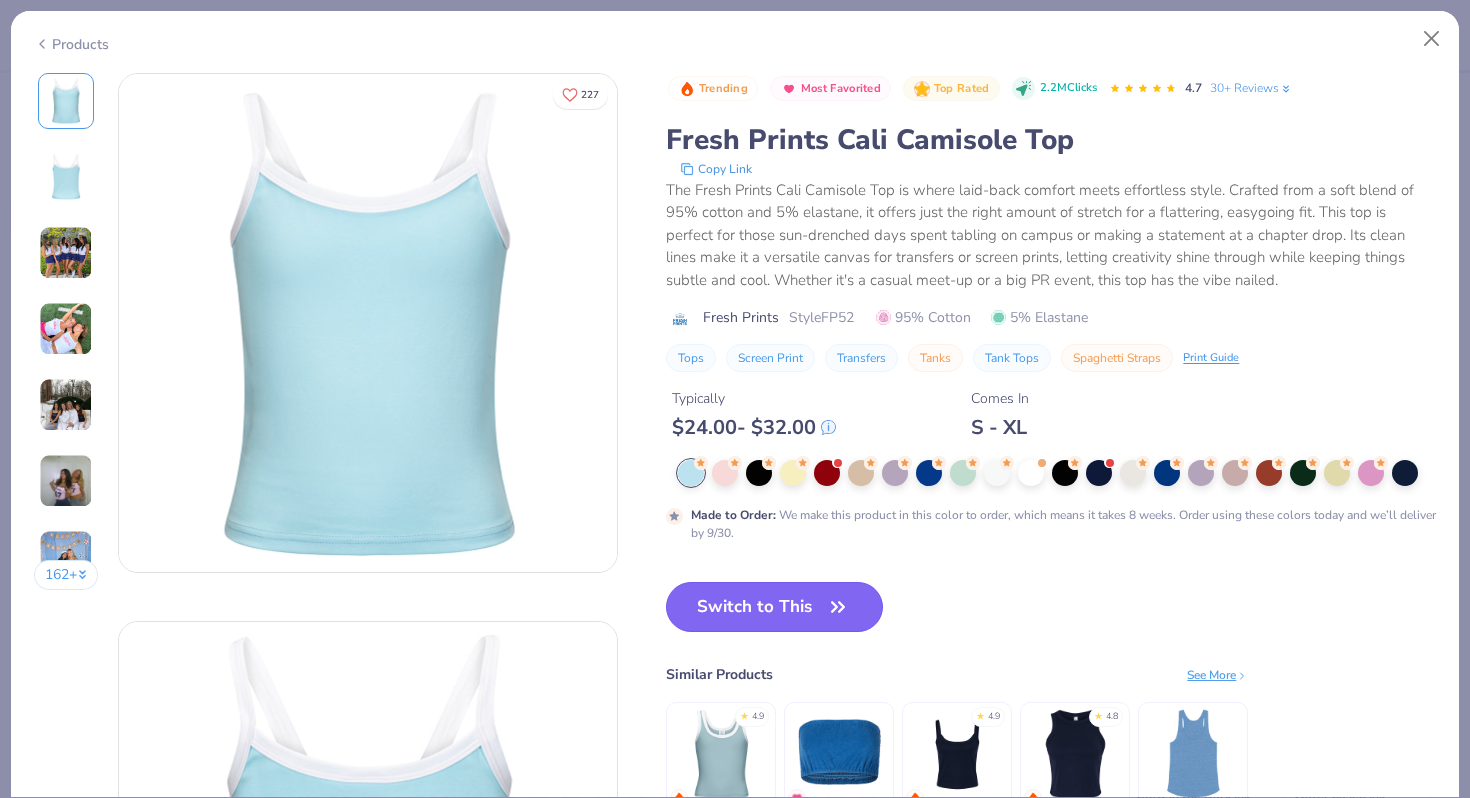 click on "Switch to This" at bounding box center (774, 607) 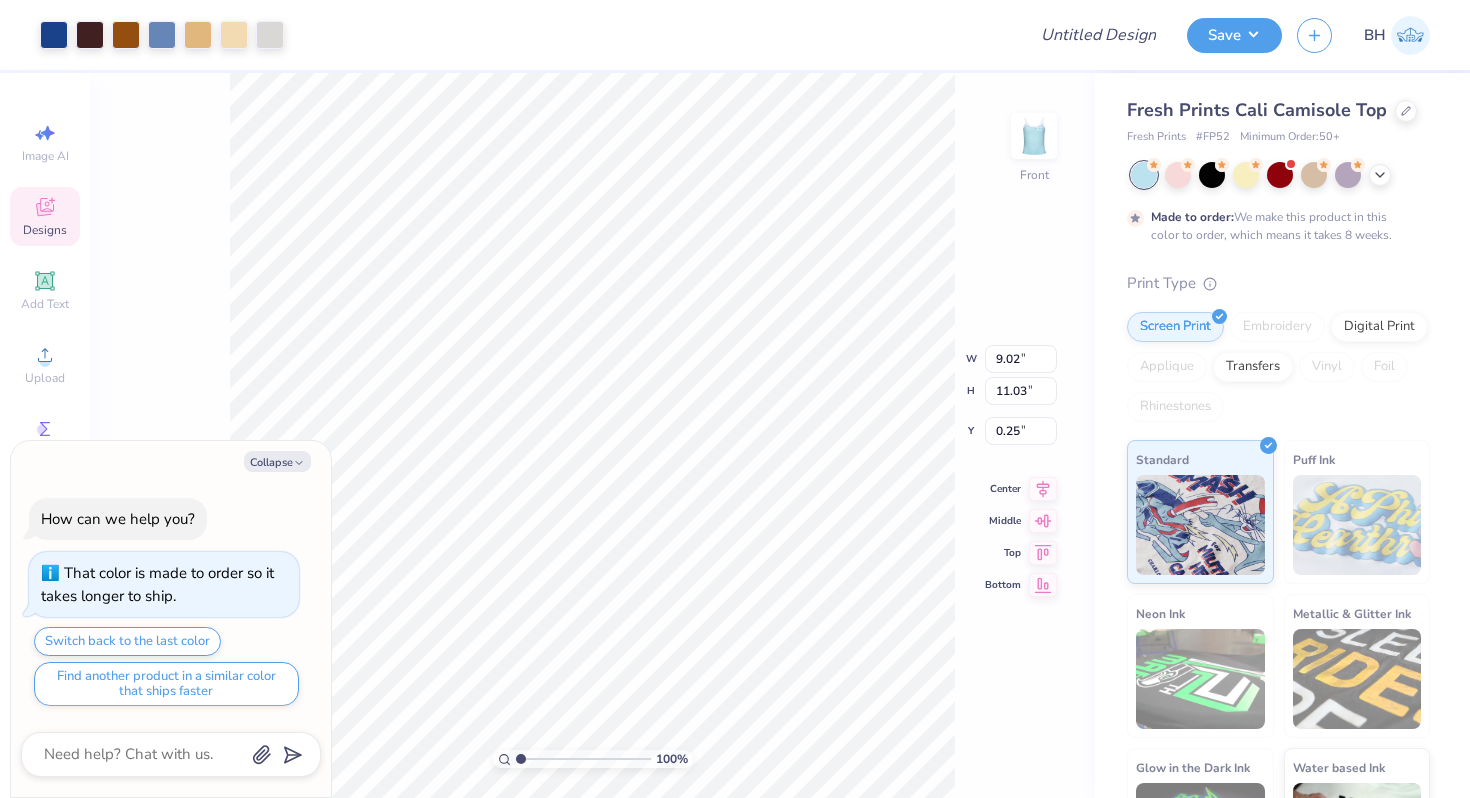 type on "x" 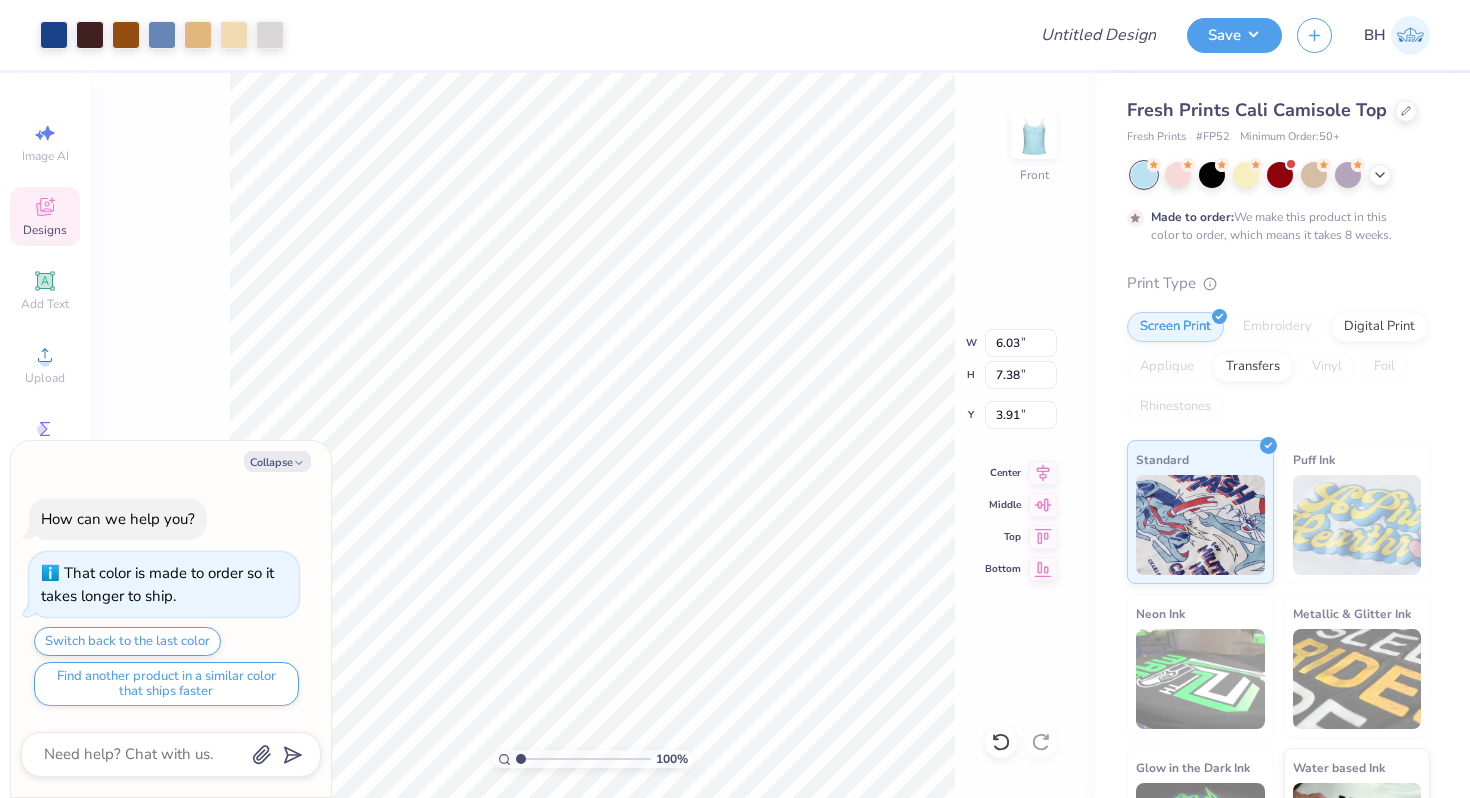 type on "x" 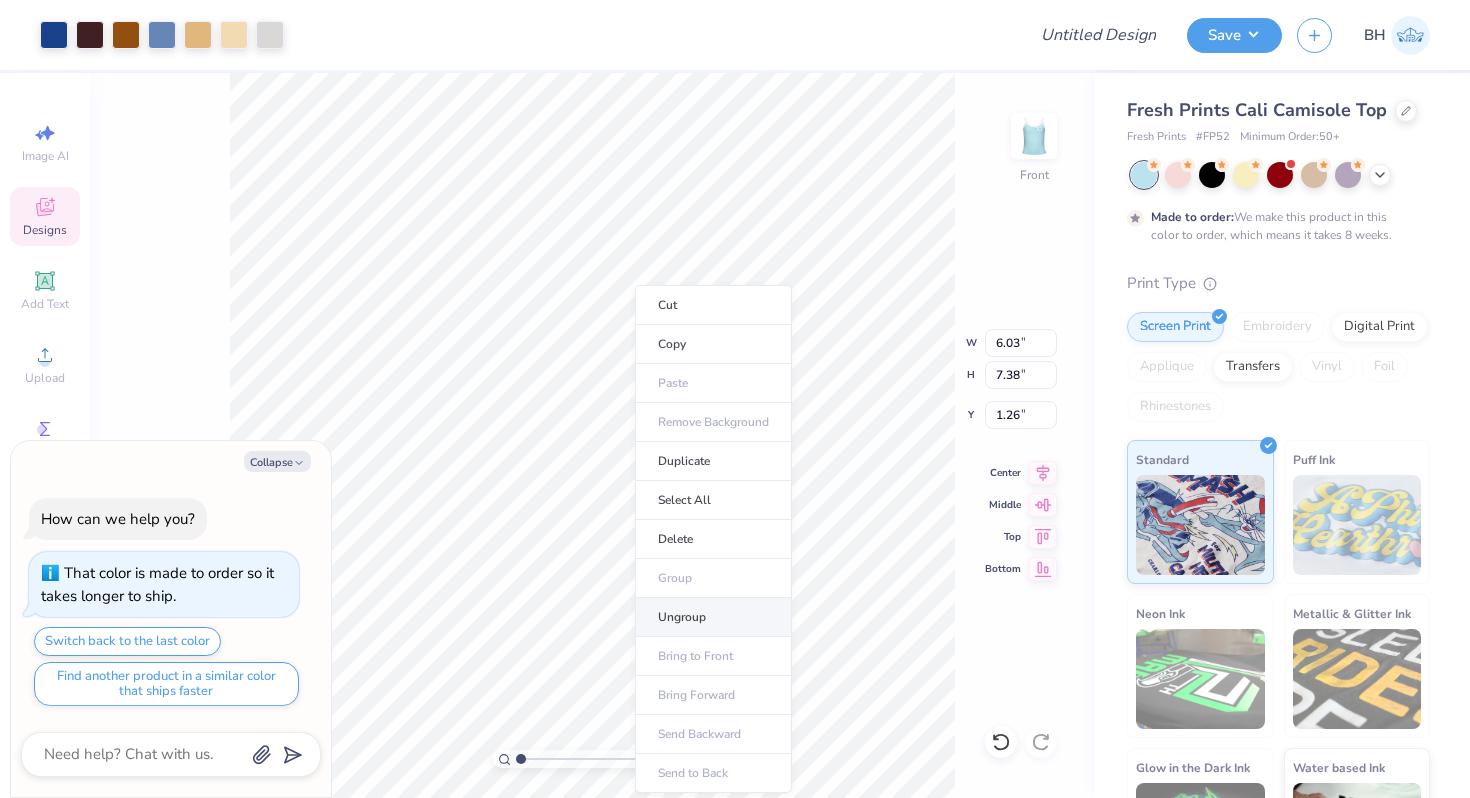 click on "Ungroup" at bounding box center (713, 617) 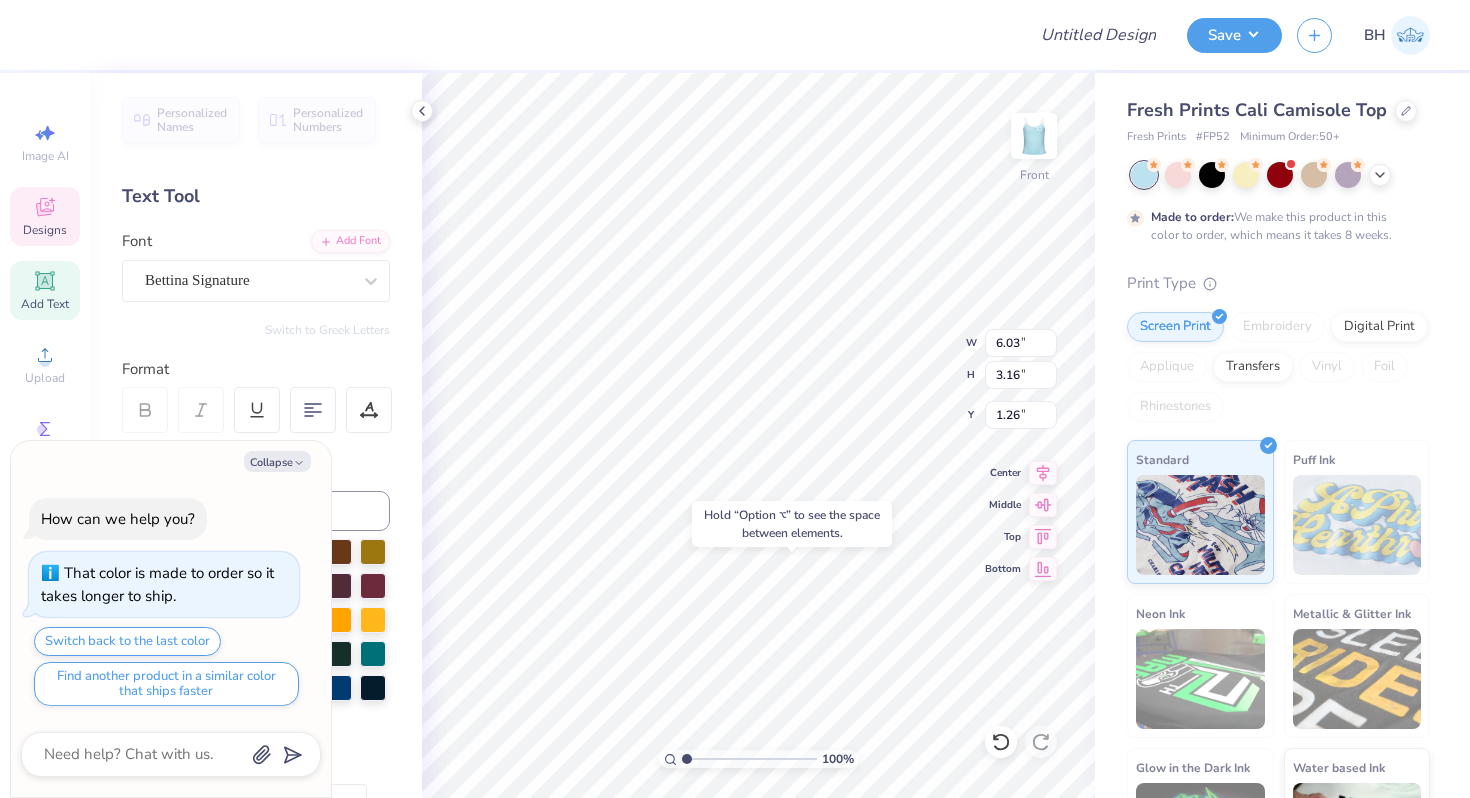 type on "x" 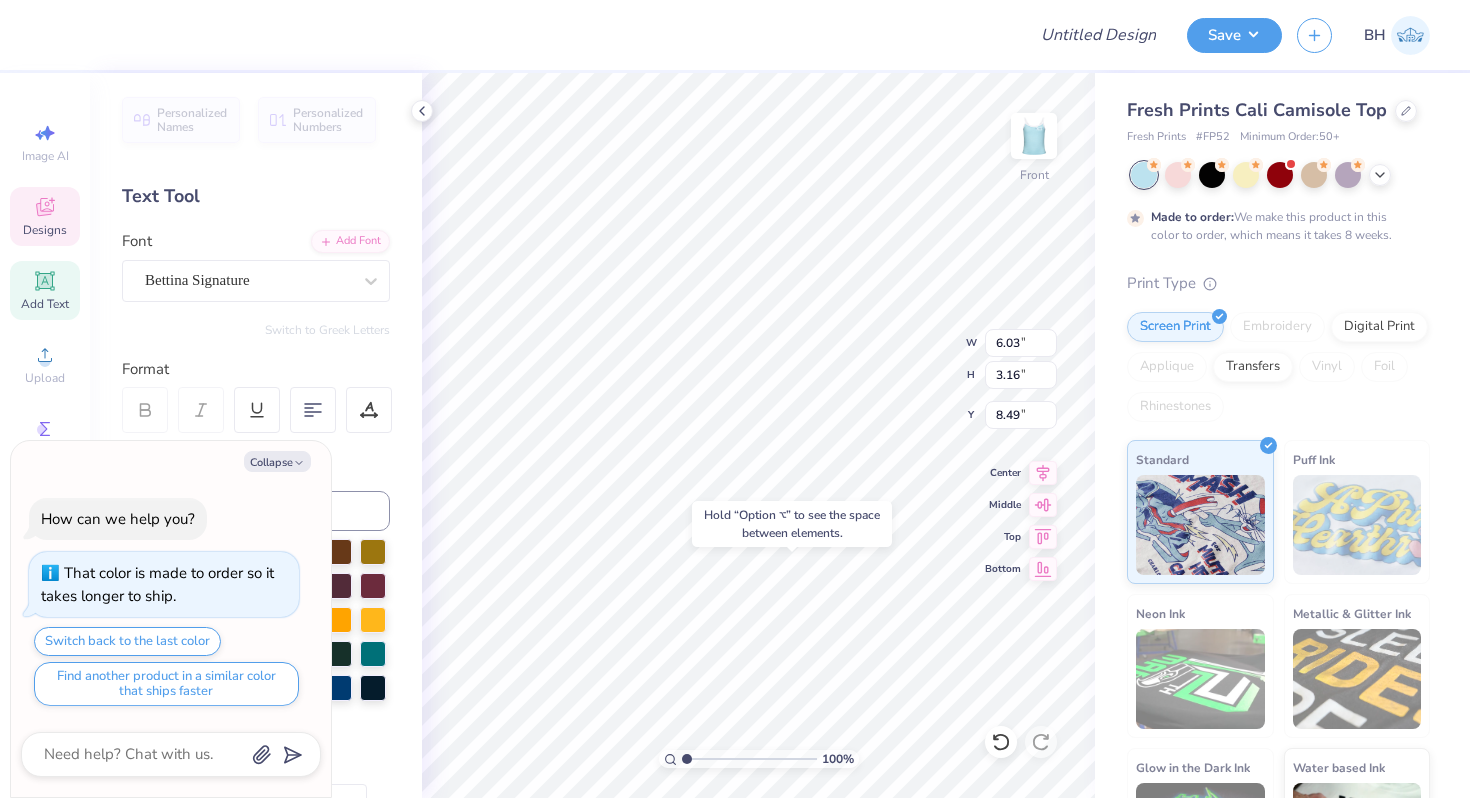 type on "x" 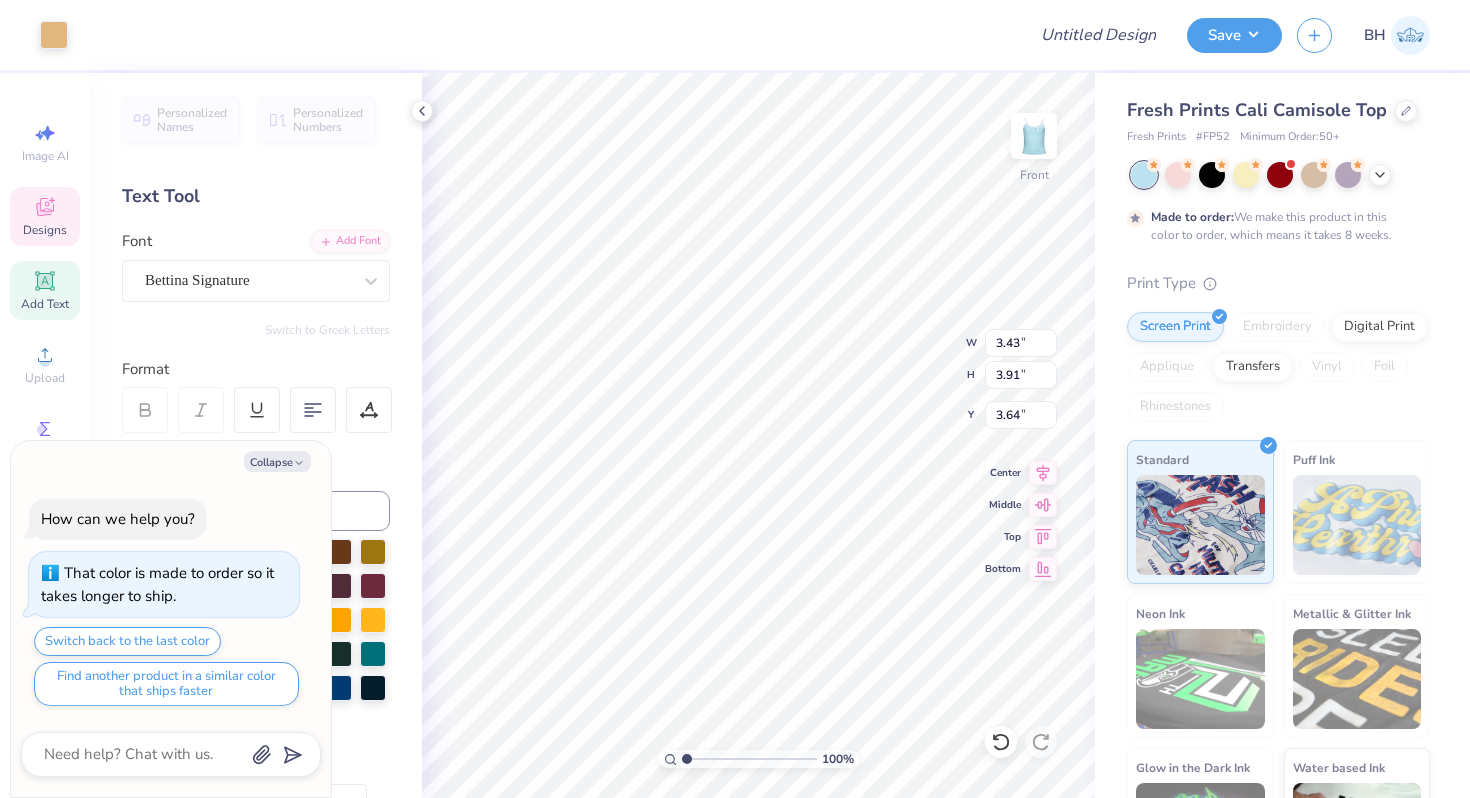 type on "x" 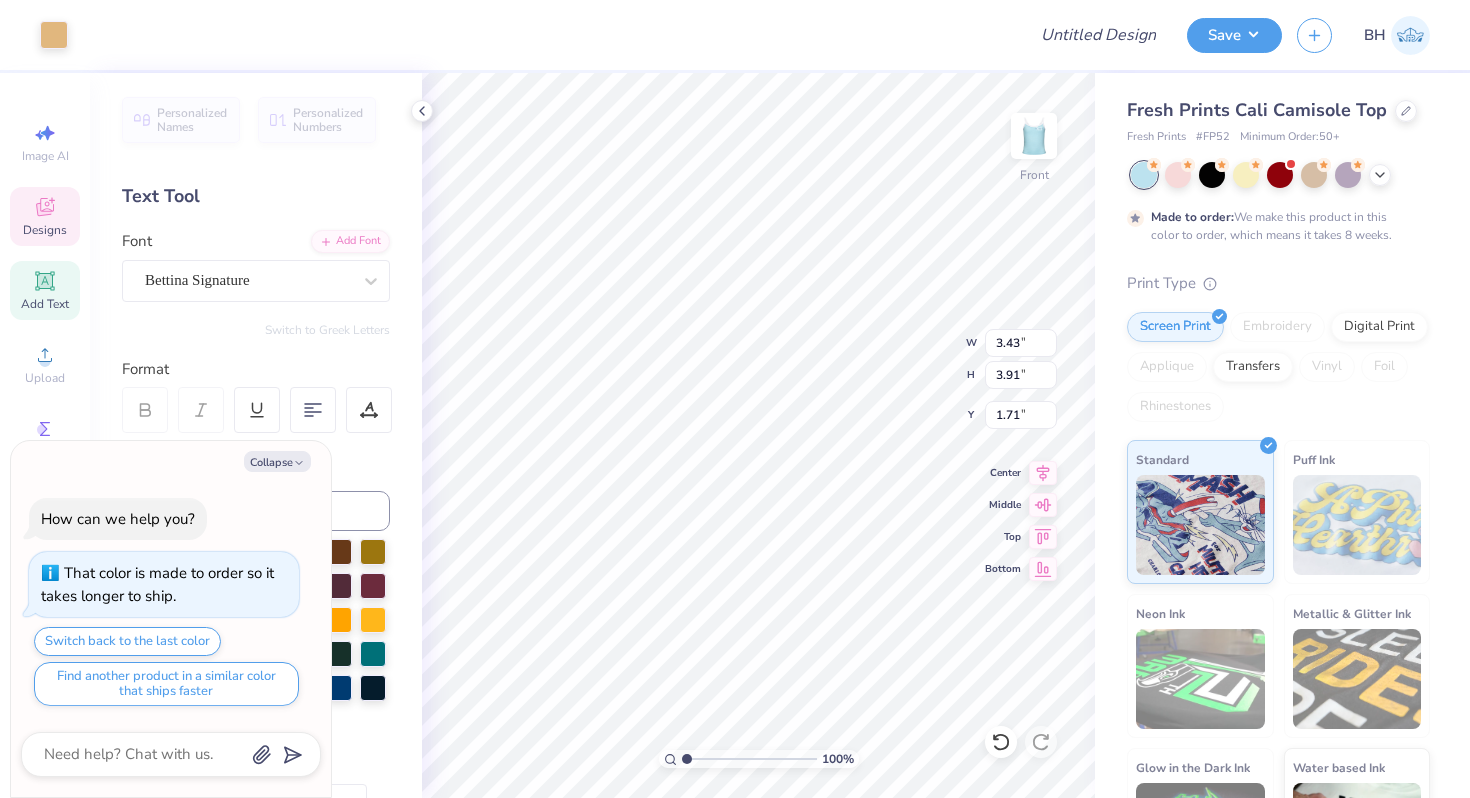 type on "x" 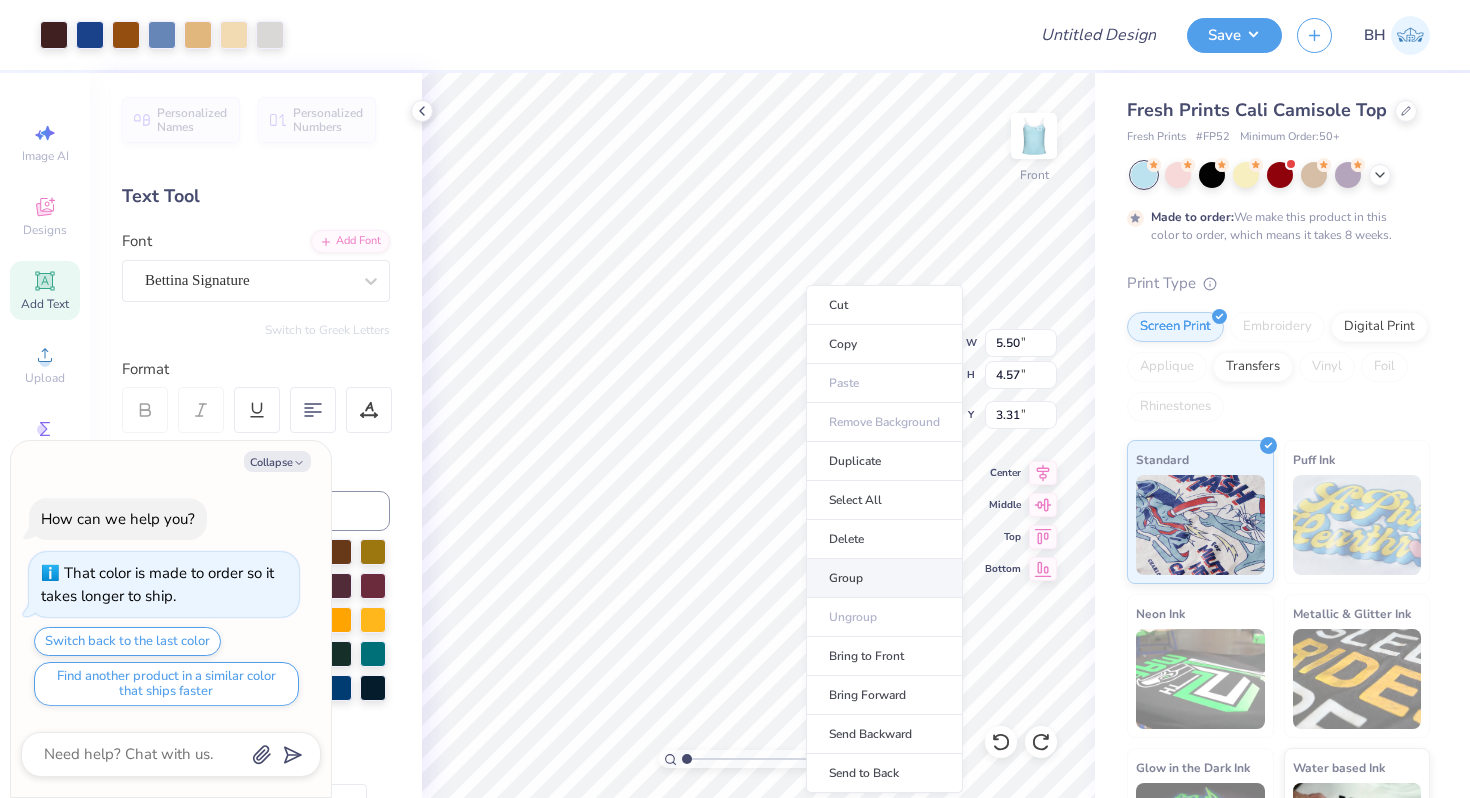 click on "Group" at bounding box center (884, 578) 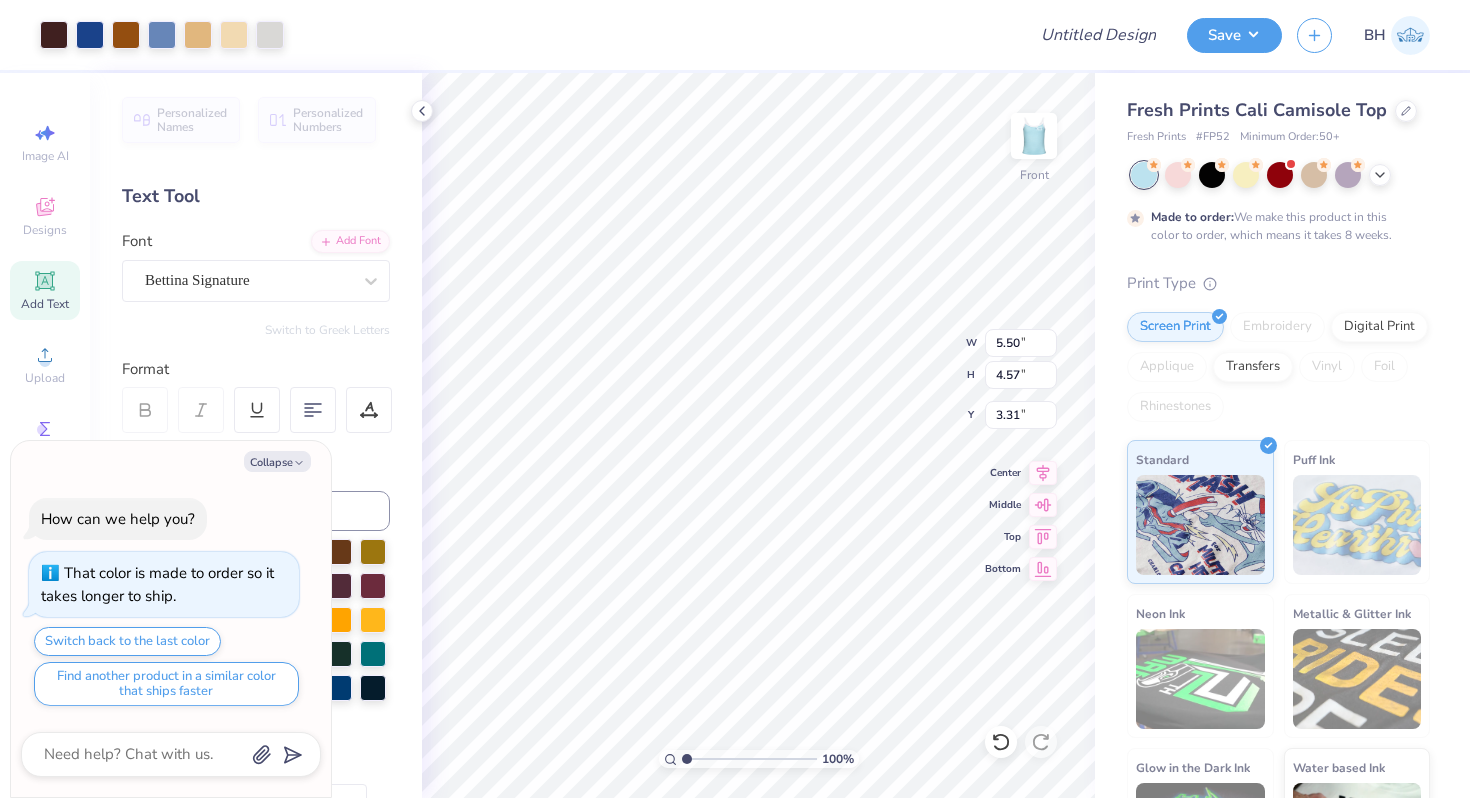 type on "x" 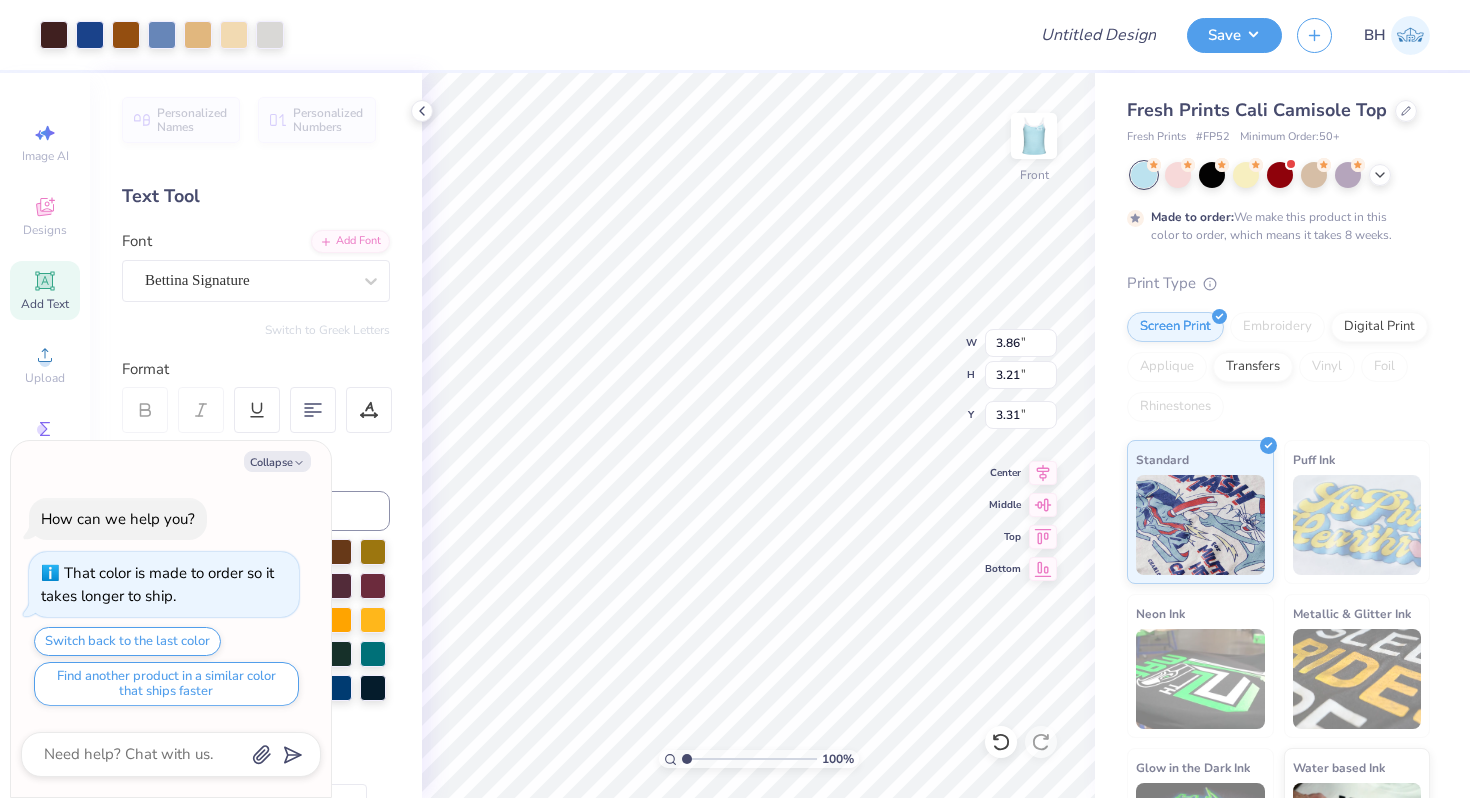 type on "x" 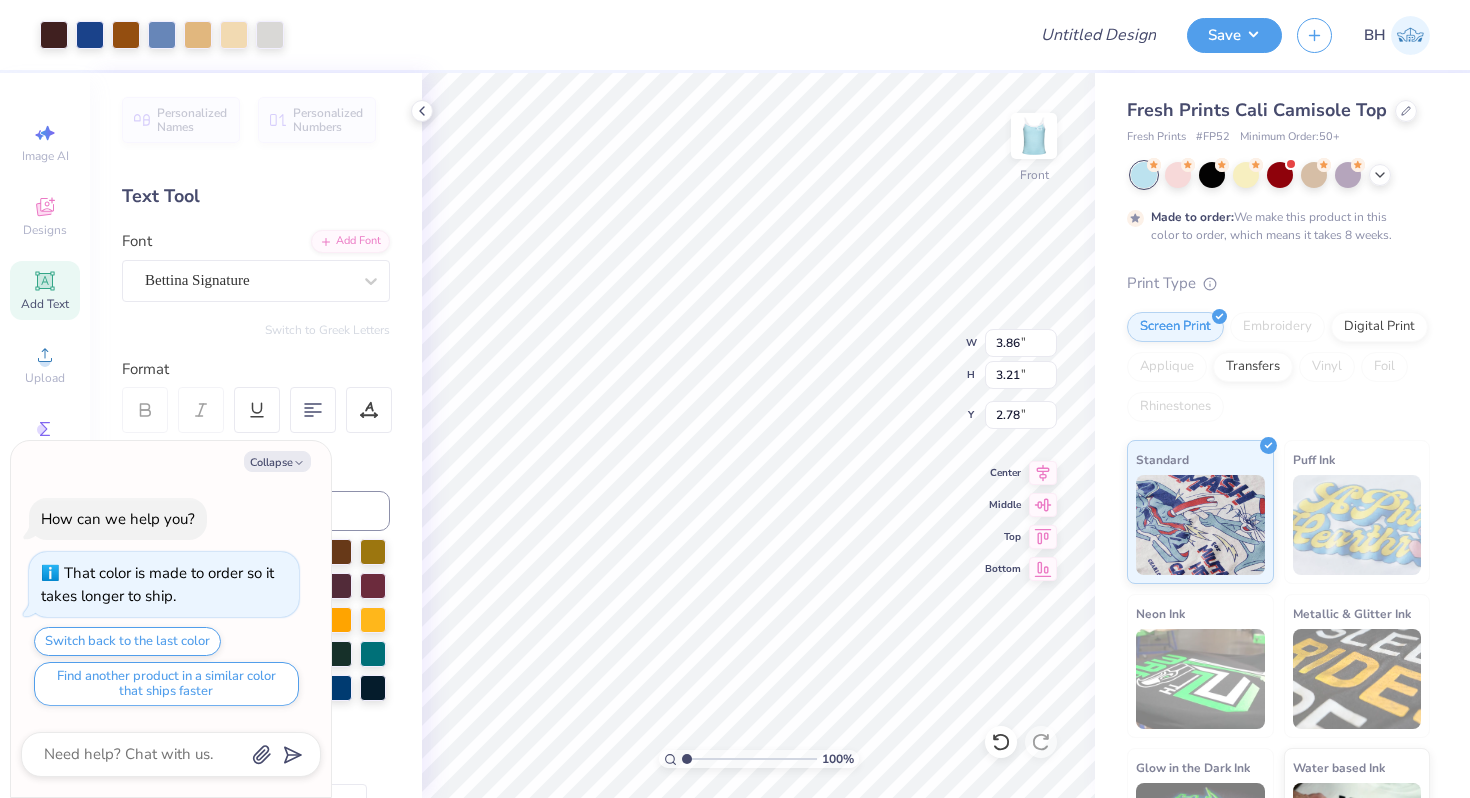 type on "x" 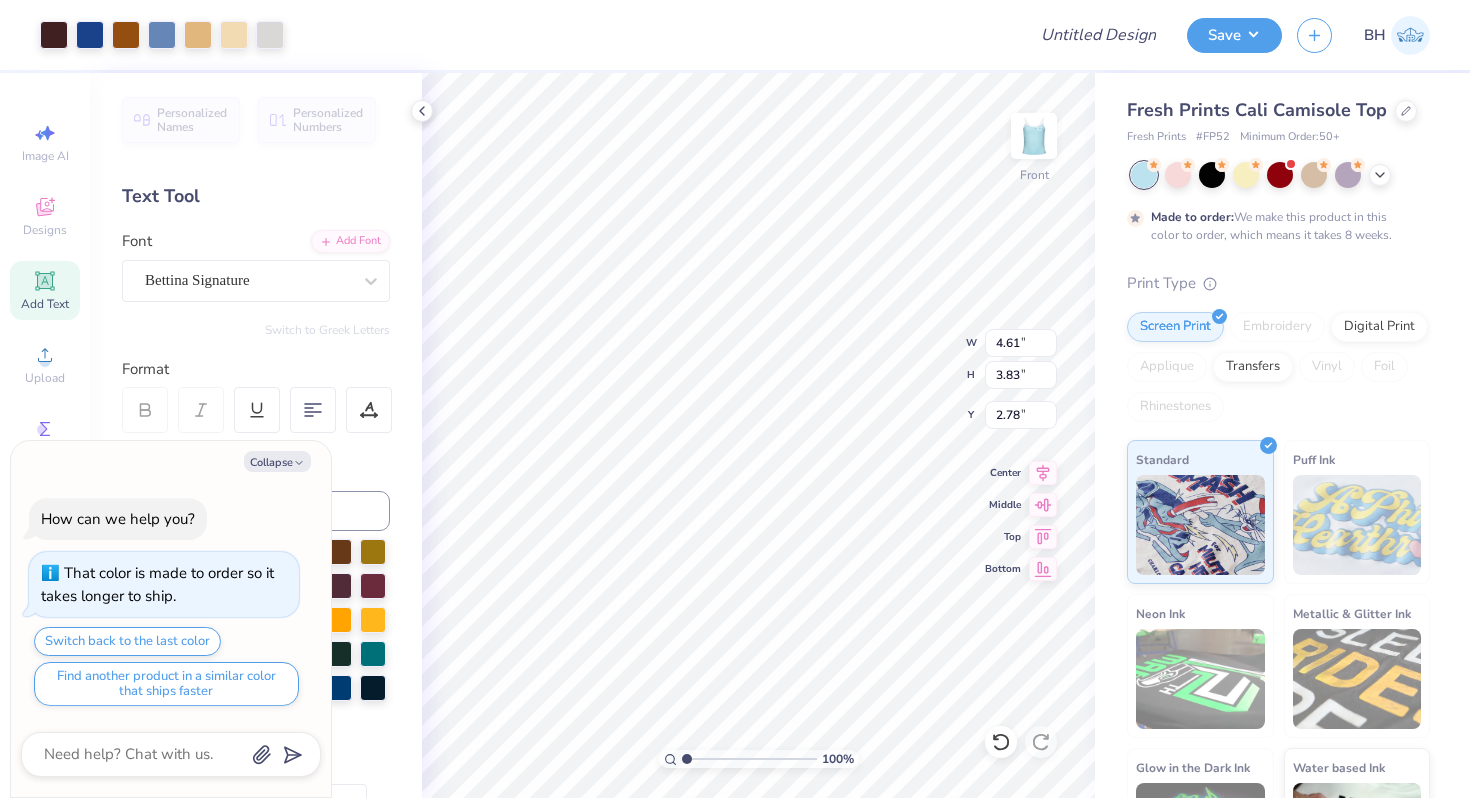 type on "x" 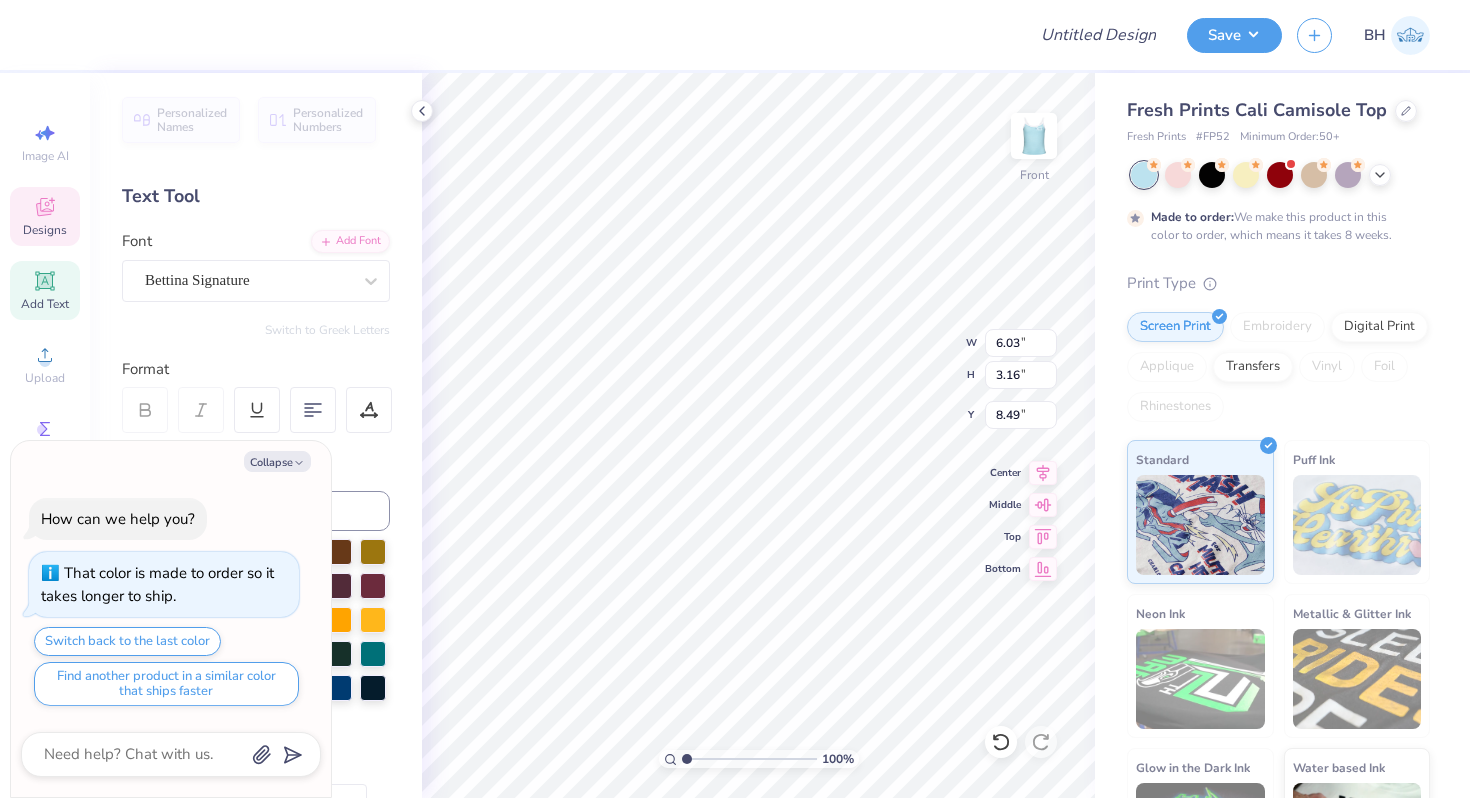 type on "x" 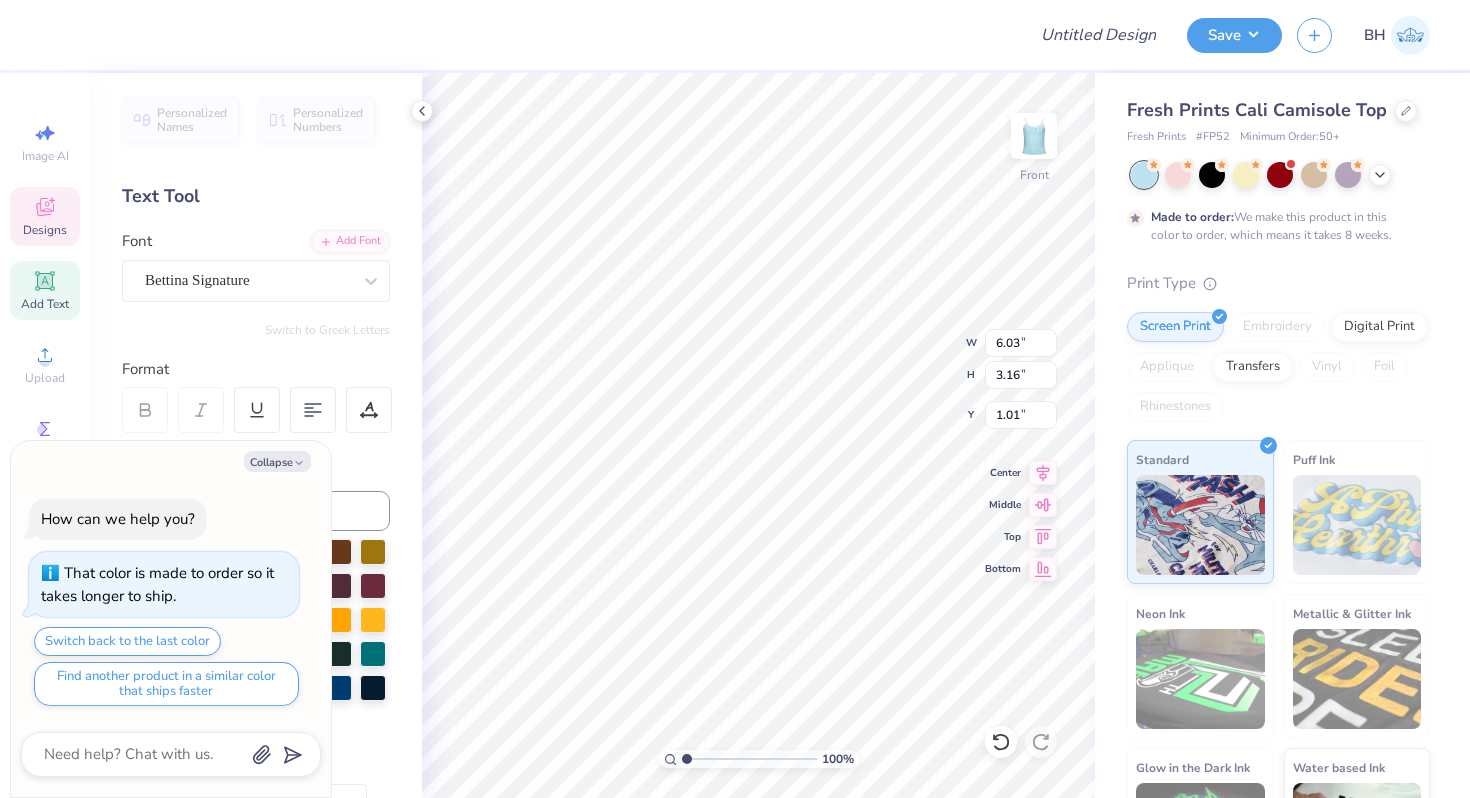 type on "x" 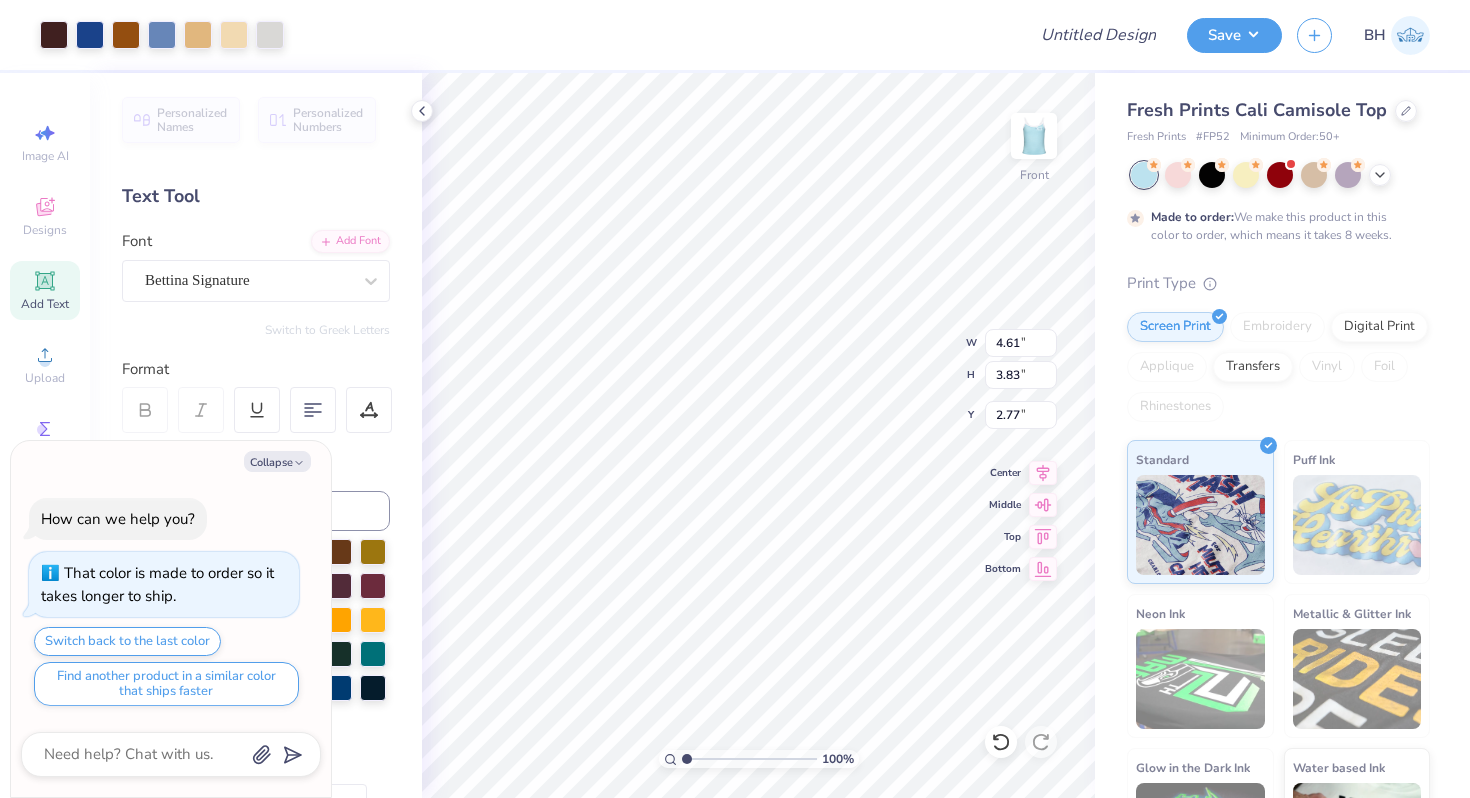 type on "x" 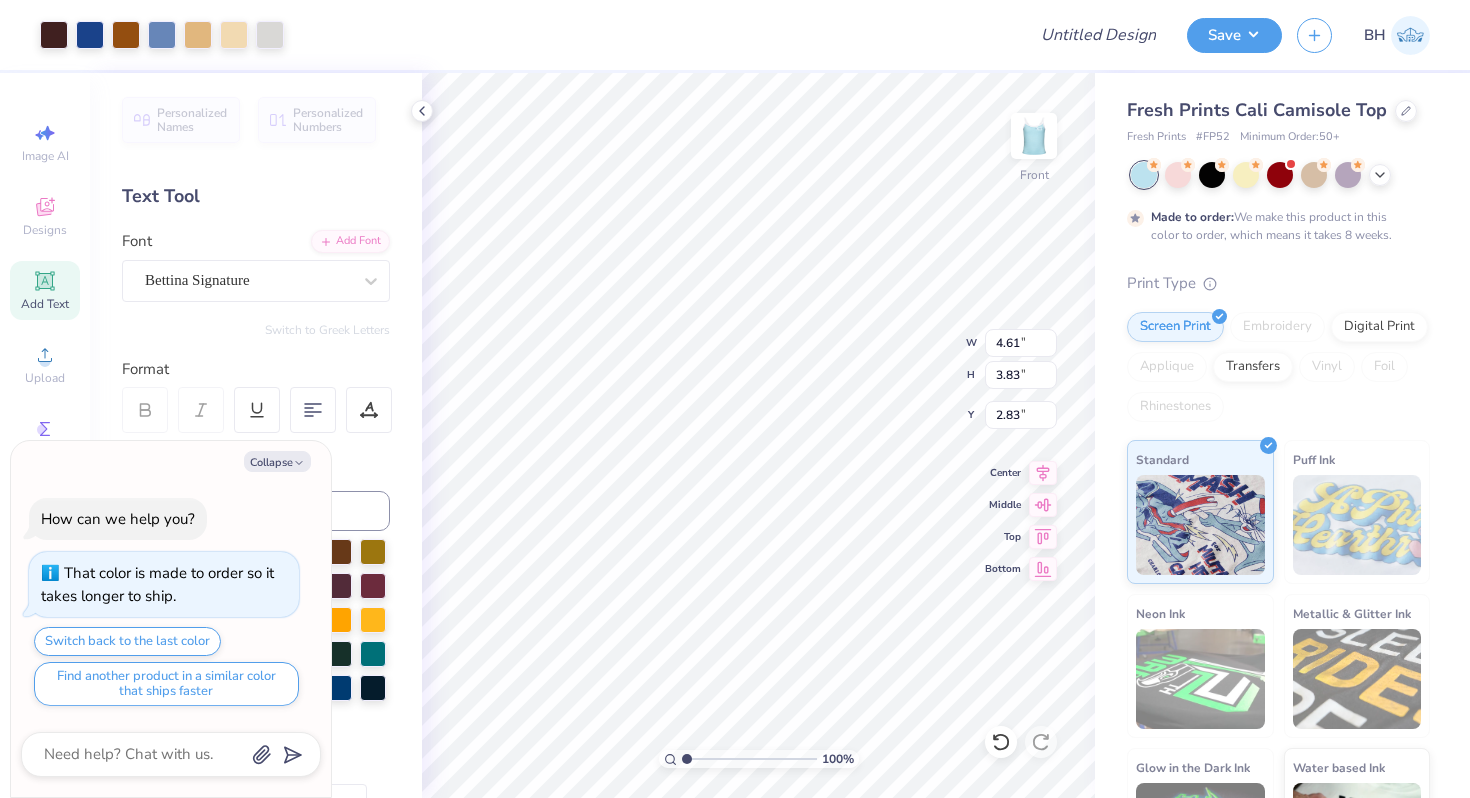 type on "x" 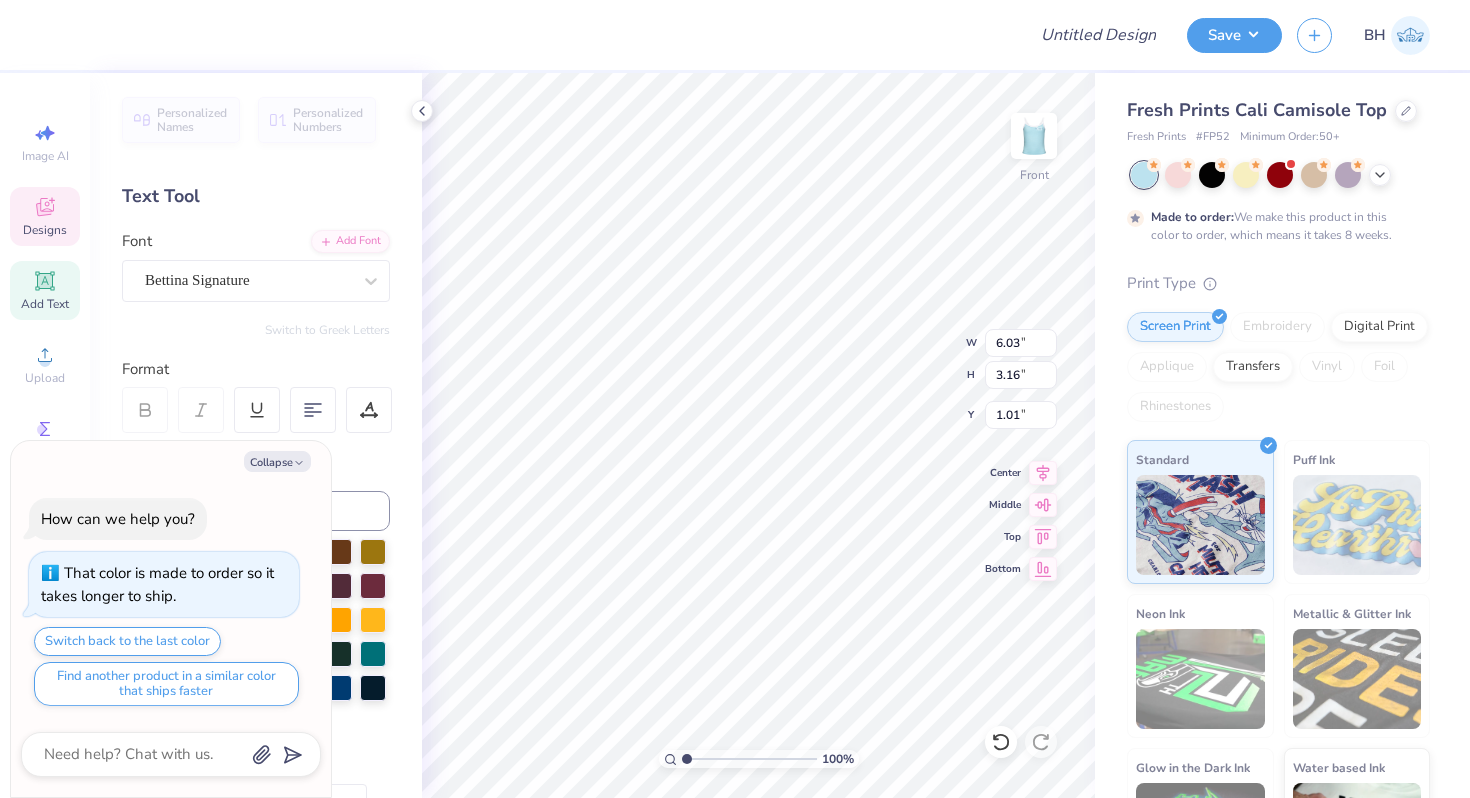 type on "x" 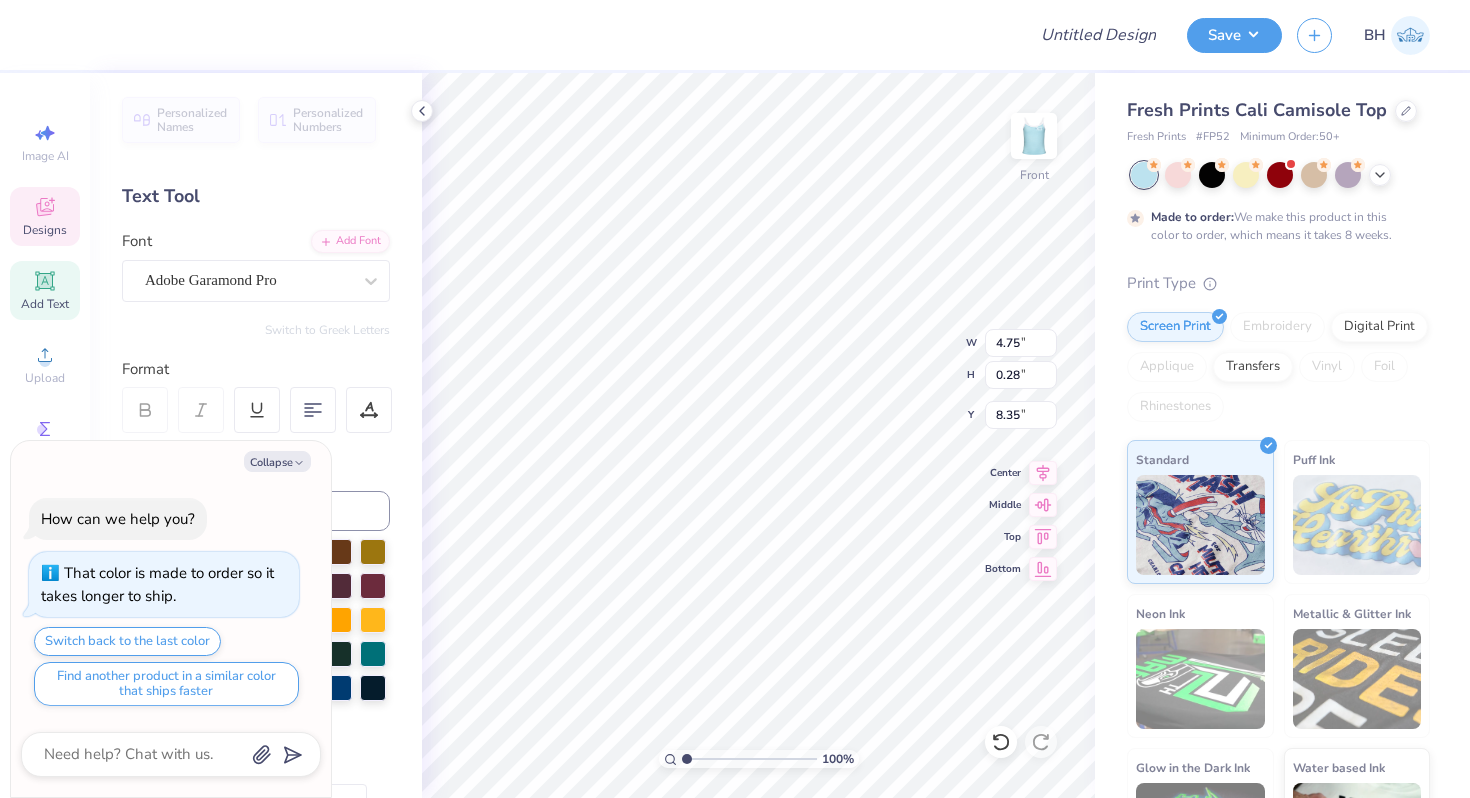 type on "x" 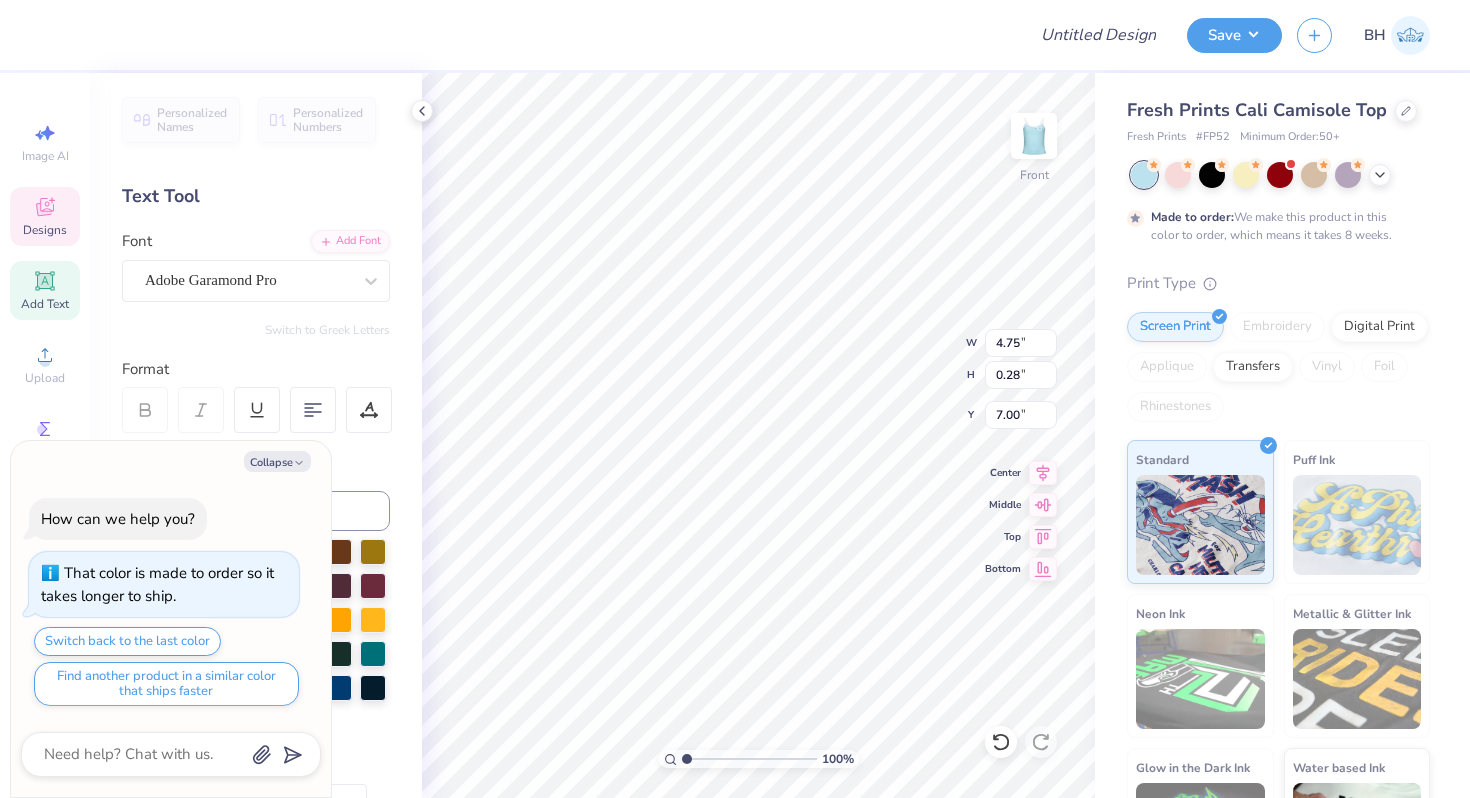 type on "x" 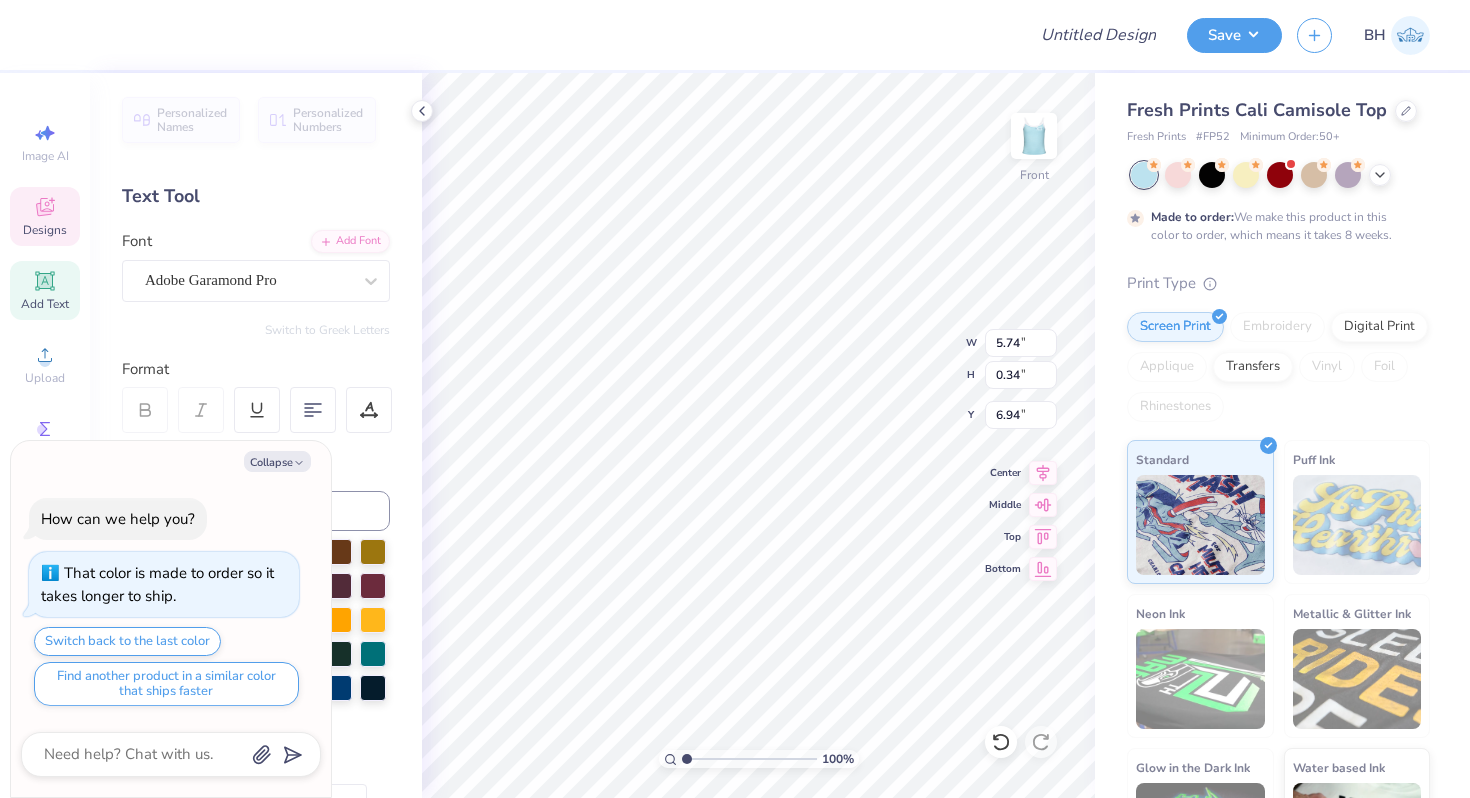 type on "x" 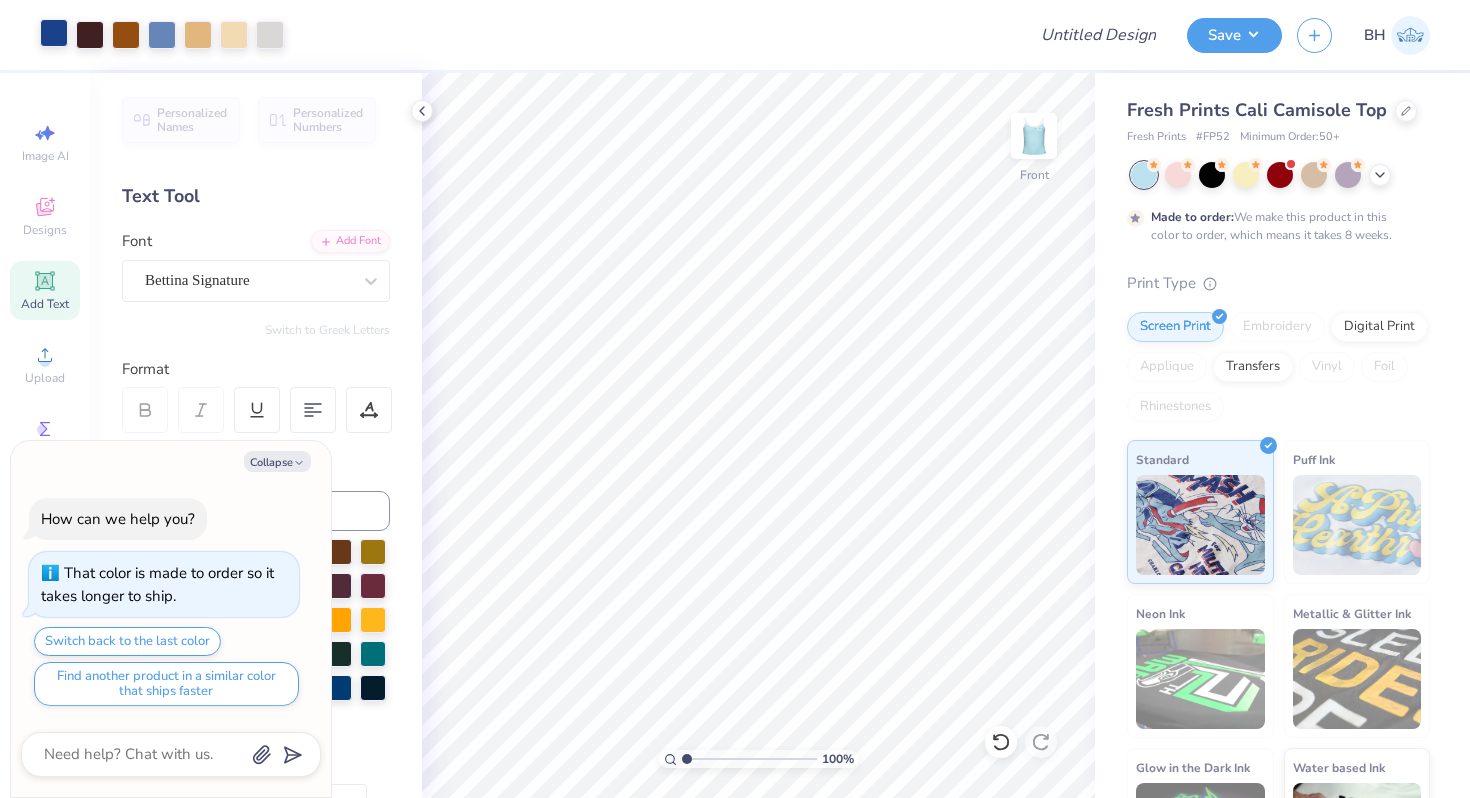 click at bounding box center (54, 33) 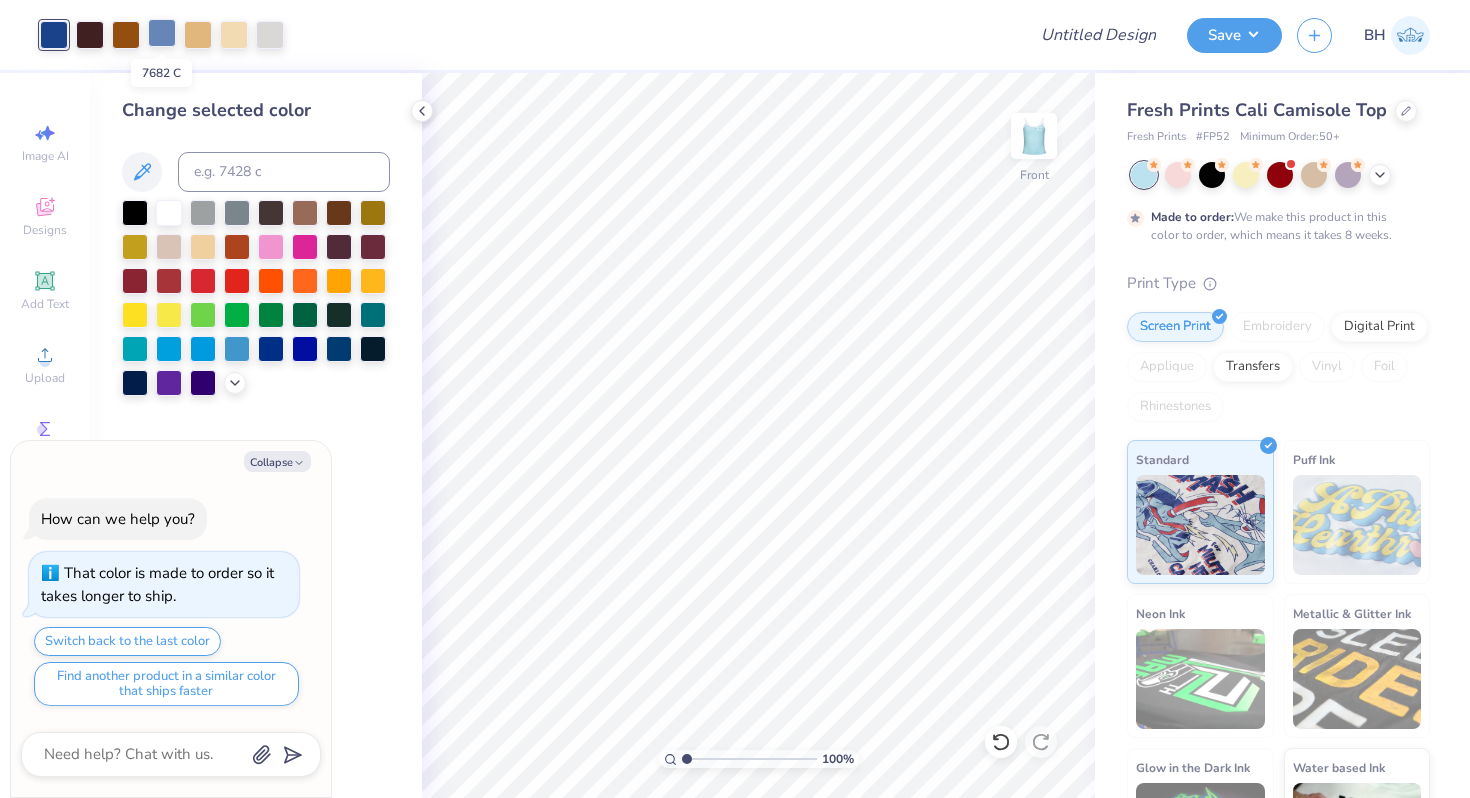 click at bounding box center [162, 33] 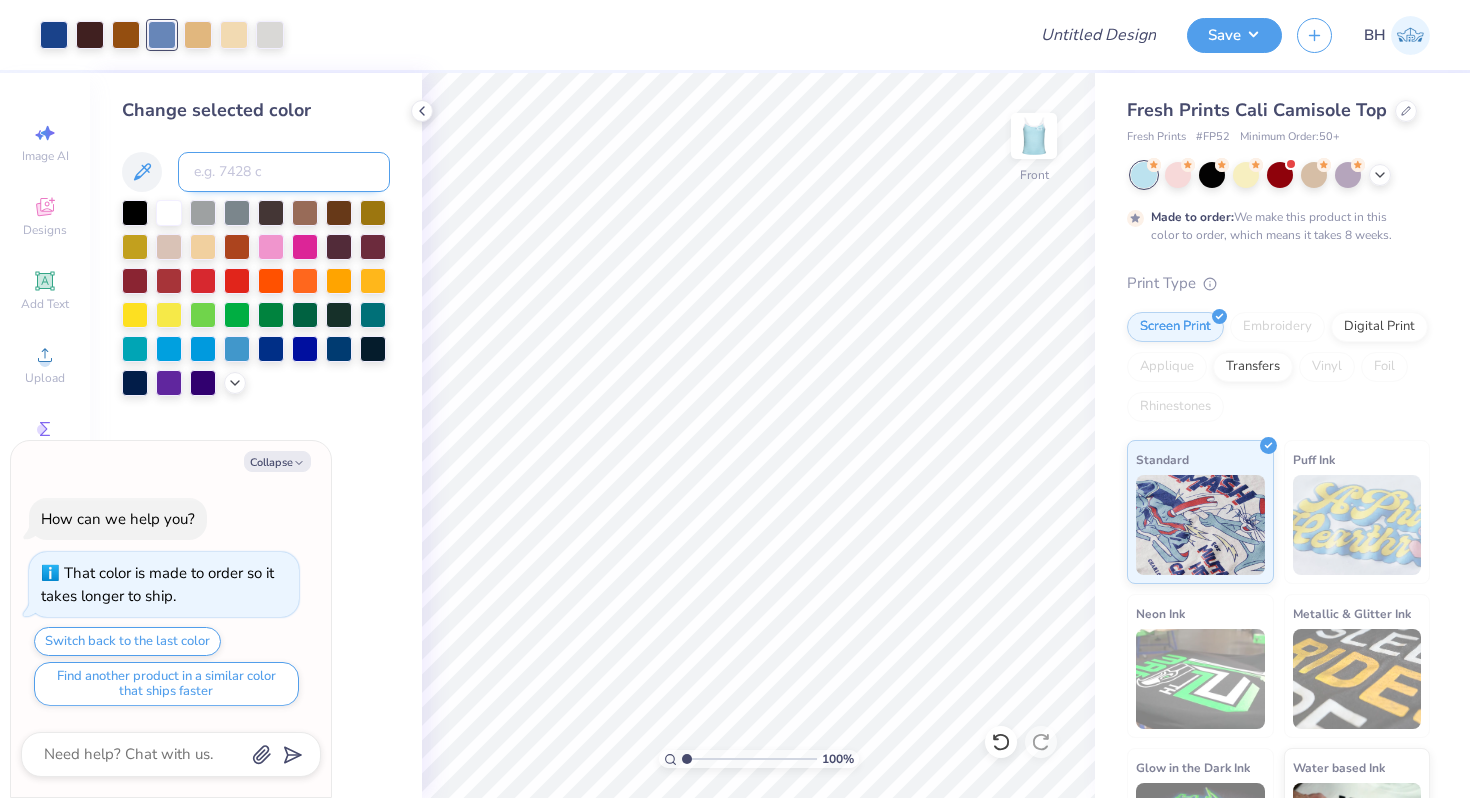 click at bounding box center (284, 172) 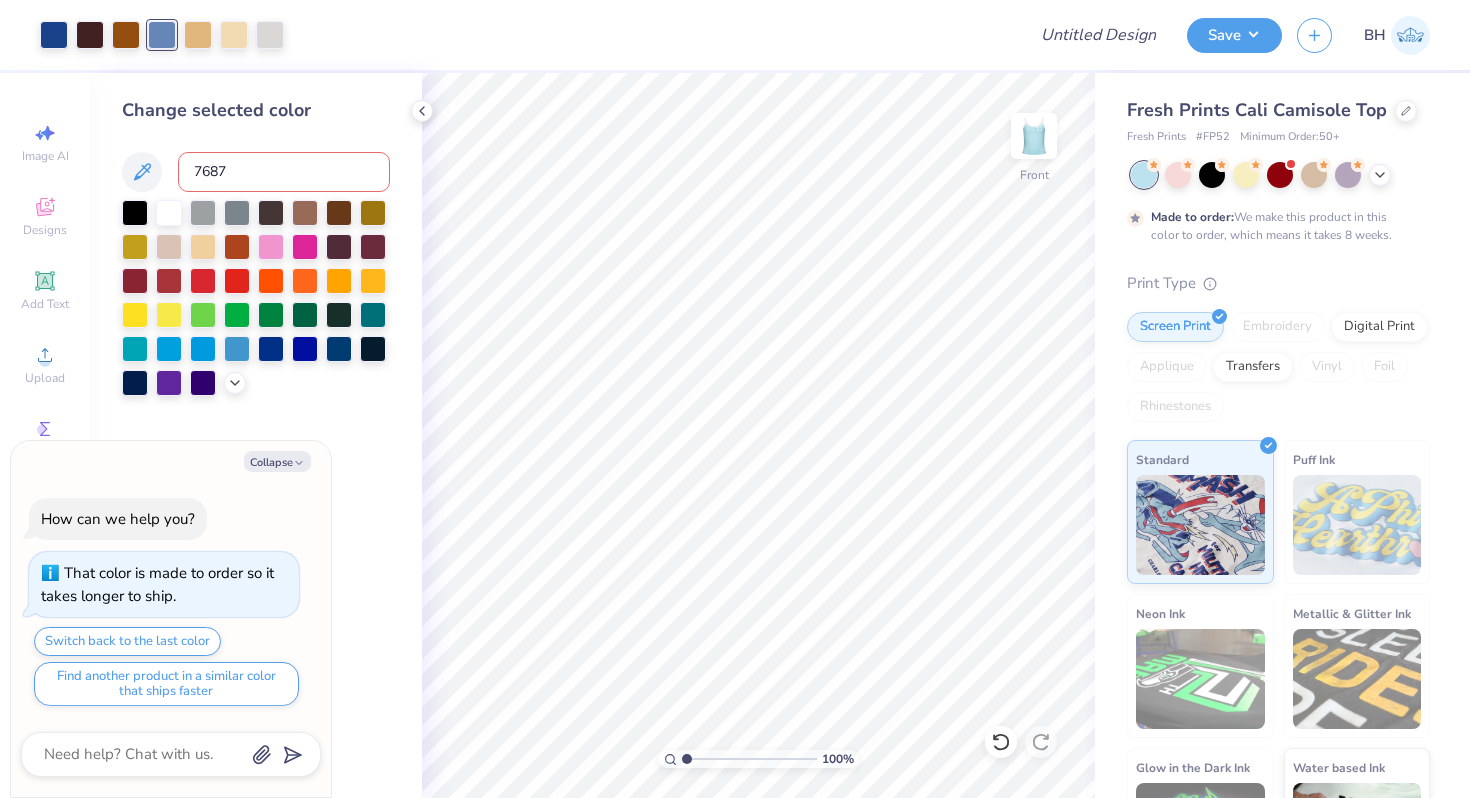 type on "7687" 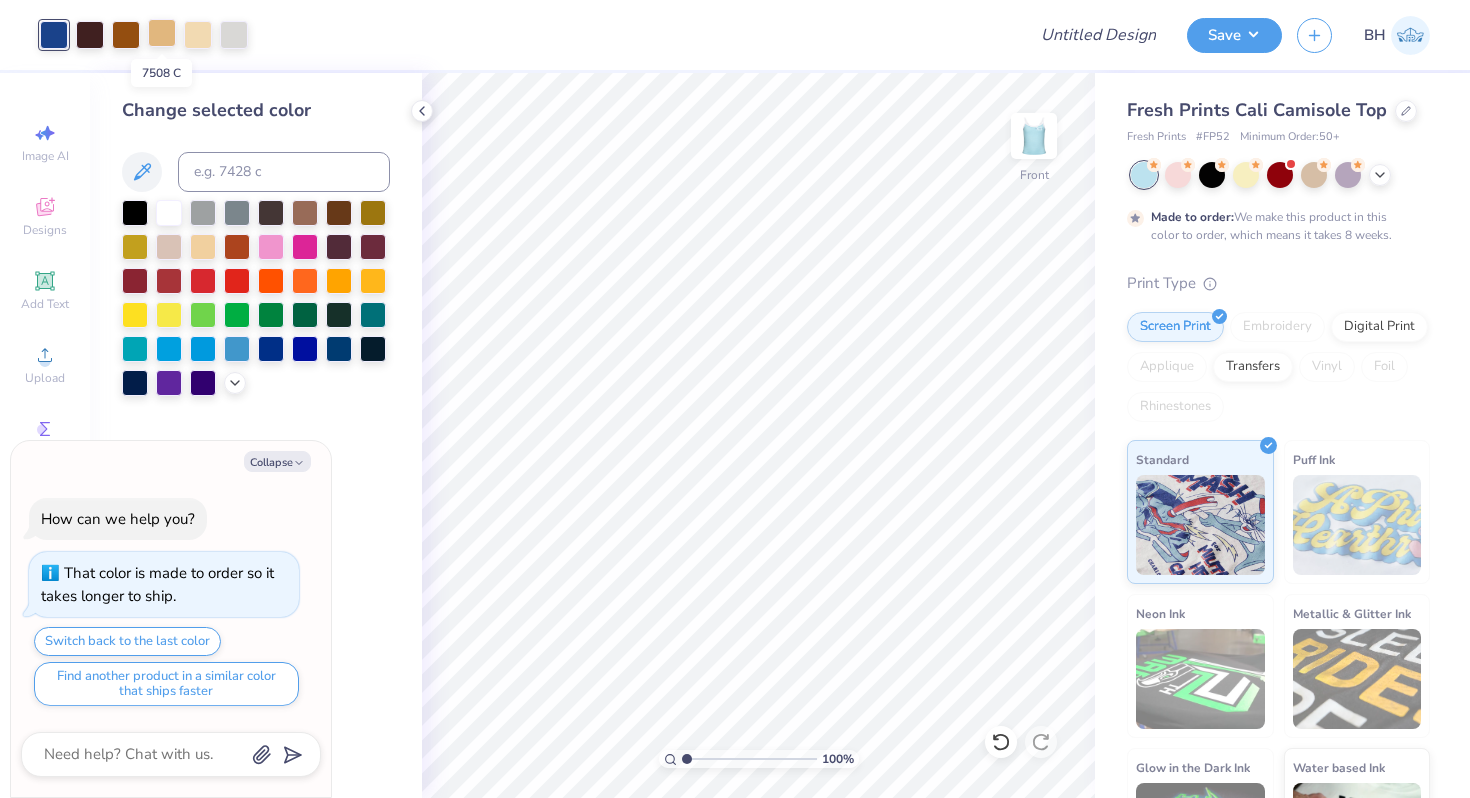 click at bounding box center [162, 33] 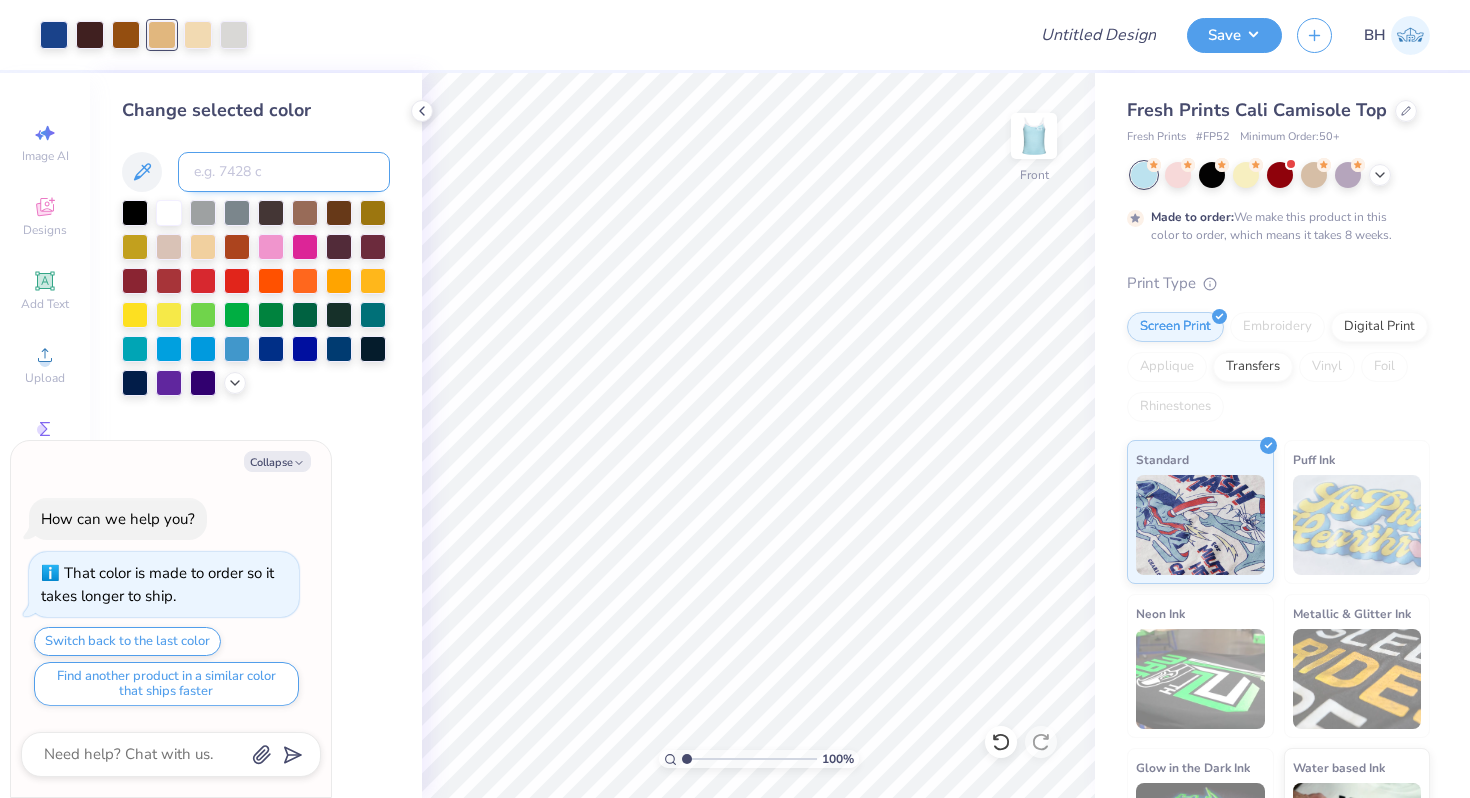click at bounding box center [284, 172] 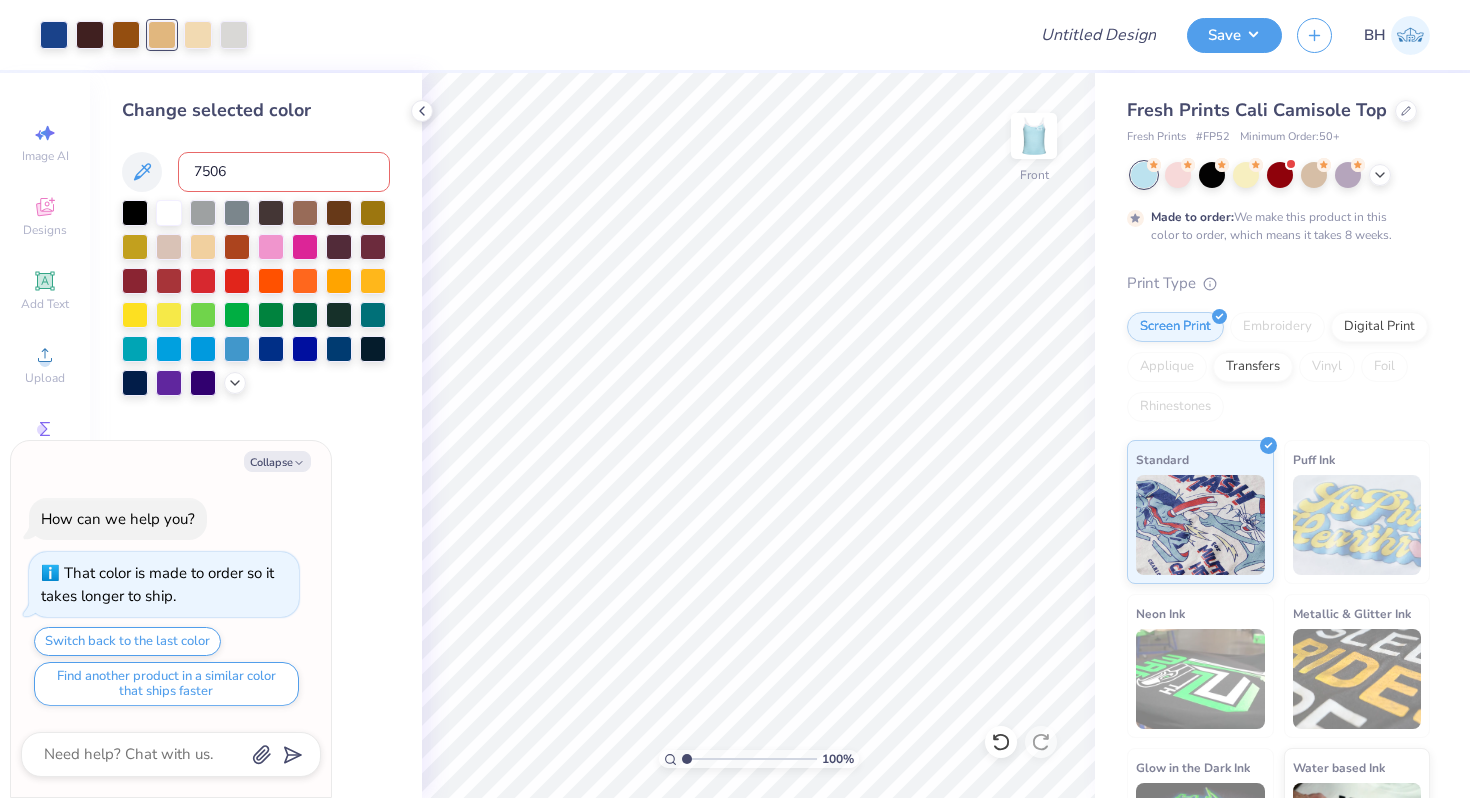 type on "7506" 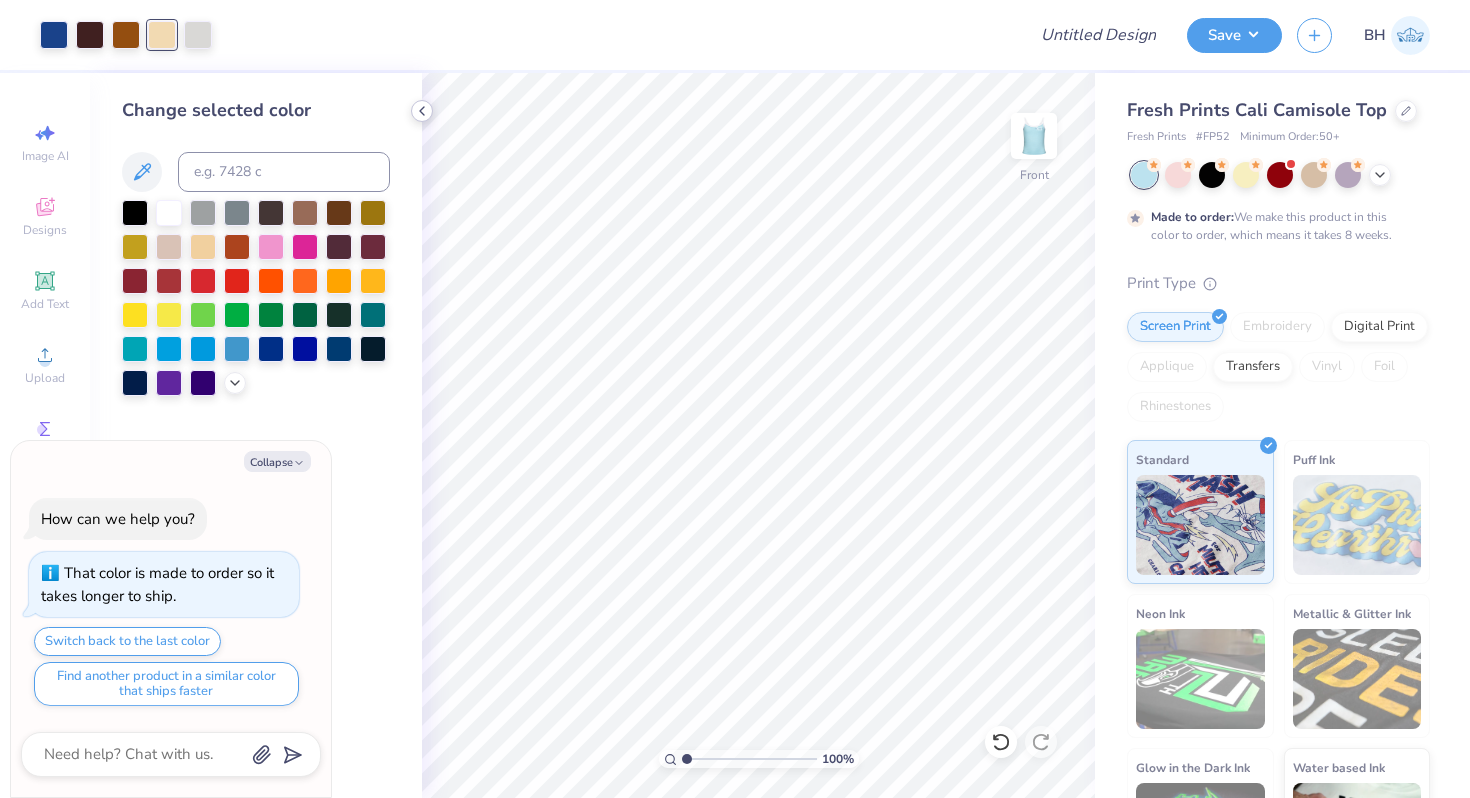 click 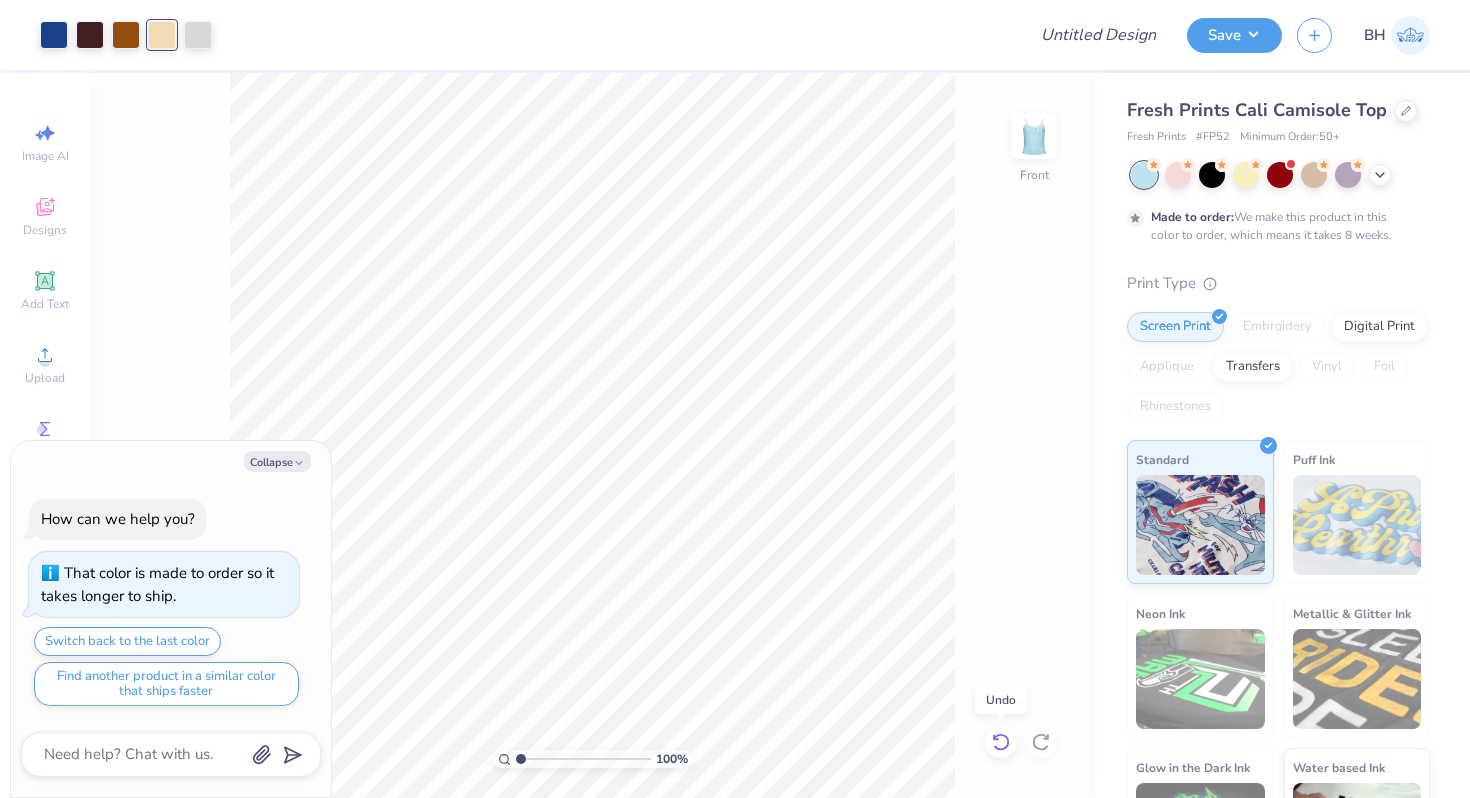 click 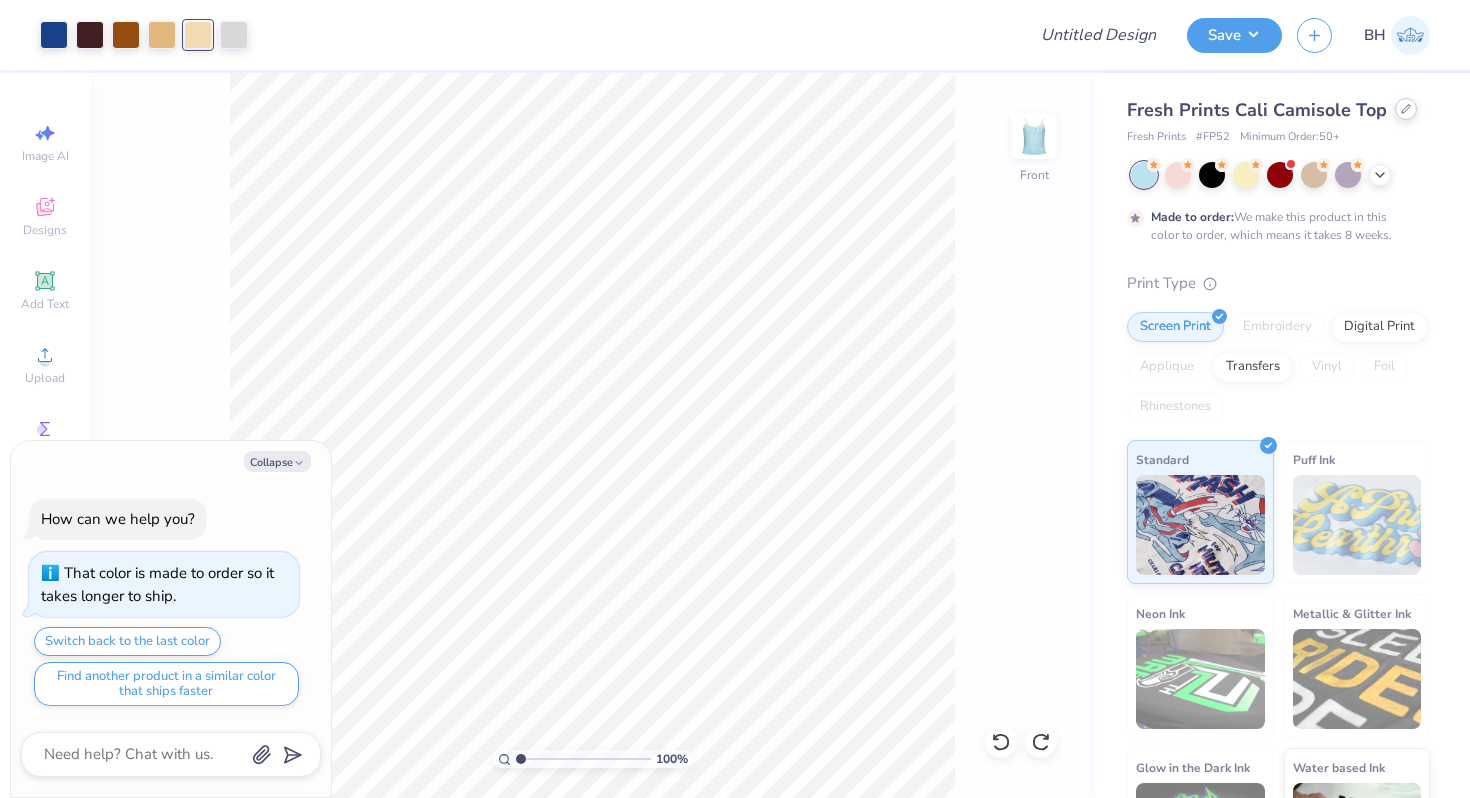 click on "Fresh Prints Cali Camisole Top" at bounding box center [1278, 110] 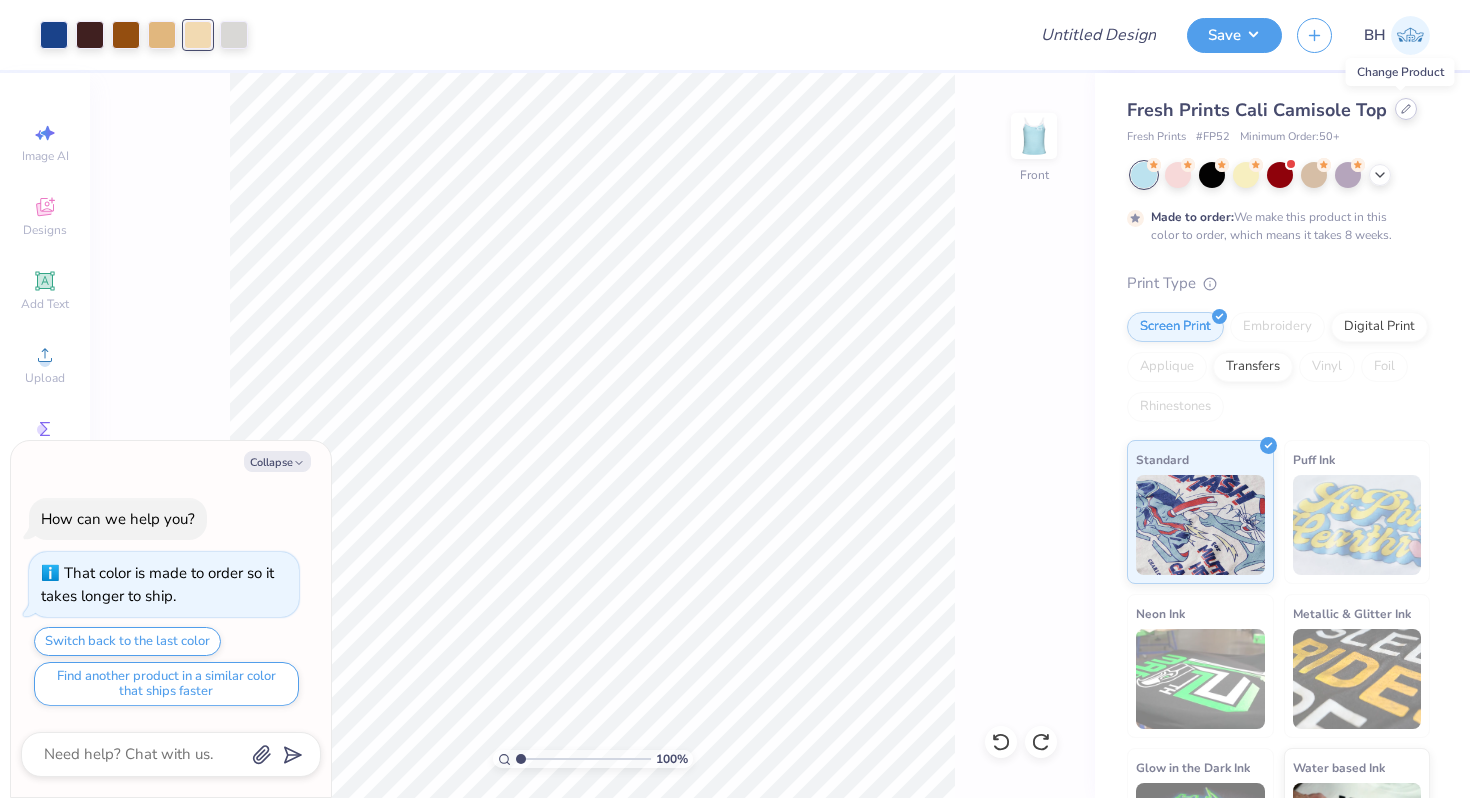 click at bounding box center (1406, 109) 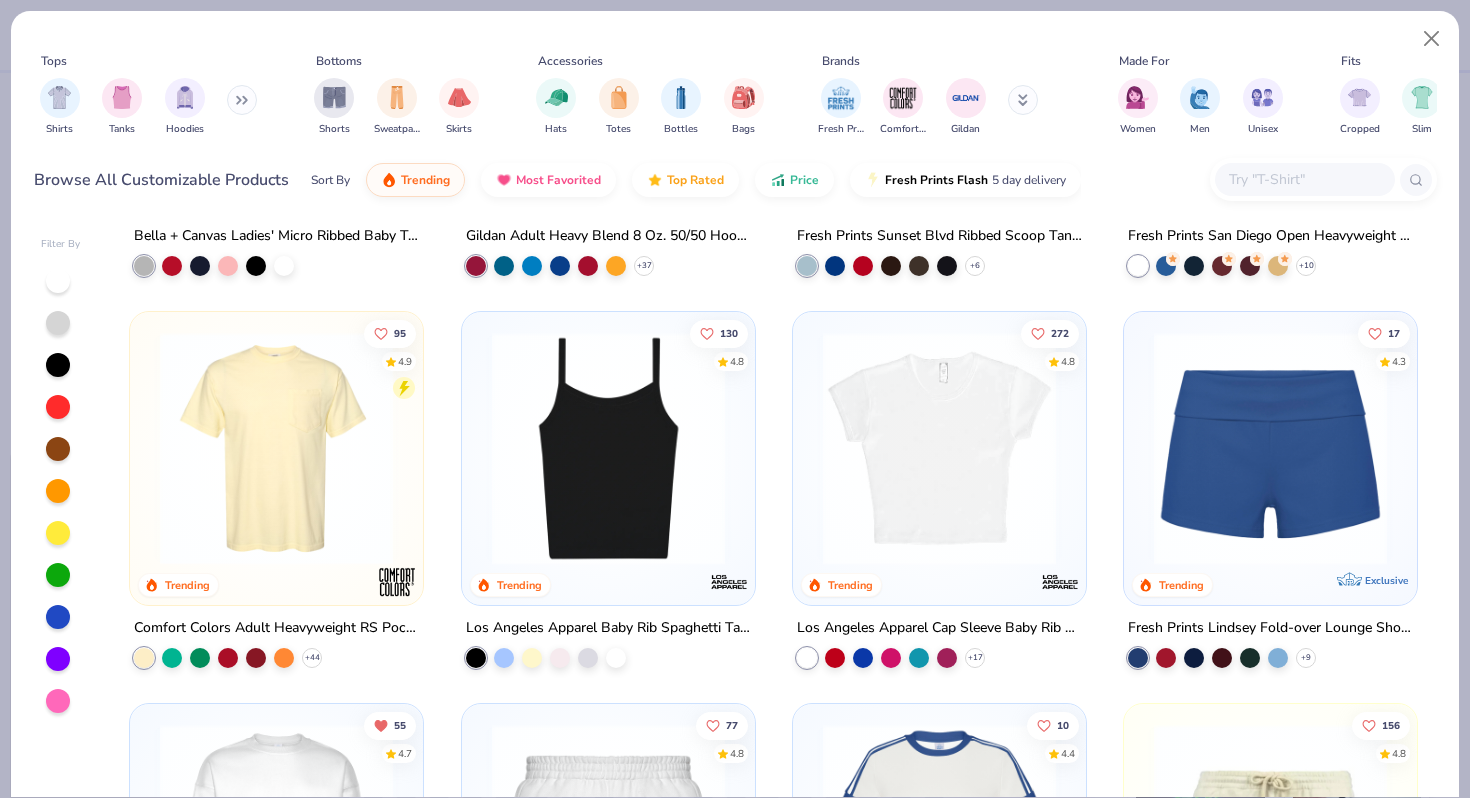 scroll, scrollTop: 1182, scrollLeft: 0, axis: vertical 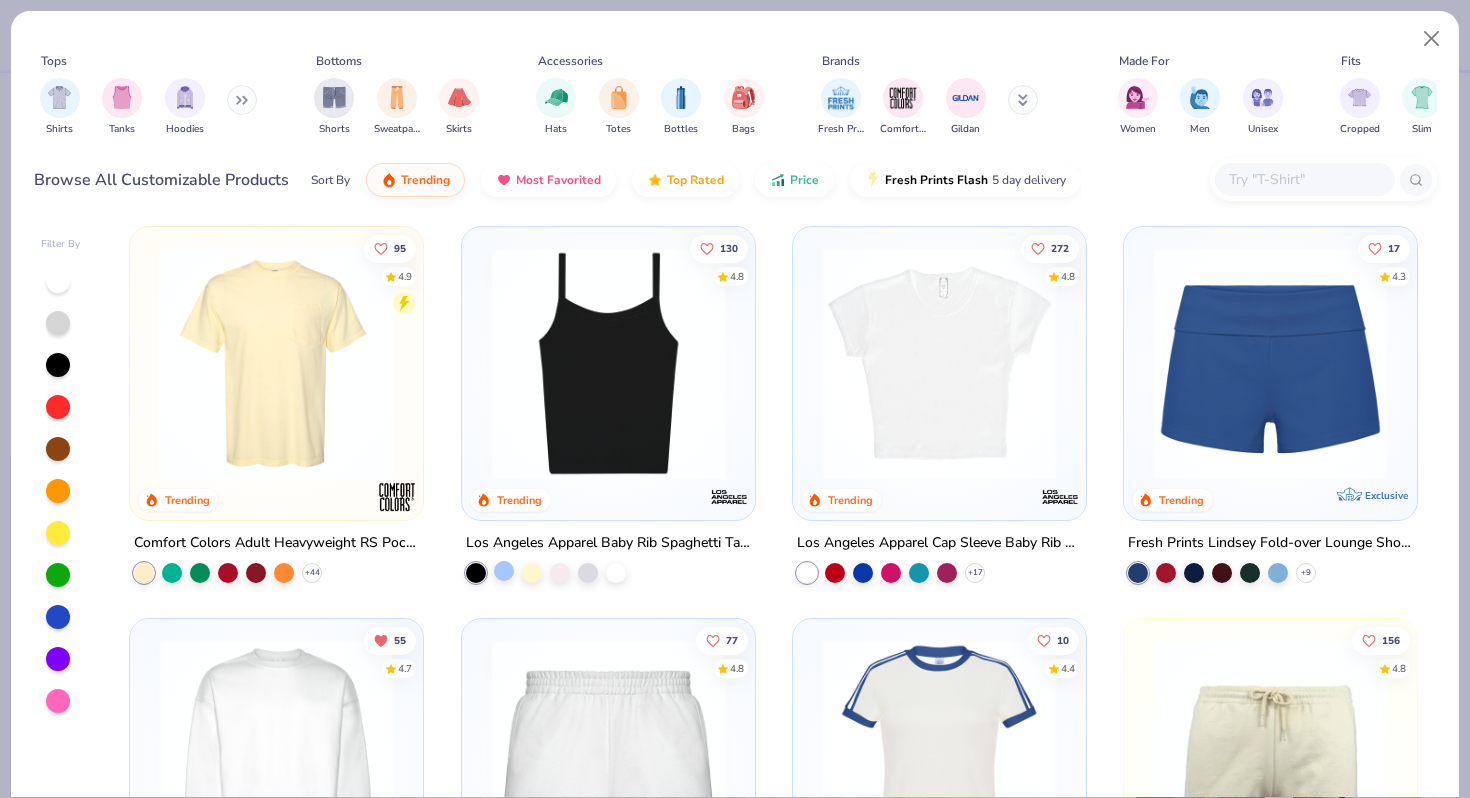 click at bounding box center [504, 571] 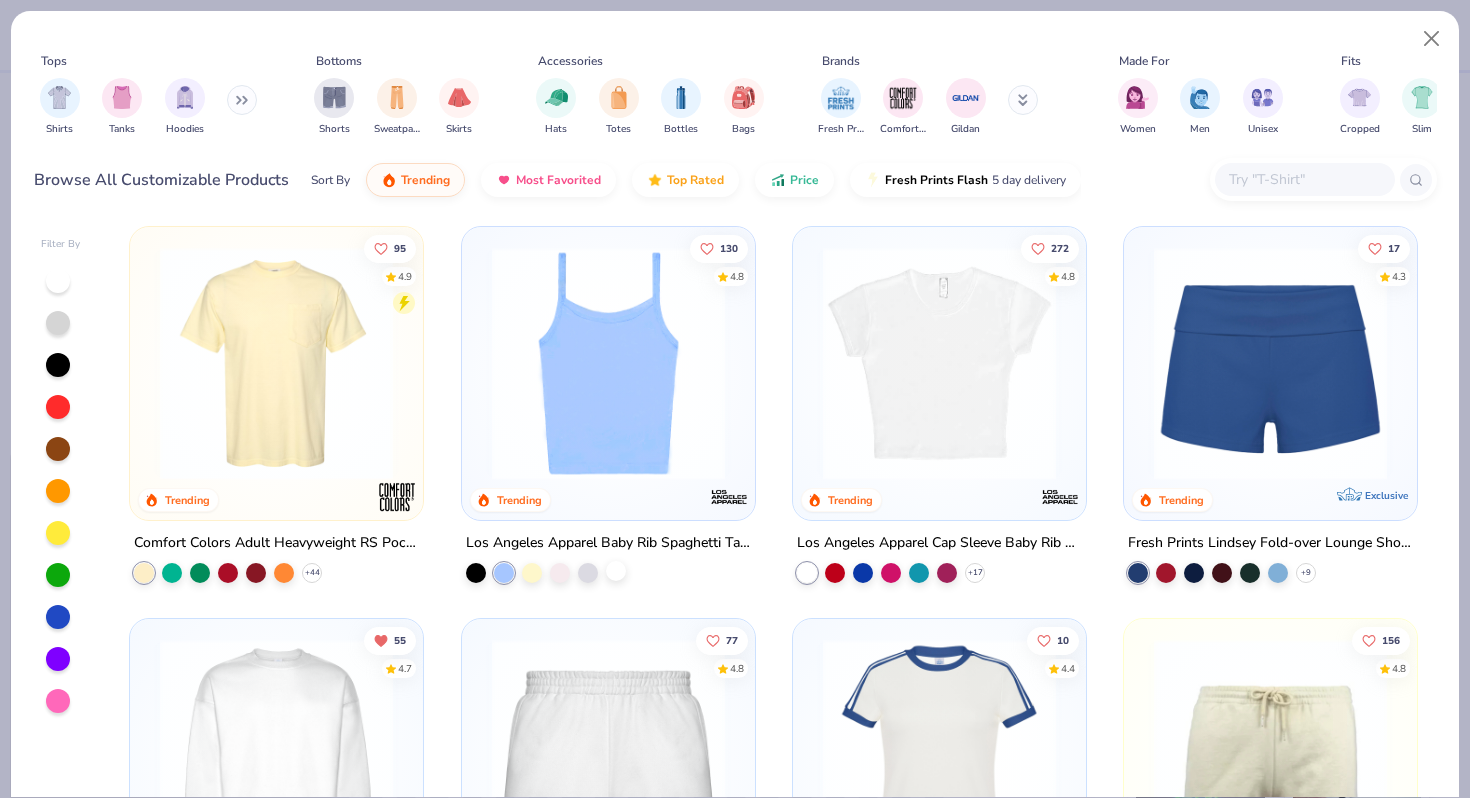 click at bounding box center [616, 571] 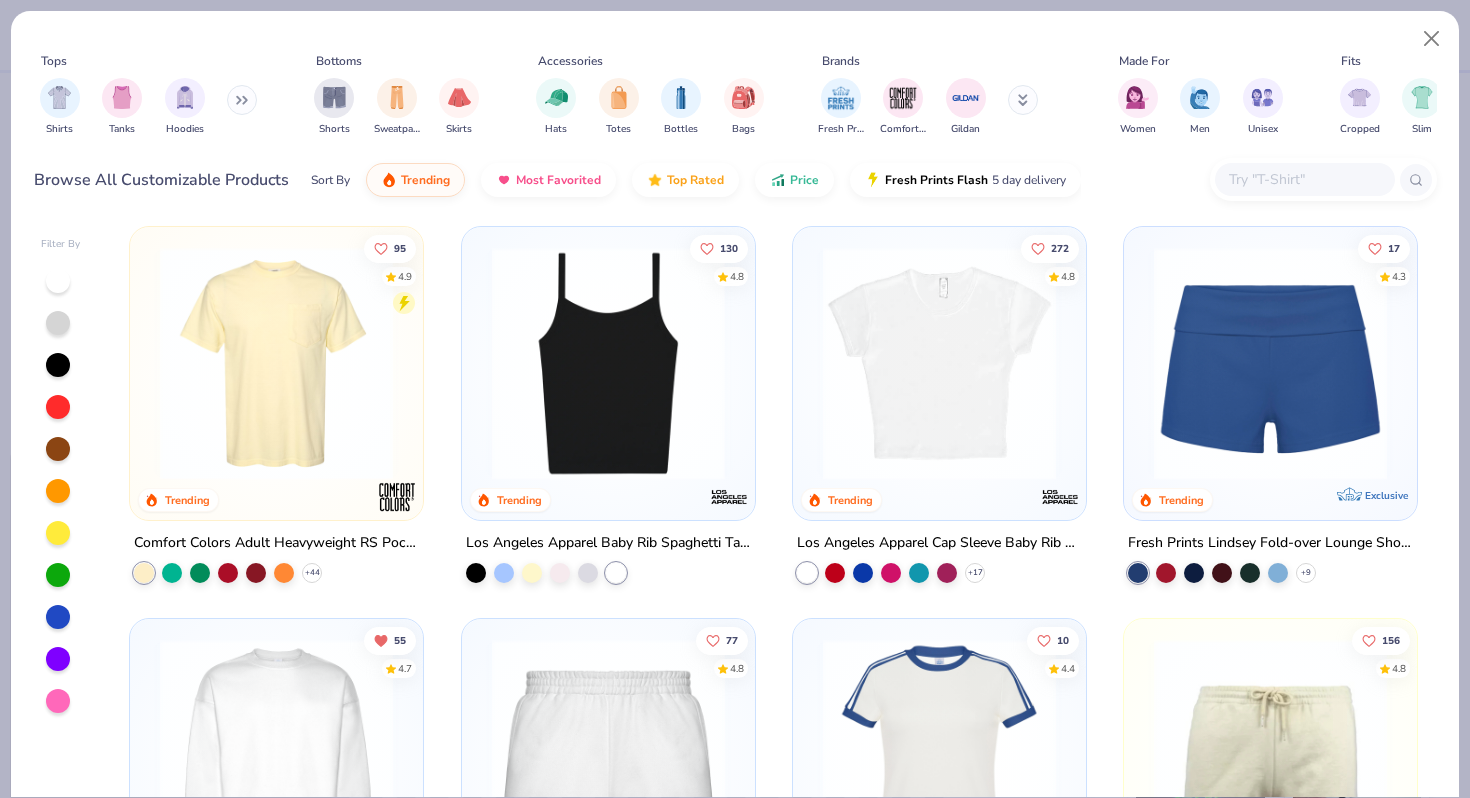 click at bounding box center [607, 363] 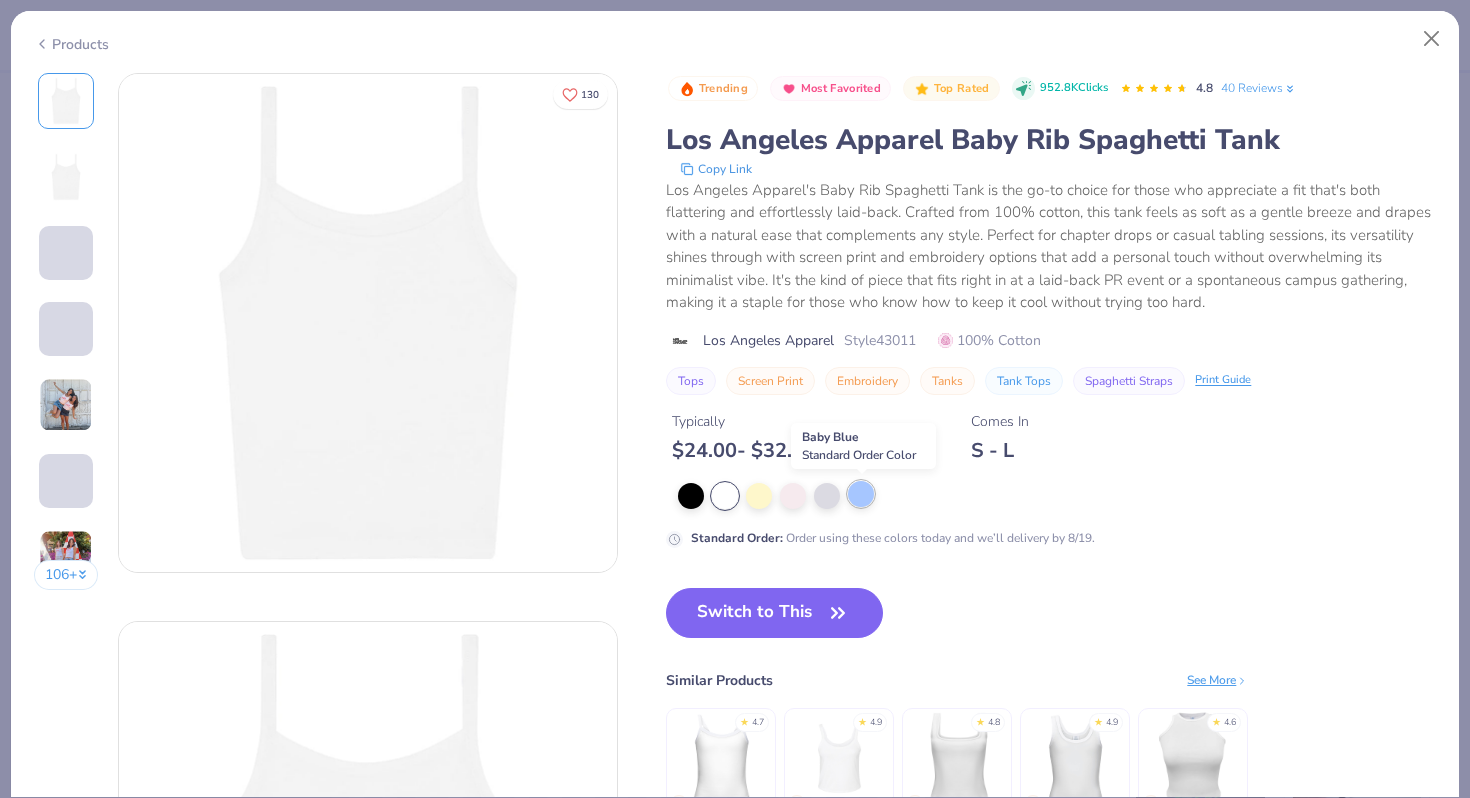 click at bounding box center [861, 494] 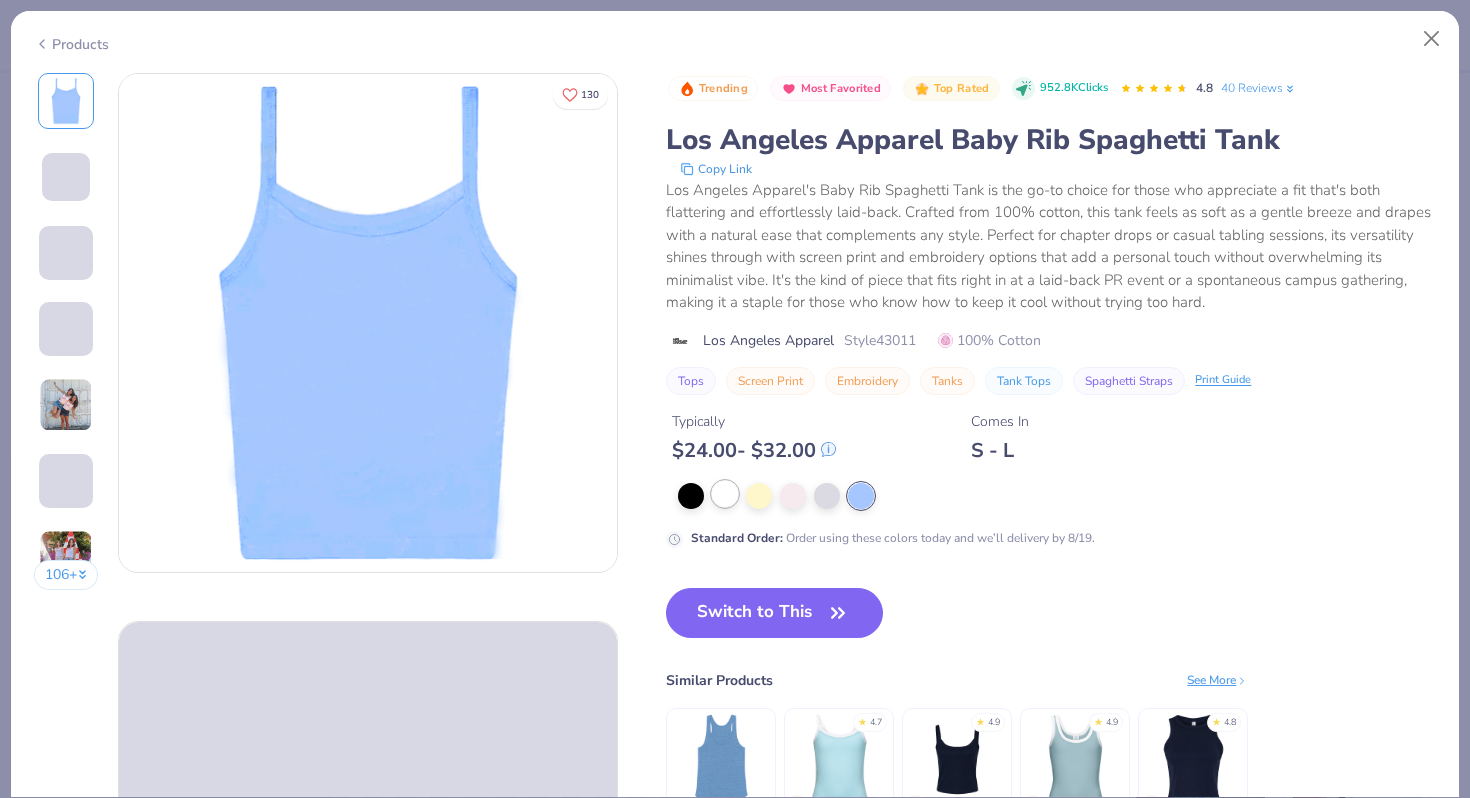click at bounding box center (725, 494) 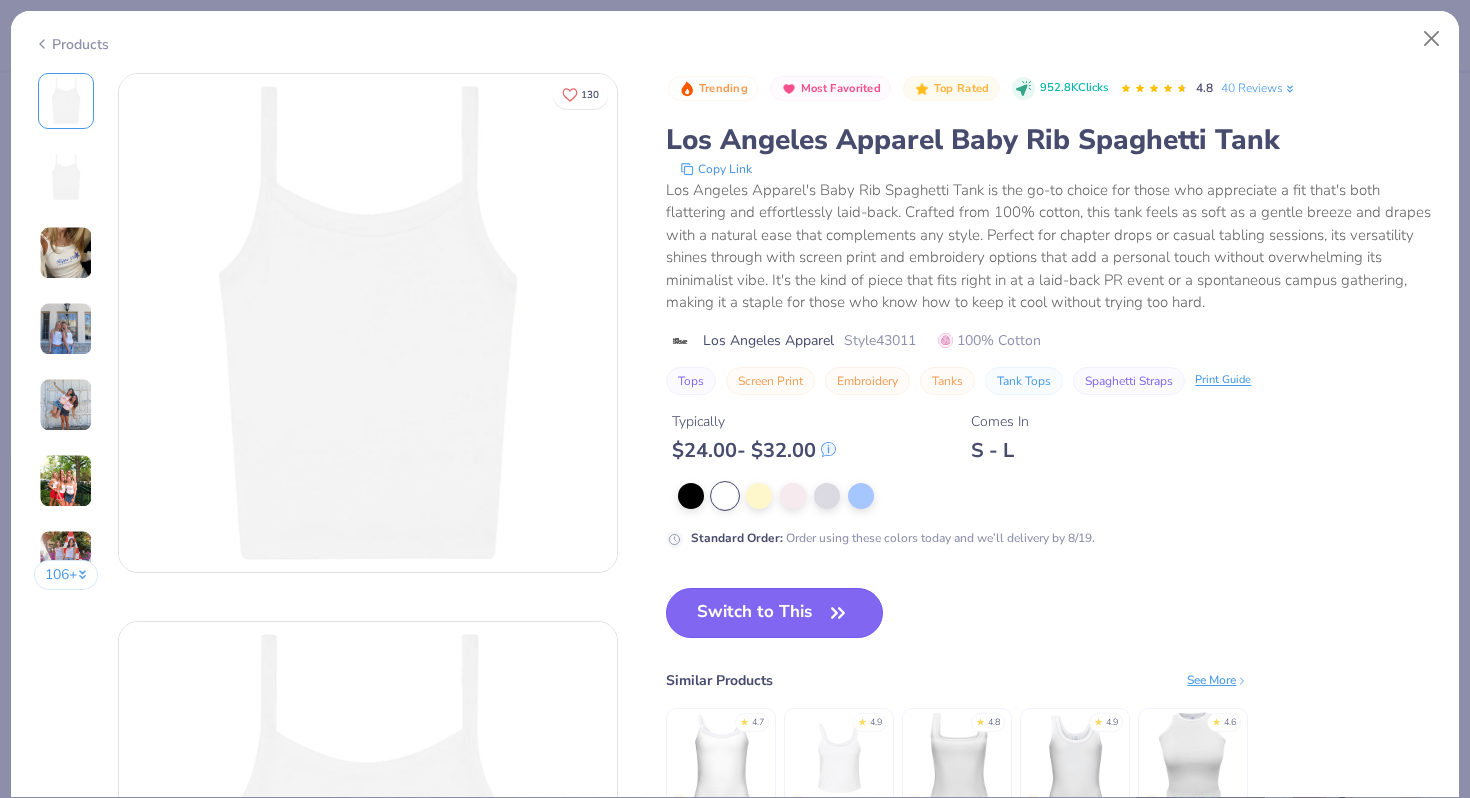 click on "Switch to This" at bounding box center [774, 613] 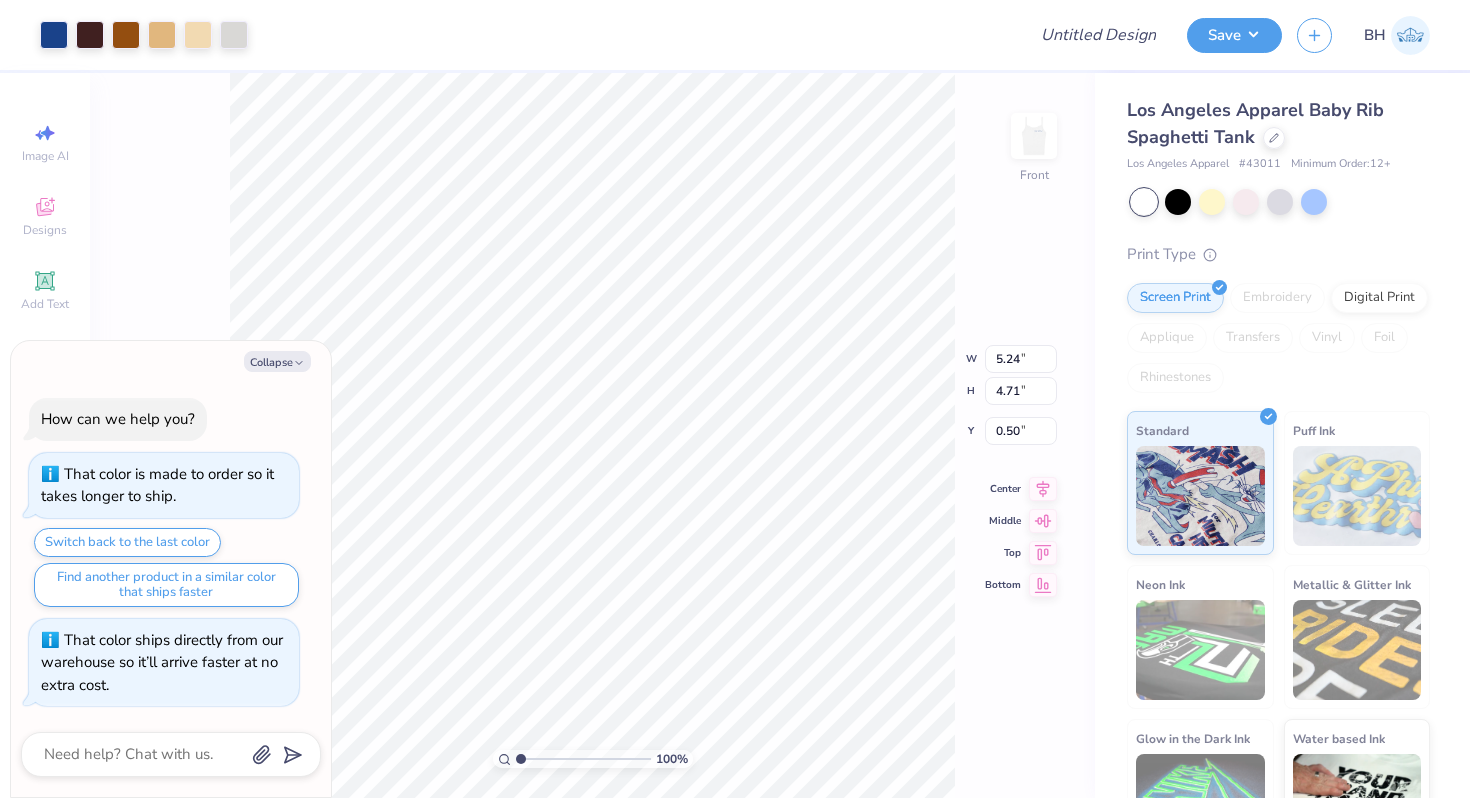type on "x" 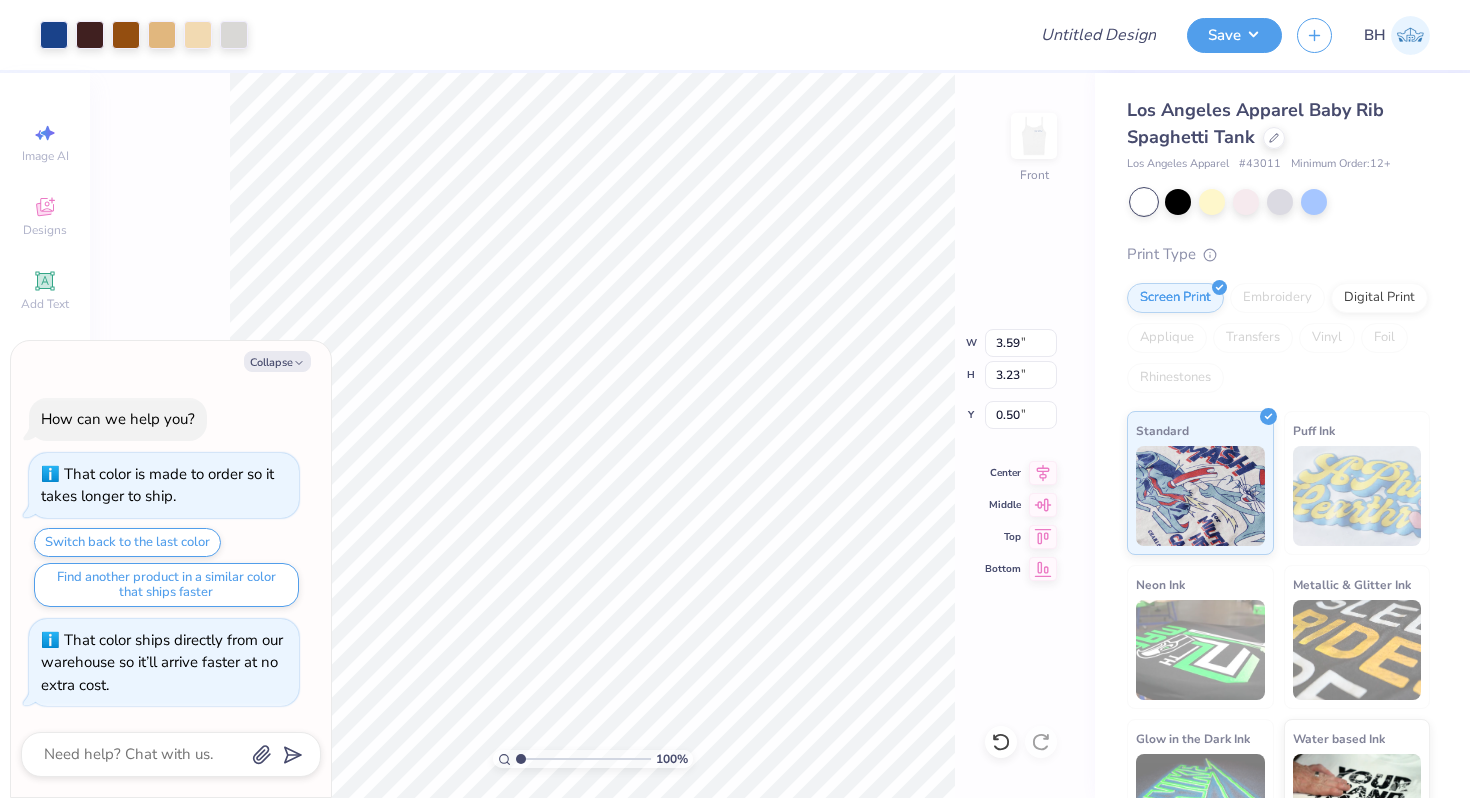type on "x" 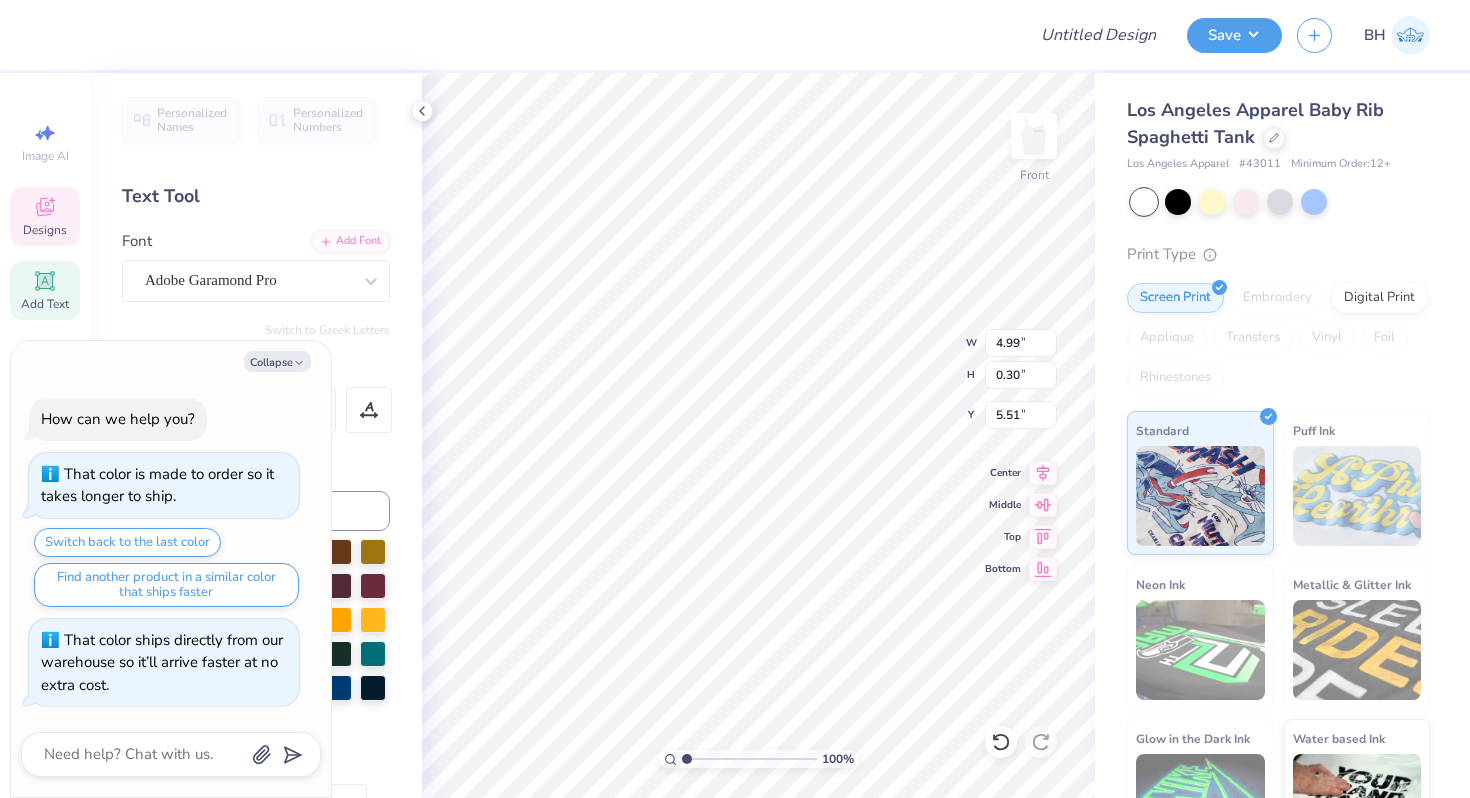 type on "x" 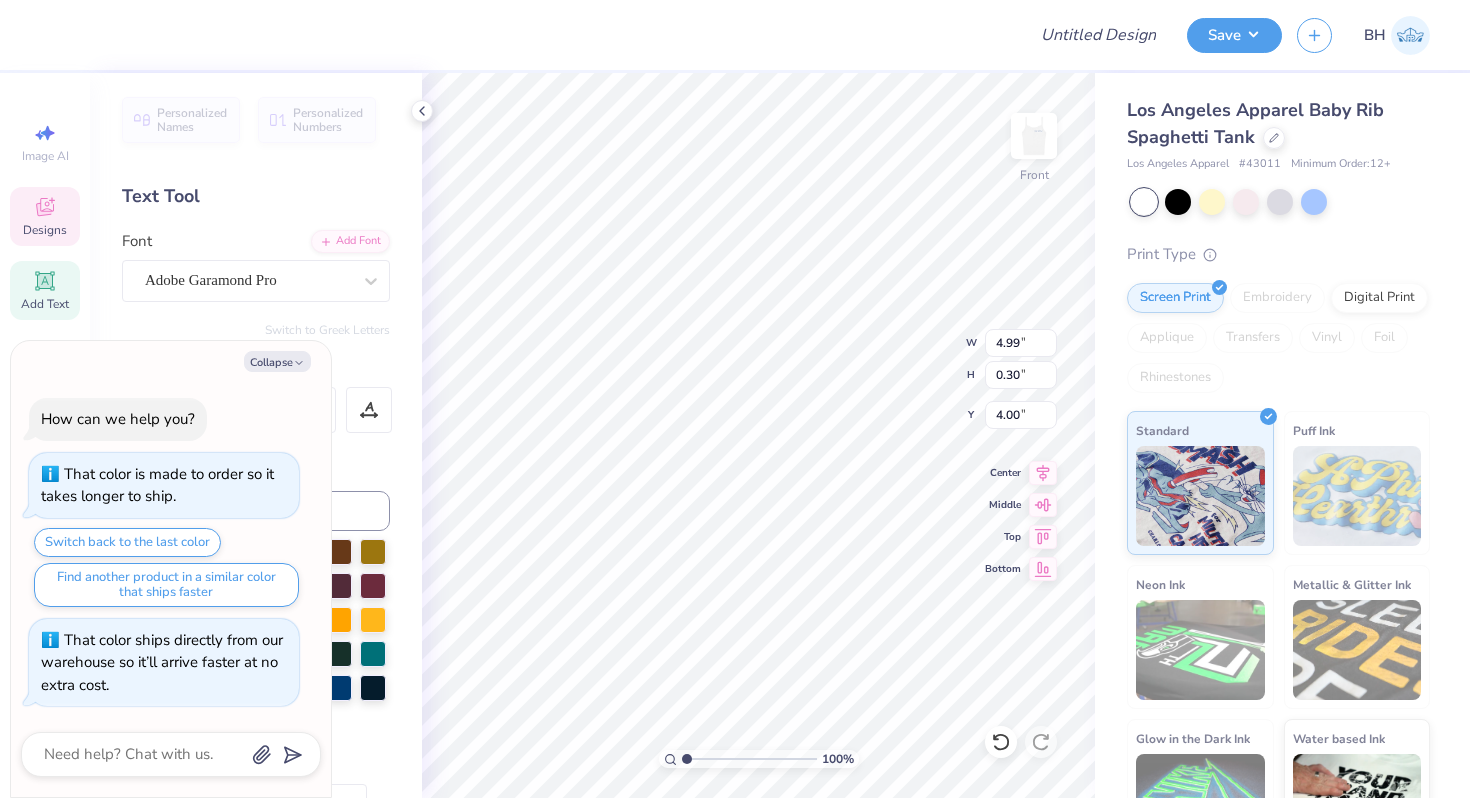type on "x" 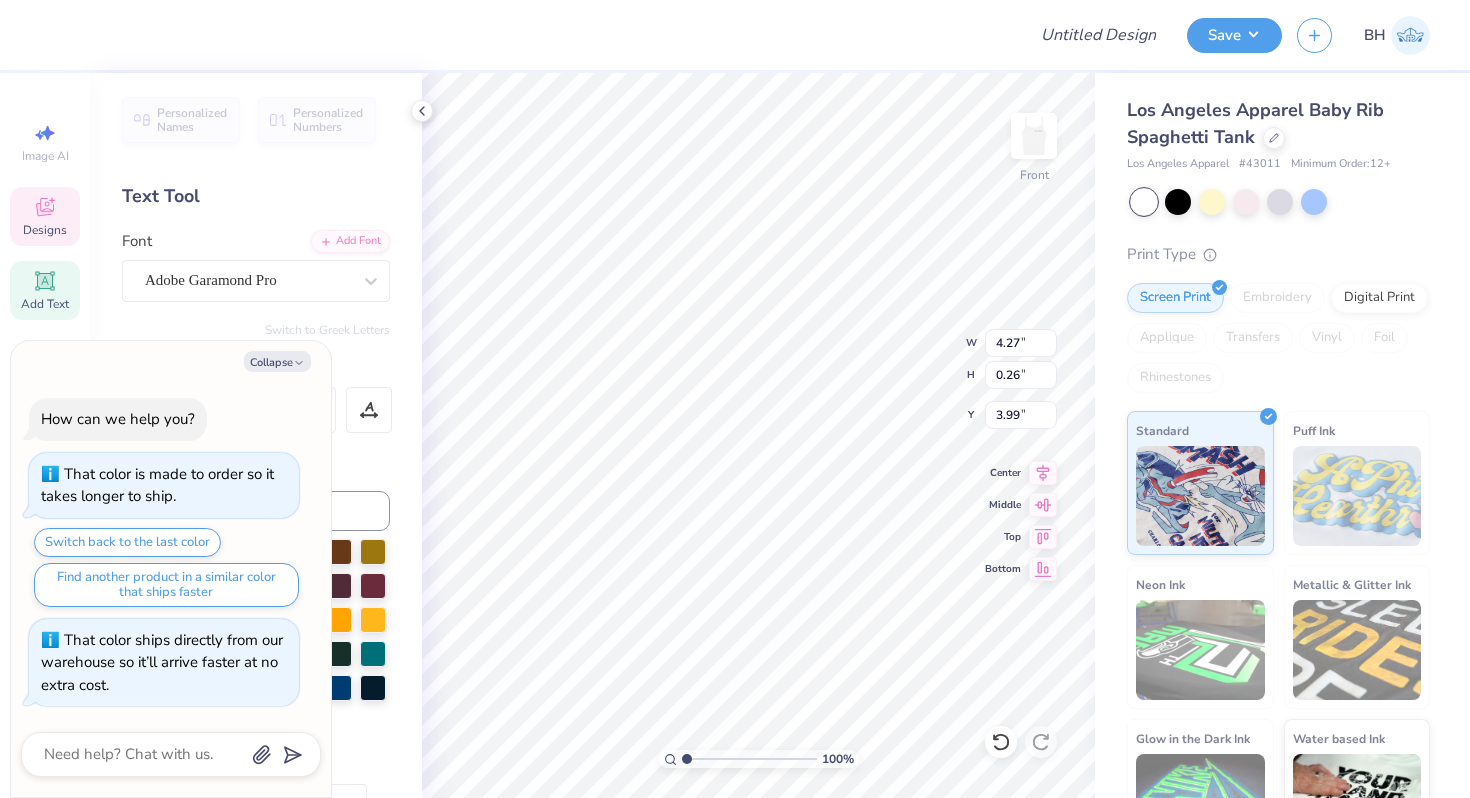 type on "x" 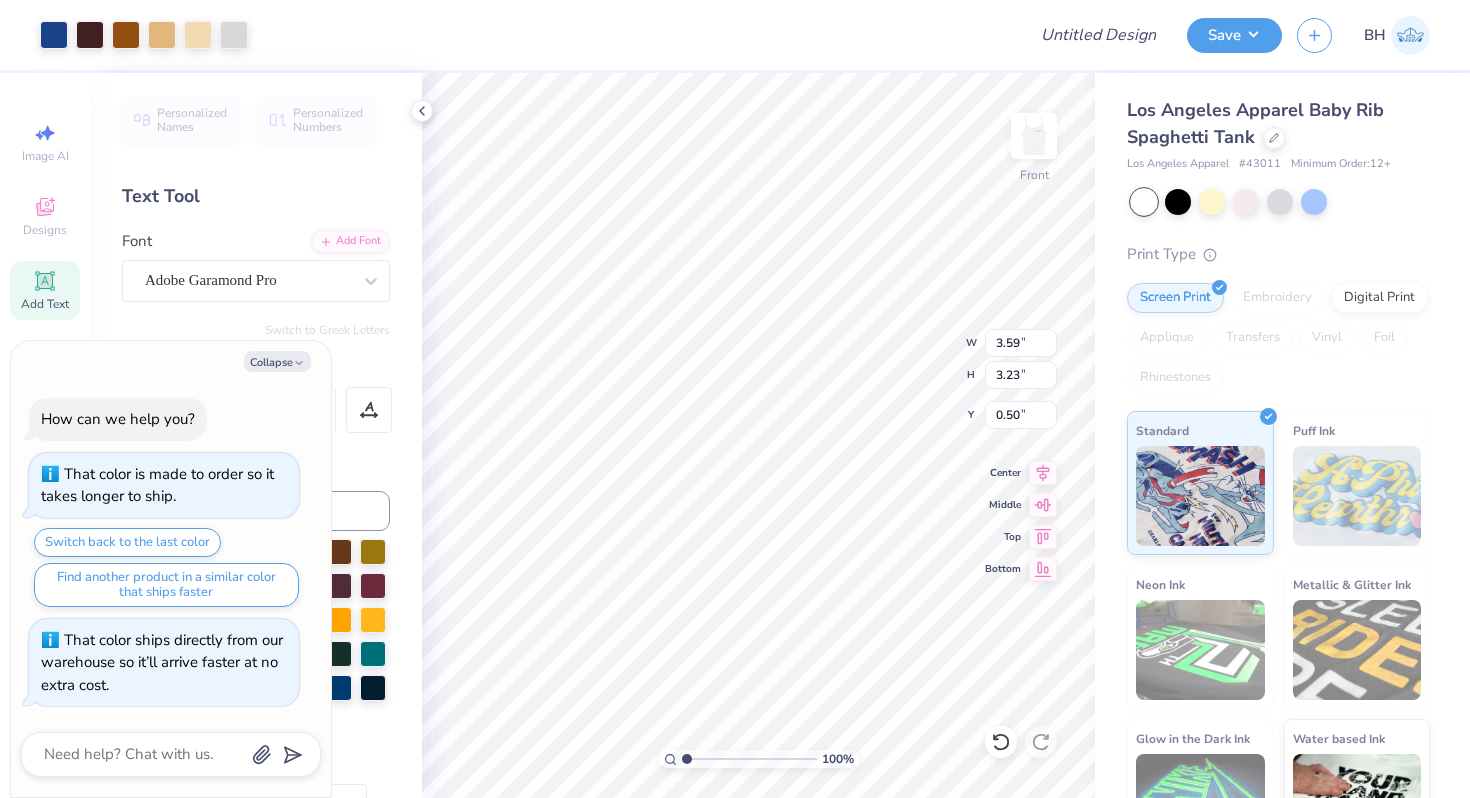 type on "x" 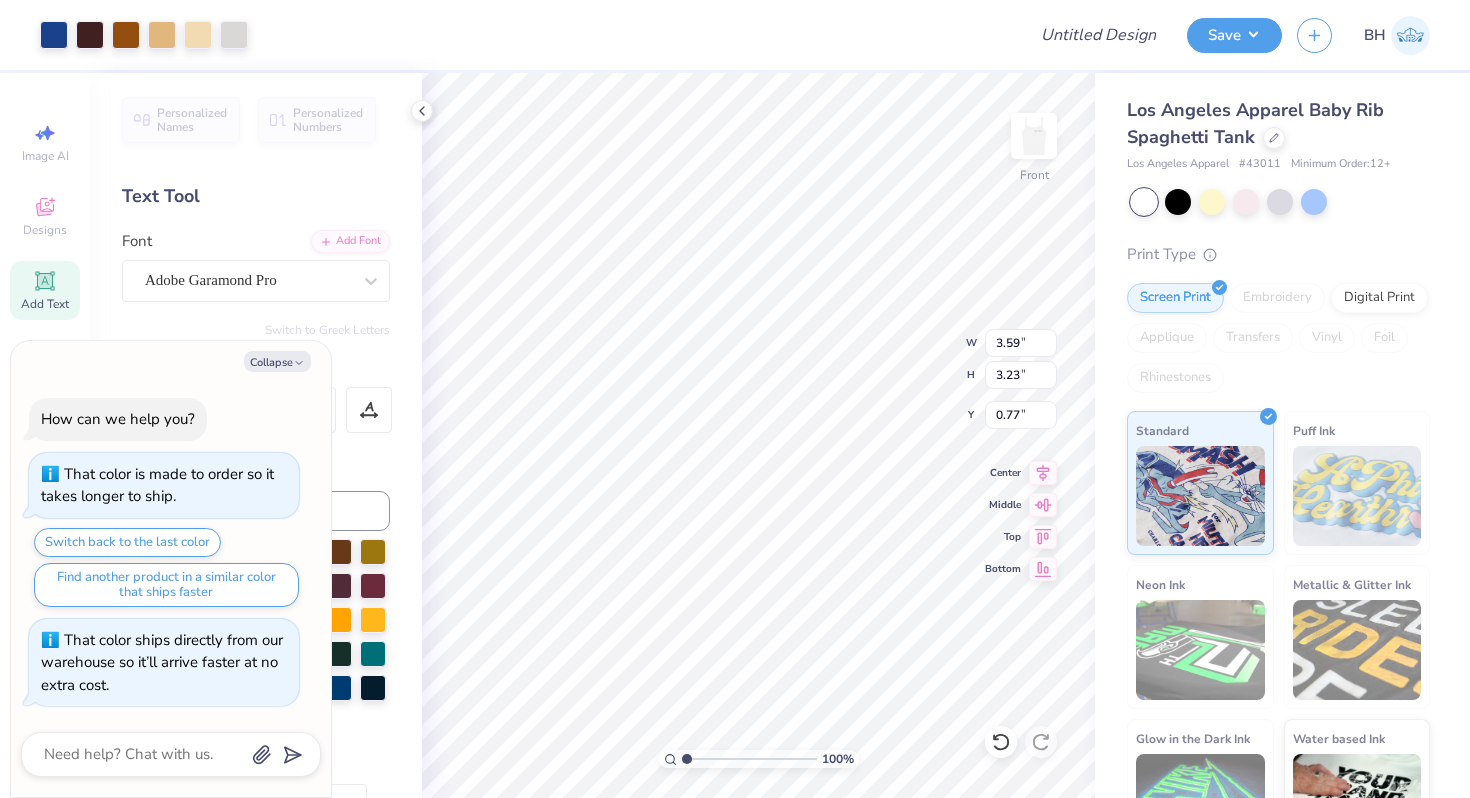 type on "x" 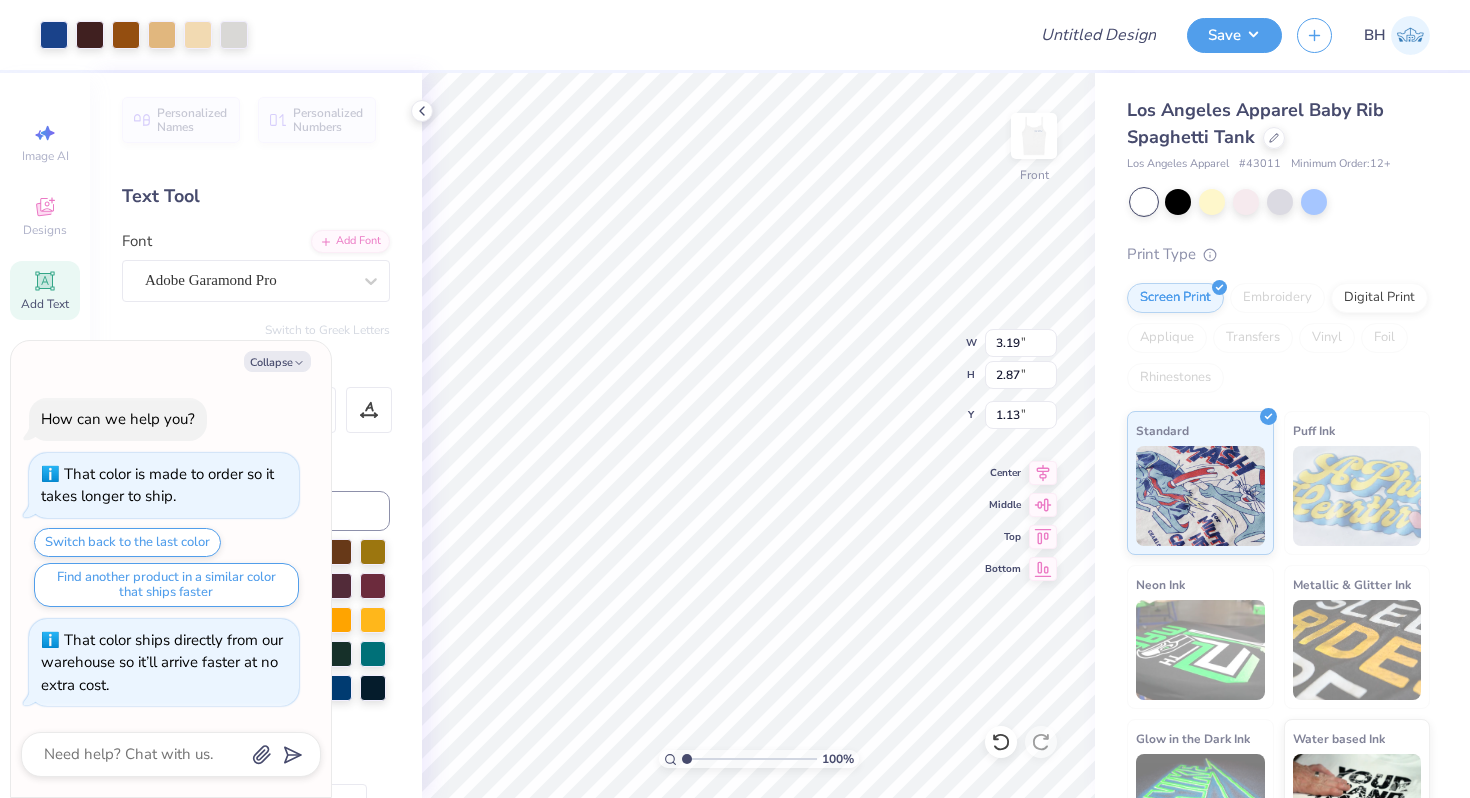 type on "x" 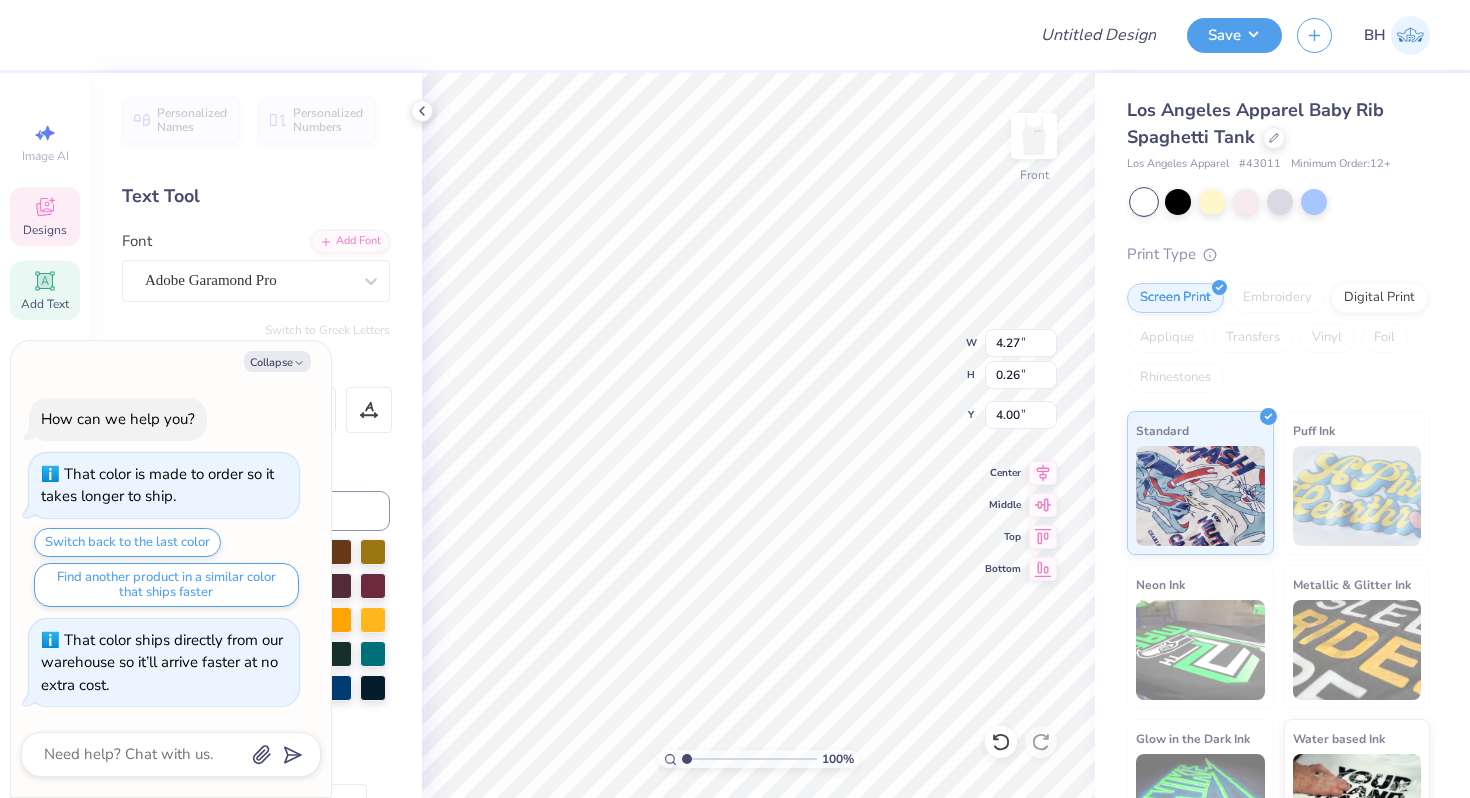 type on "x" 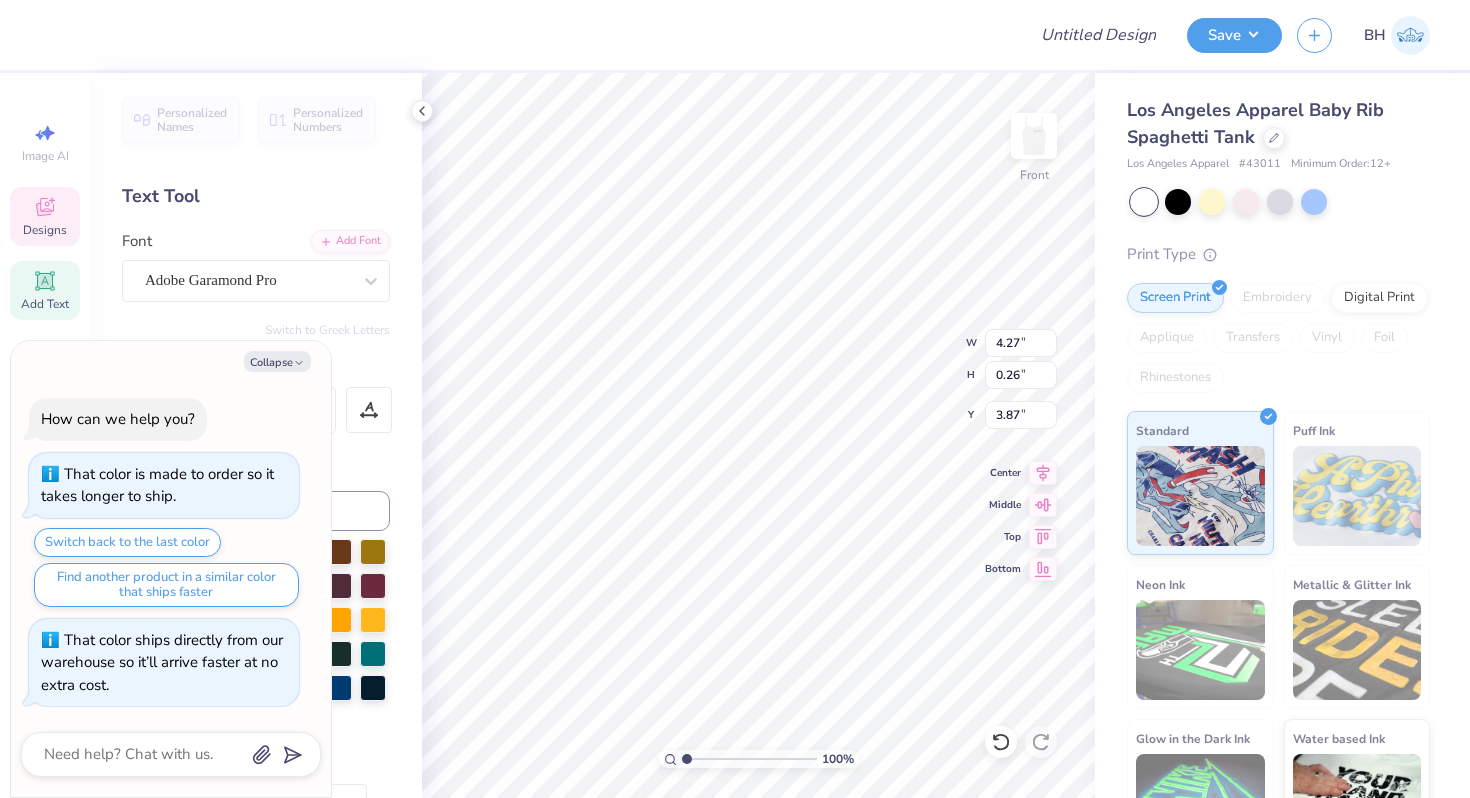 type on "x" 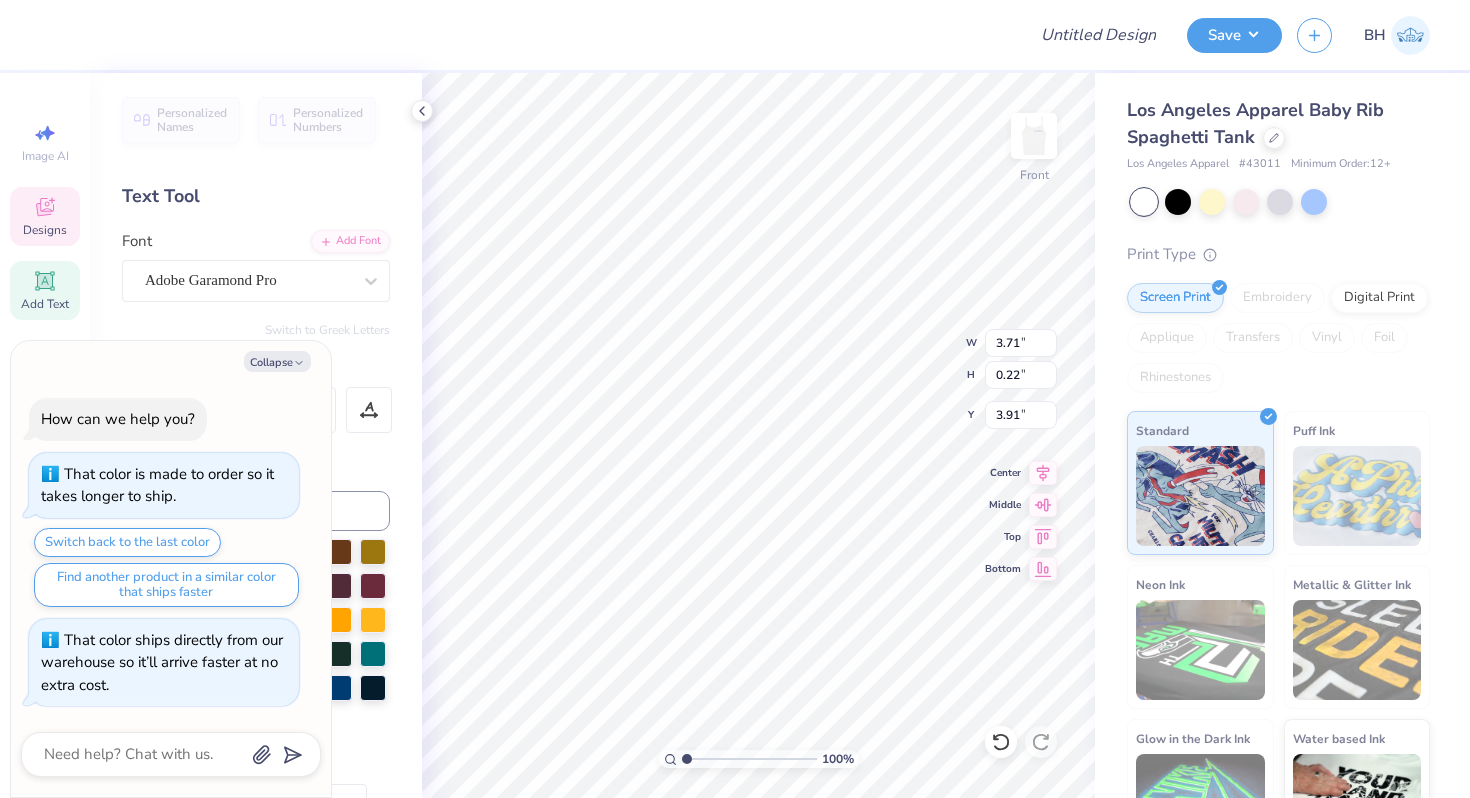 type on "x" 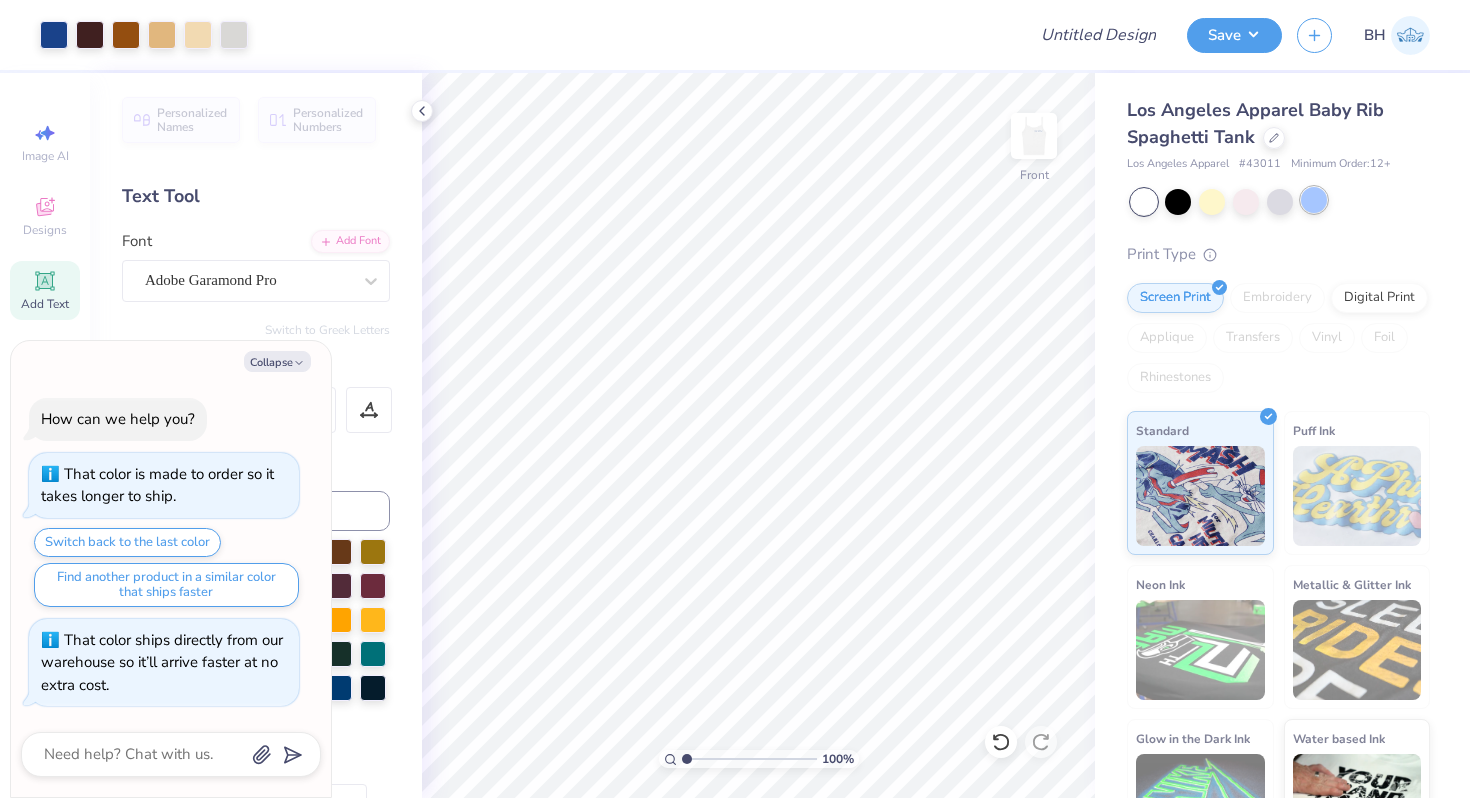 click at bounding box center [1314, 200] 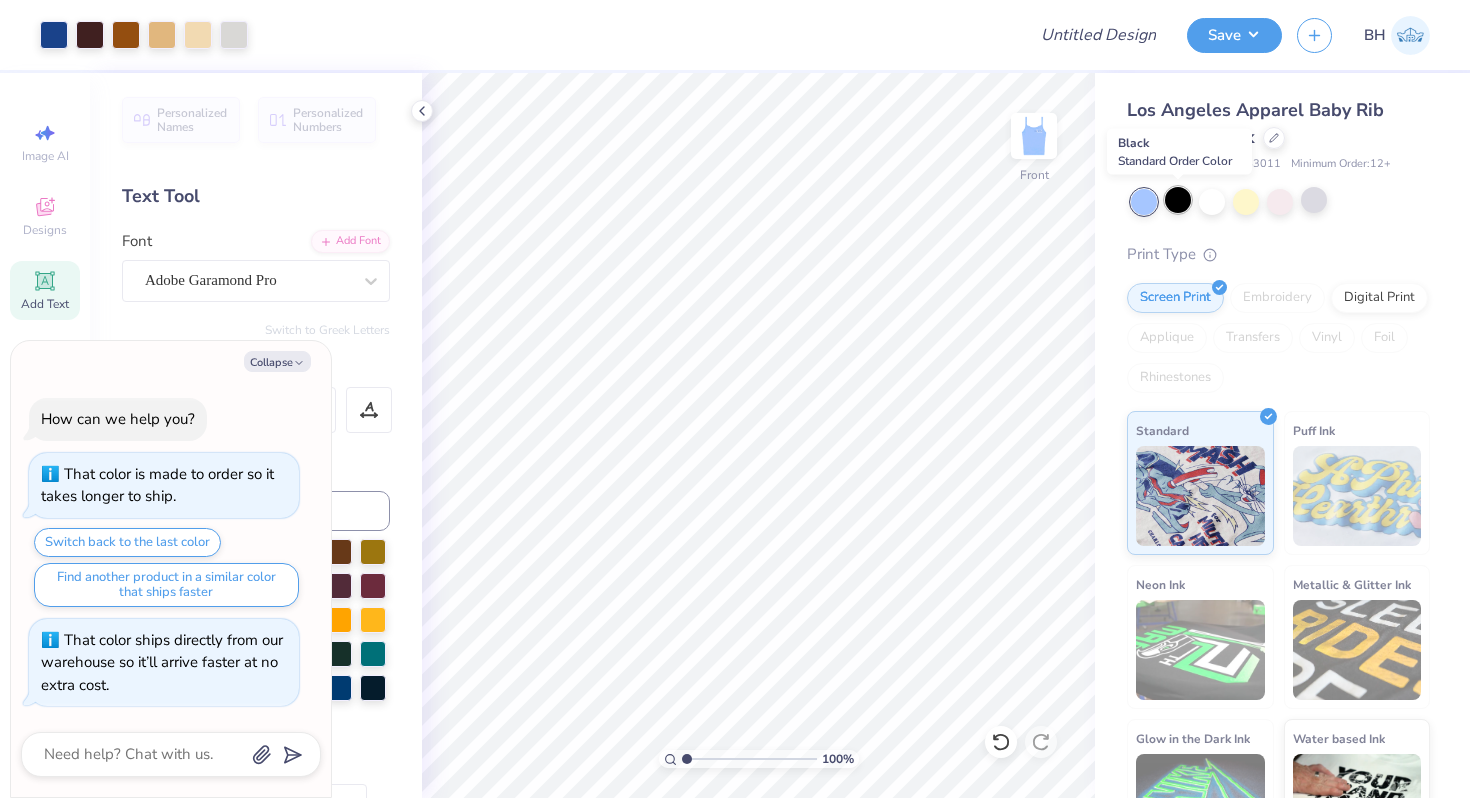 click at bounding box center (1178, 200) 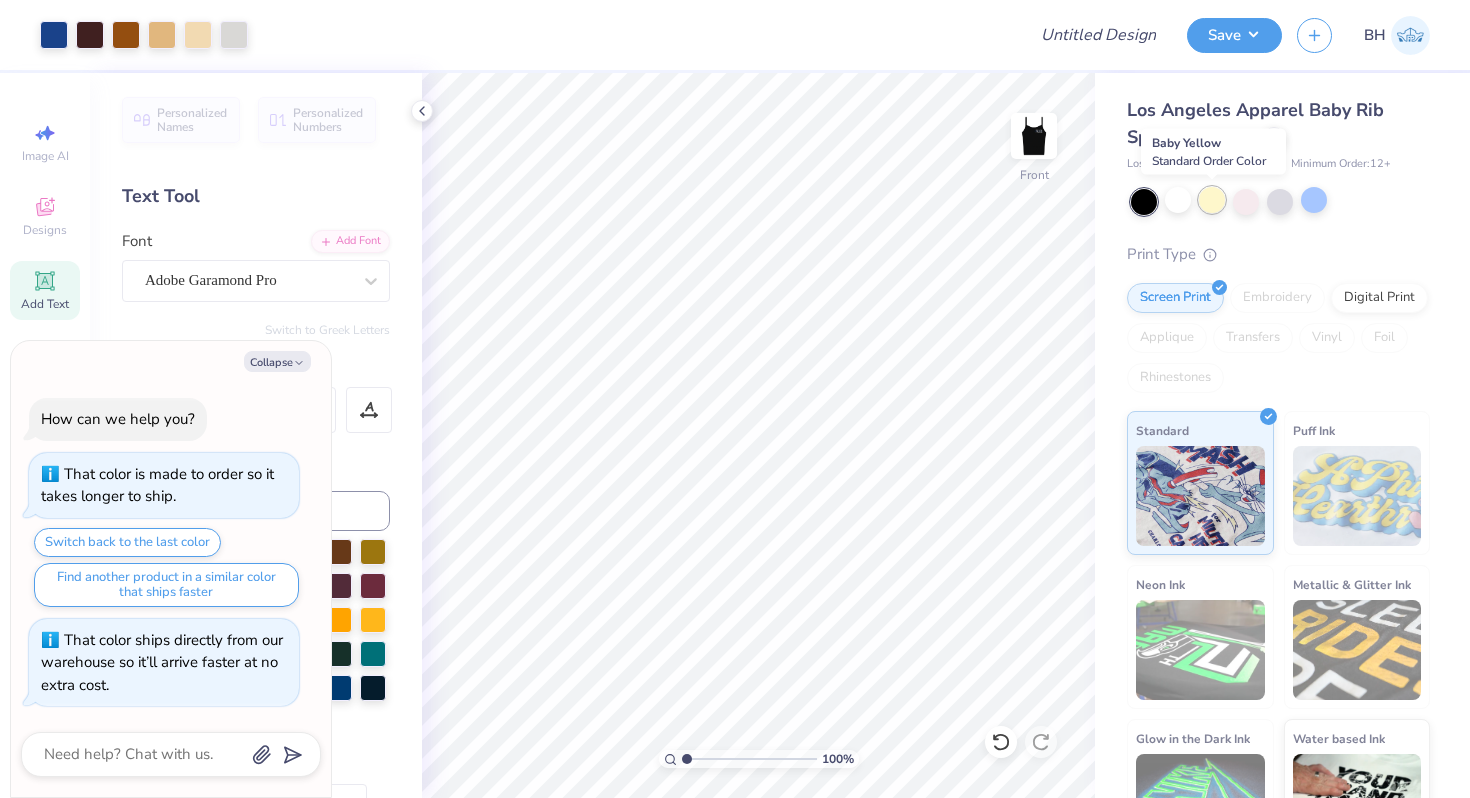 click at bounding box center [1212, 200] 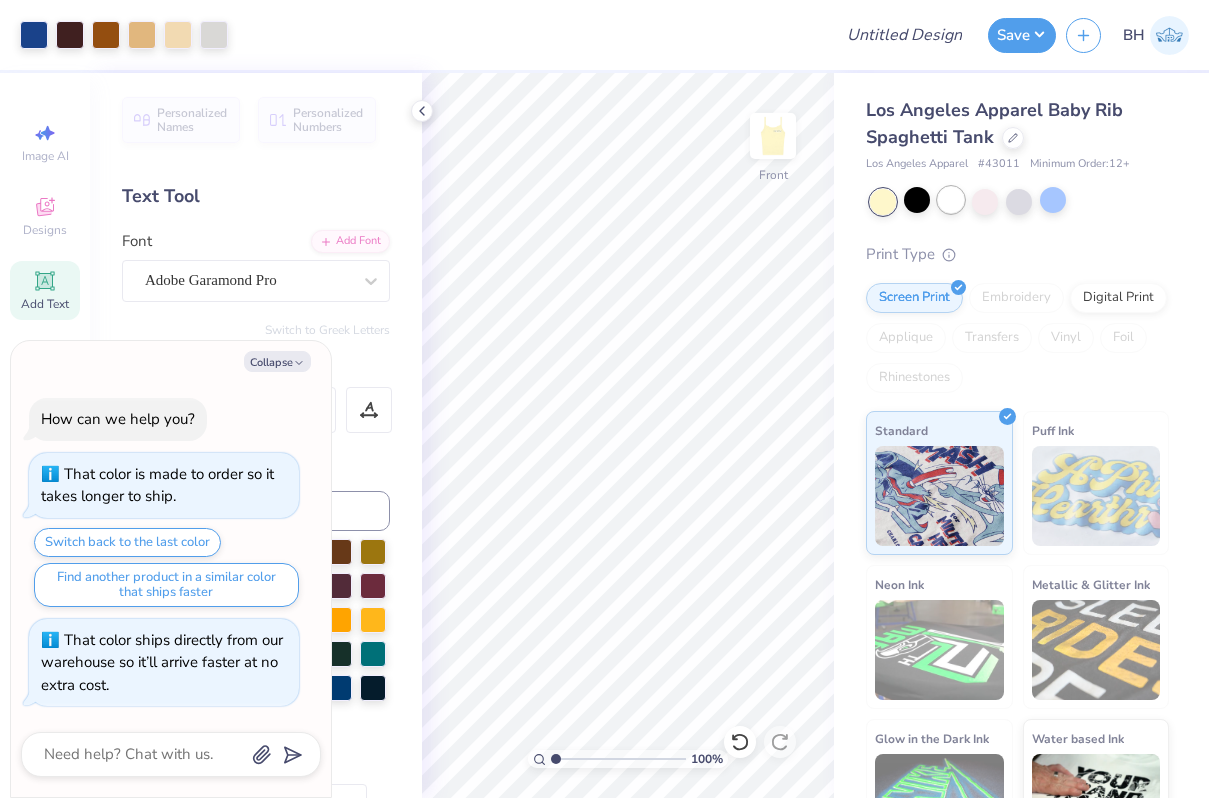 click at bounding box center (951, 200) 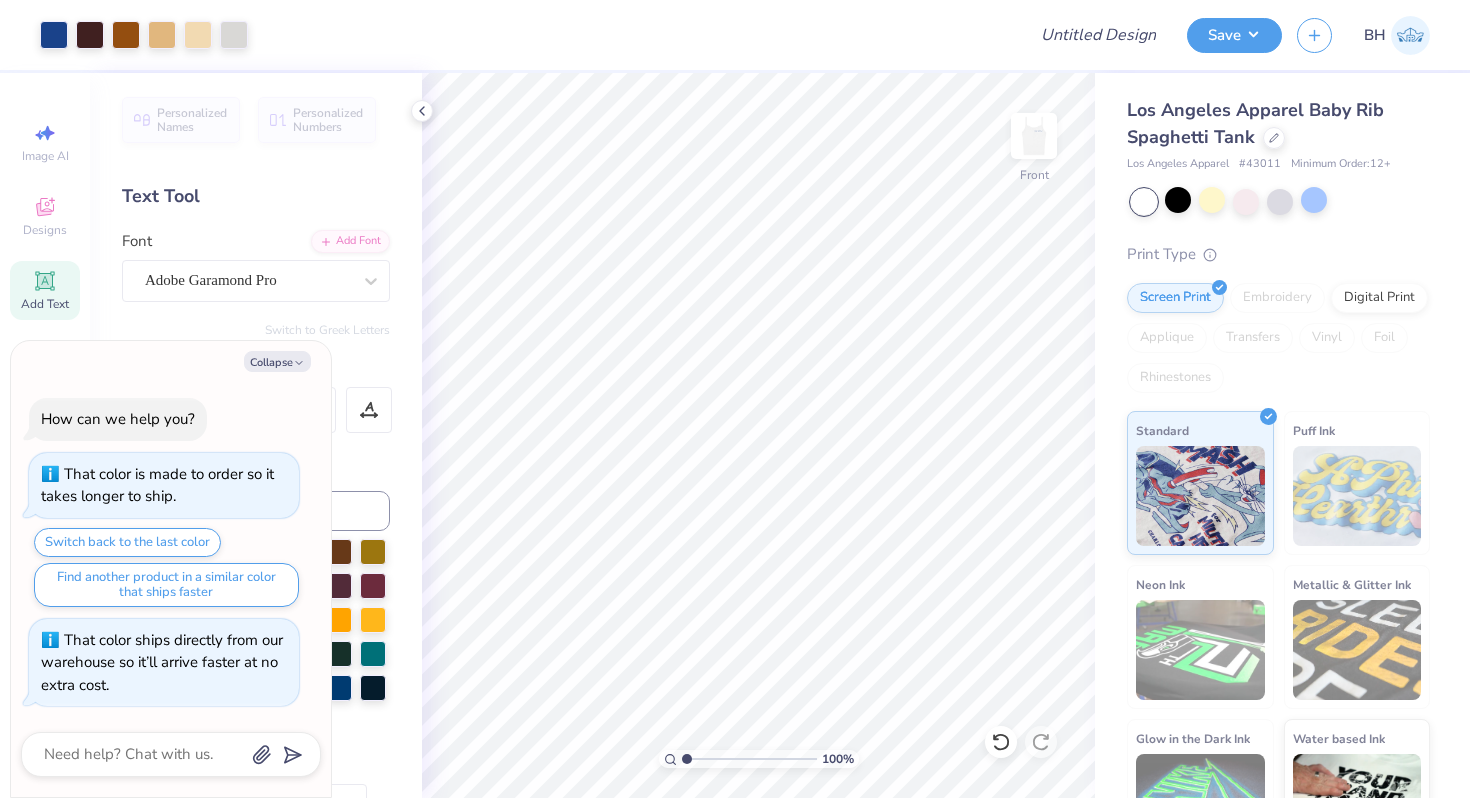 type on "x" 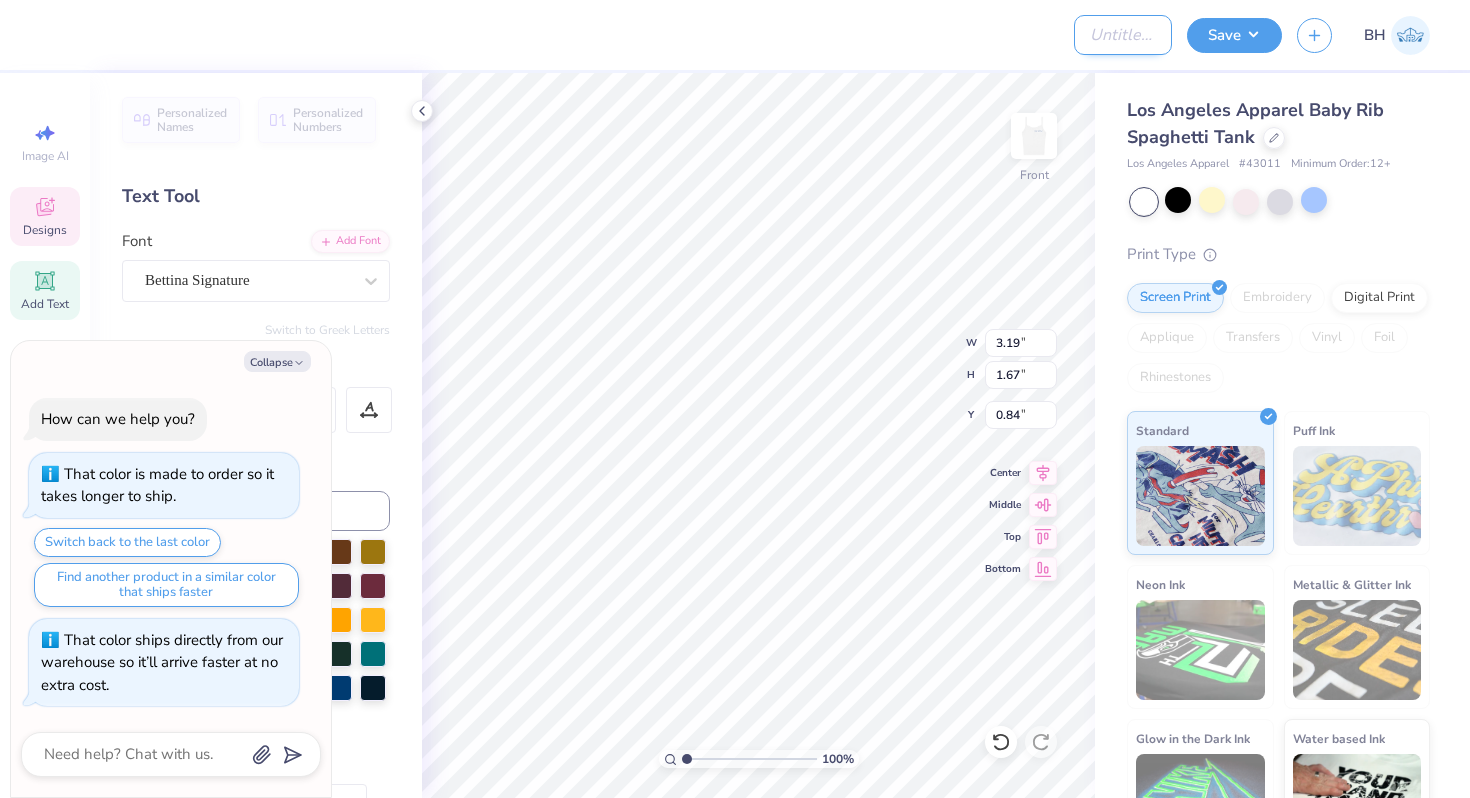click on "Design Title" at bounding box center (1123, 35) 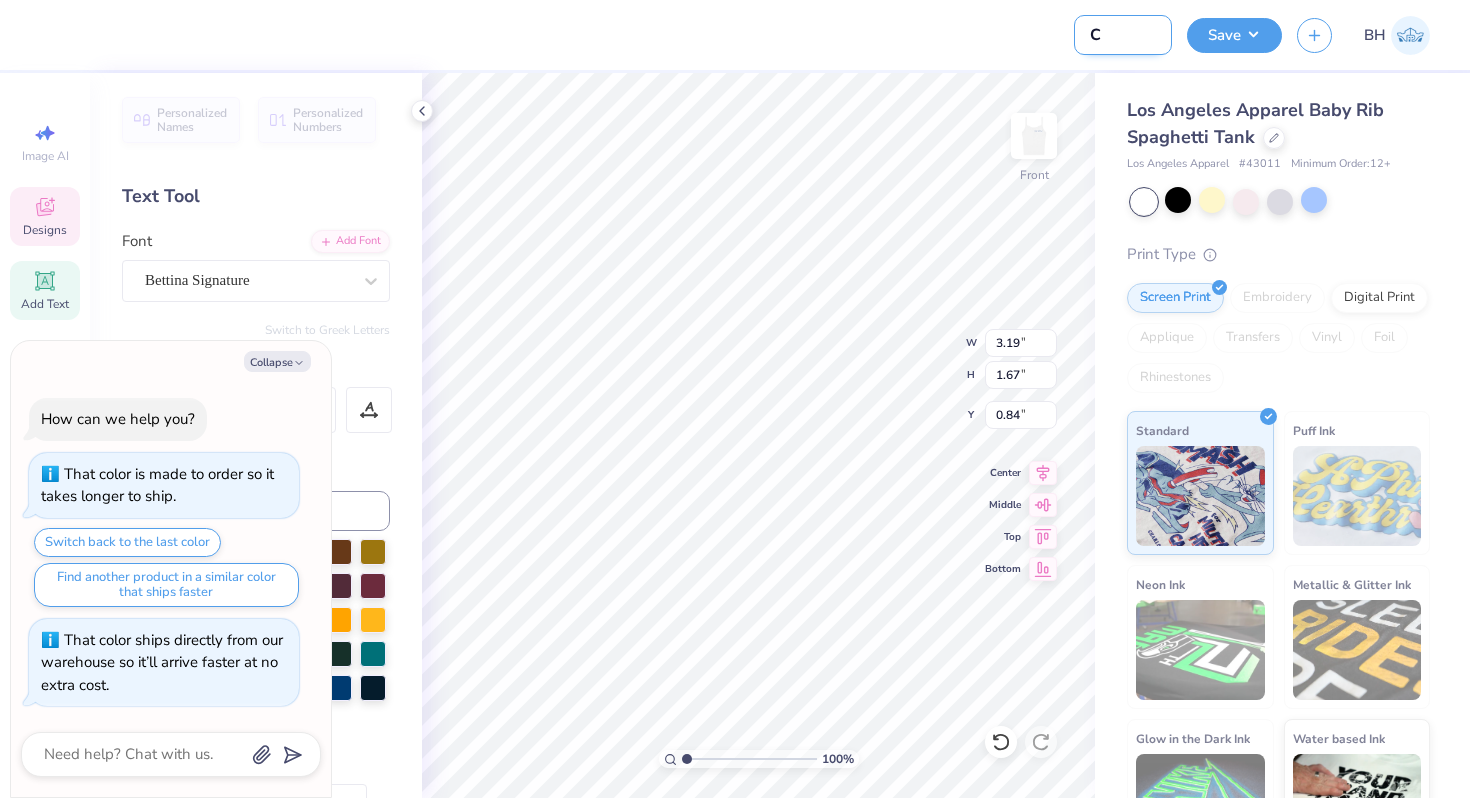 type on "Ch" 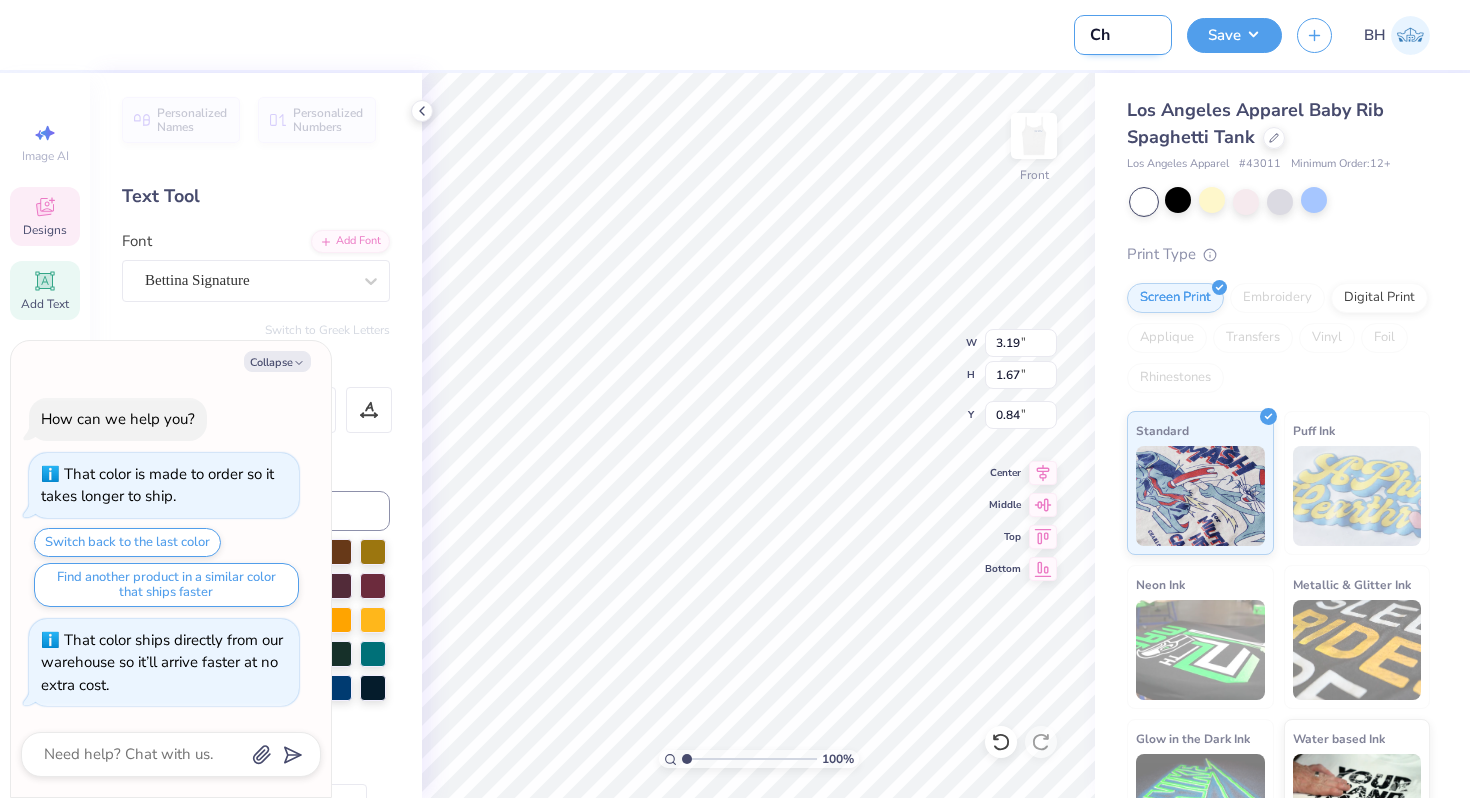 type on "Chi" 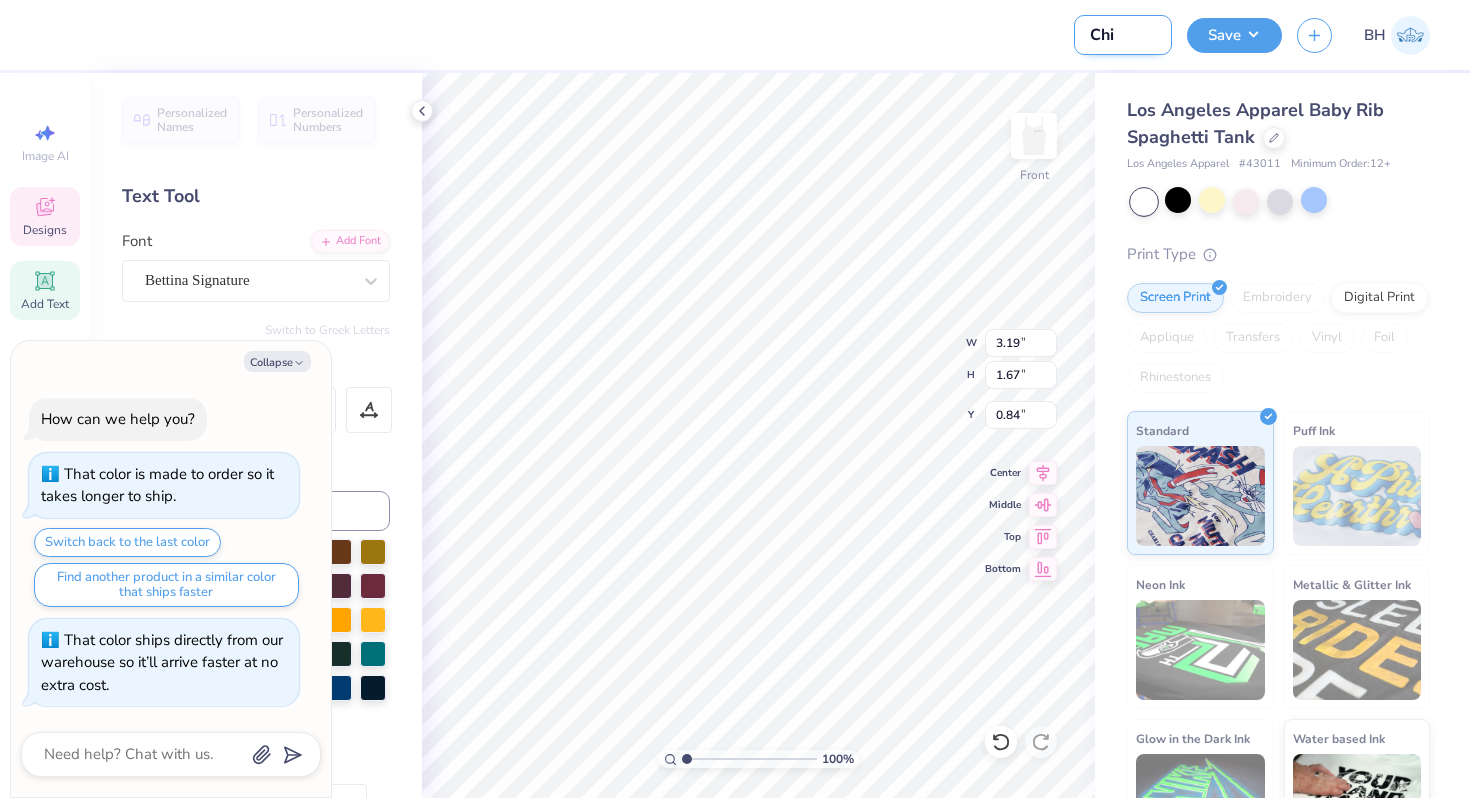type on "Chi-" 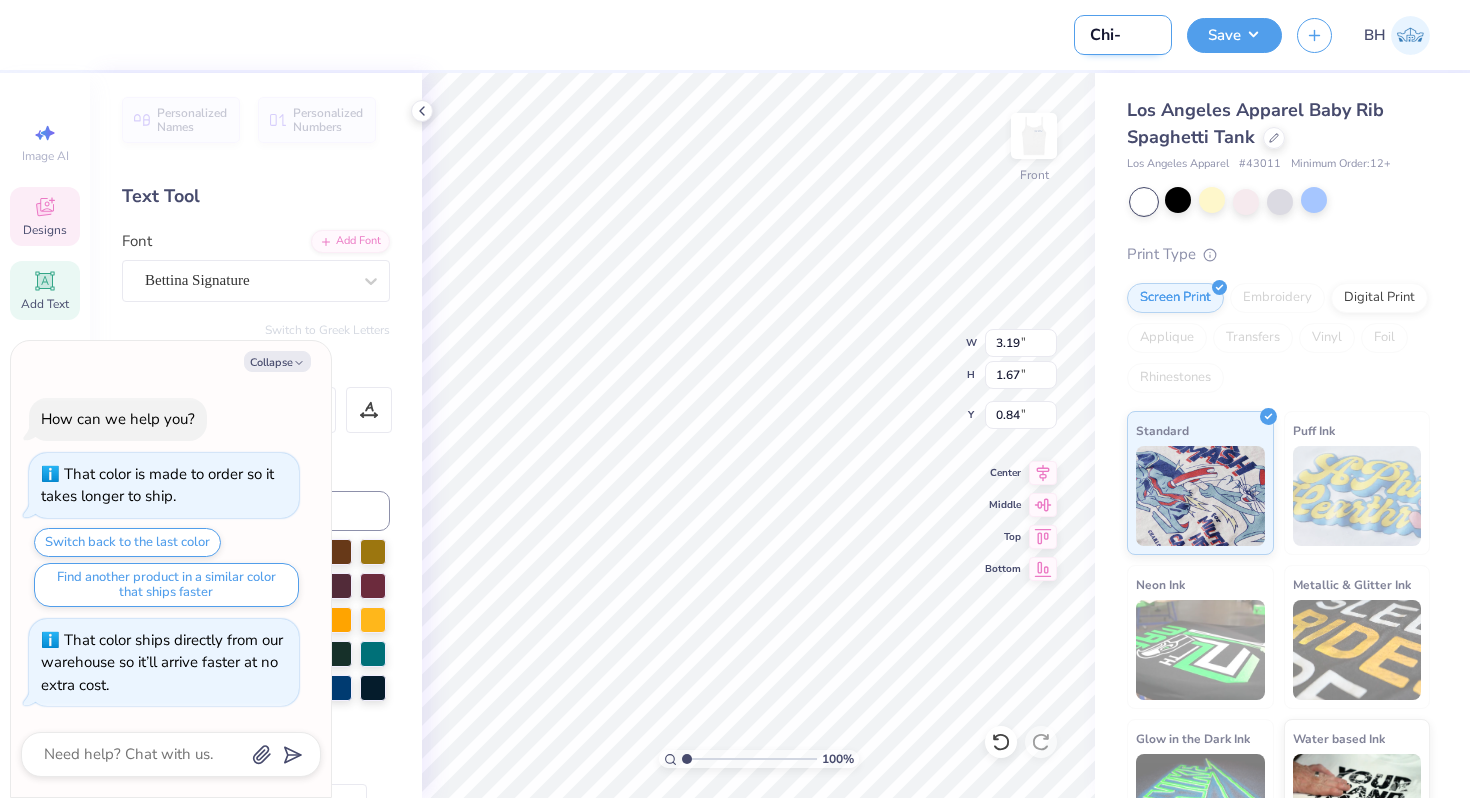 type on "Chi-H" 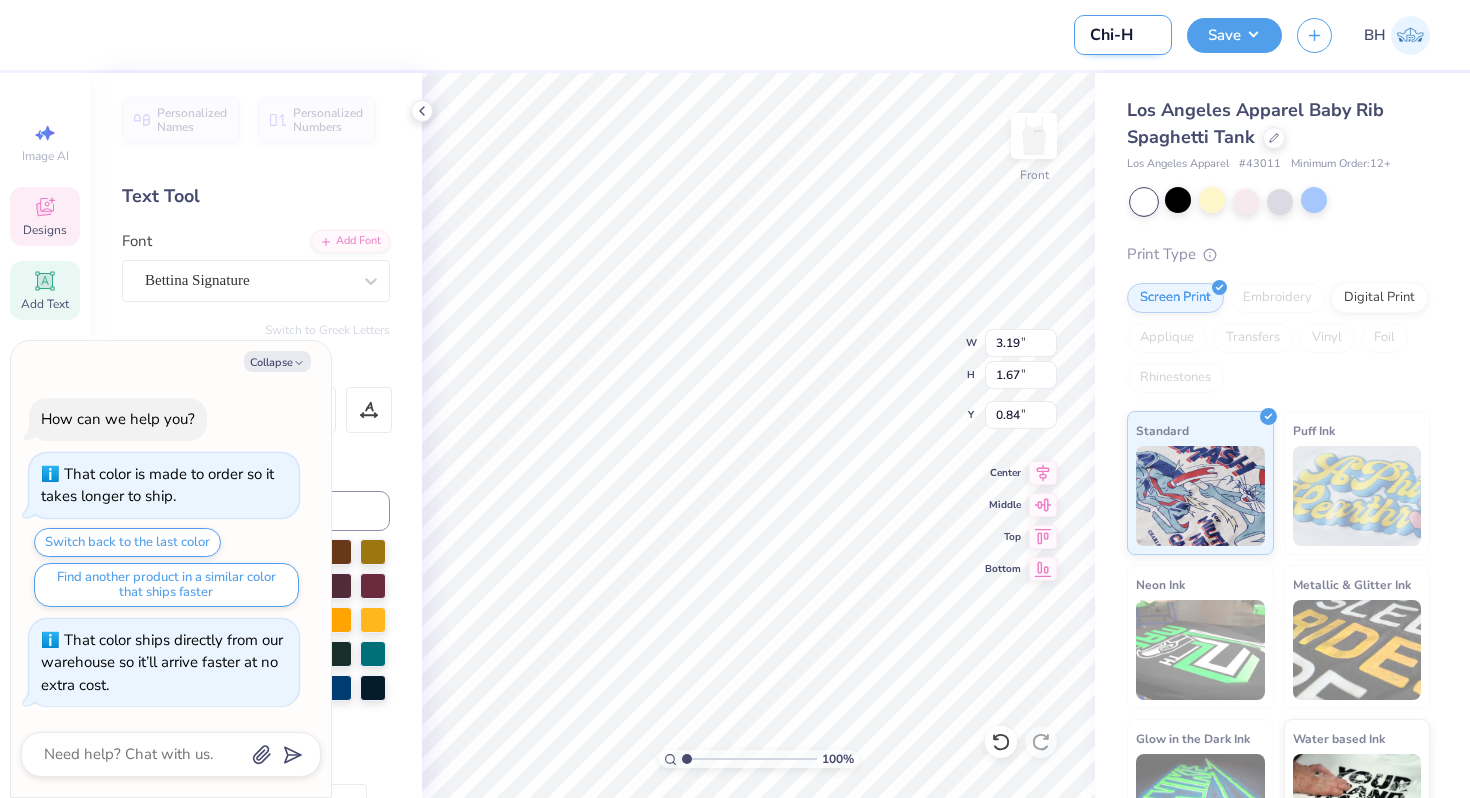 type on "Chi-Ho" 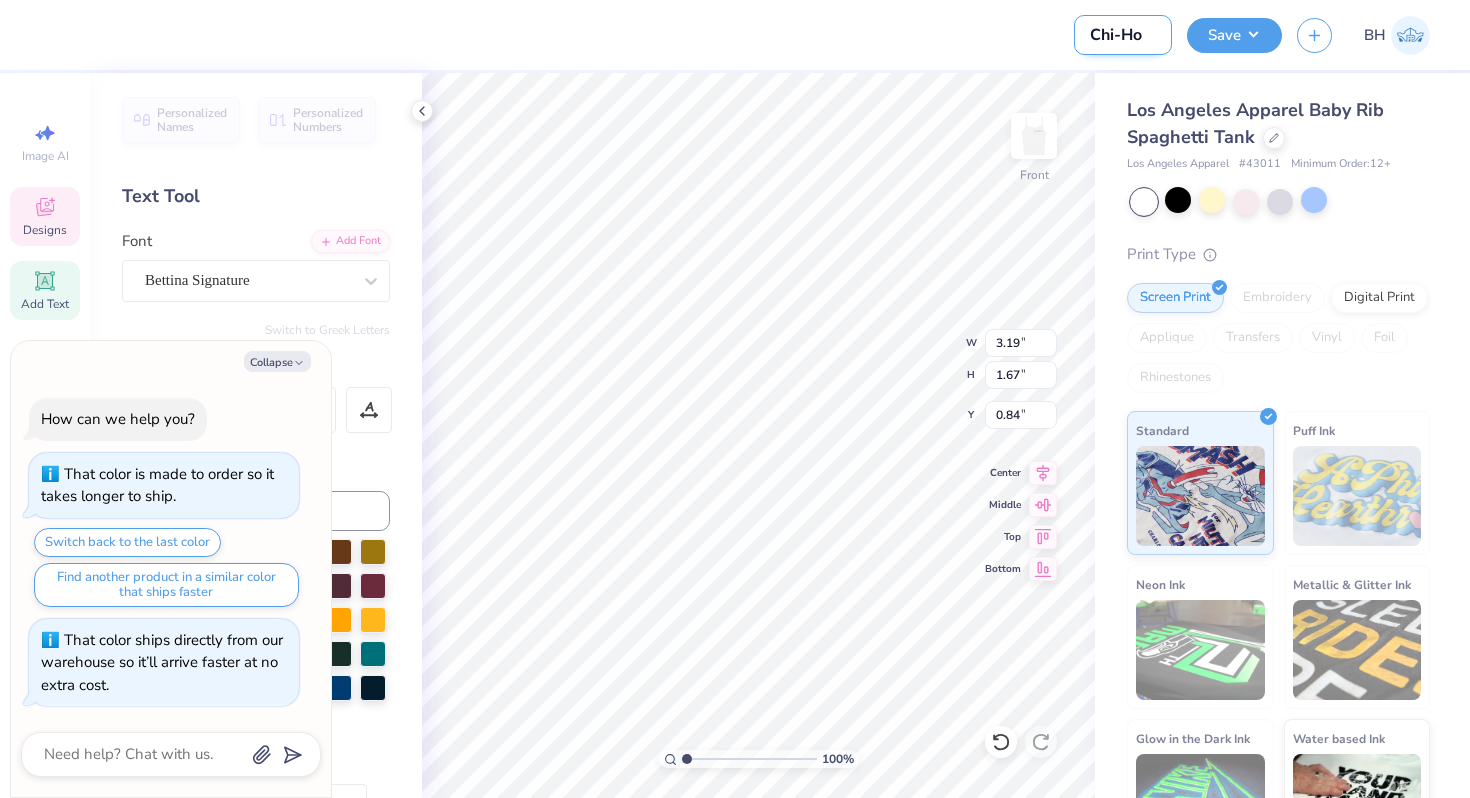 type on "Chi-Hop" 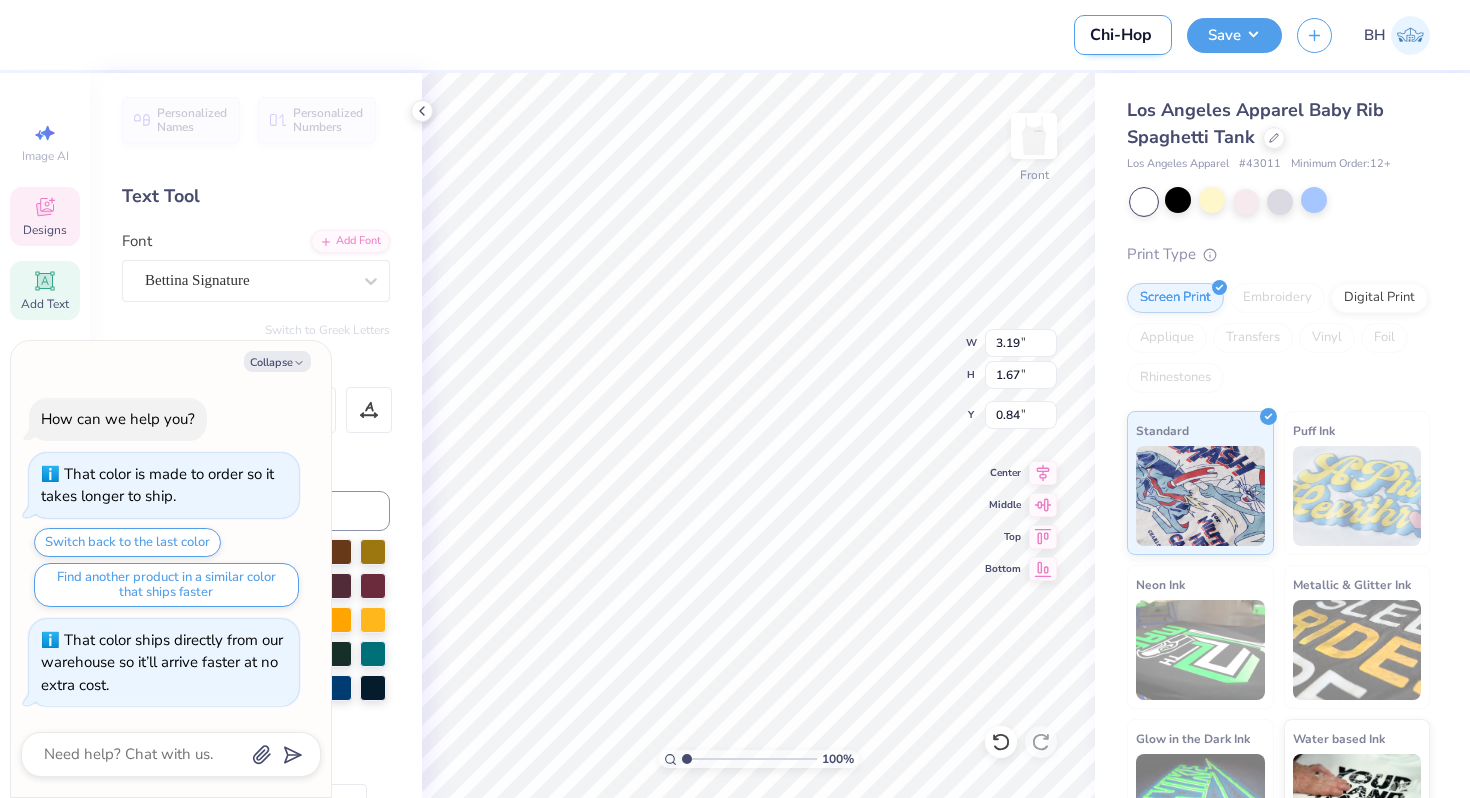 type on "x" 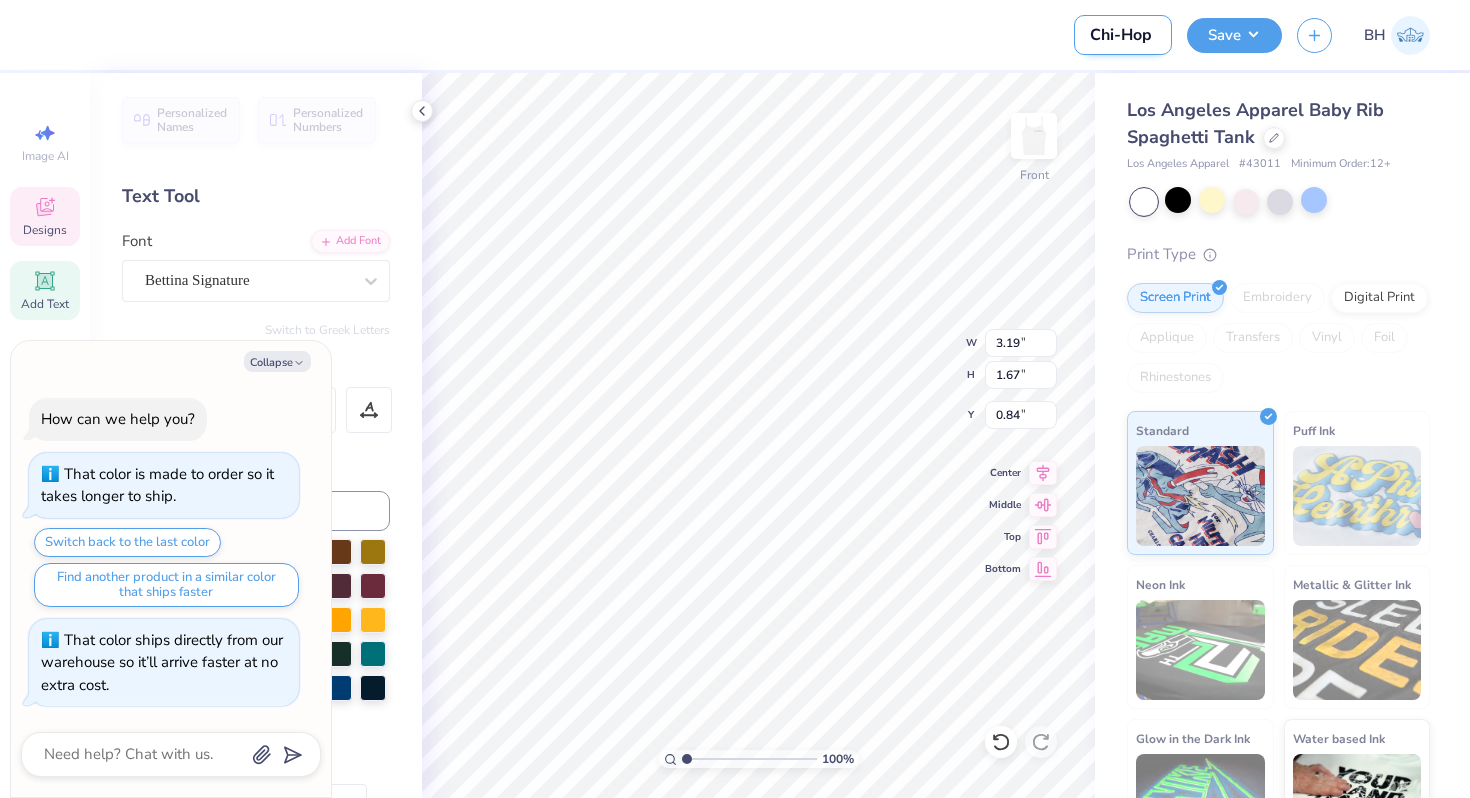 type on "Chi-Hop T" 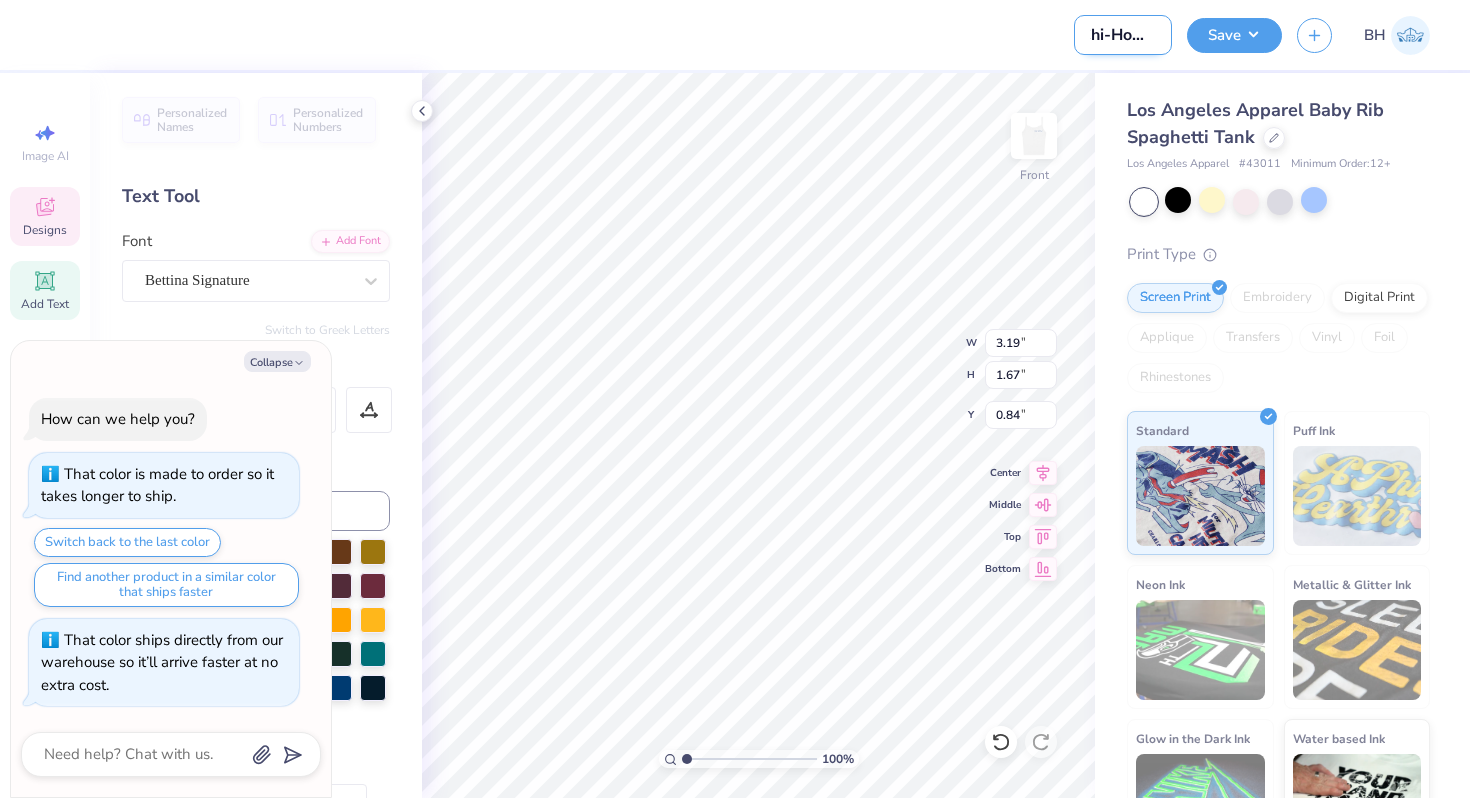 type on "Chi-Hop Ta" 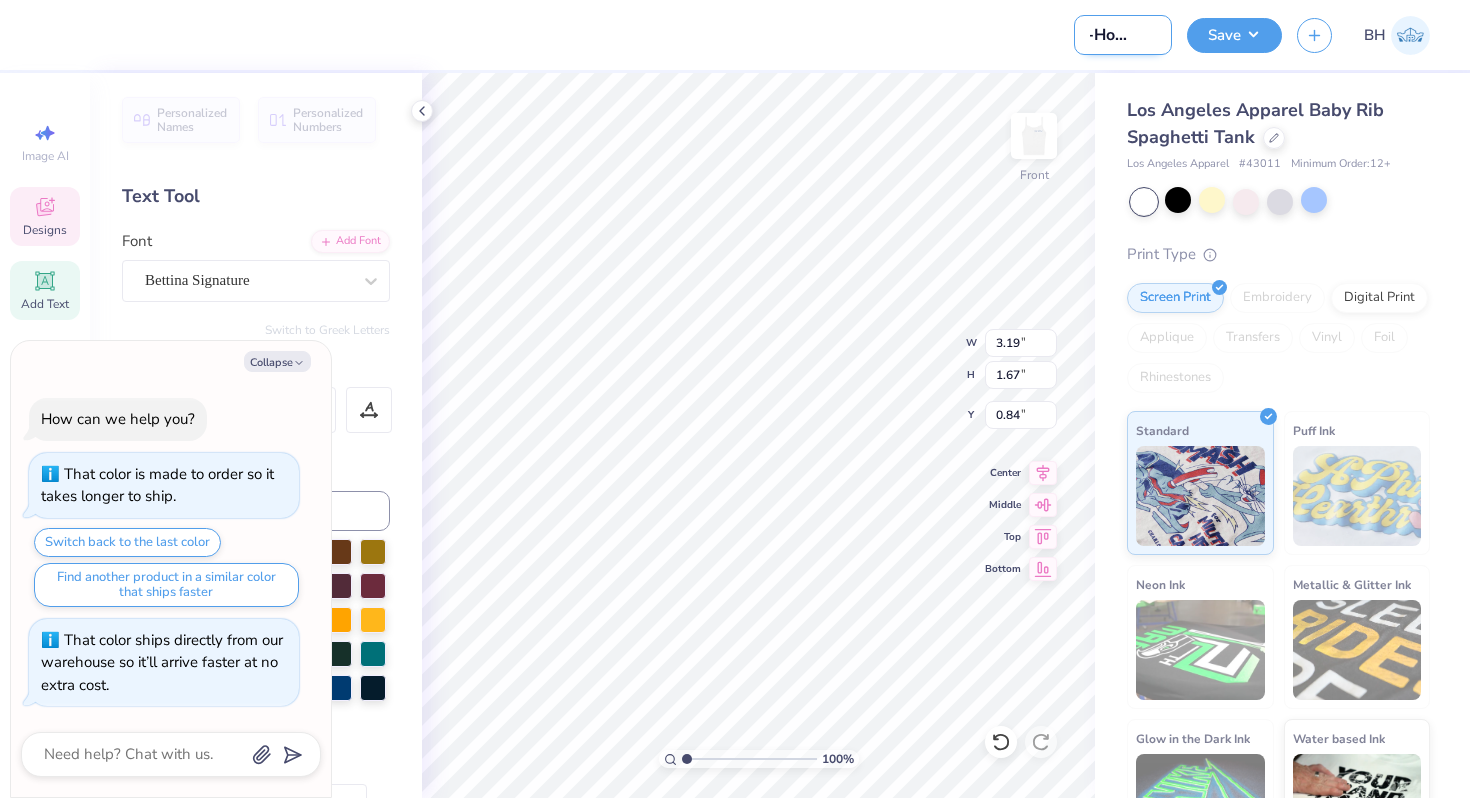 type on "Chi-Hop Tank" 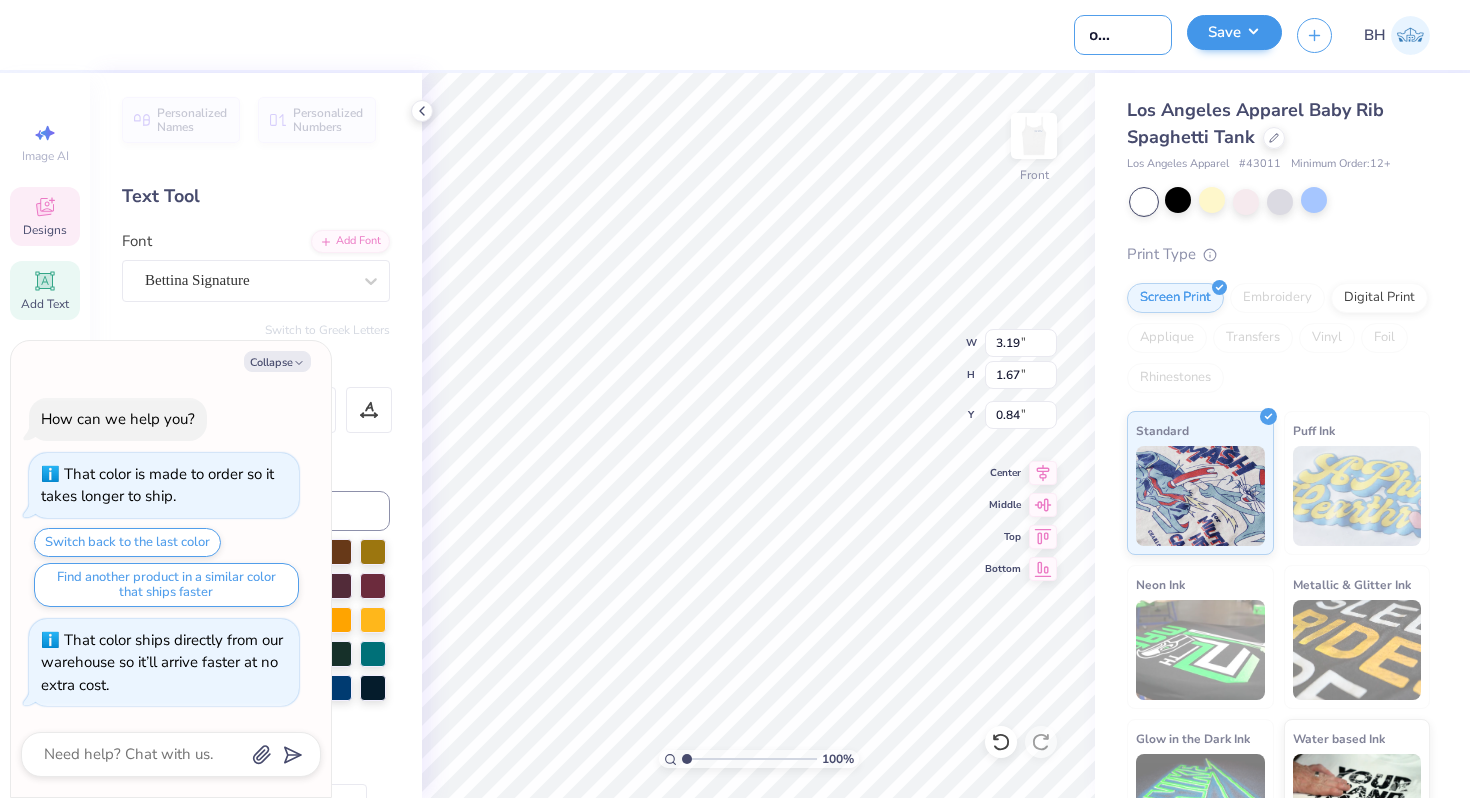 type on "Chi-Hop Tanks" 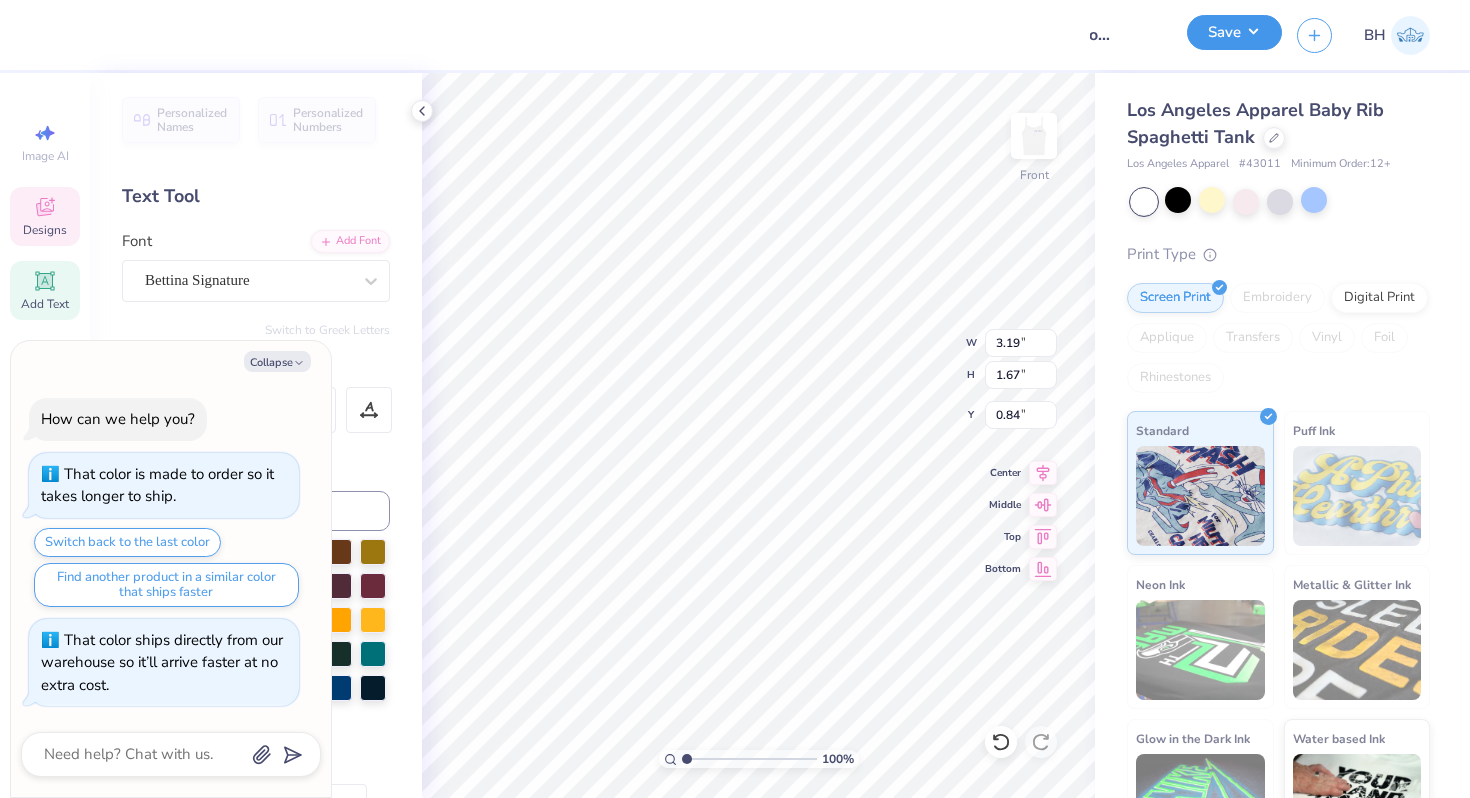 click on "Save" at bounding box center [1234, 32] 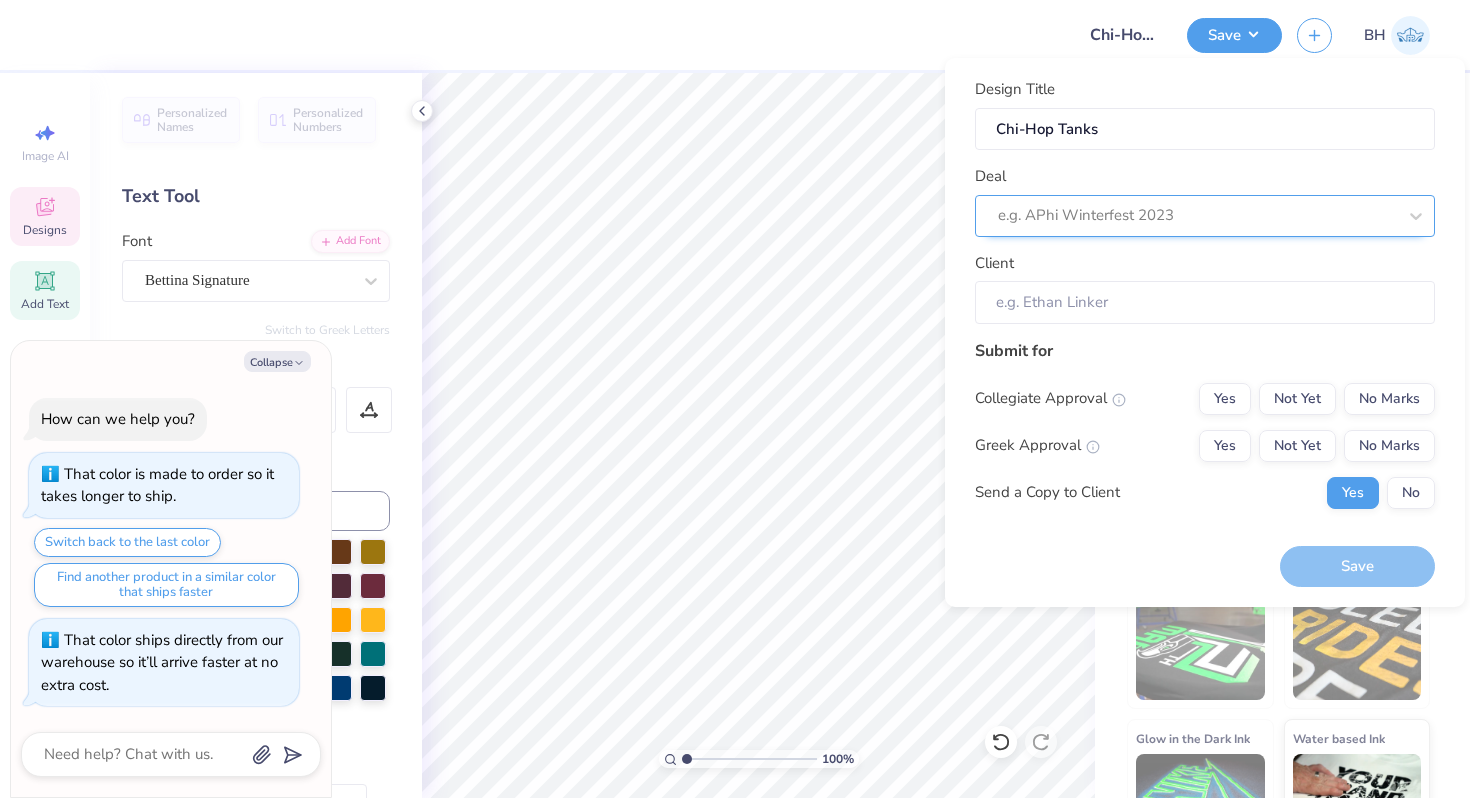 click on "e.g. APhi Winterfest 2023" at bounding box center [1205, 216] 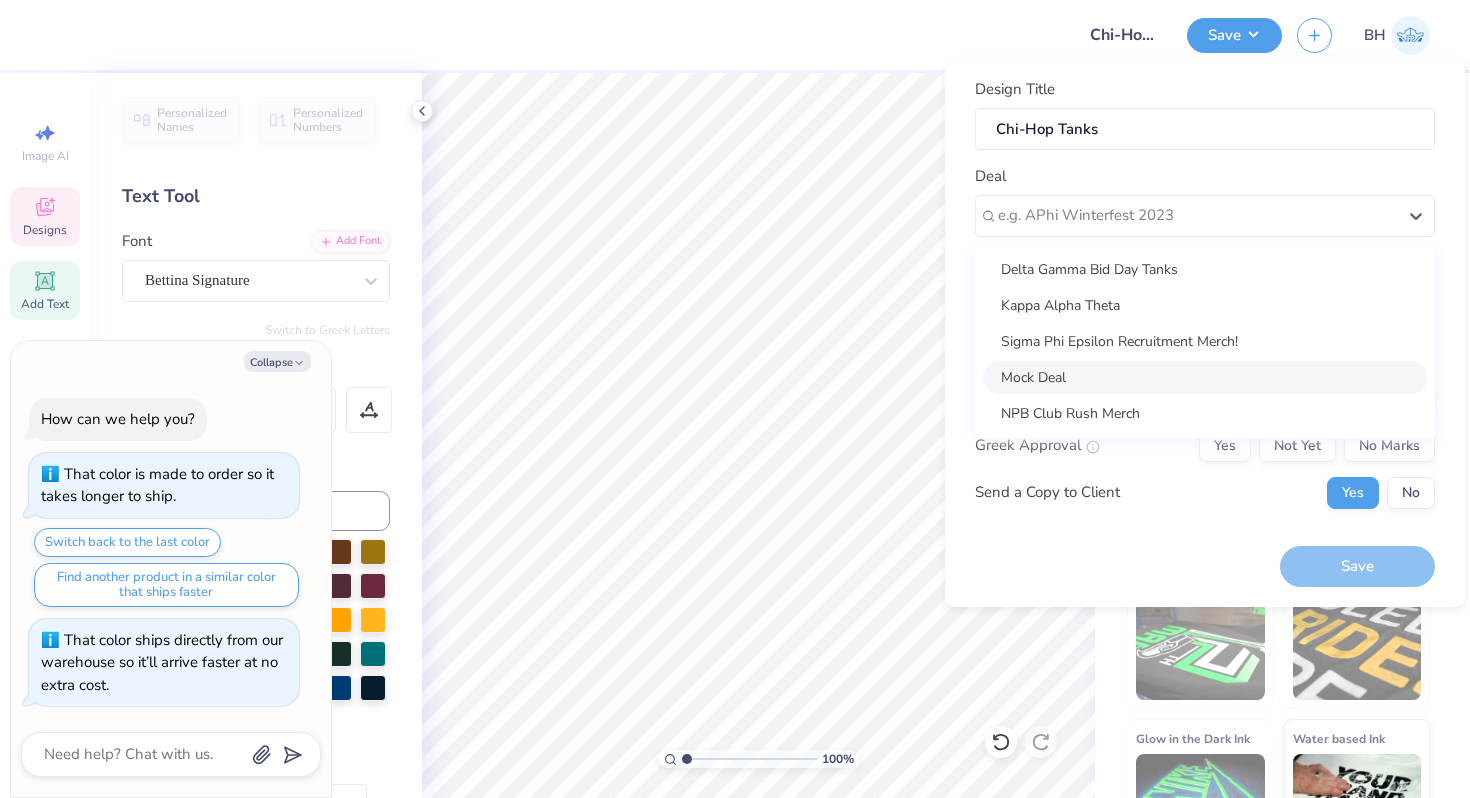 click on "Mock Deal" at bounding box center (1205, 377) 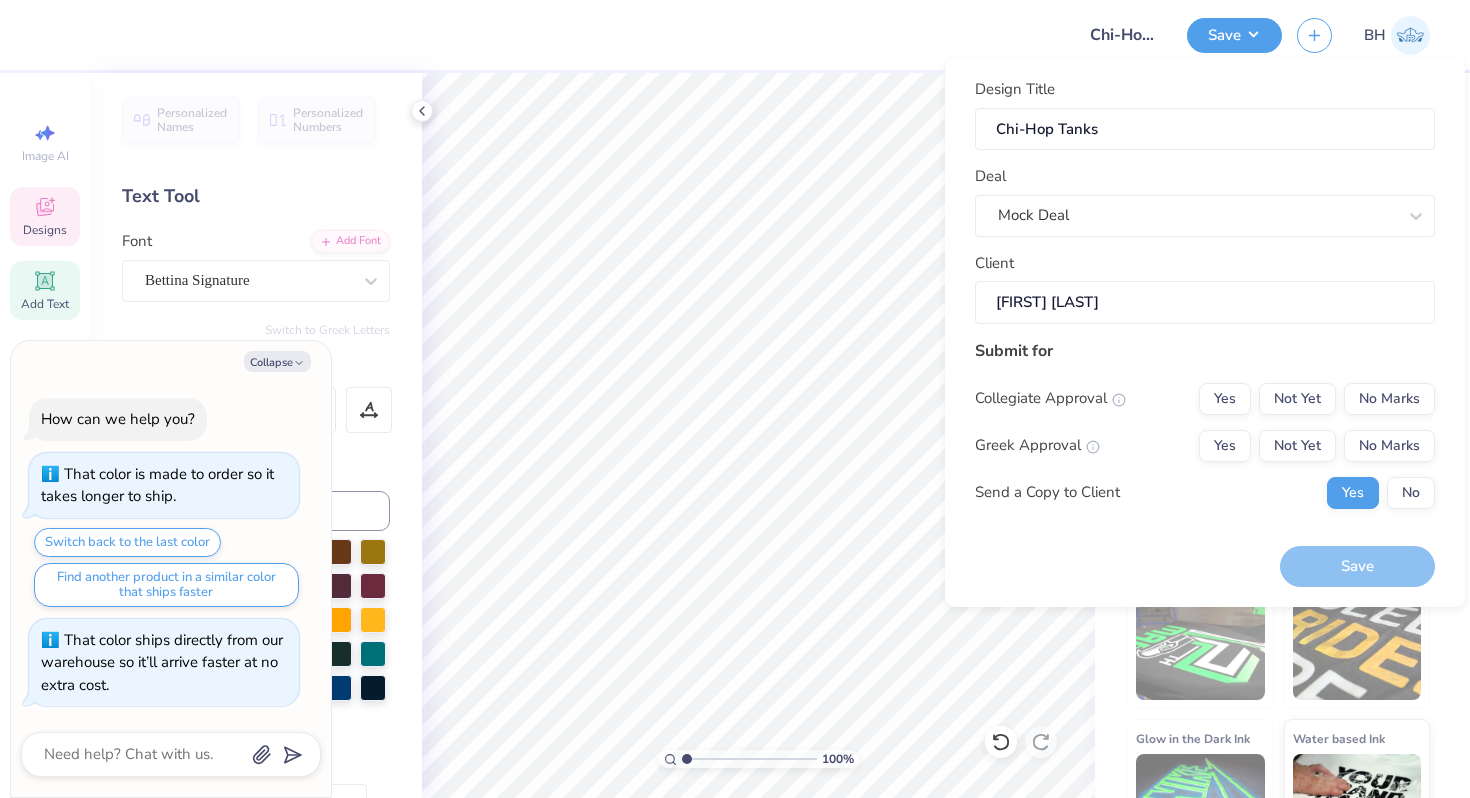 click on "[FIRST] [LAST]" at bounding box center [1205, 302] 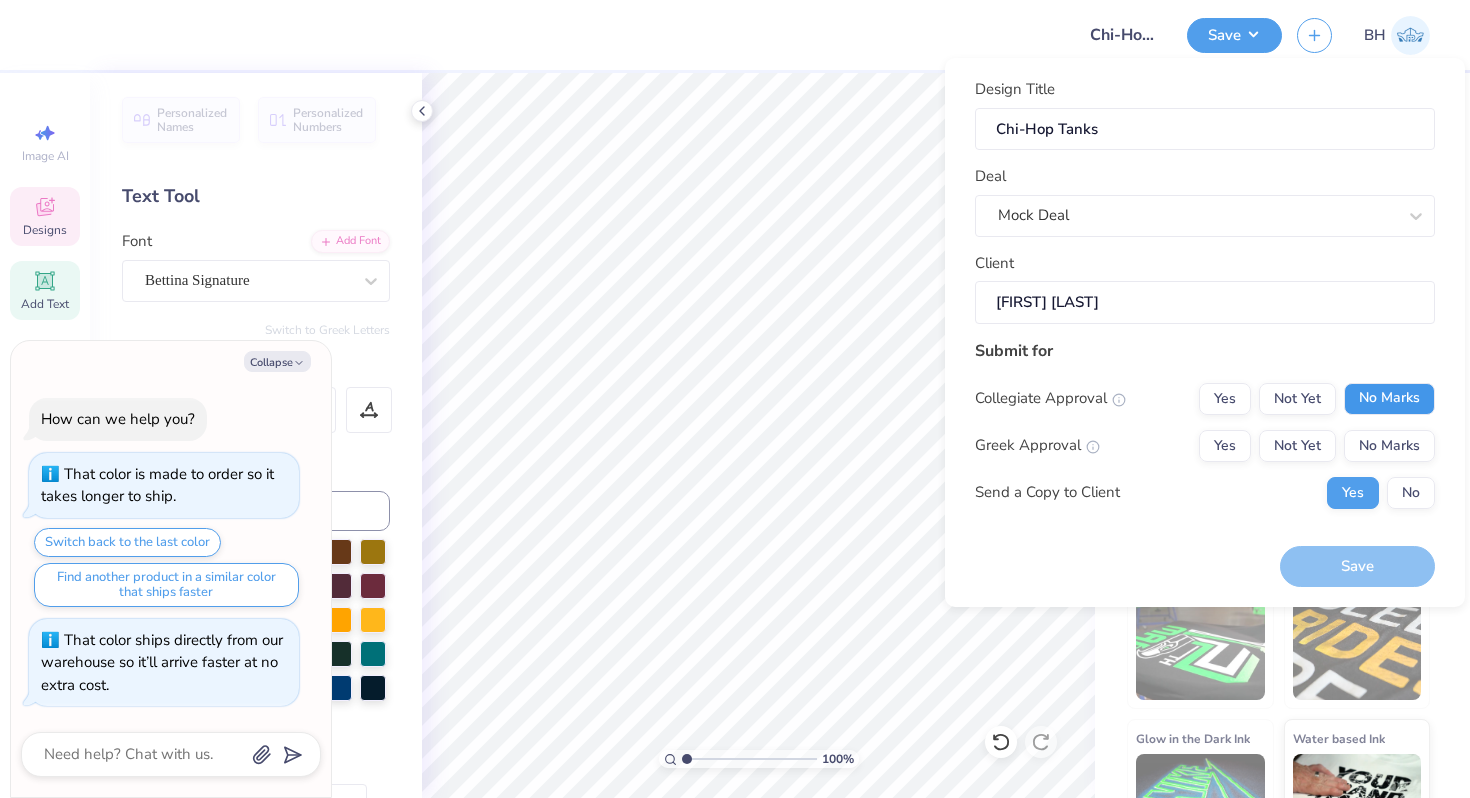 click on "No Marks" at bounding box center (1389, 399) 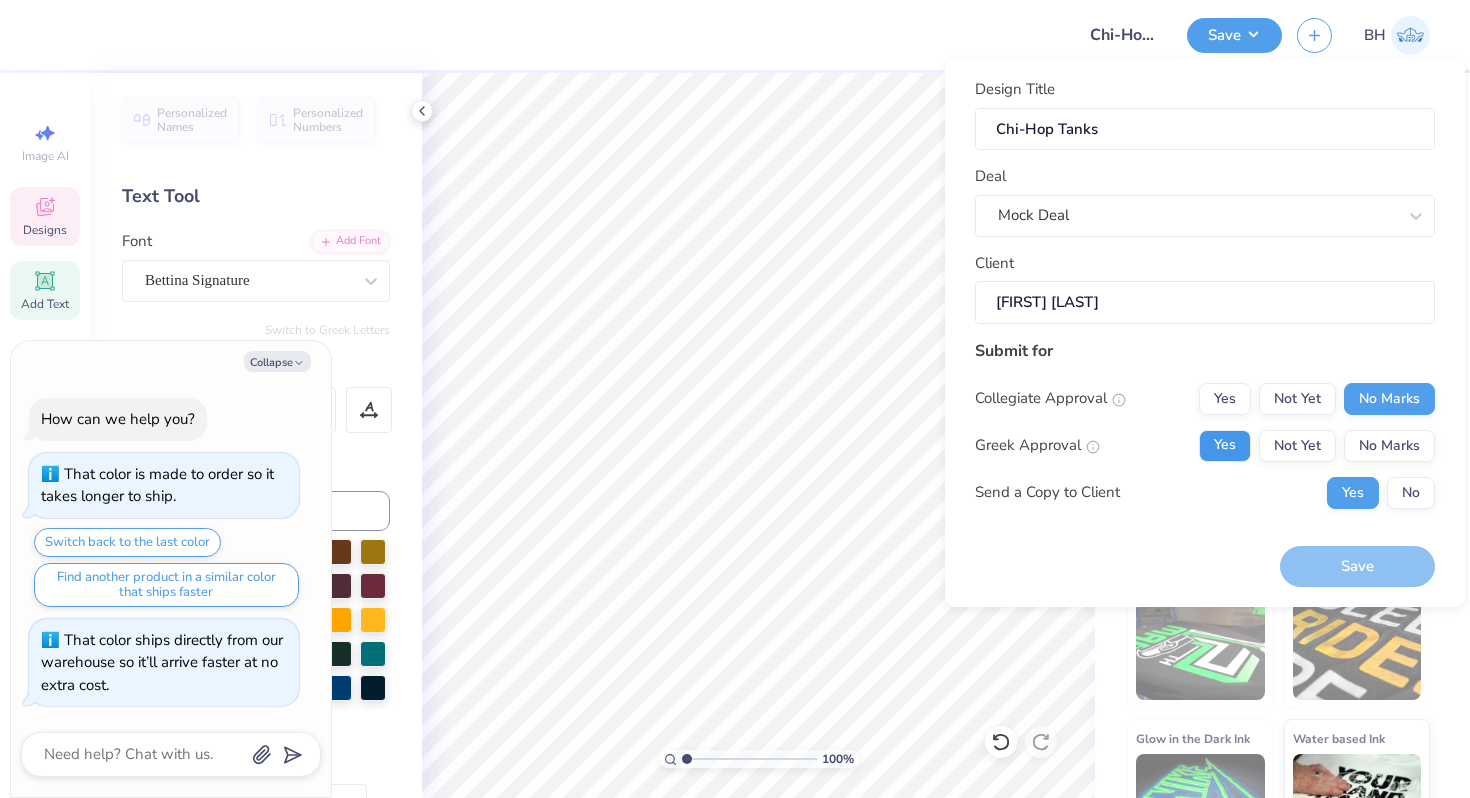 click on "Yes" at bounding box center [1225, 446] 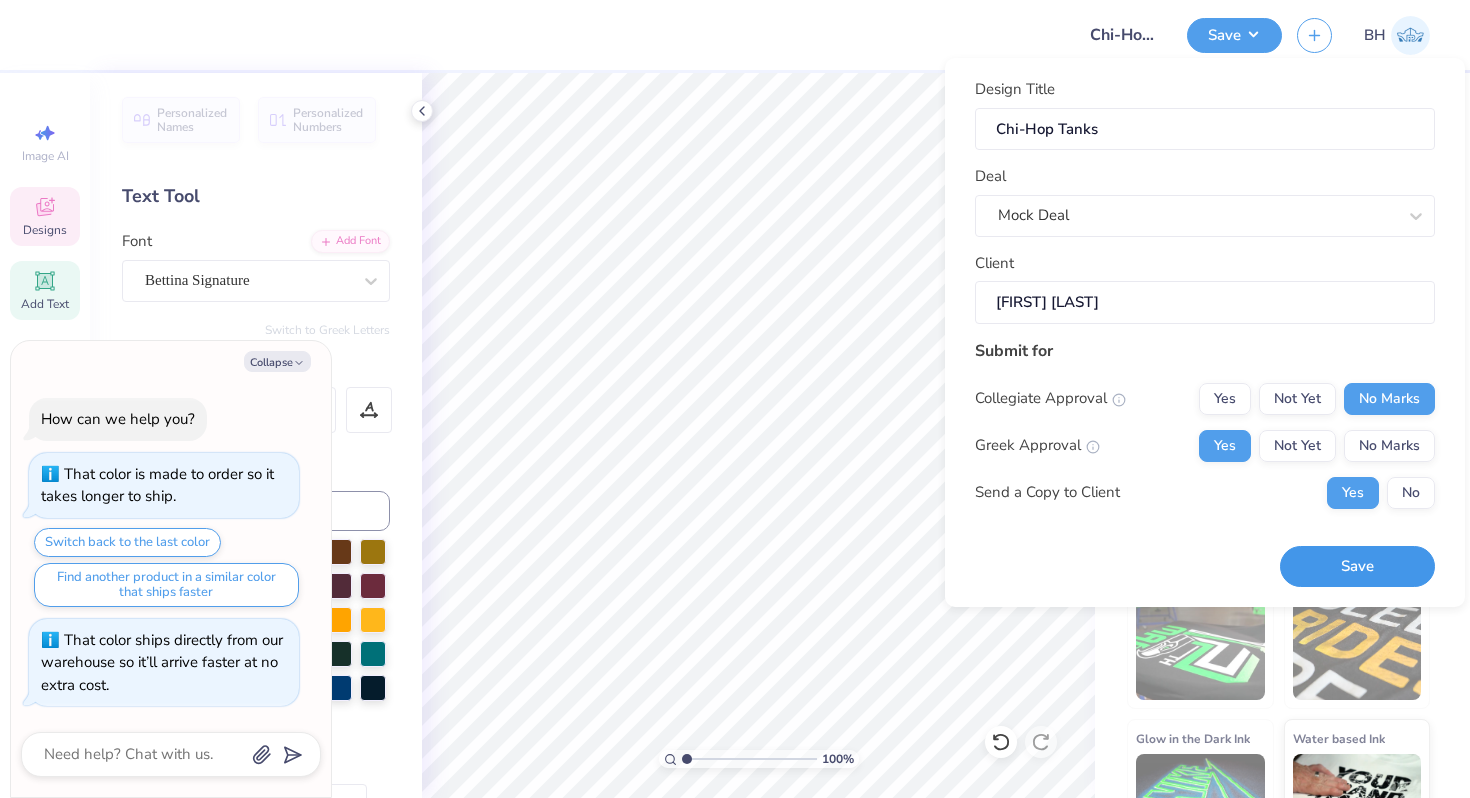 click on "Save" at bounding box center [1357, 566] 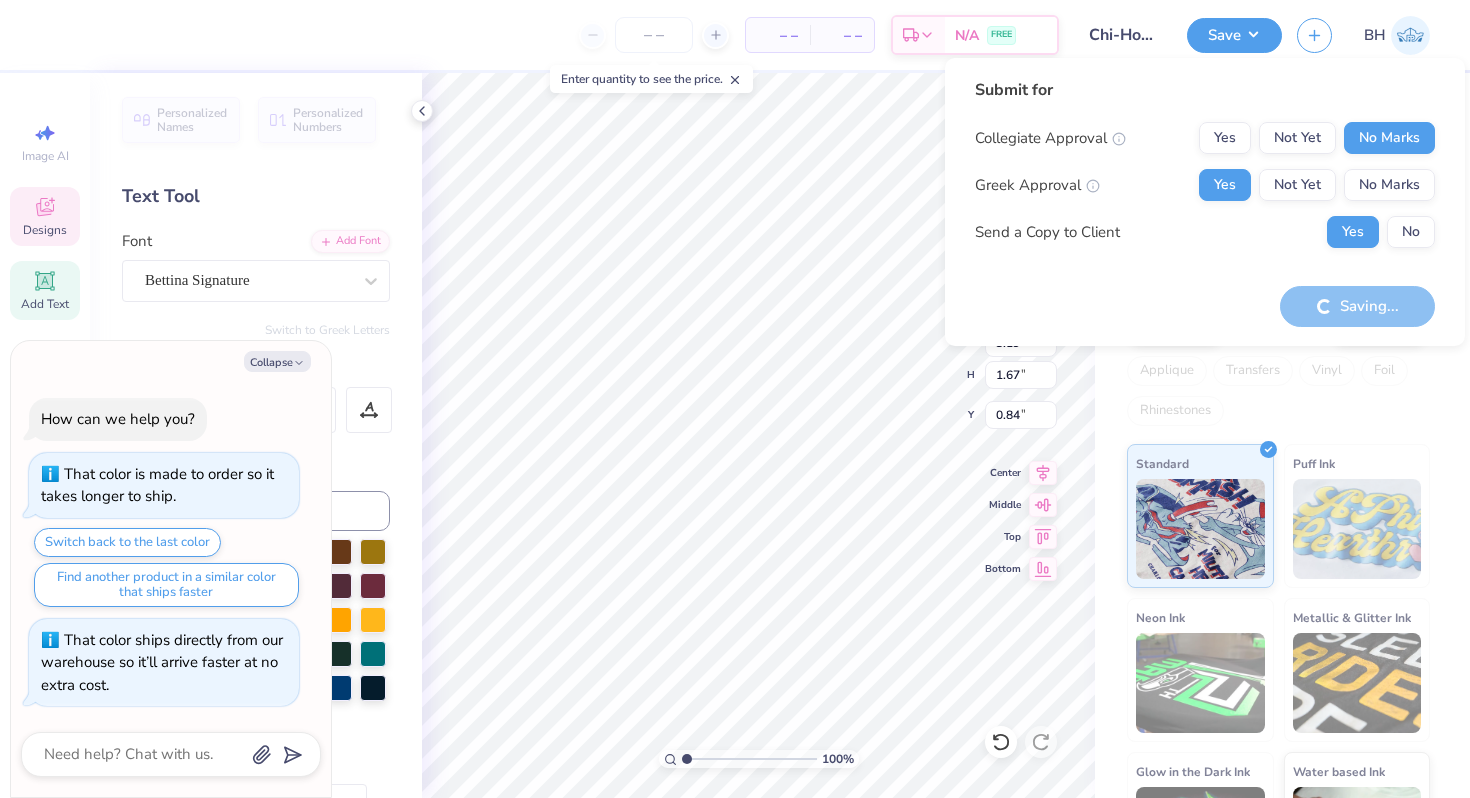 type on "x" 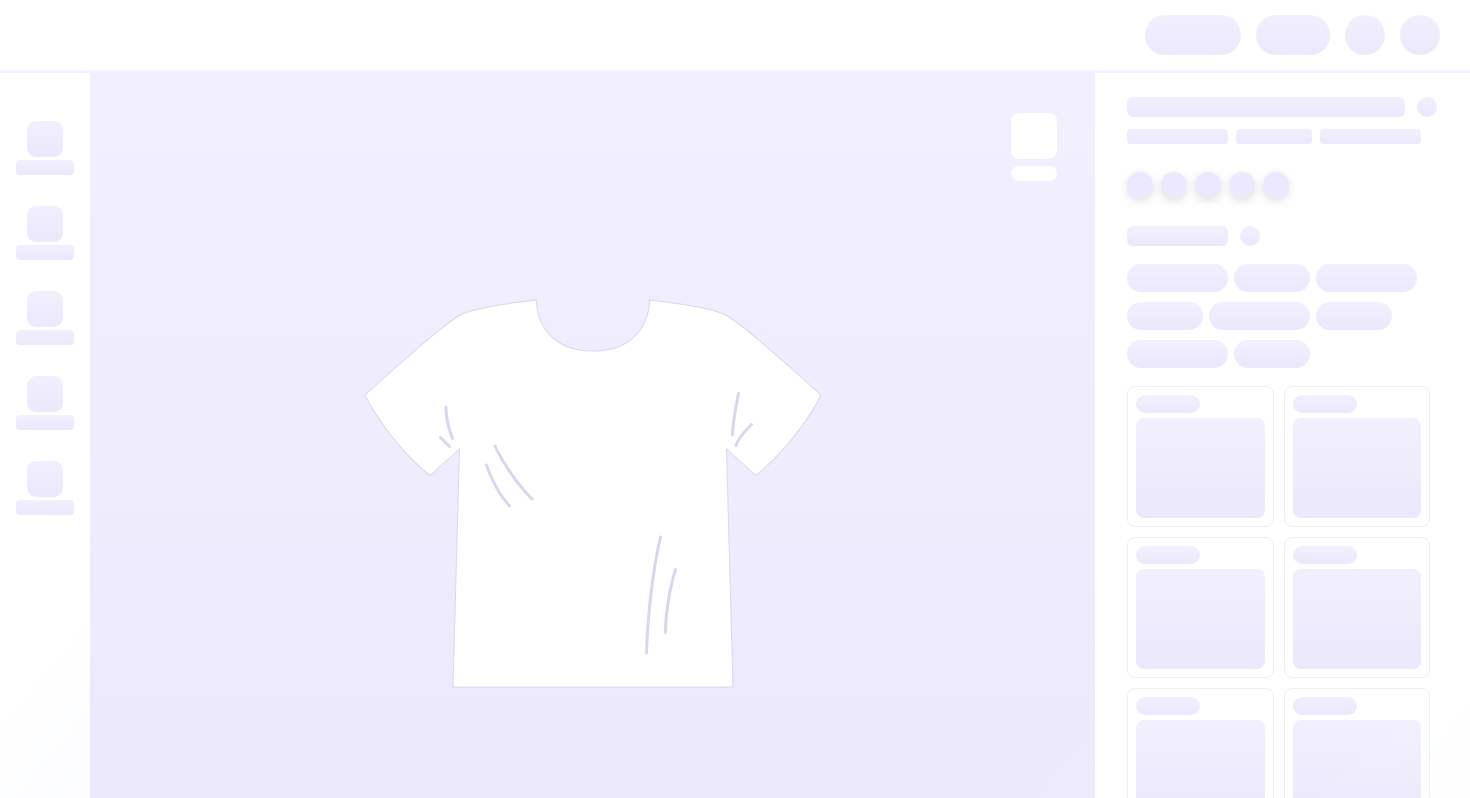scroll, scrollTop: 0, scrollLeft: 0, axis: both 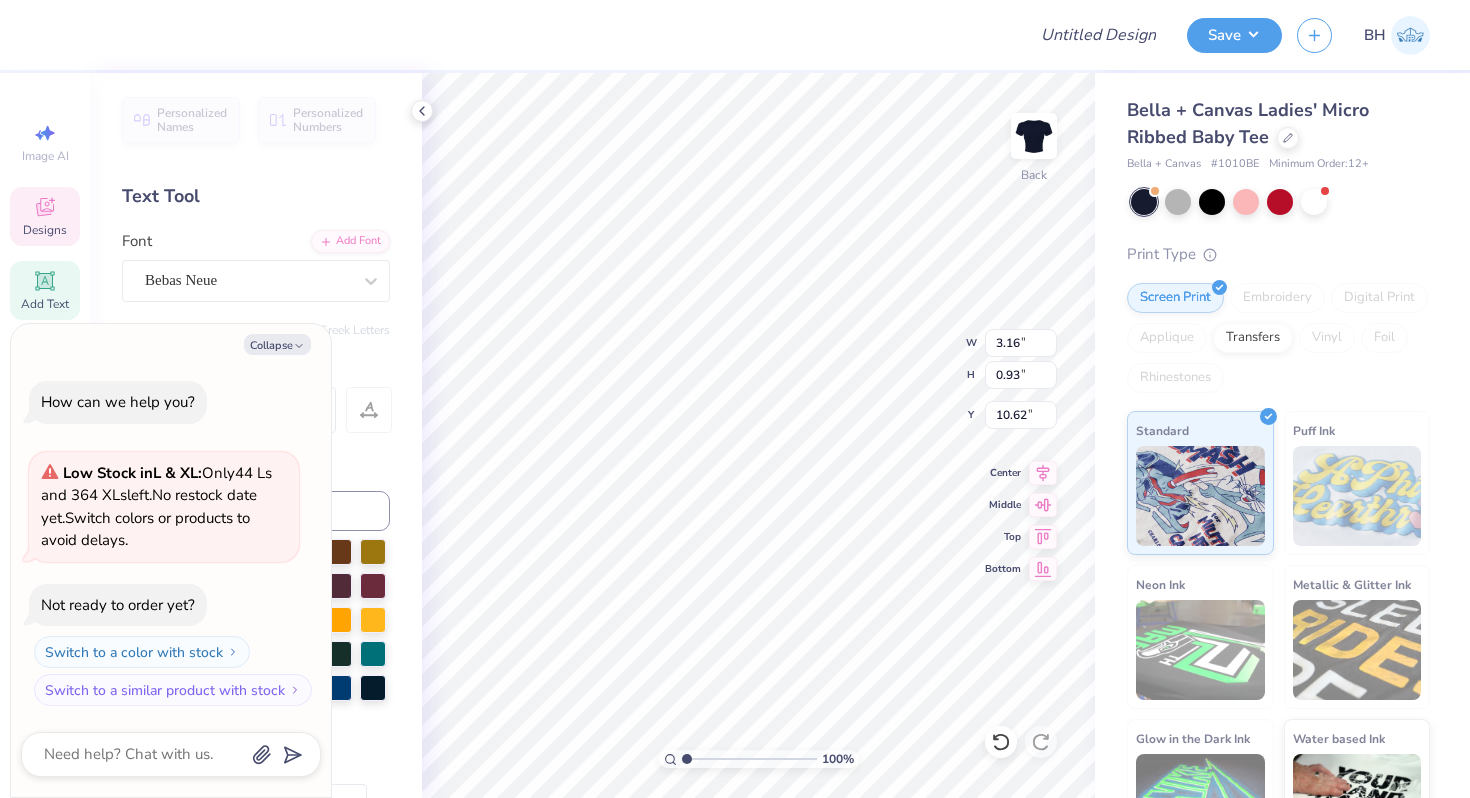 type on "x" 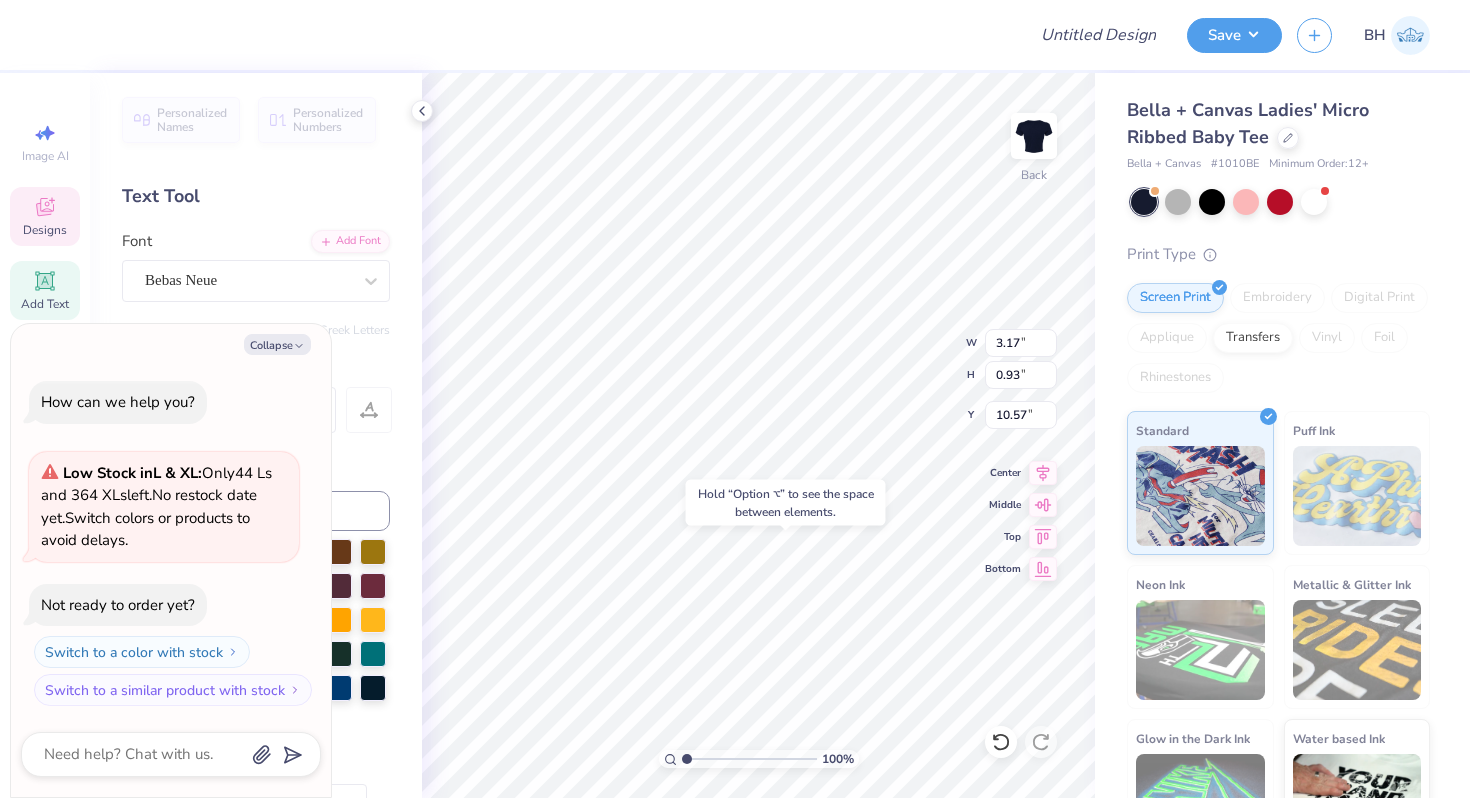 type on "x" 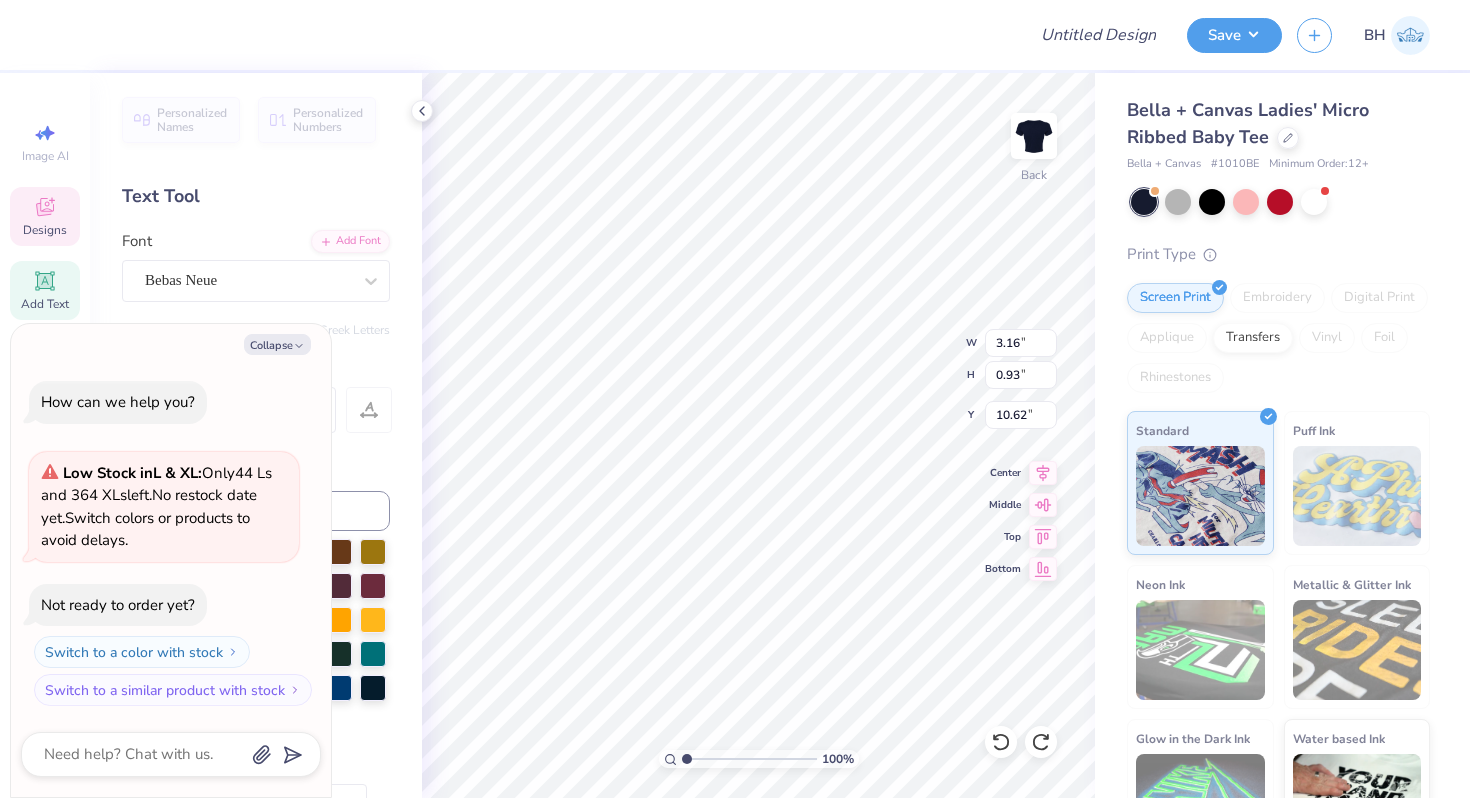 type on "x" 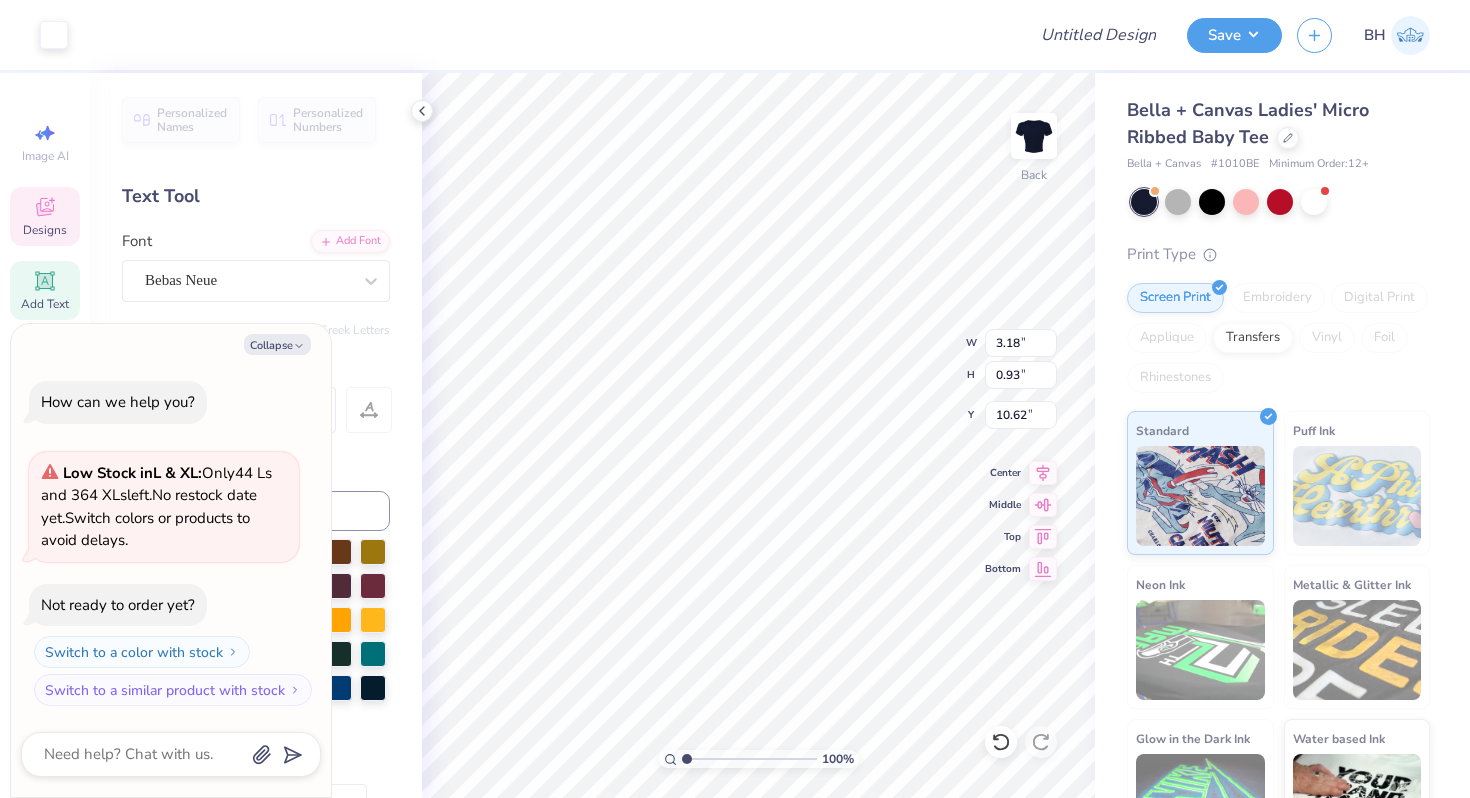 type on "x" 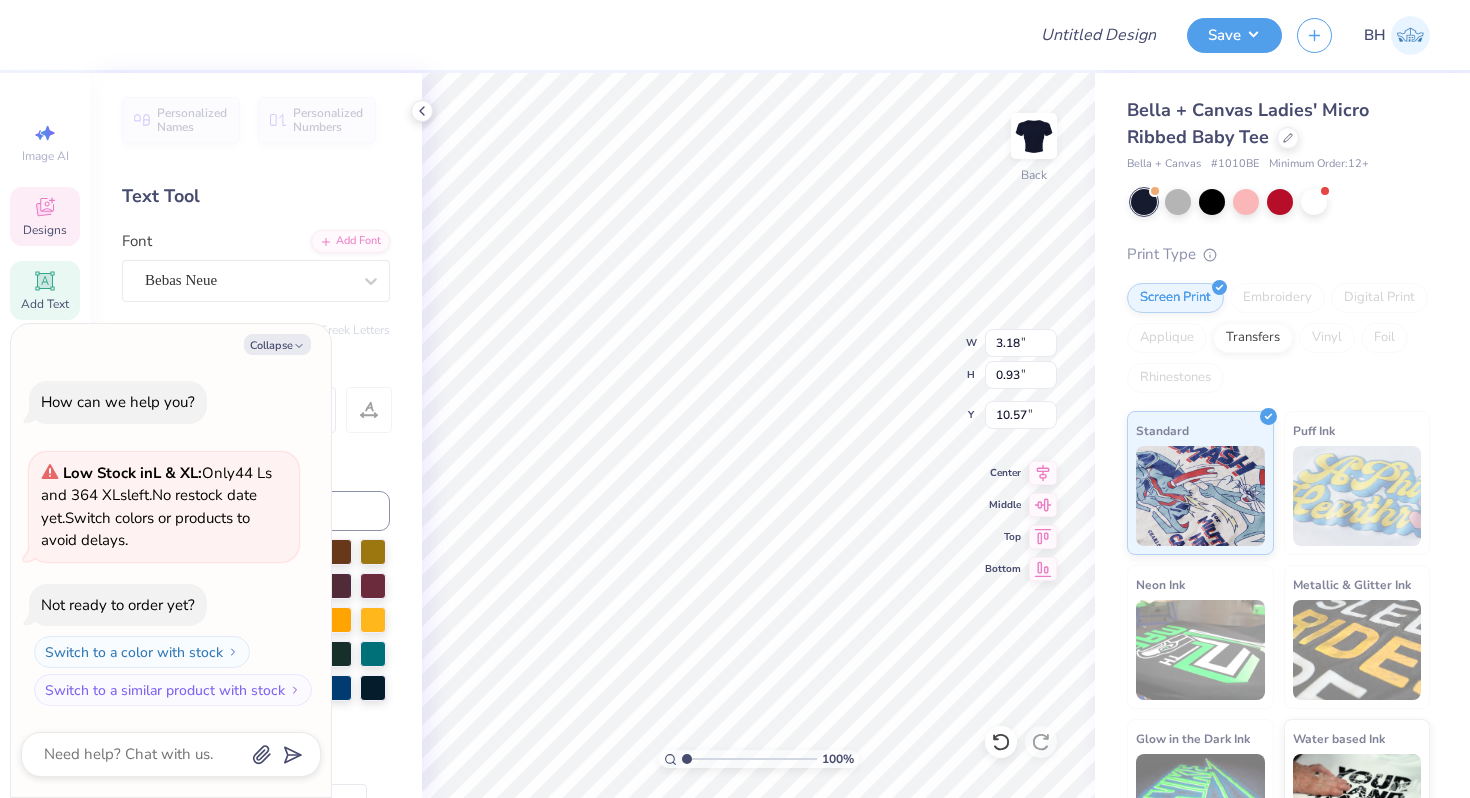 type on "O M I C R O N    a l p h a\" 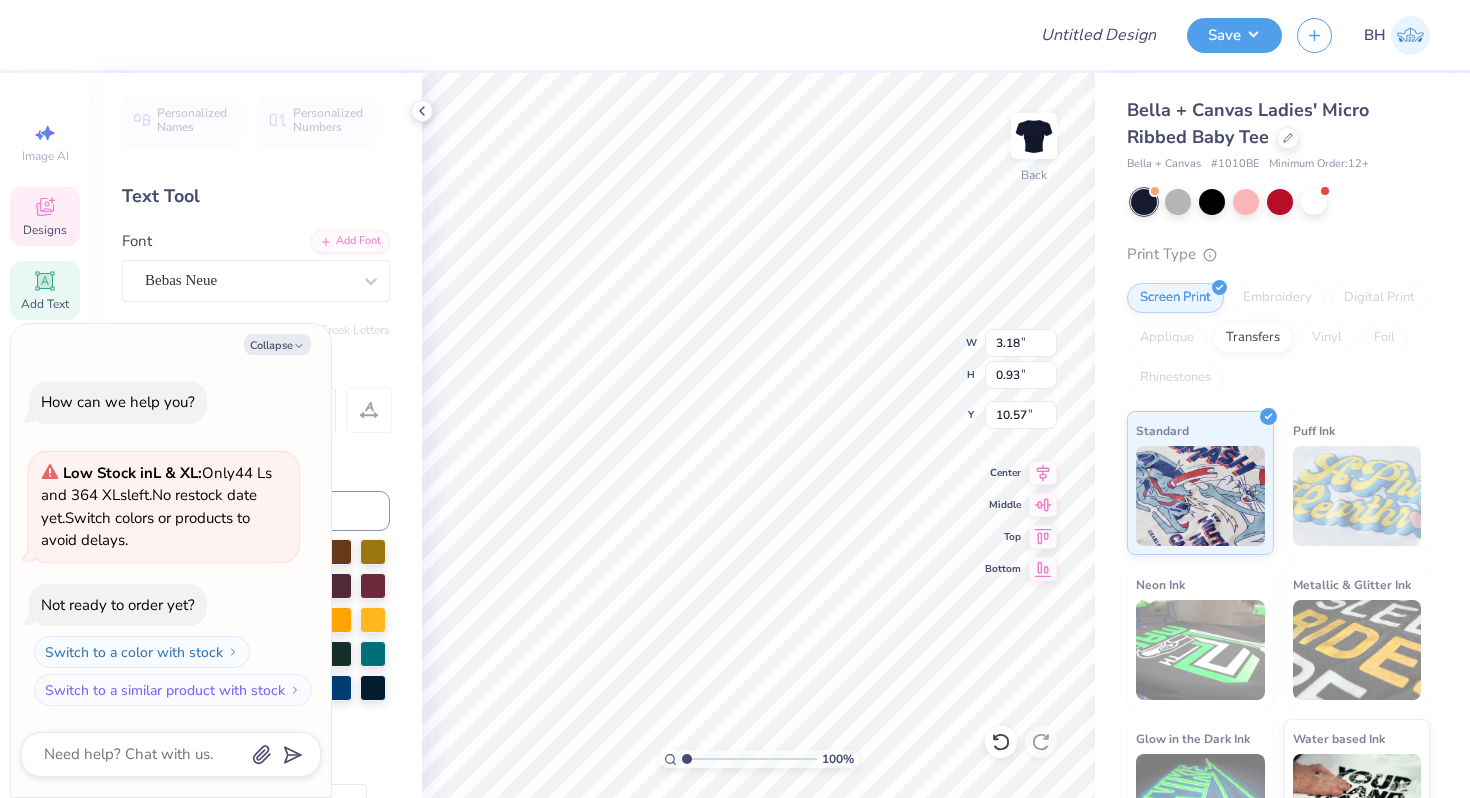 type on "x" 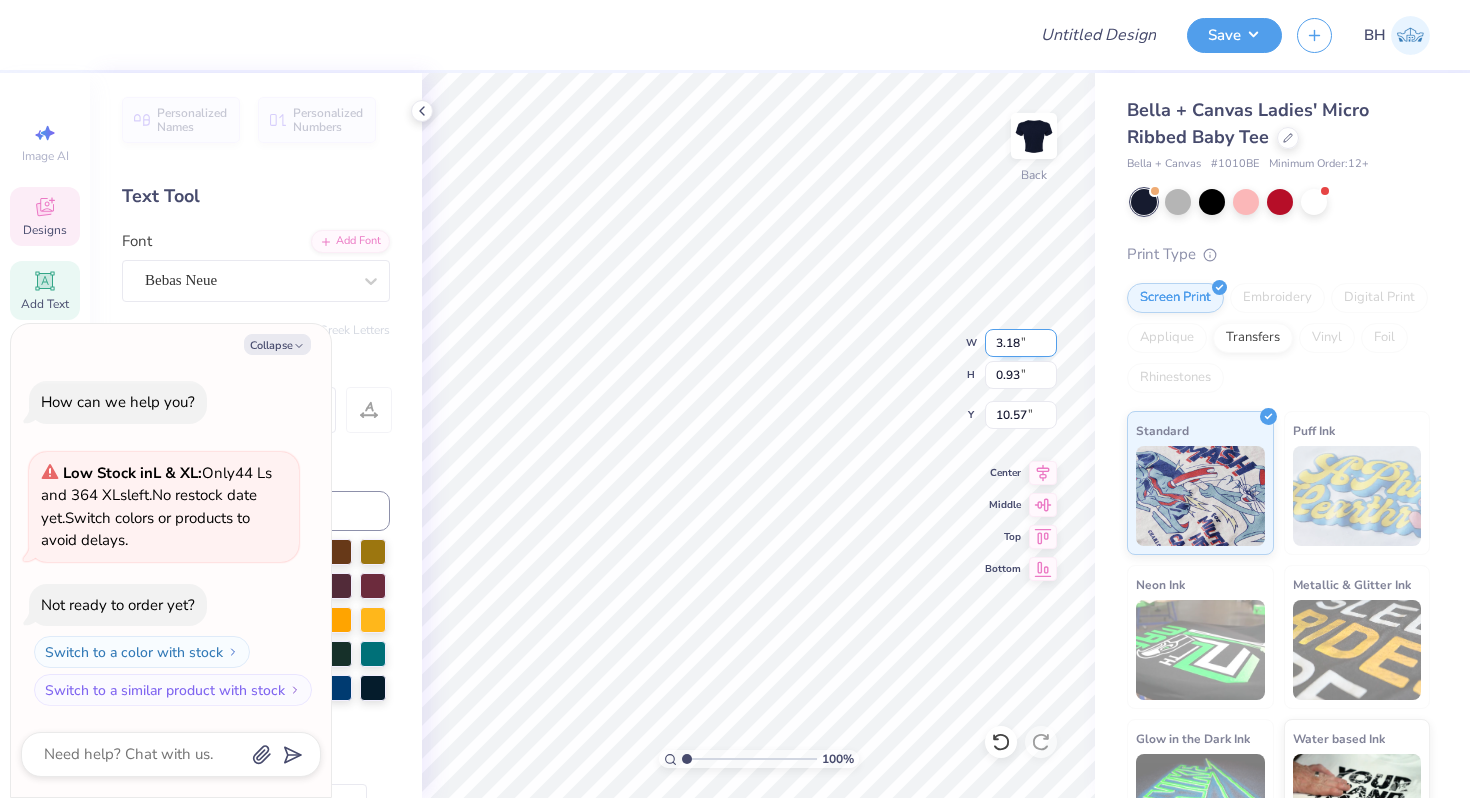 type on "O M I C R O N     K A P P A Omicron Kapp" 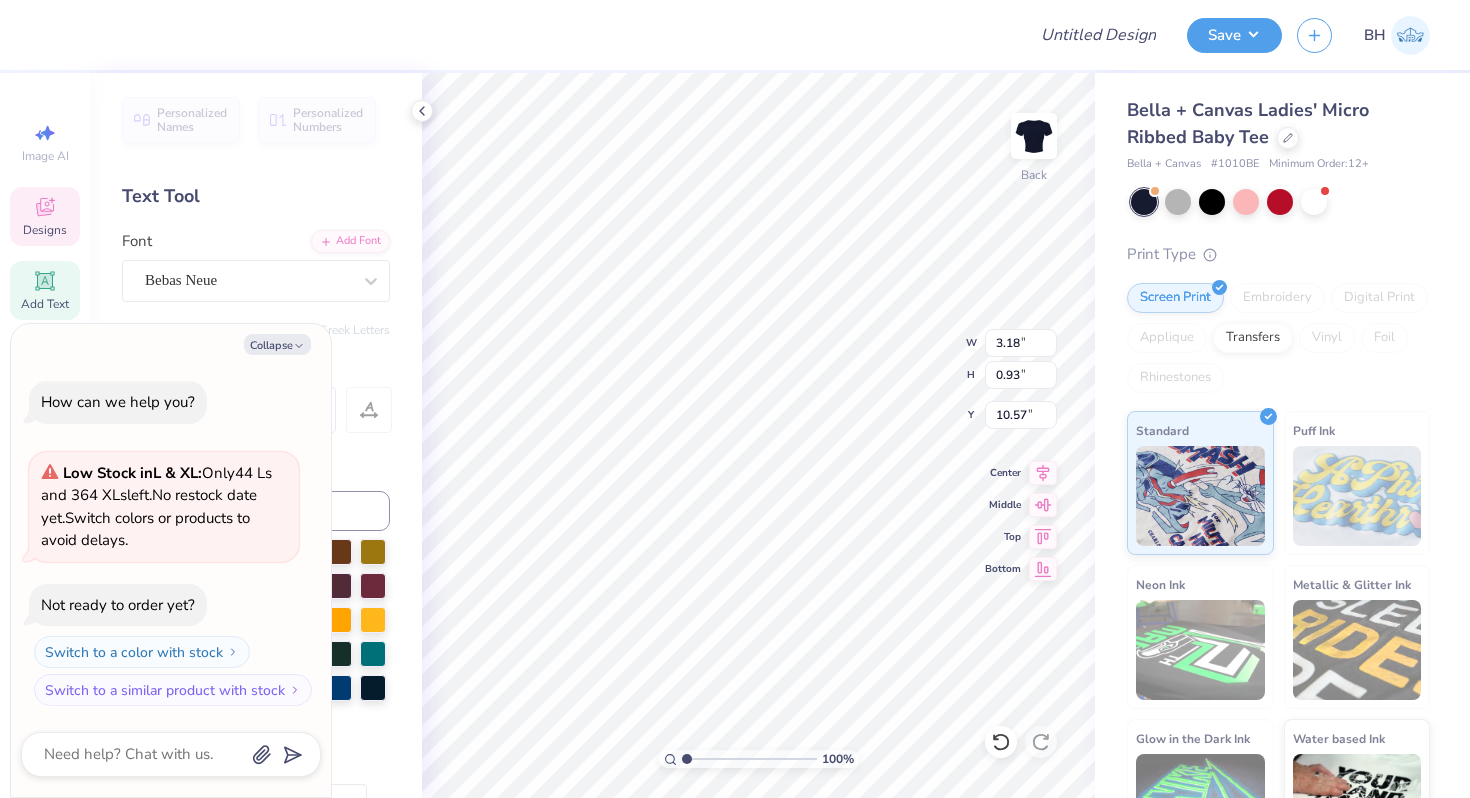 type on "x" 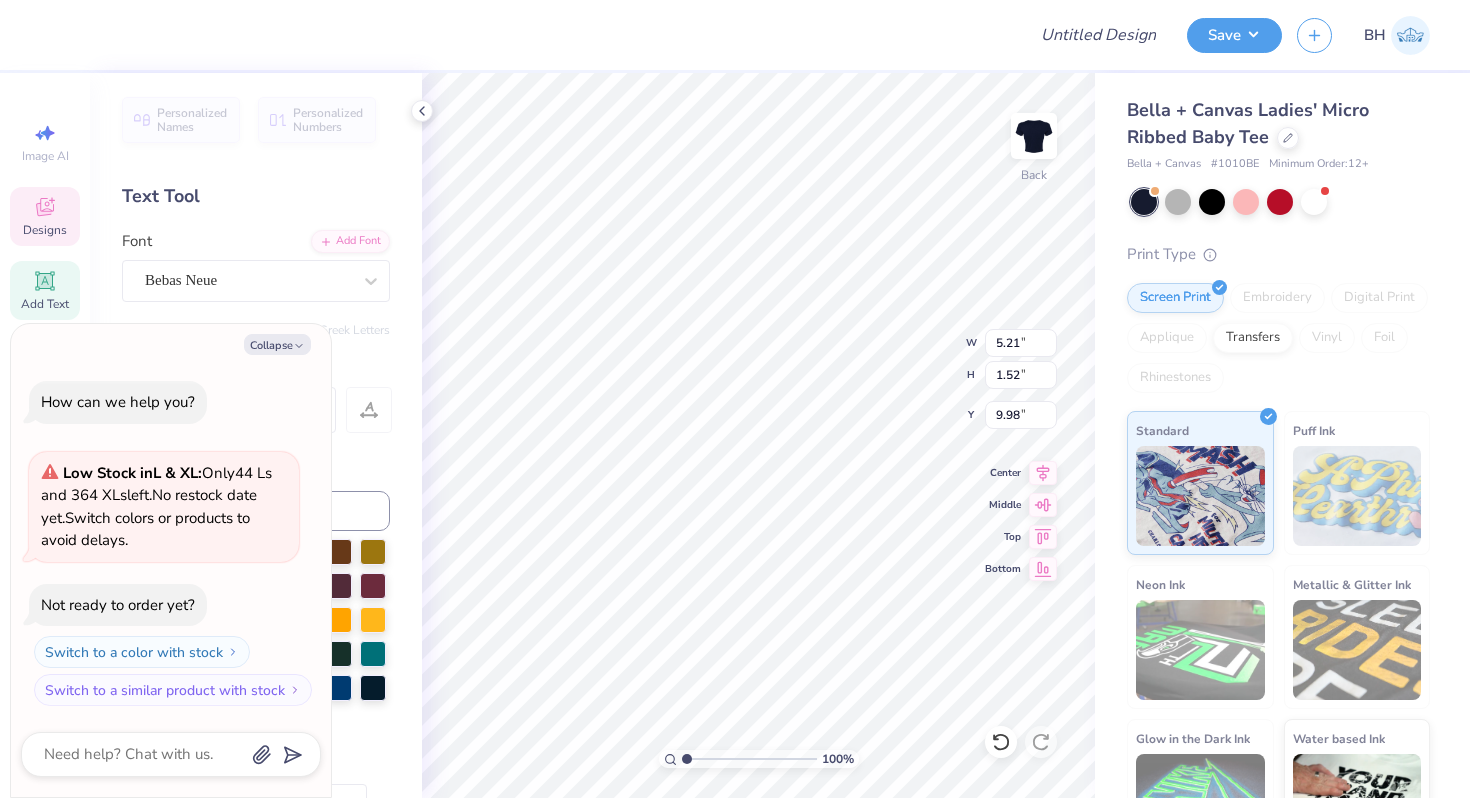 type on "x" 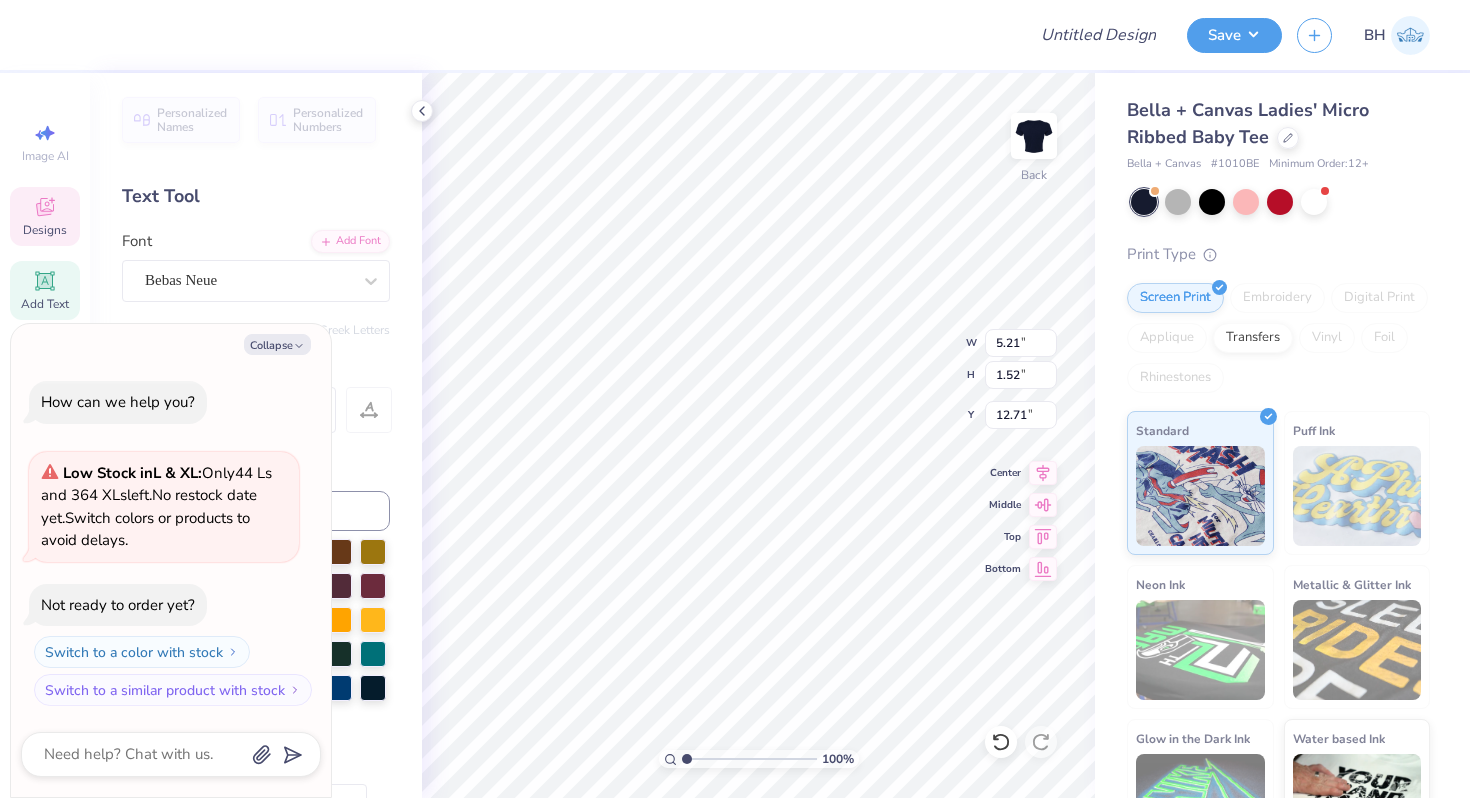 type on "x" 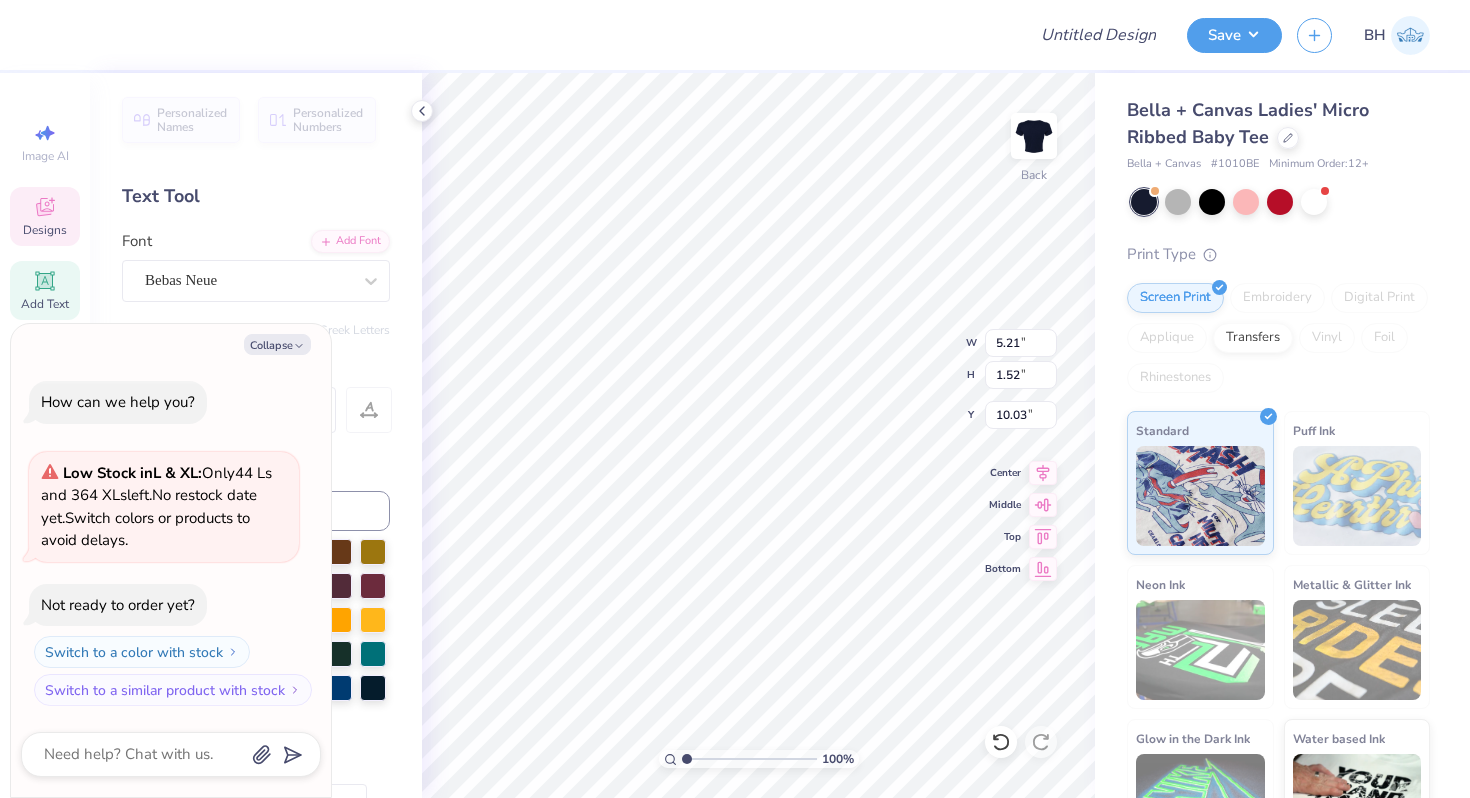 type on "x" 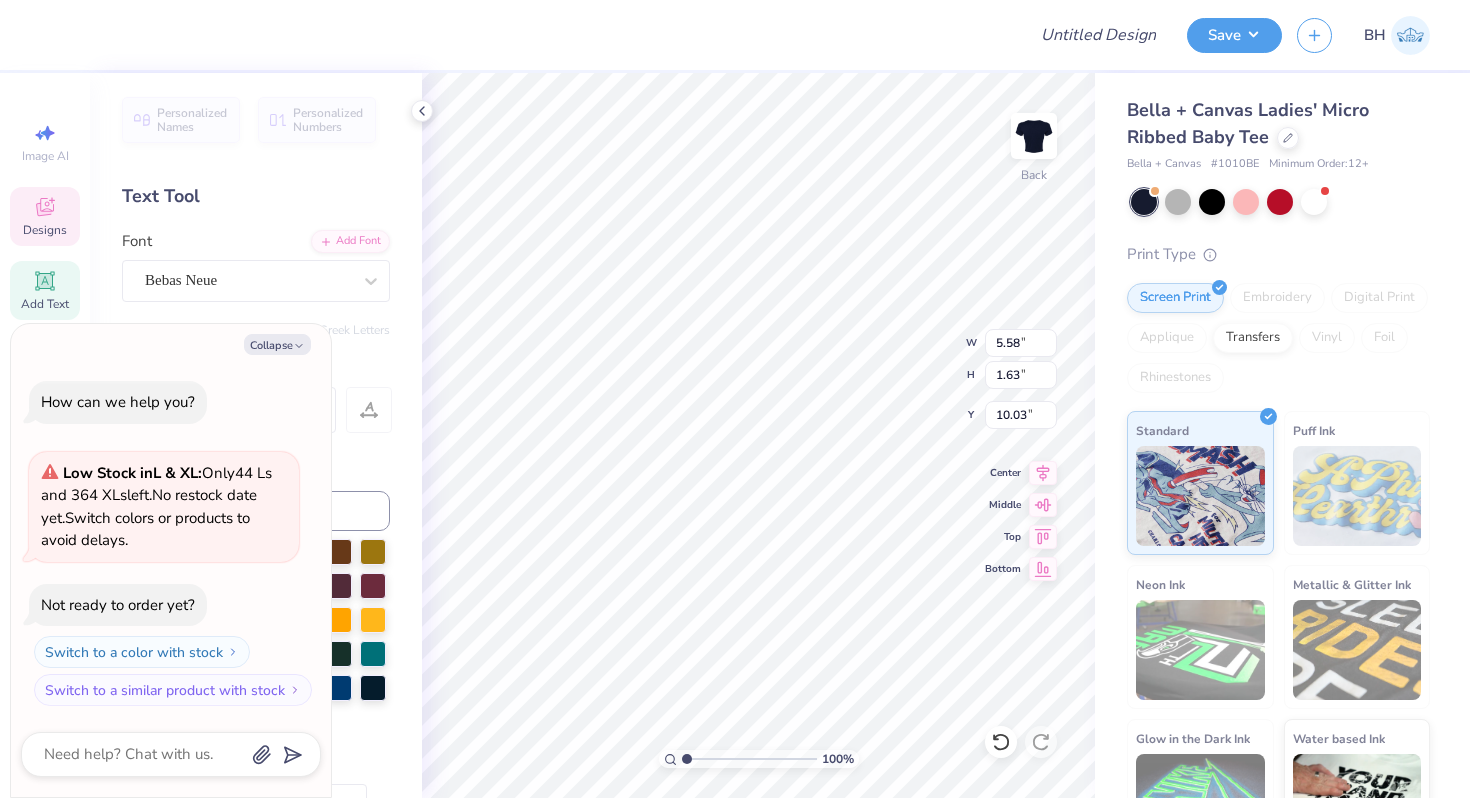 type on "x" 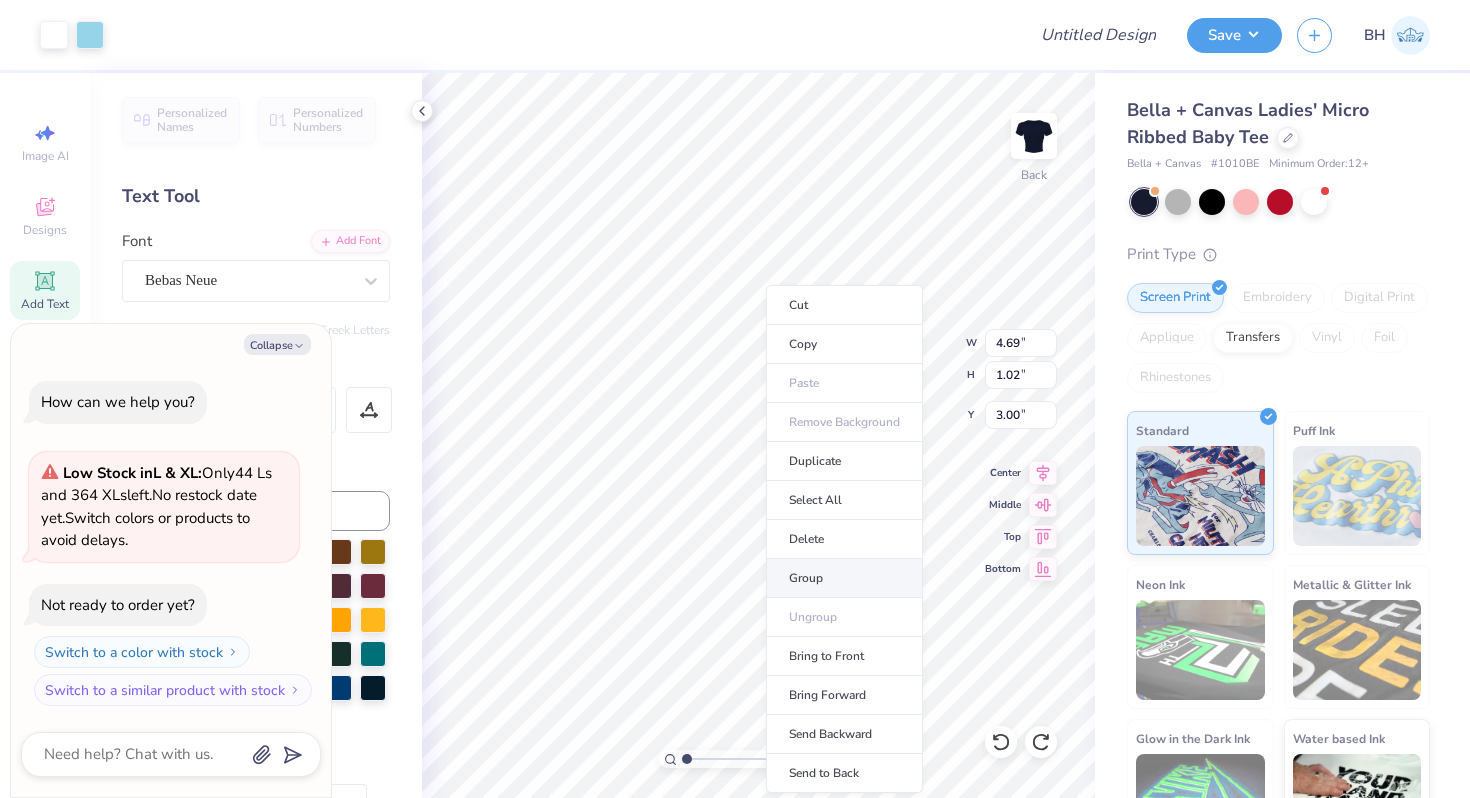 click on "Group" at bounding box center (844, 578) 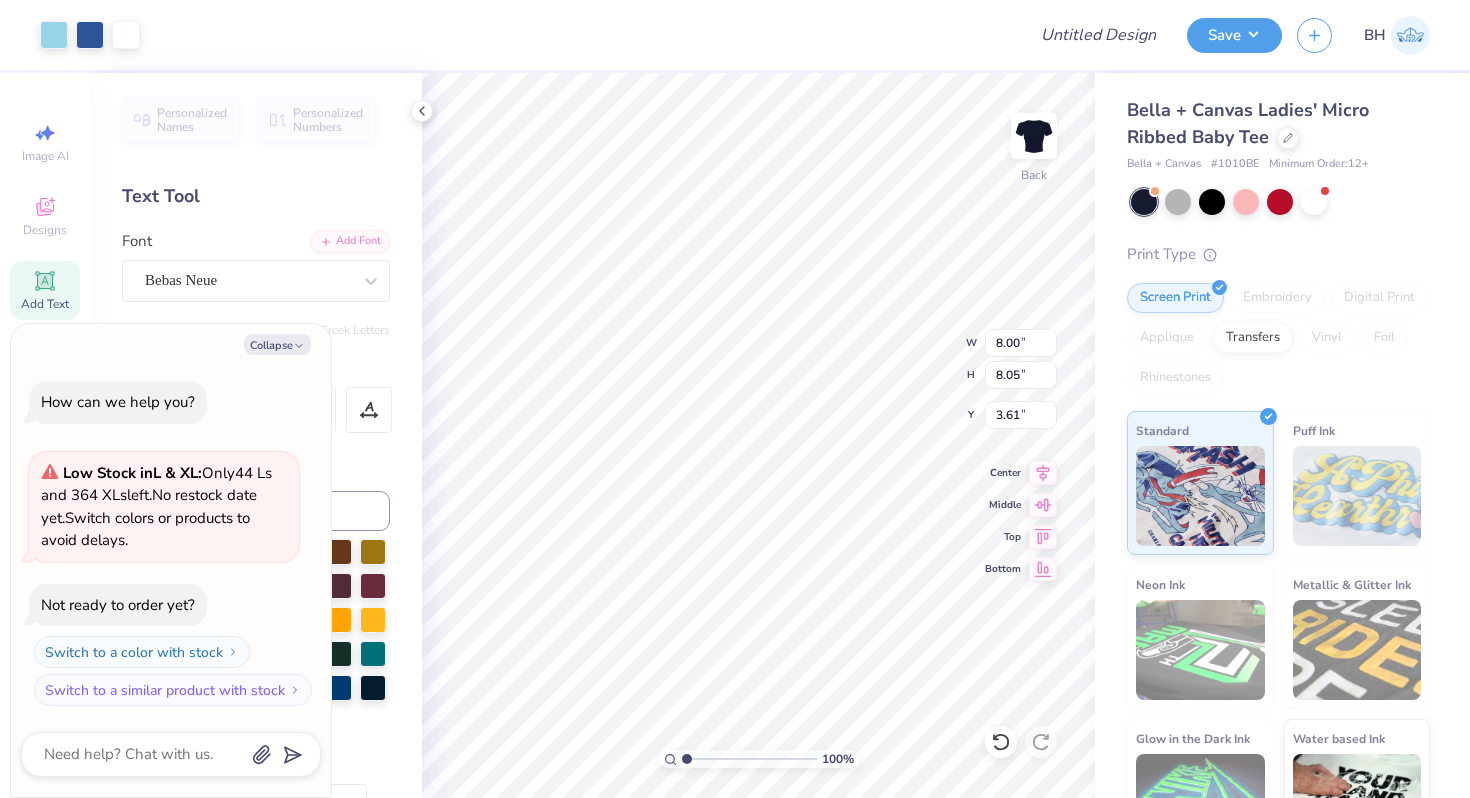 type on "x" 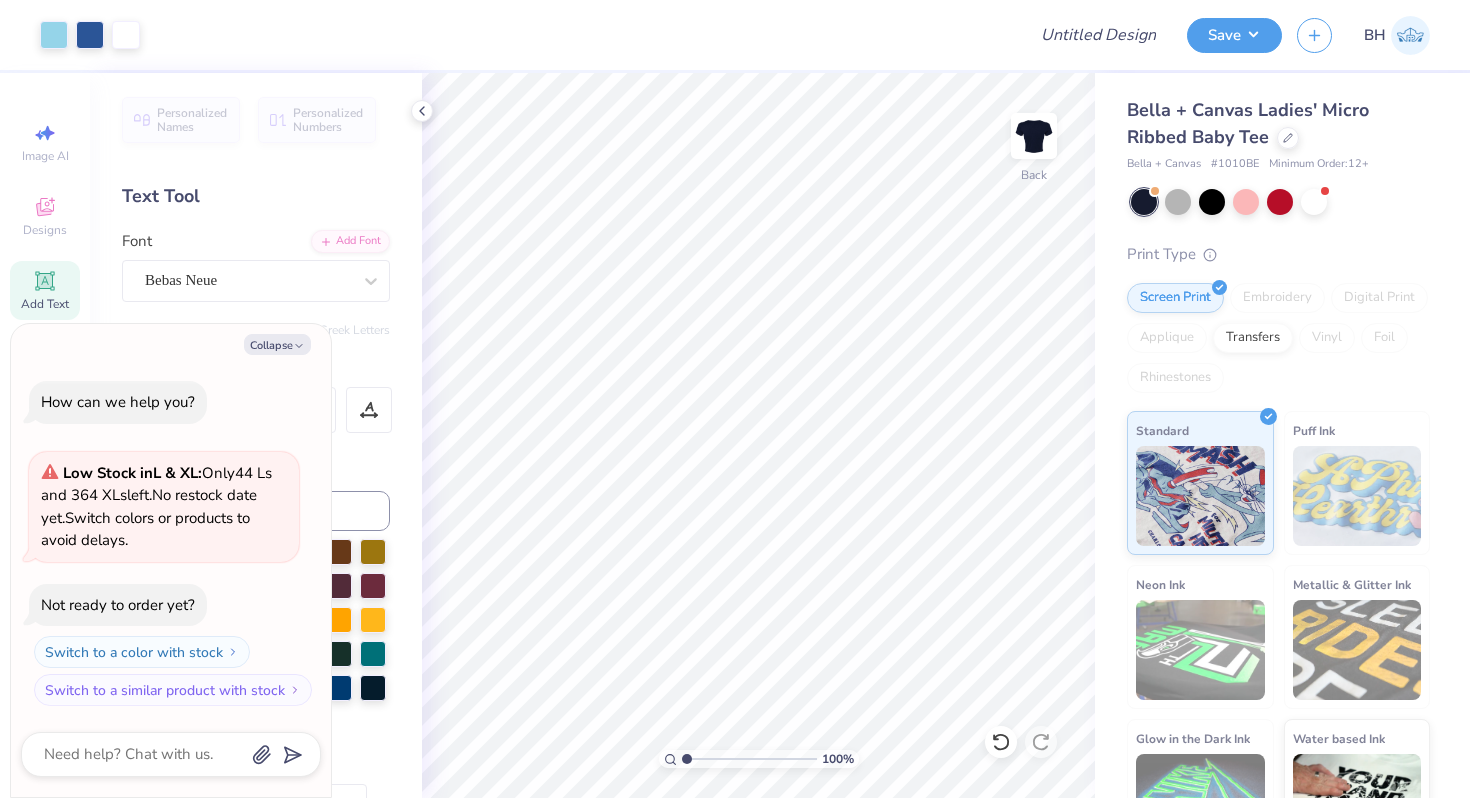 click on "Art colors Design Title Save BH Image AI Designs Add Text Upload Greek Clipart & logos Decorate Personalized Names Personalized Numbers Text Tool Add Font Font Bebas Neue Switch to Greek Letters Format Color Styles Text Shape 100 % Back Bella + Canvas Ladies' Micro Ribbed Baby Tee Bella + Canvas # 1010BE Minimum Order: 12 + Print Type Screen Print Embroidery Digital Print Applique Transfers Vinyl Foil Rhinestones Standard Puff Ink Neon Ink Metallic & Glitter Ink Glow in the Dark Ink Water based Ink Need help? Chat with us." at bounding box center (735, 399) 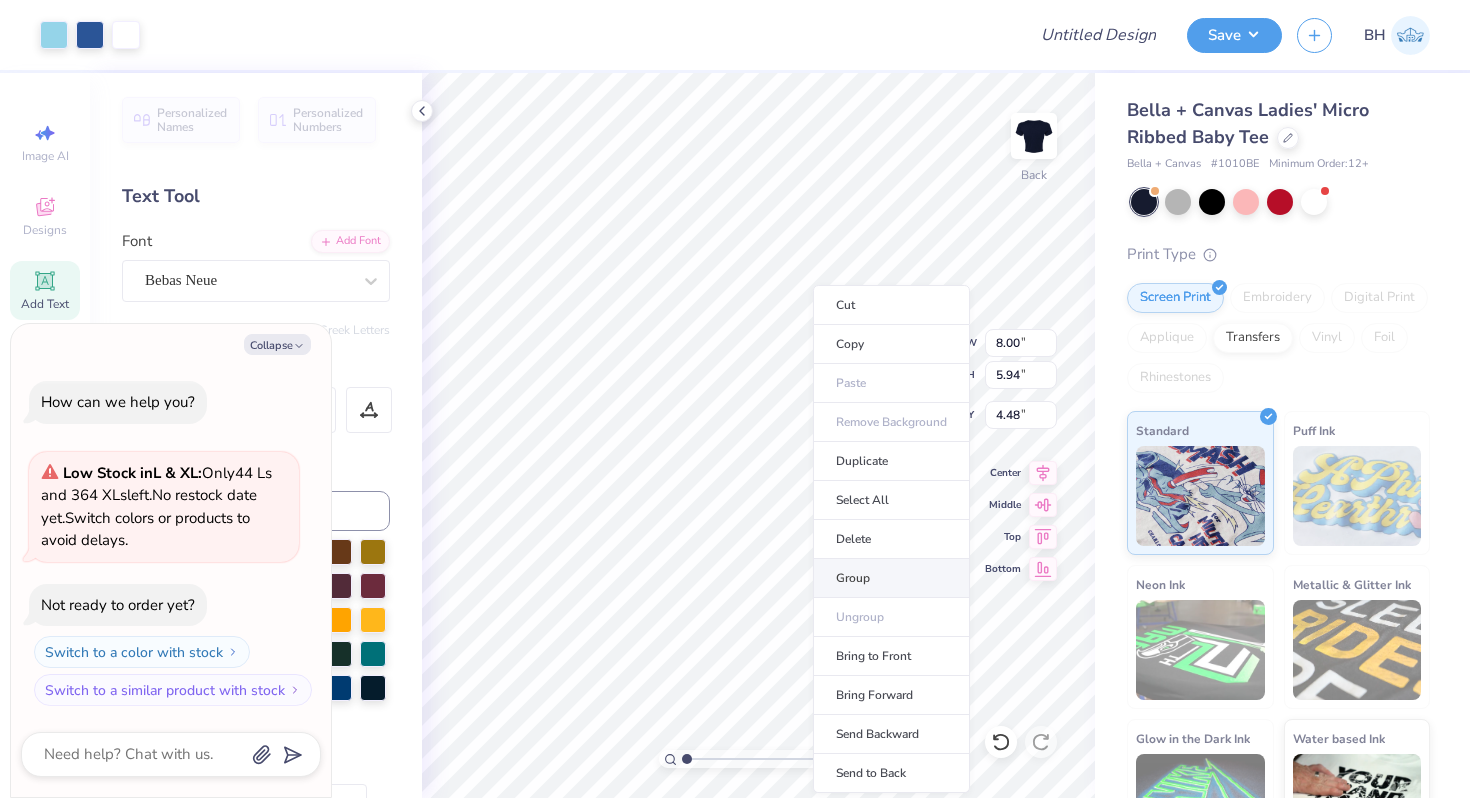 click on "Group" at bounding box center (891, 578) 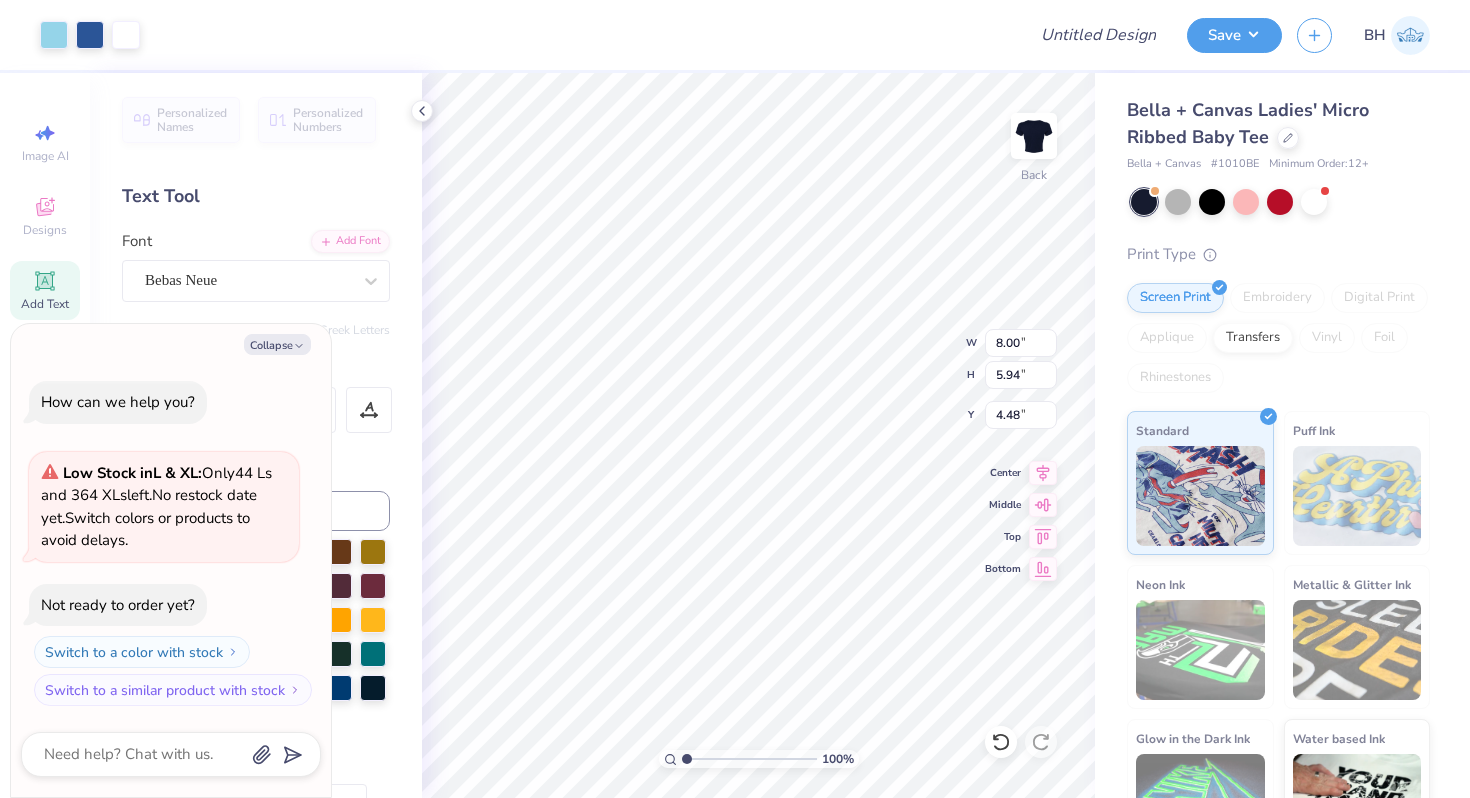type on "x" 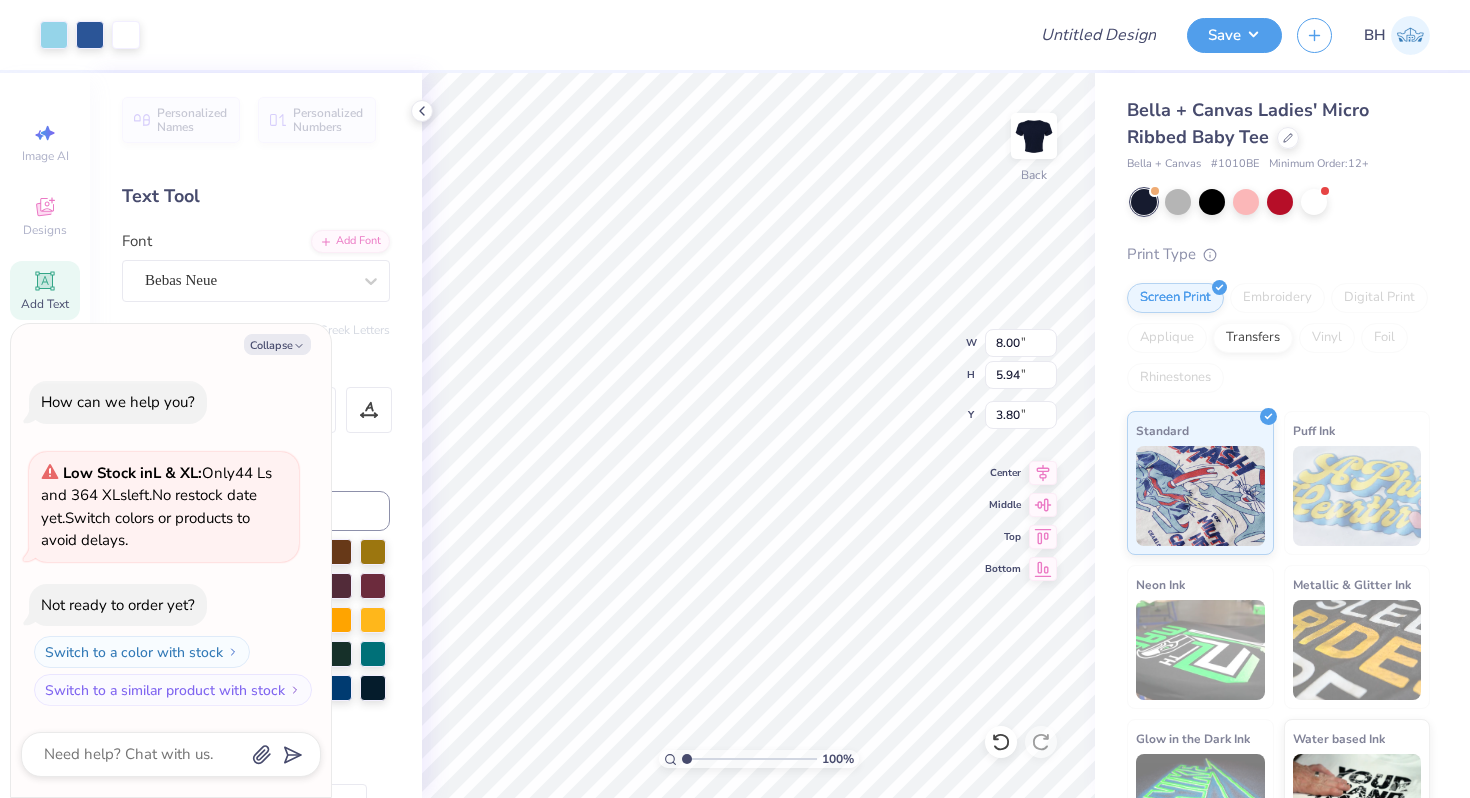 type on "x" 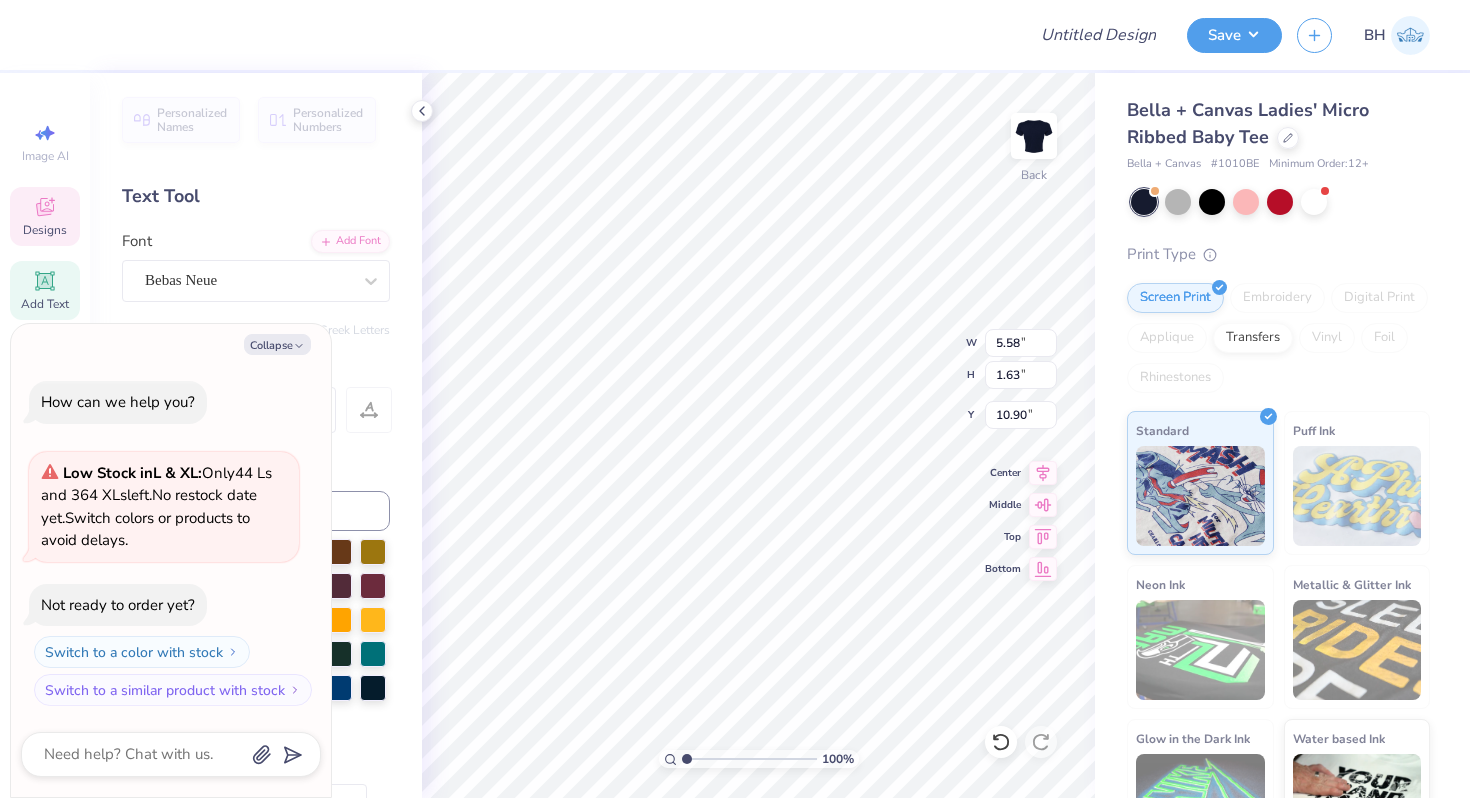 type on "x" 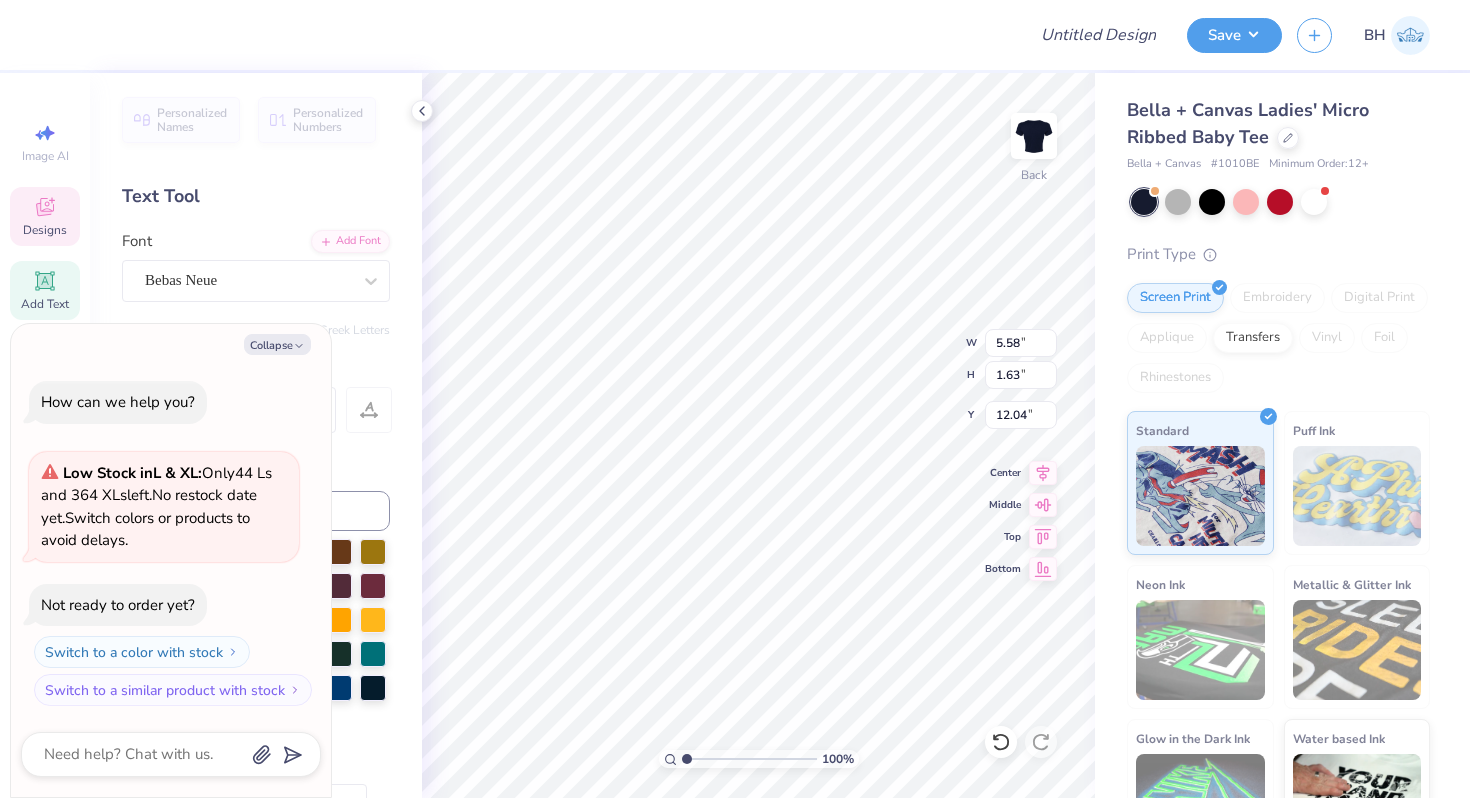 type on "x" 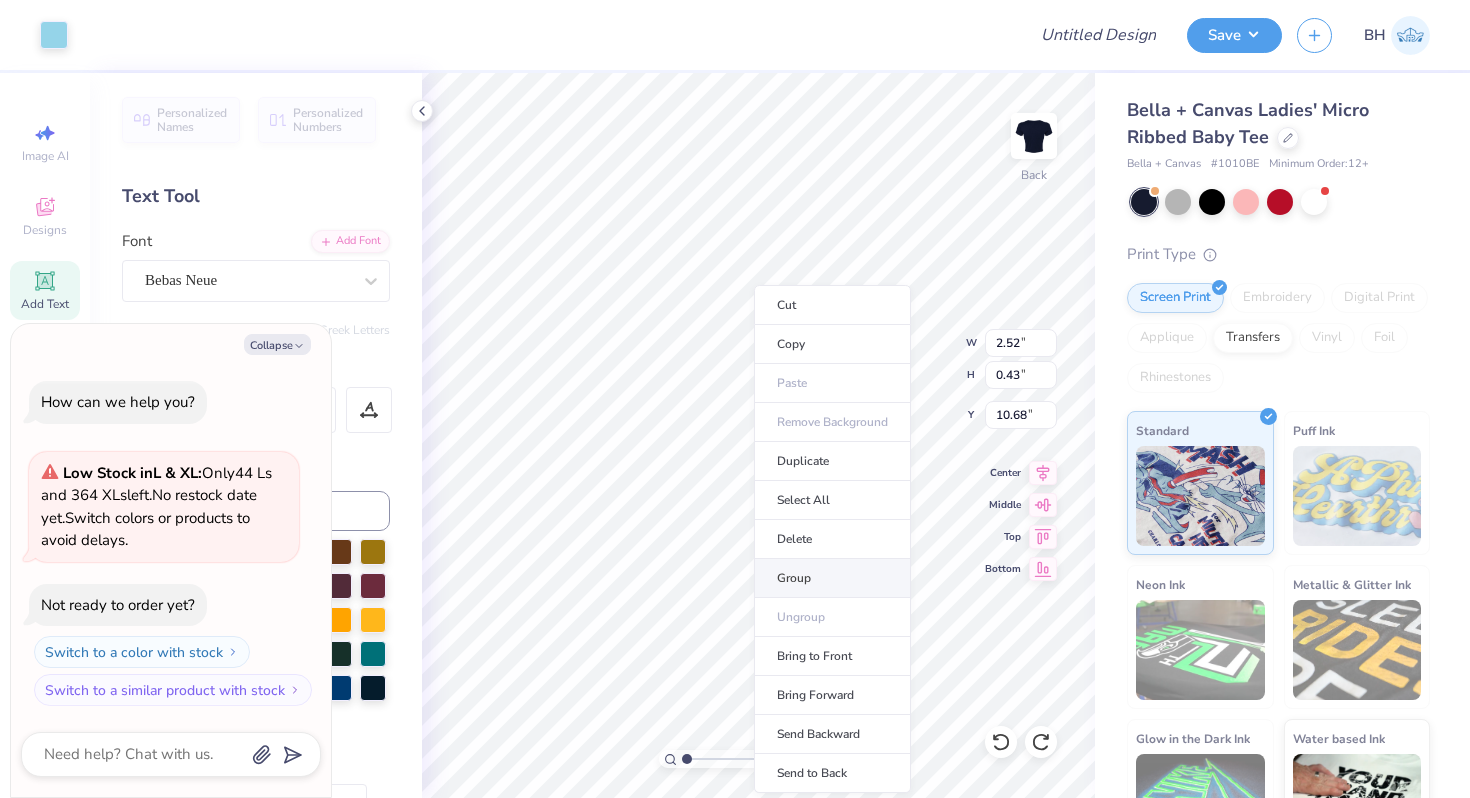 click on "Group" at bounding box center [832, 578] 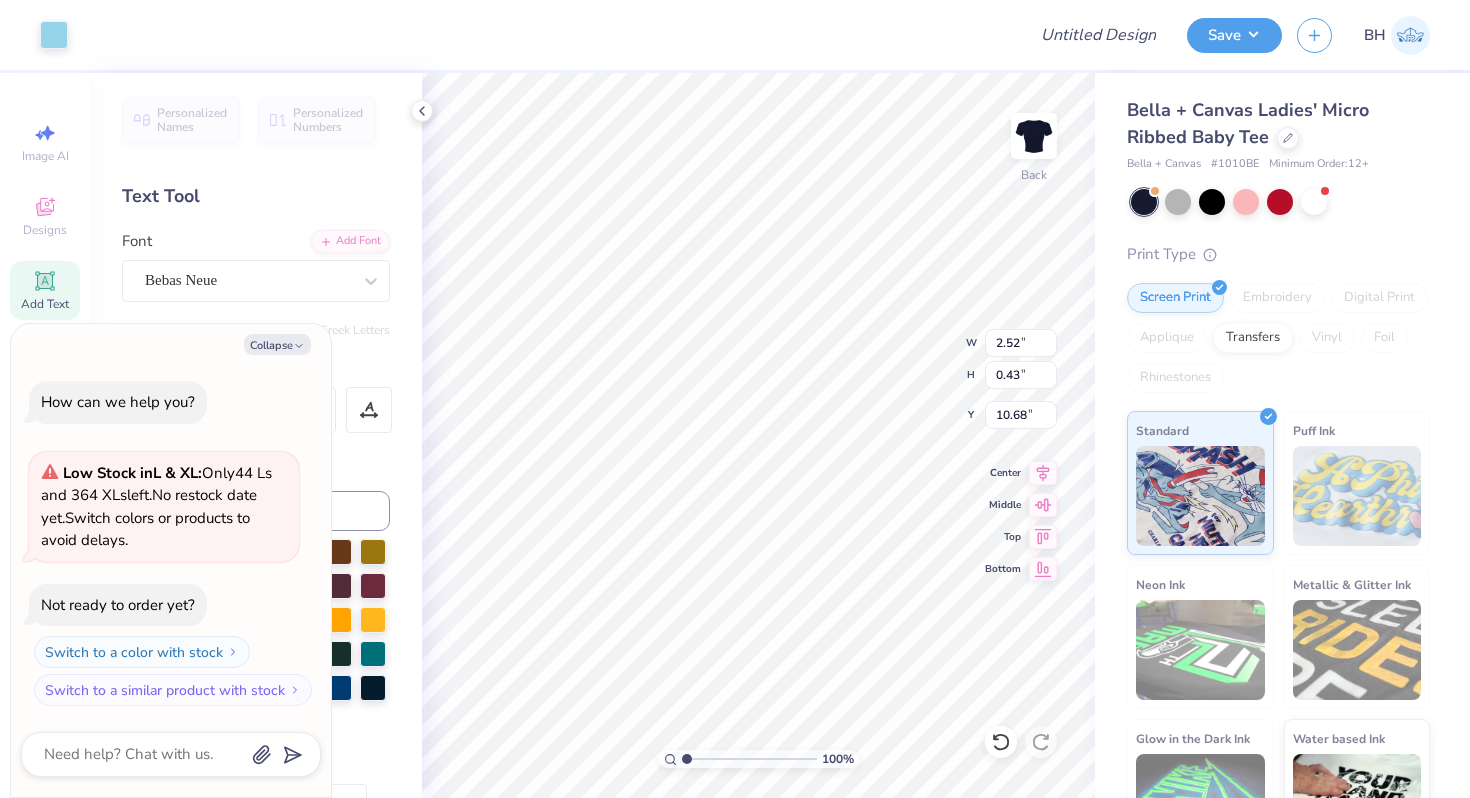 type on "x" 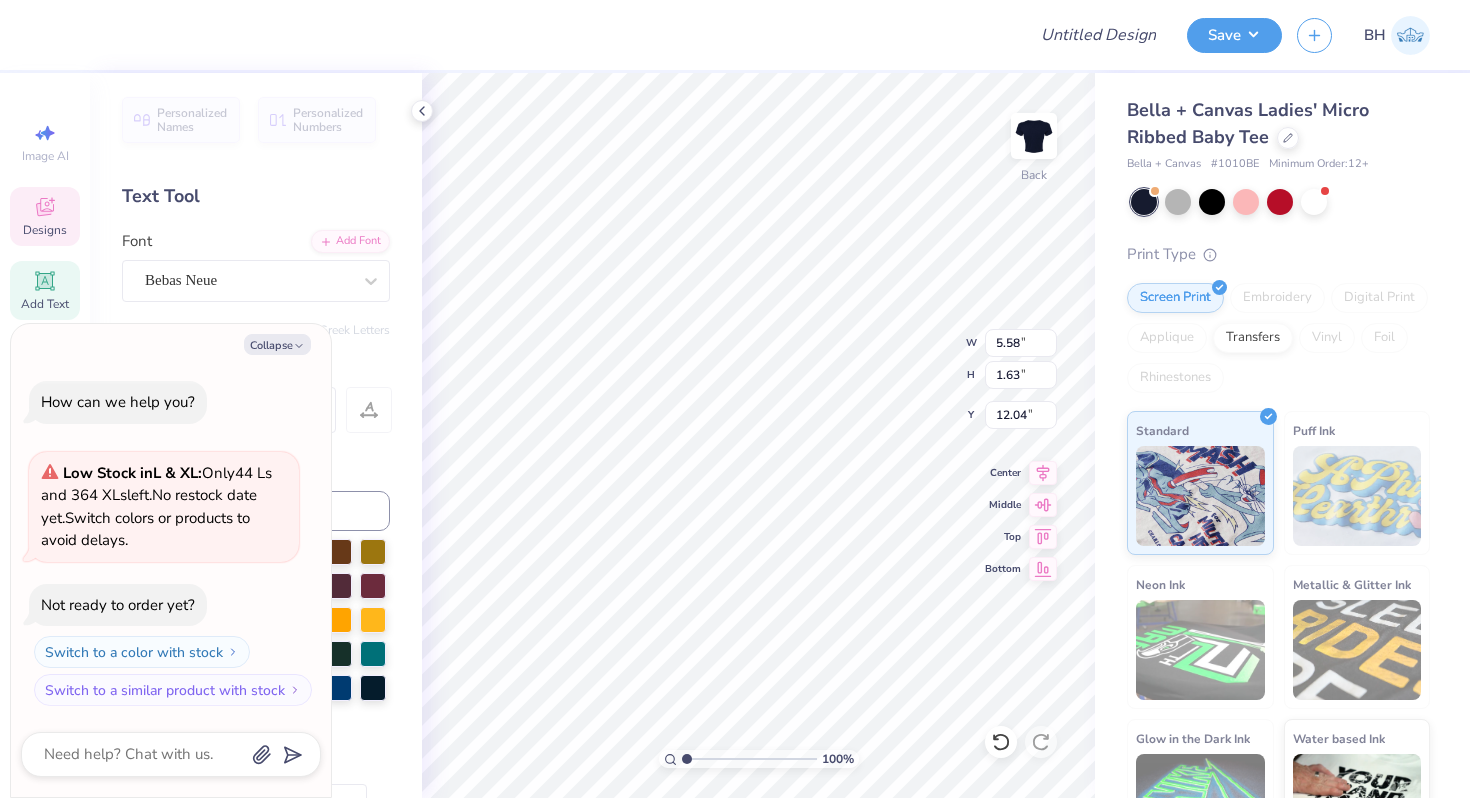 type on "x" 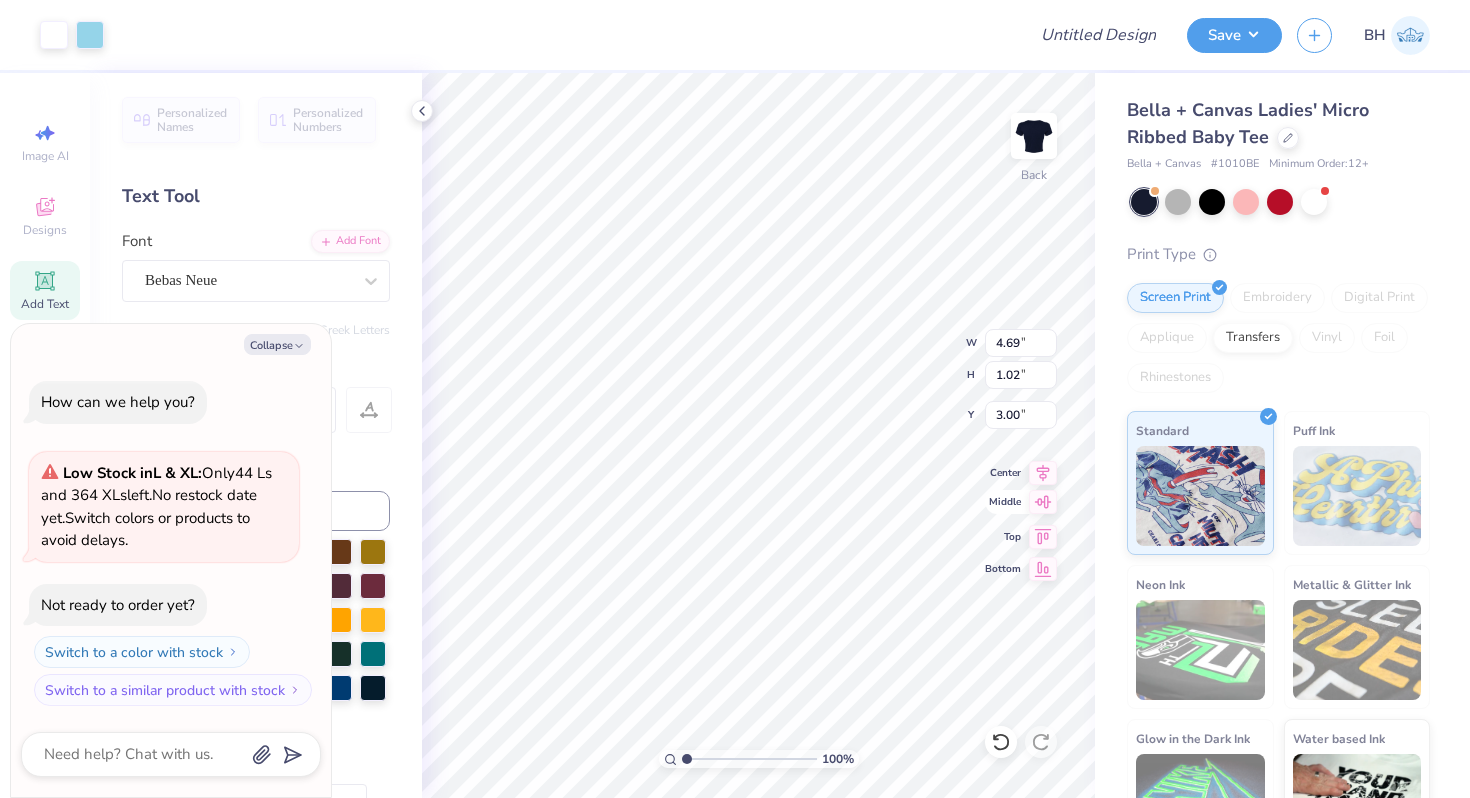 type on "x" 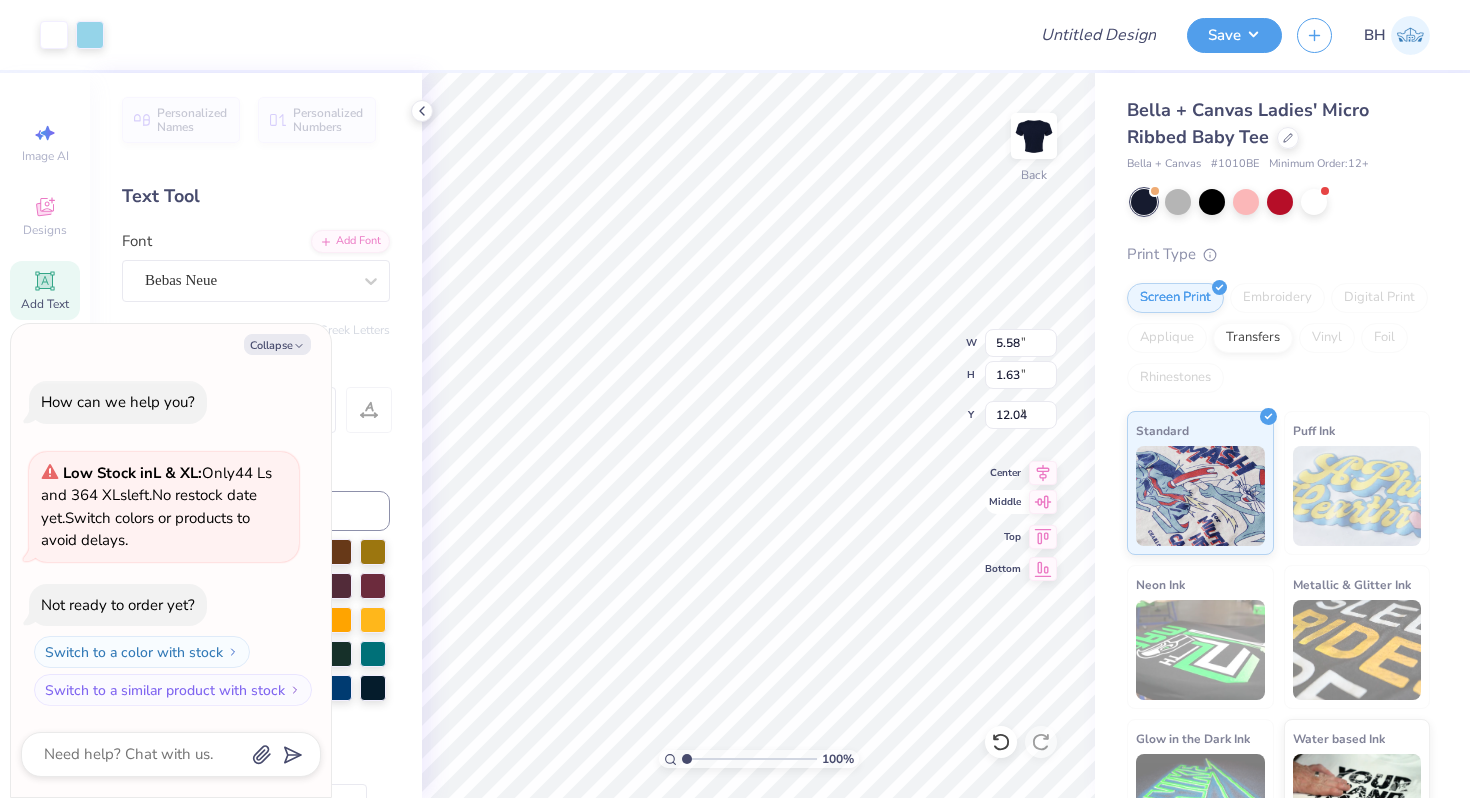 type on "x" 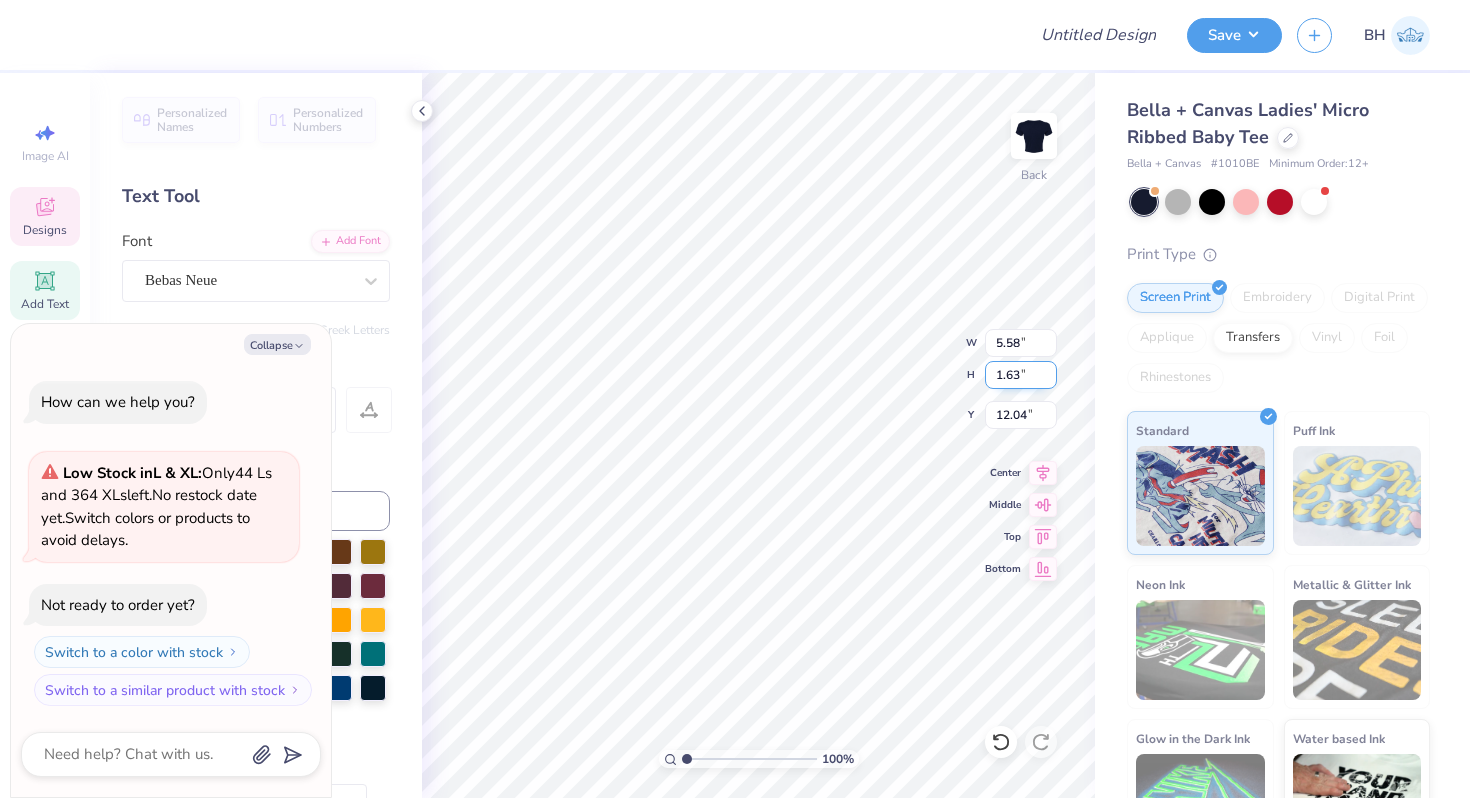 click on "1.63" at bounding box center (1021, 375) 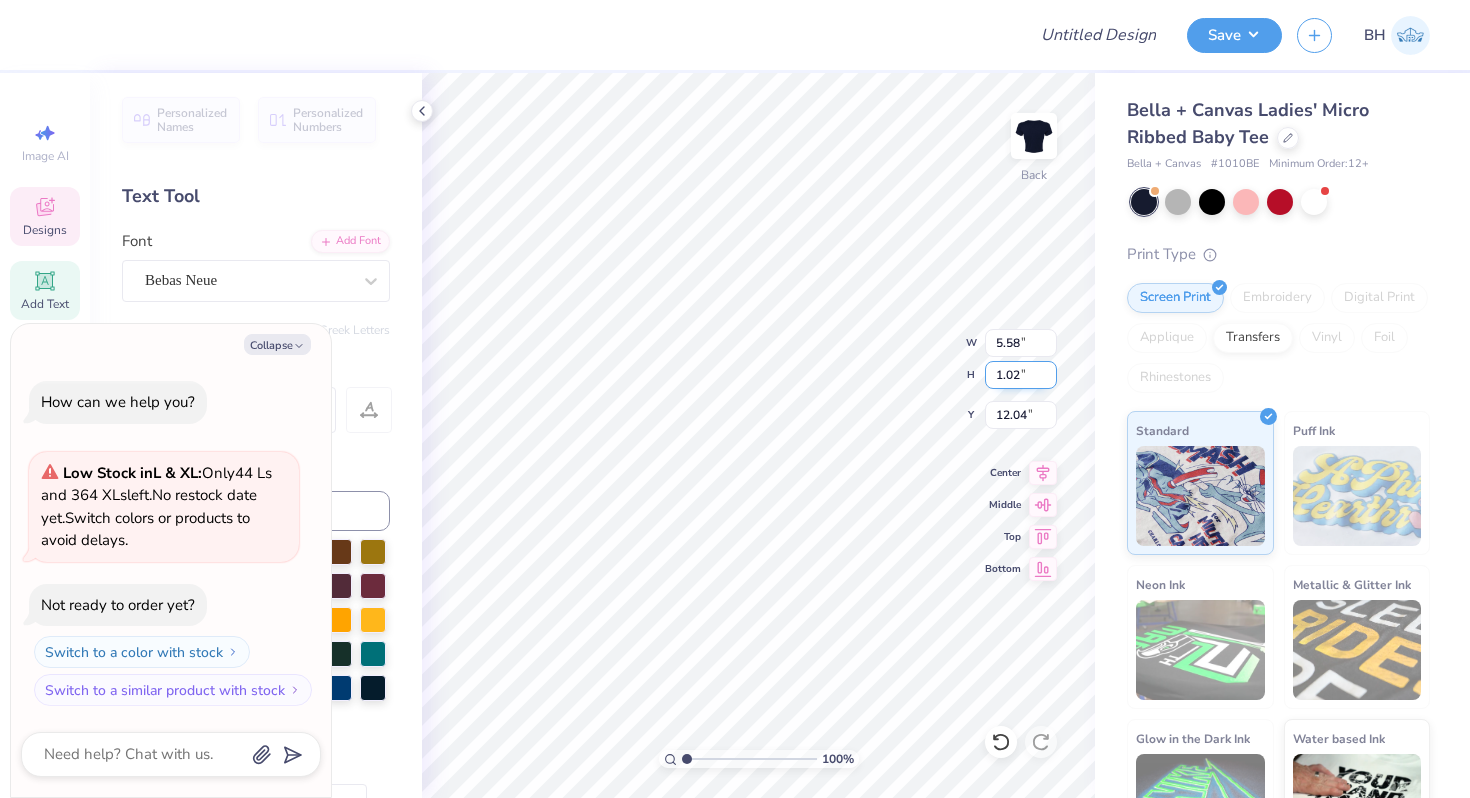 type on "1.02" 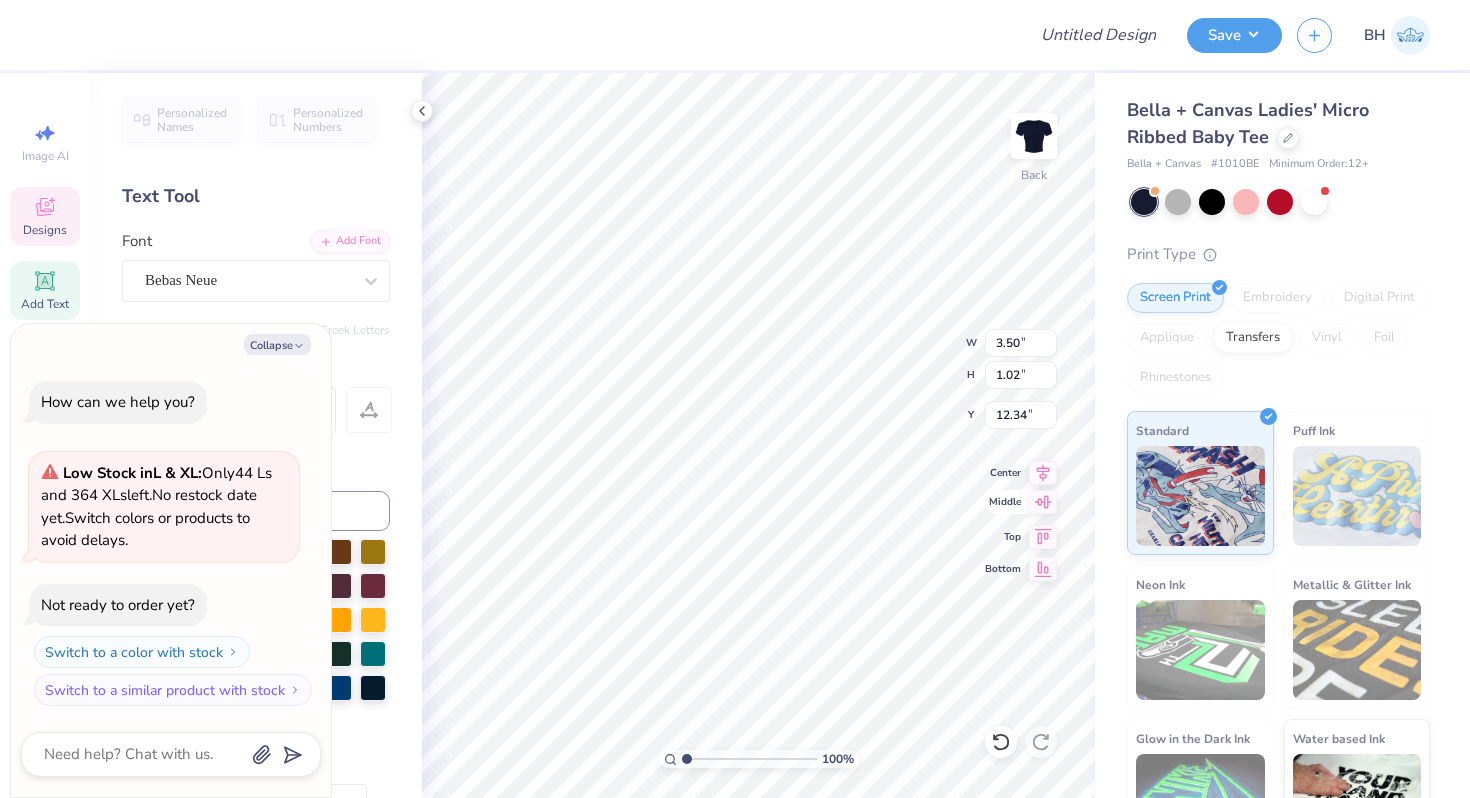 type on "x" 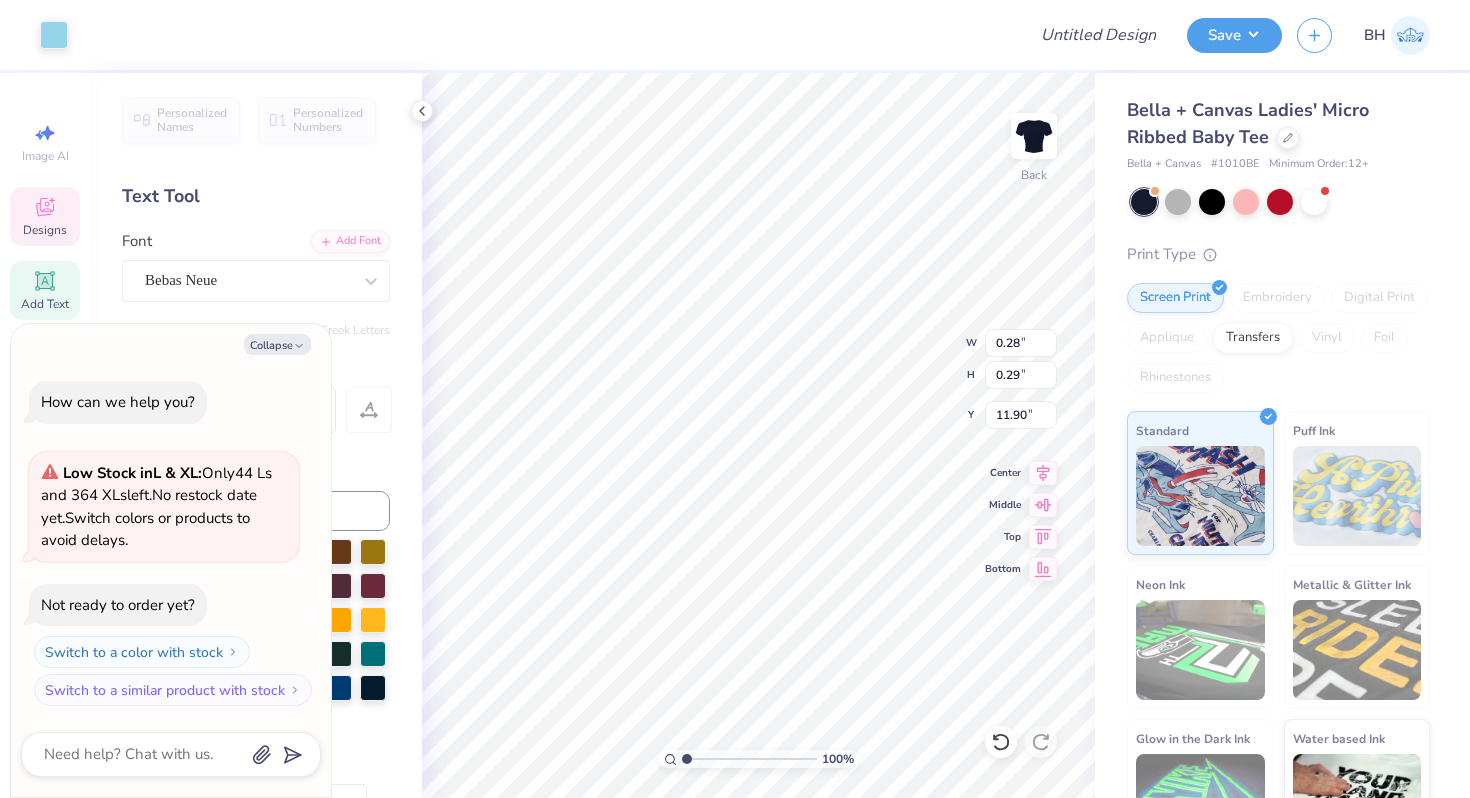 type on "x" 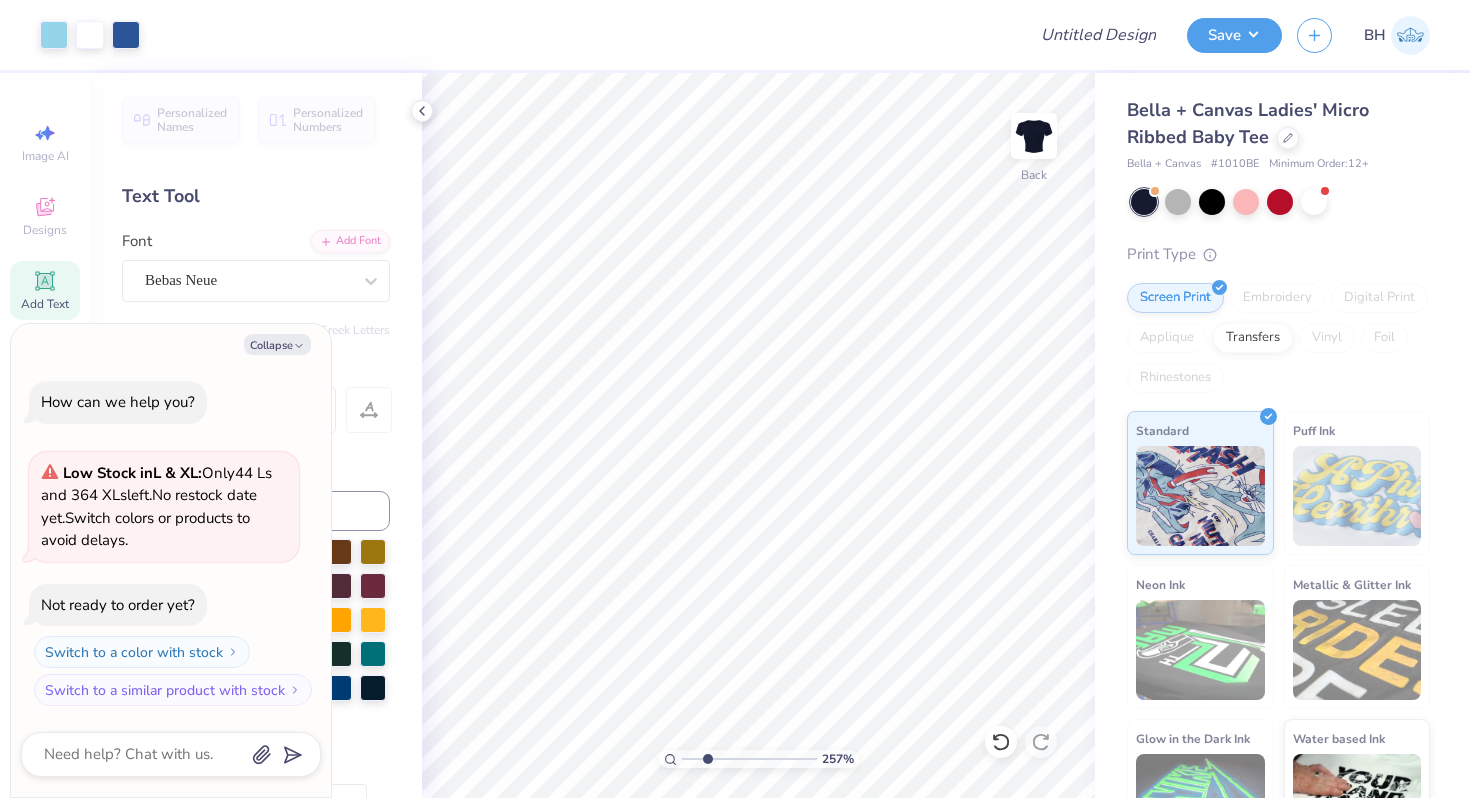 drag, startPoint x: 690, startPoint y: 754, endPoint x: 707, endPoint y: 751, distance: 17.262676 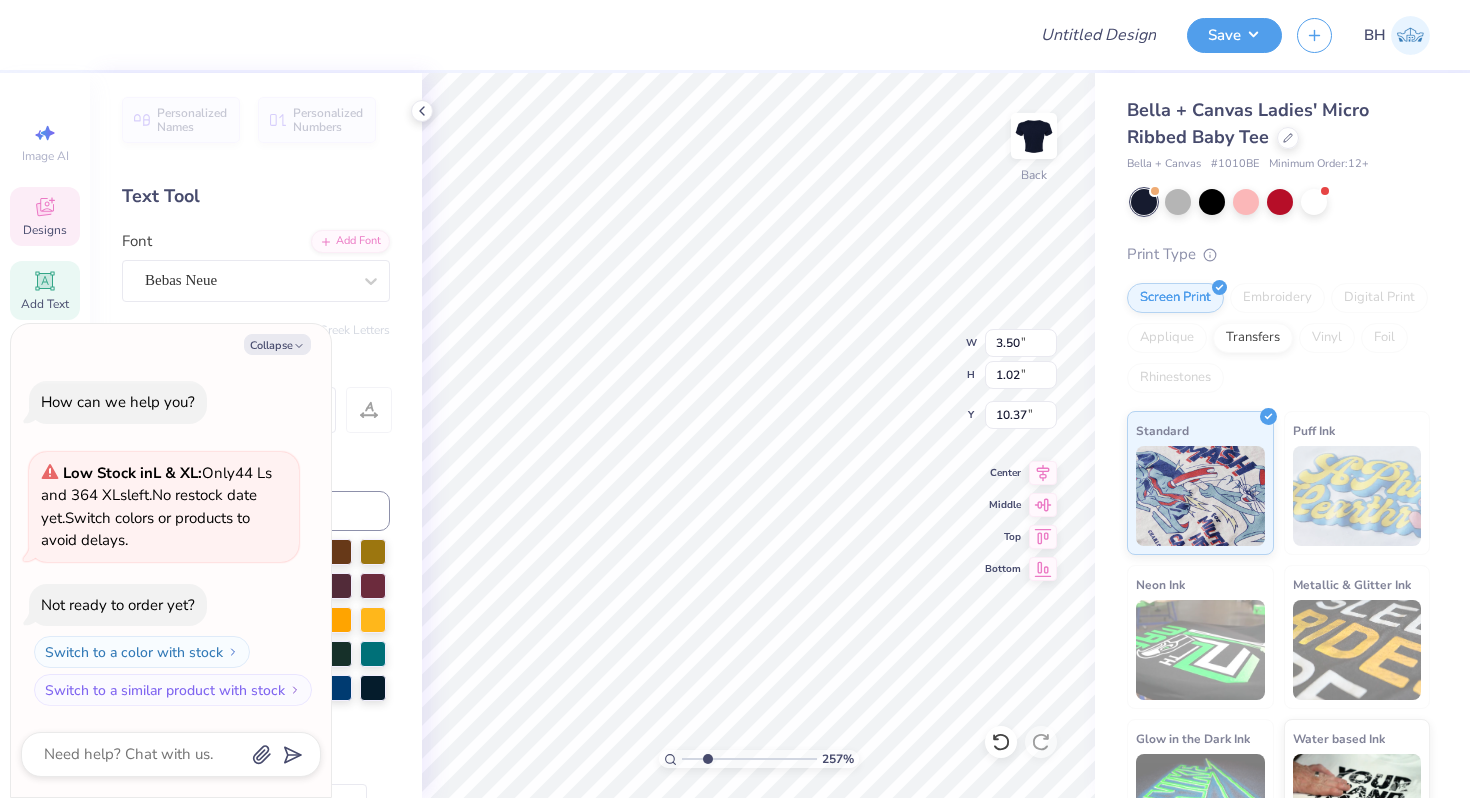 type on "x" 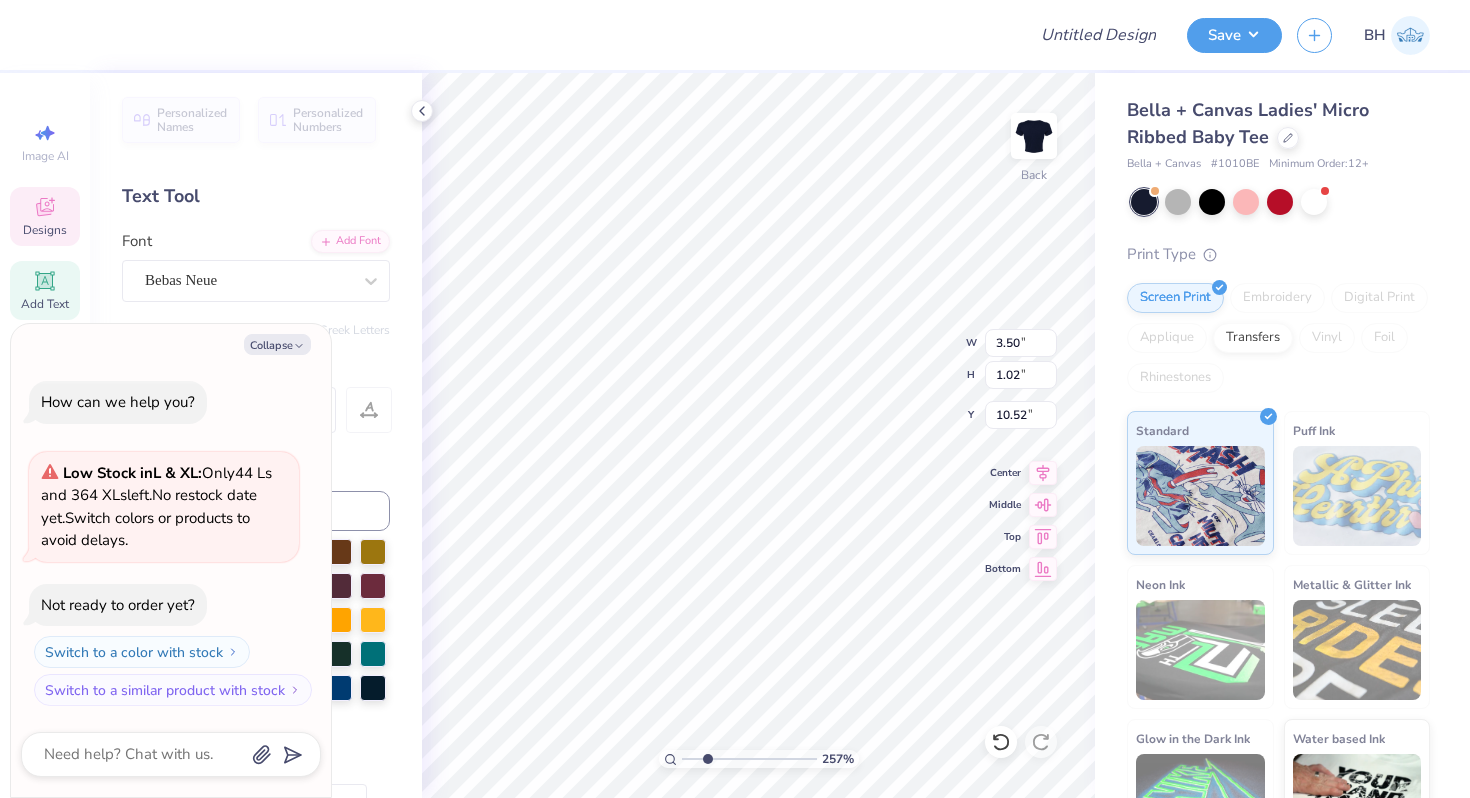 type on "x" 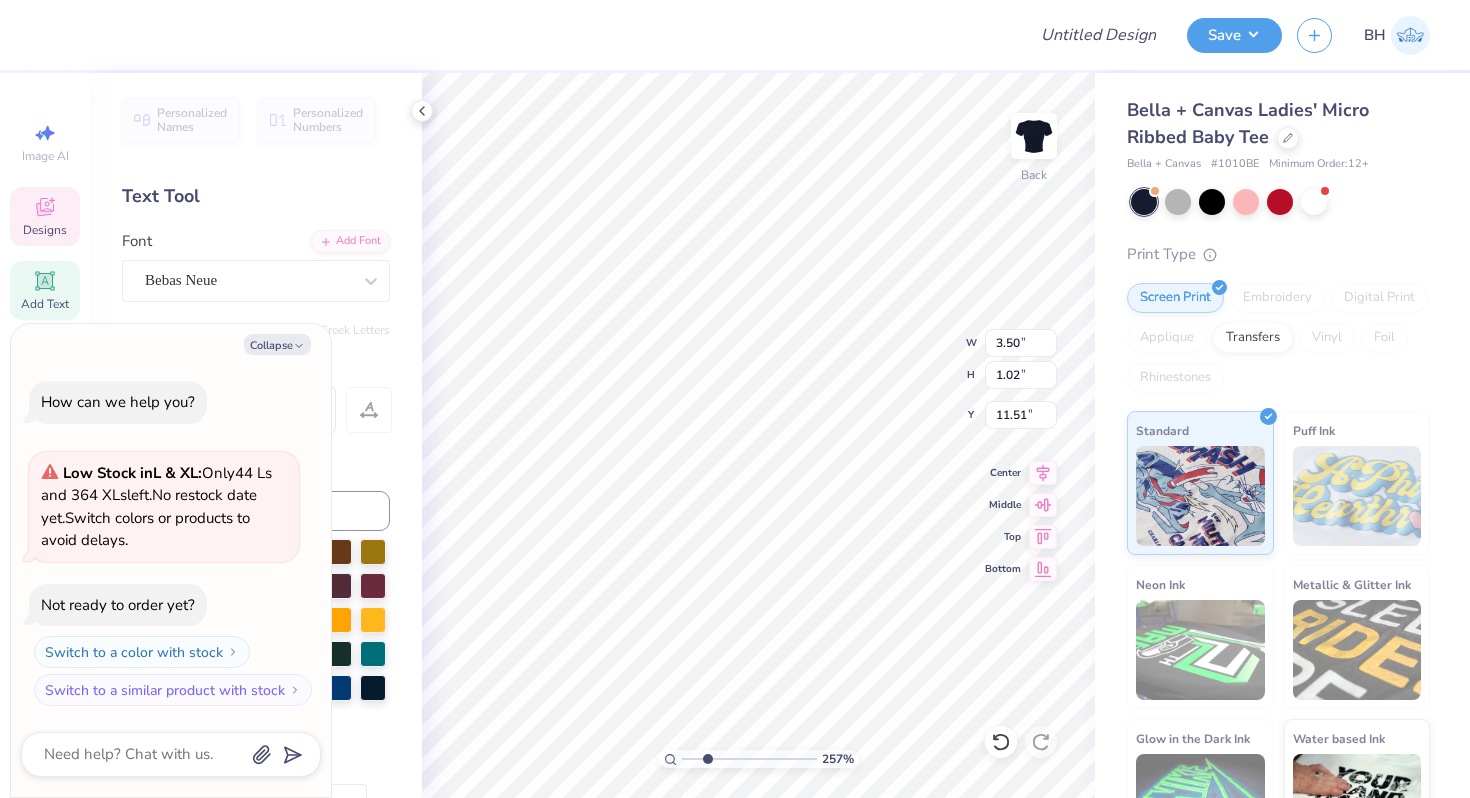 type on "x" 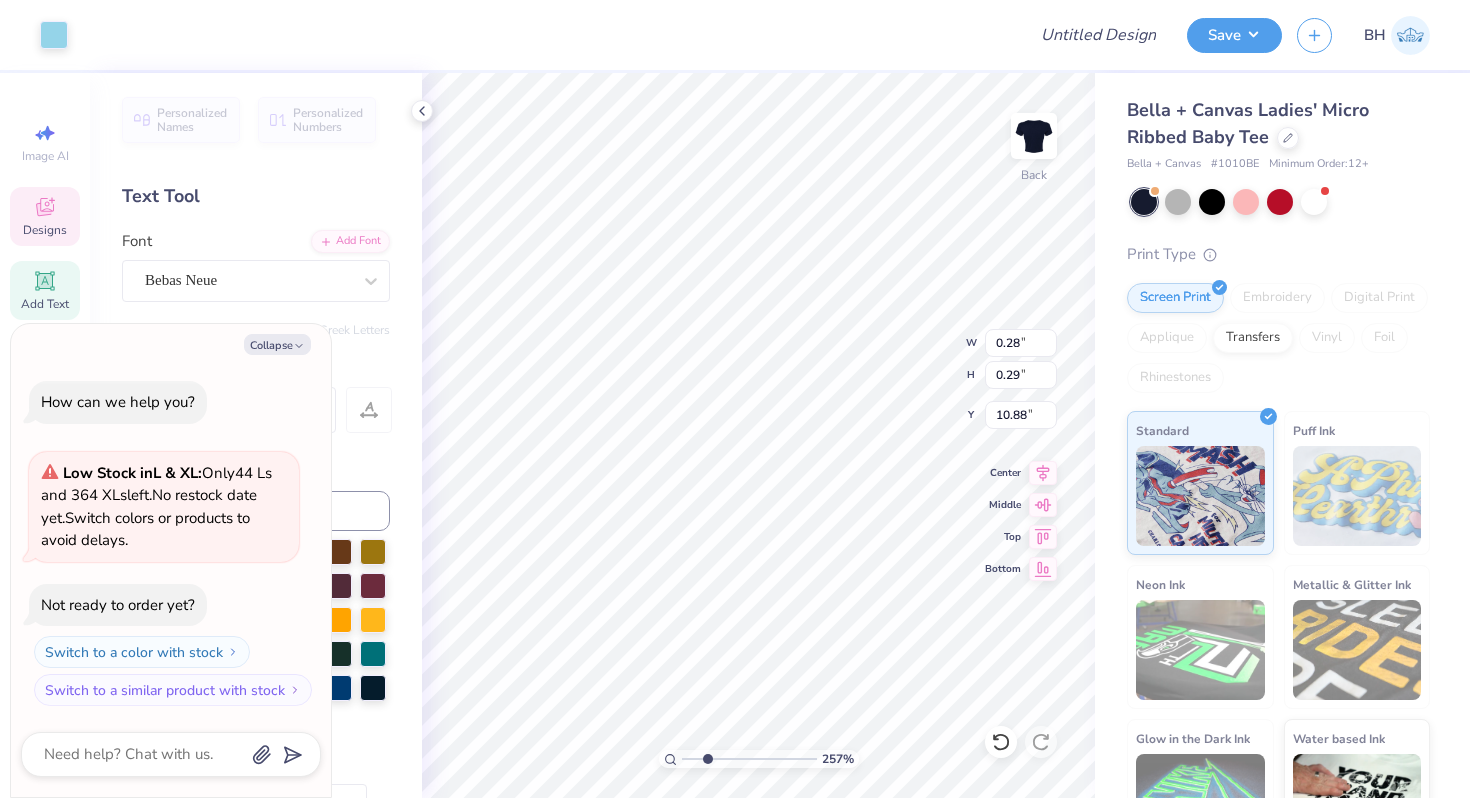 type on "x" 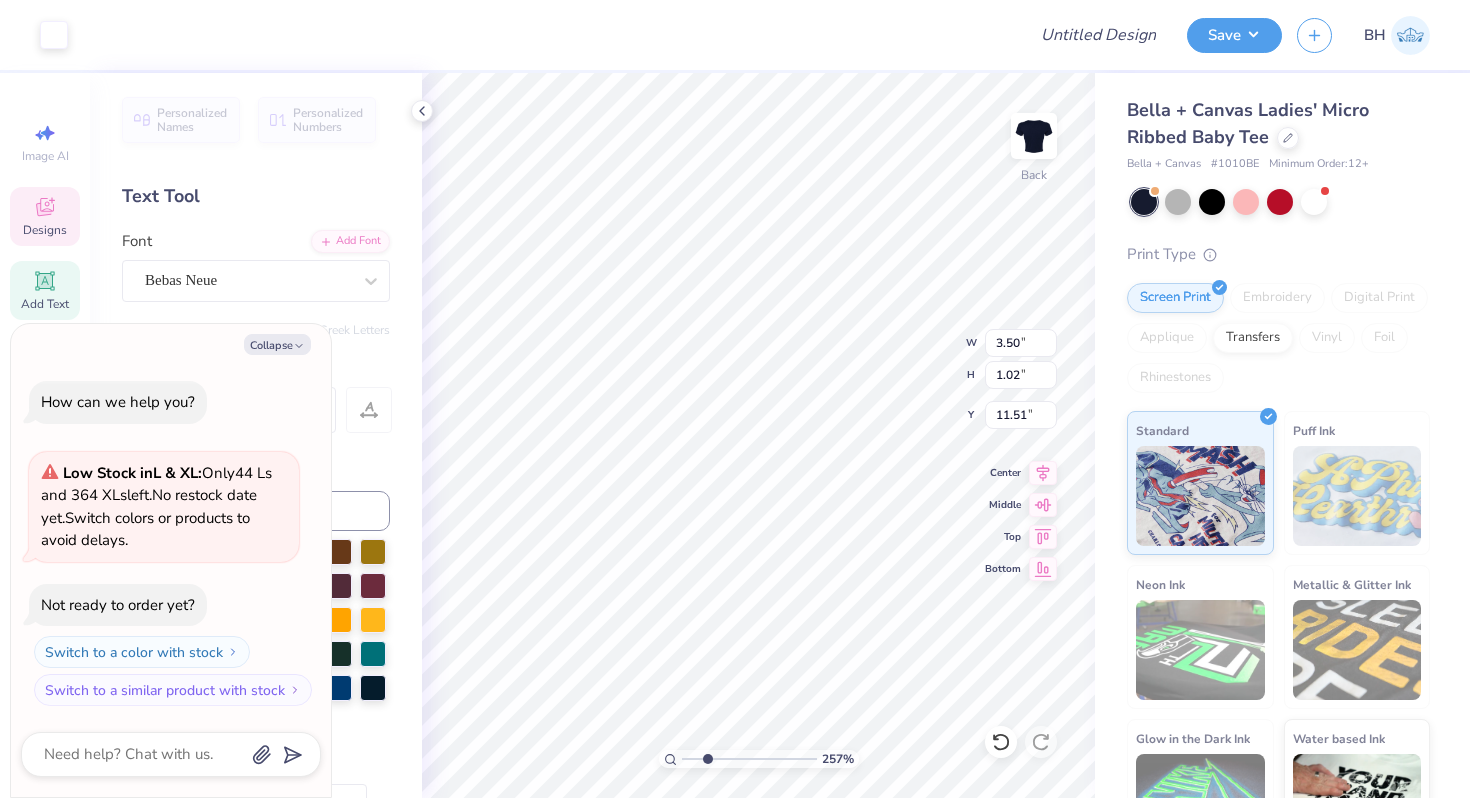 type on "x" 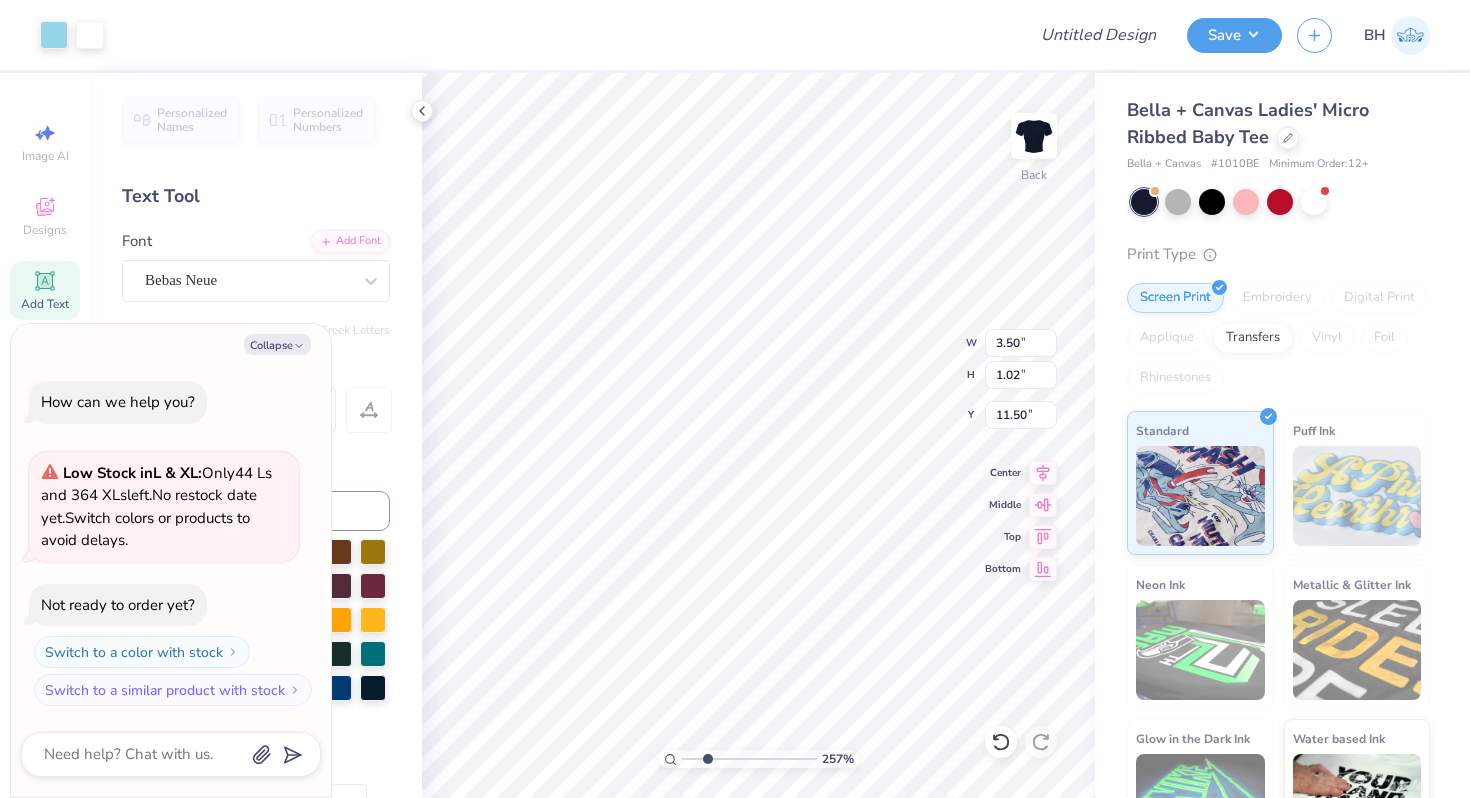 type on "x" 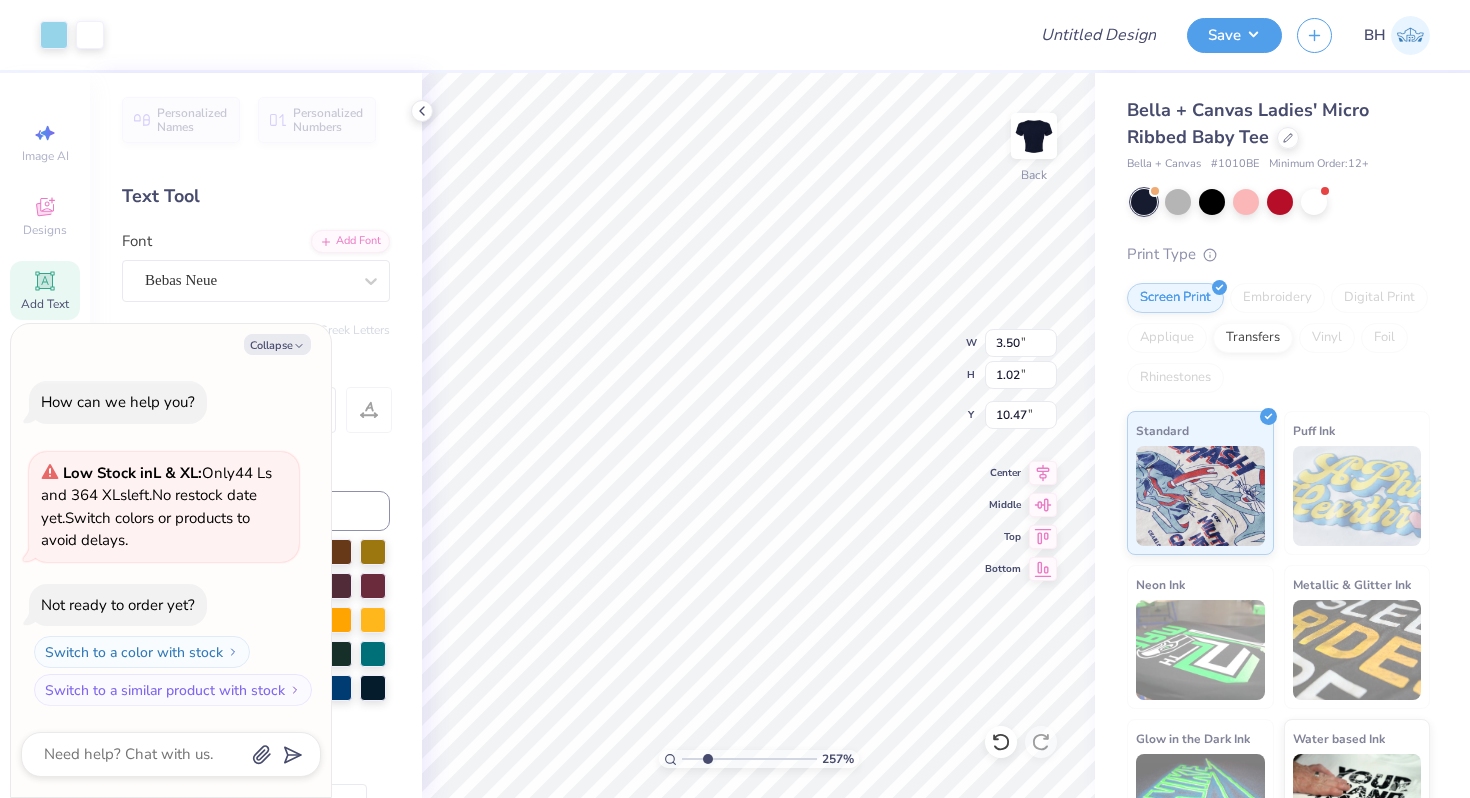 type on "x" 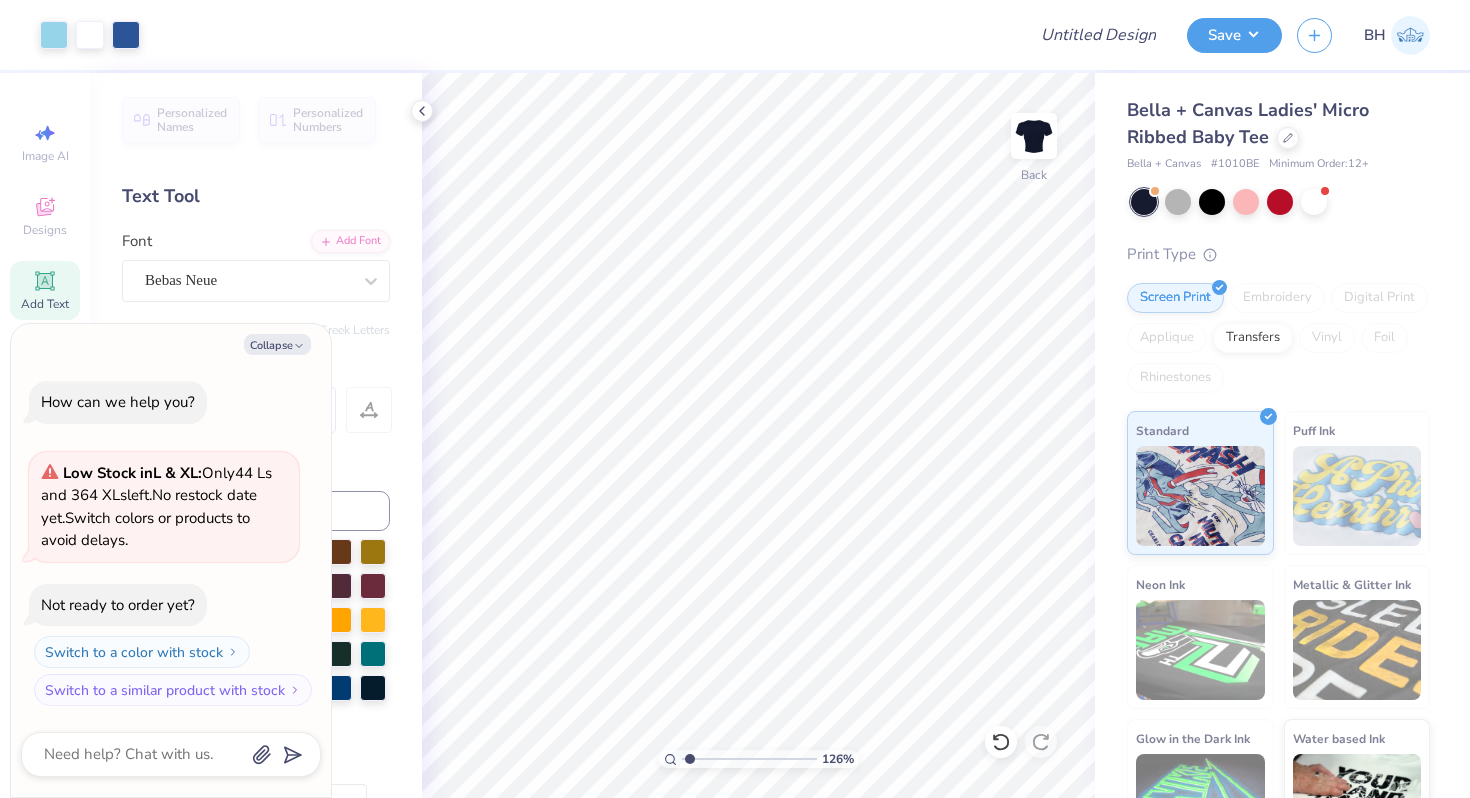 drag, startPoint x: 710, startPoint y: 759, endPoint x: 688, endPoint y: 757, distance: 22.090721 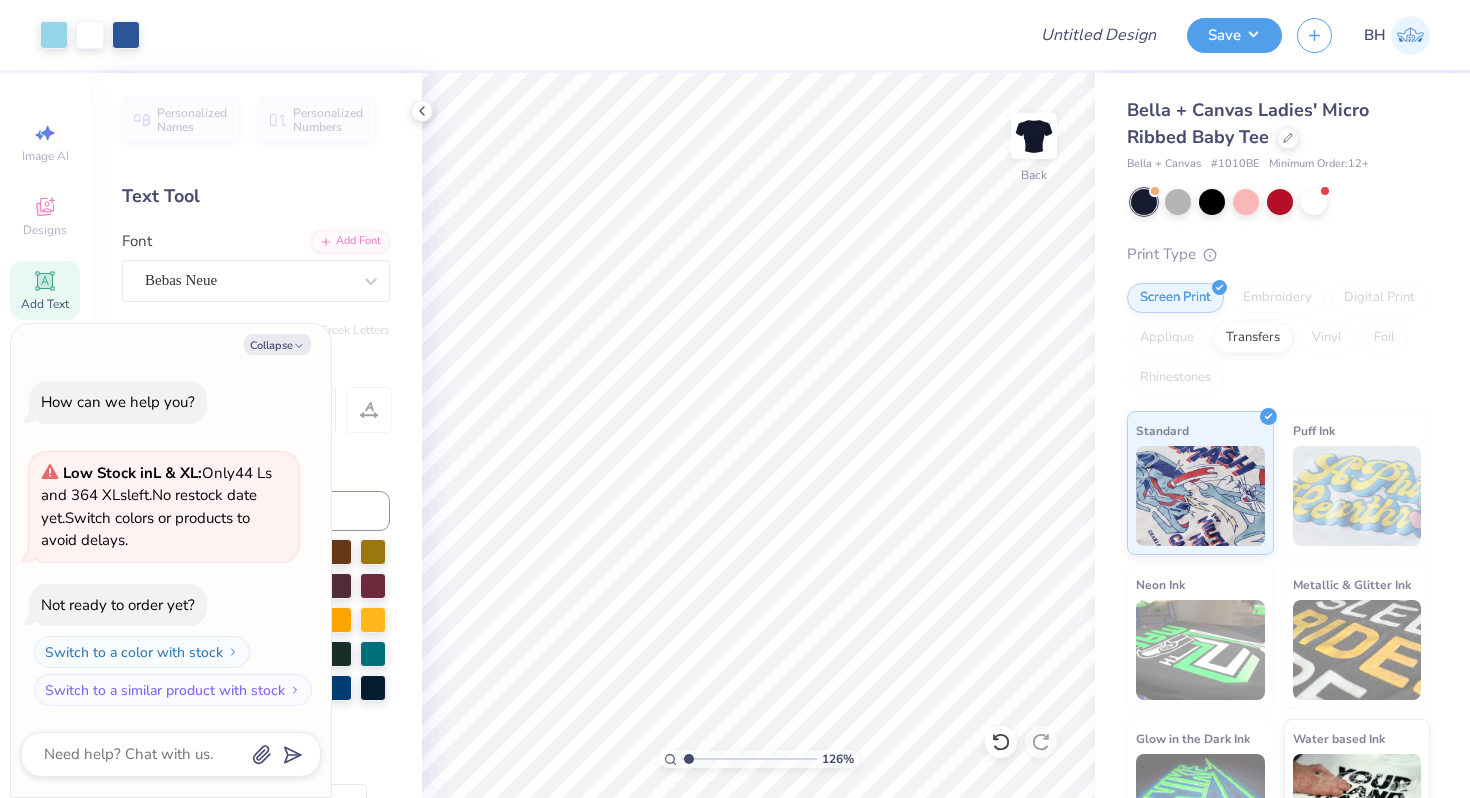click at bounding box center [749, 759] 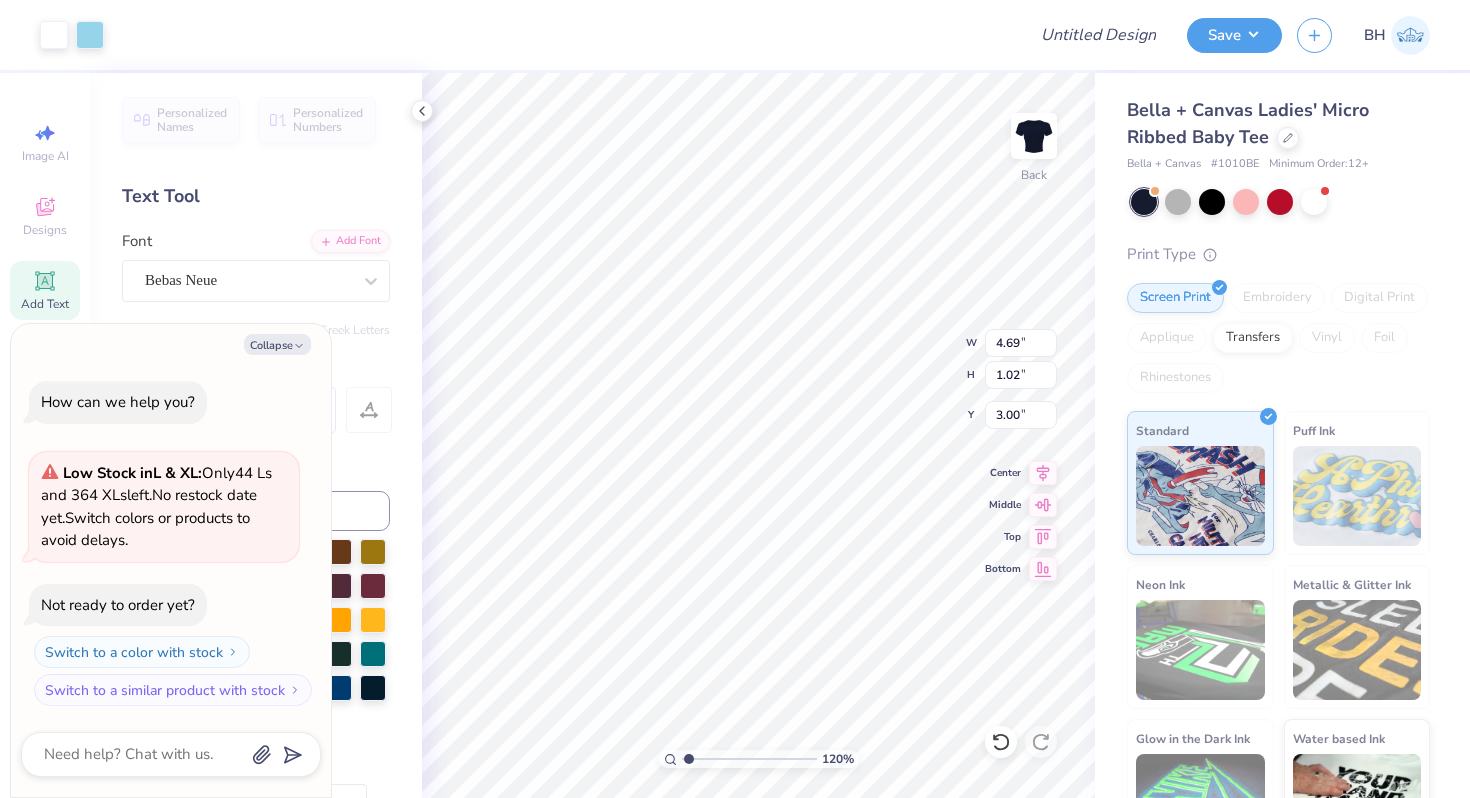 type on "x" 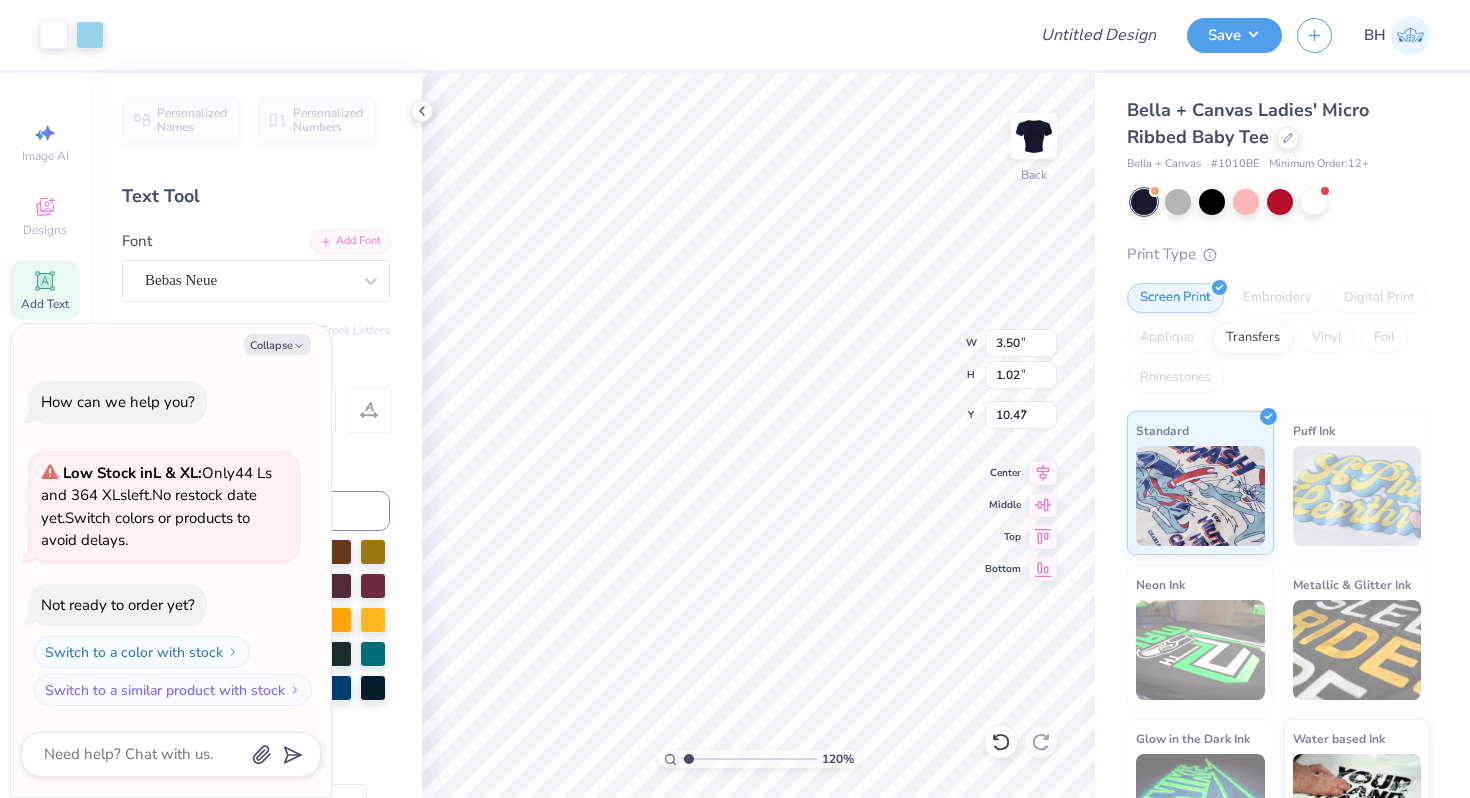 type on "x" 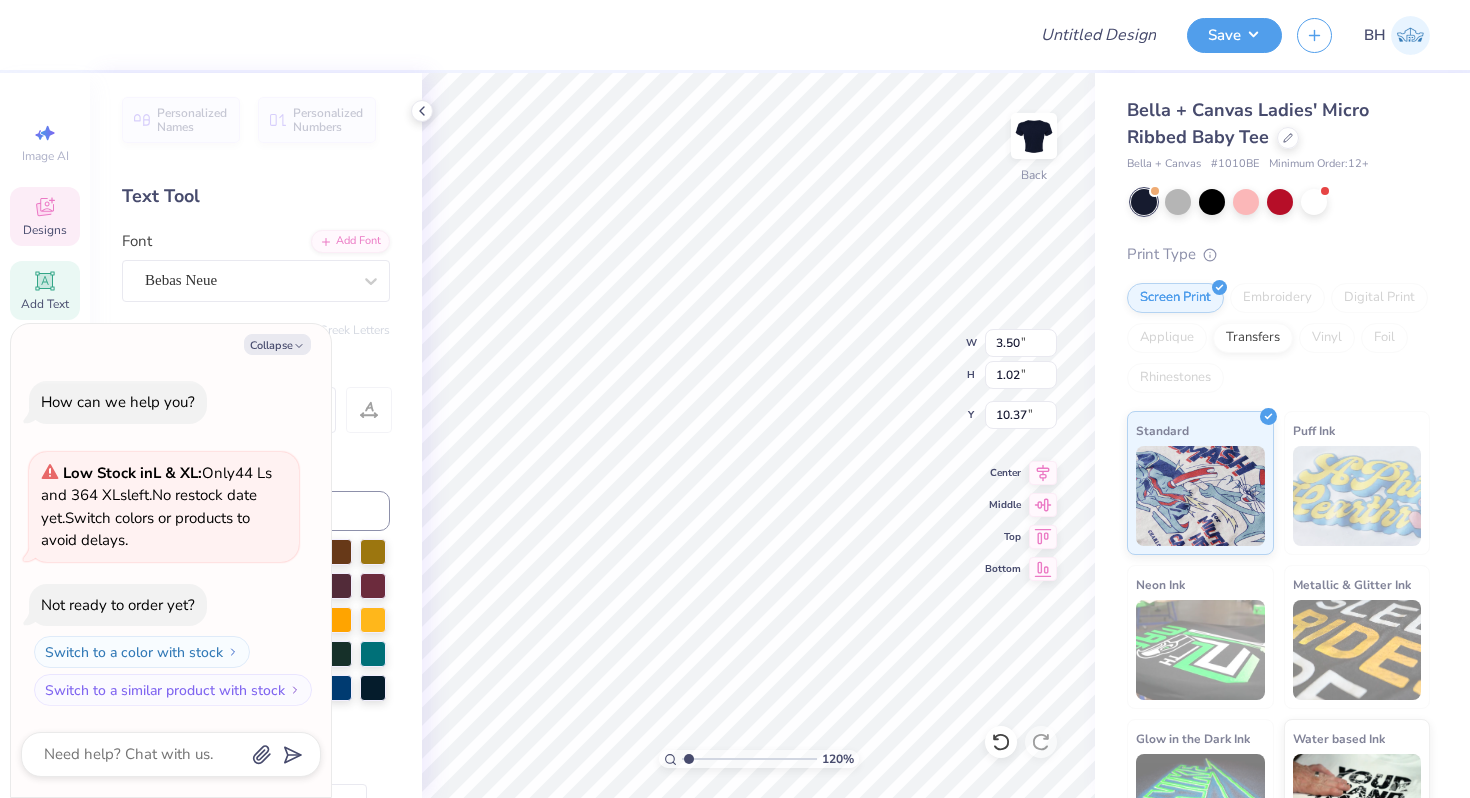 type on "x" 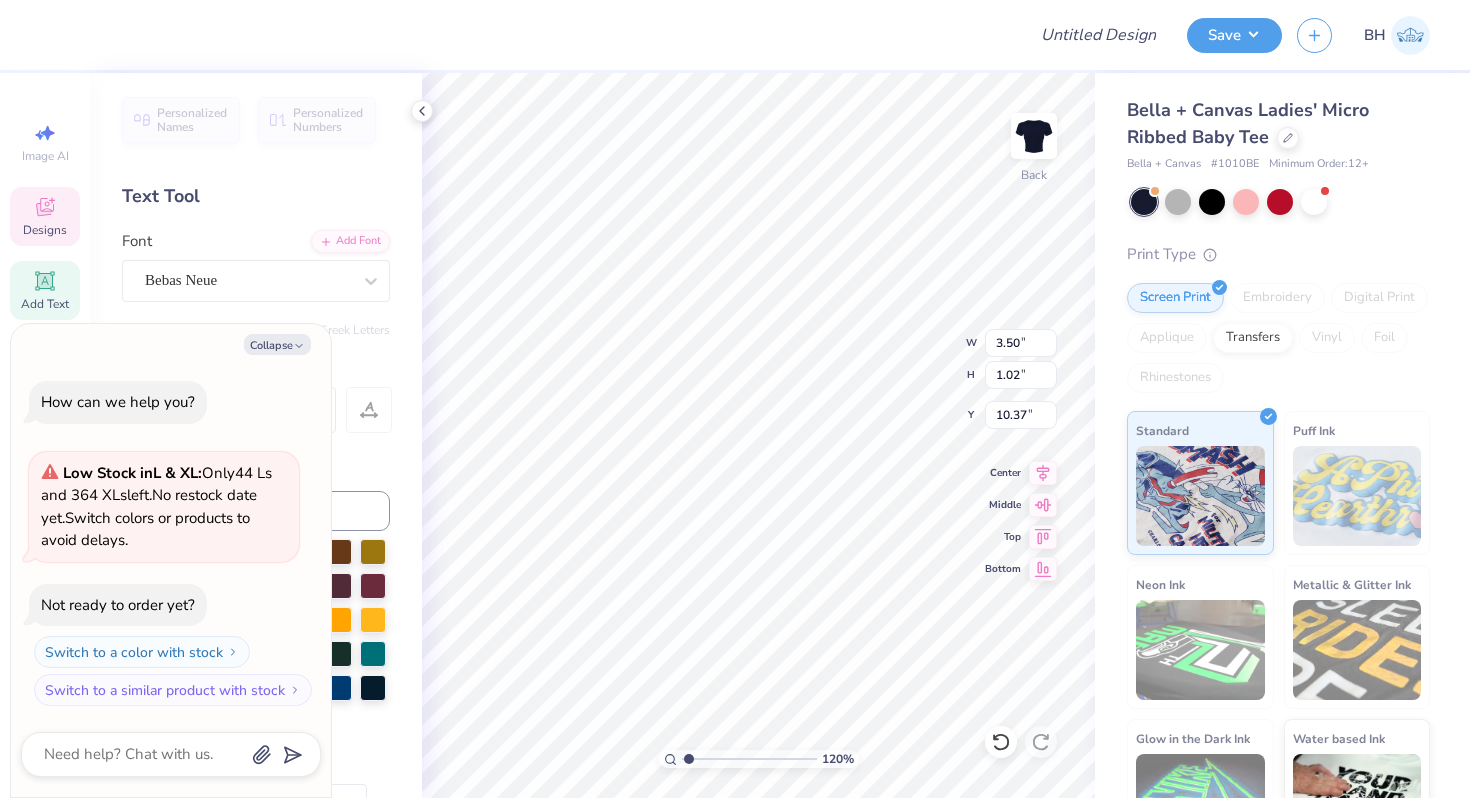 scroll, scrollTop: 0, scrollLeft: 1, axis: horizontal 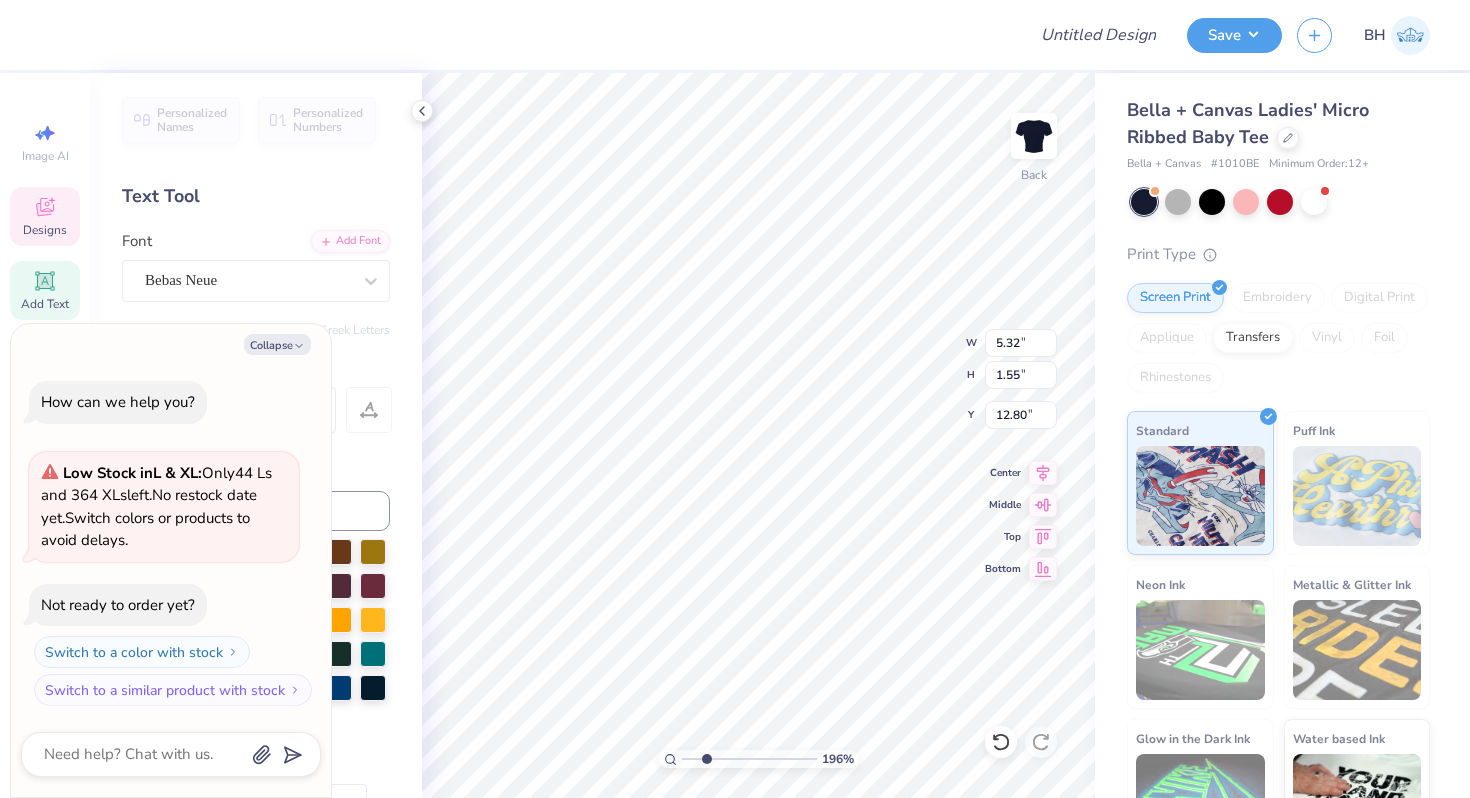 drag, startPoint x: 691, startPoint y: 758, endPoint x: 706, endPoint y: 757, distance: 15.033297 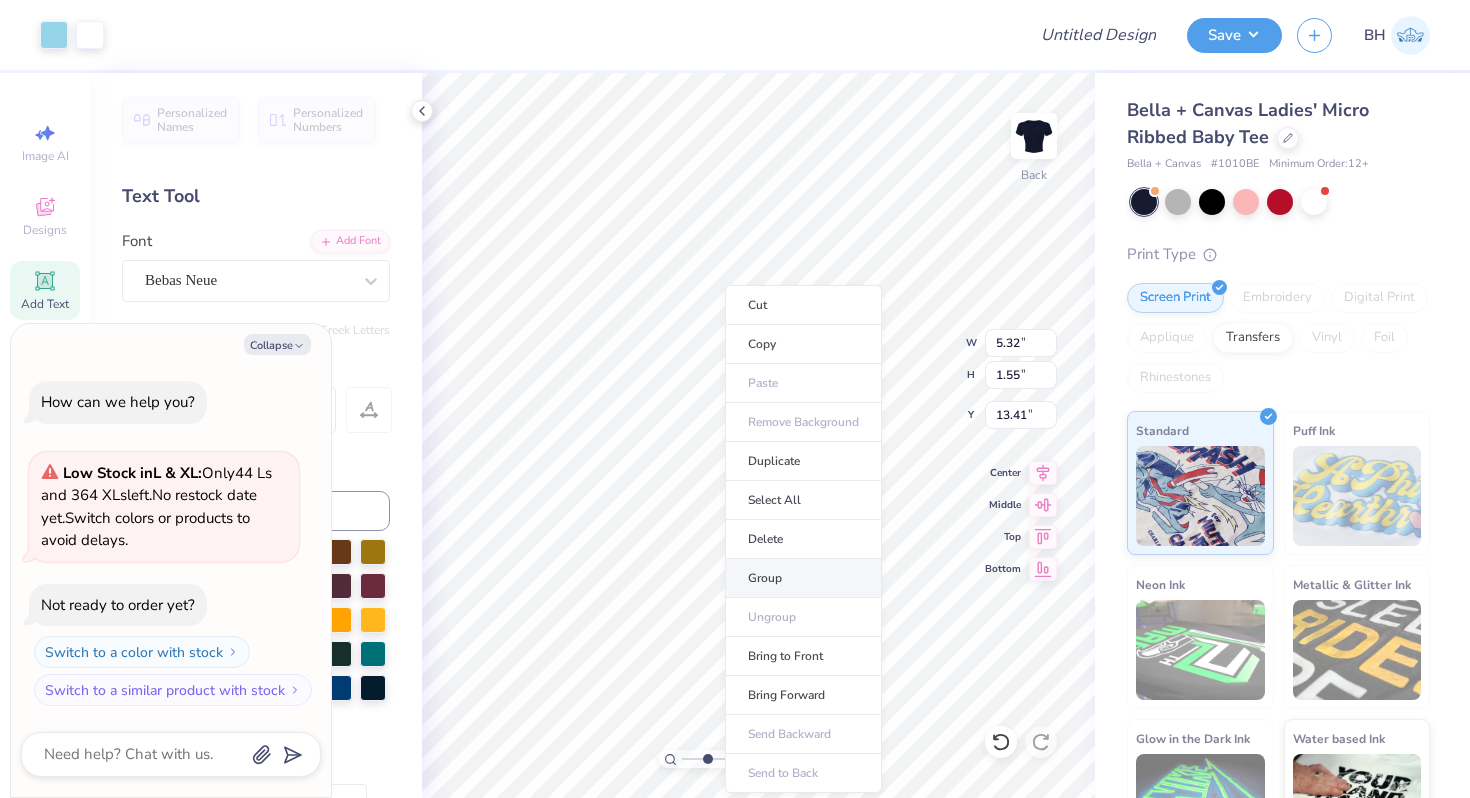 click on "Group" at bounding box center (803, 578) 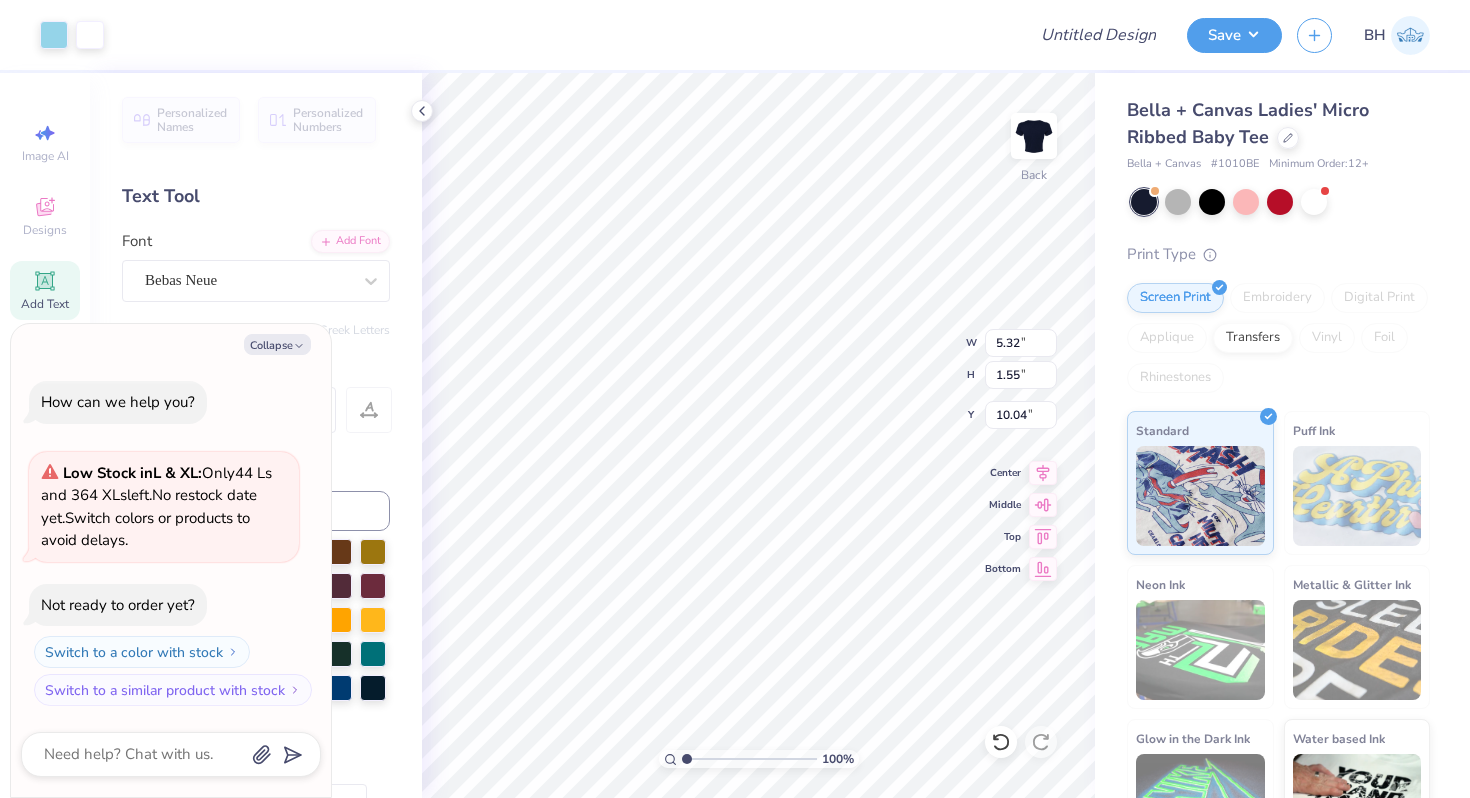 drag, startPoint x: 707, startPoint y: 761, endPoint x: 682, endPoint y: 757, distance: 25.317978 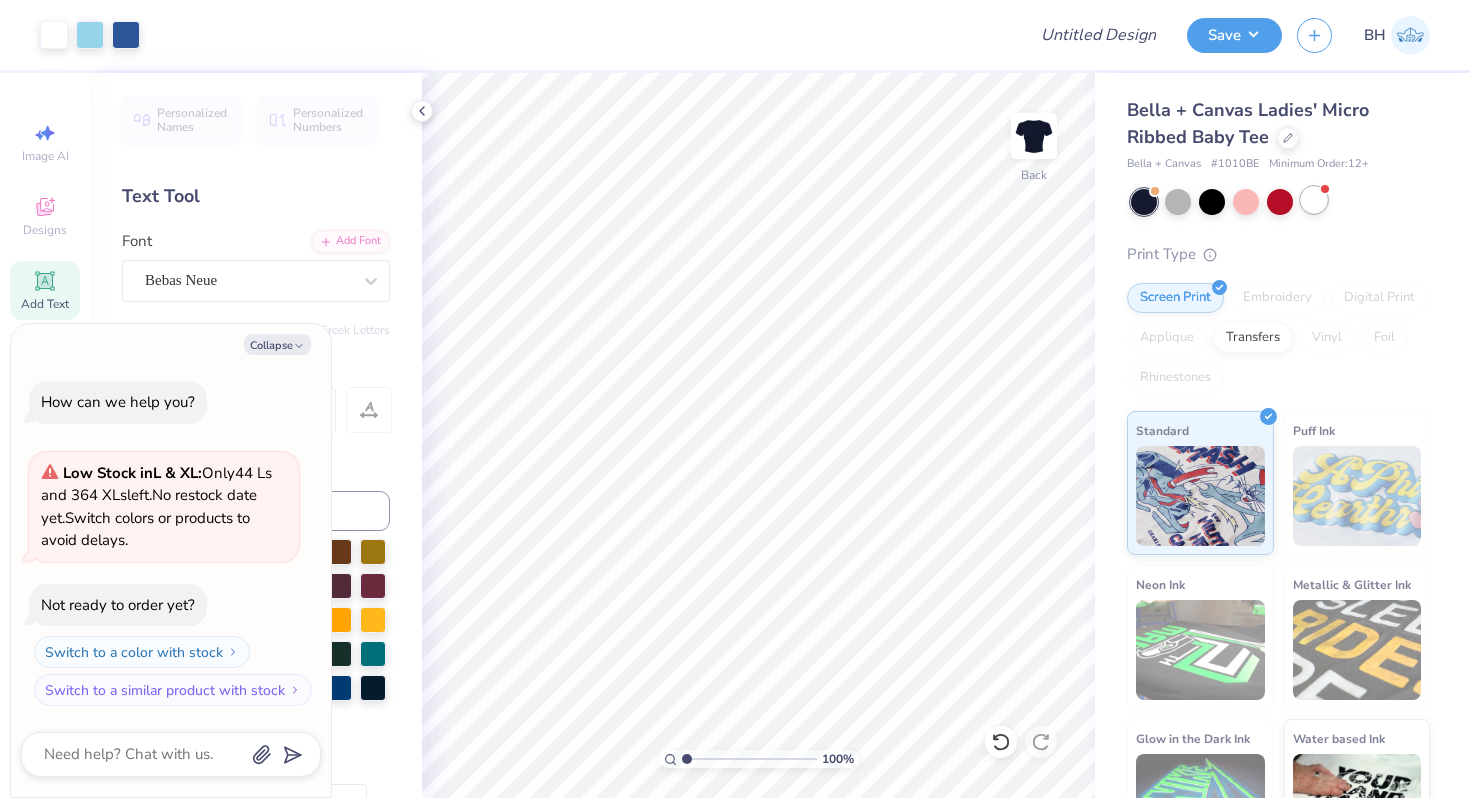 click at bounding box center [1314, 200] 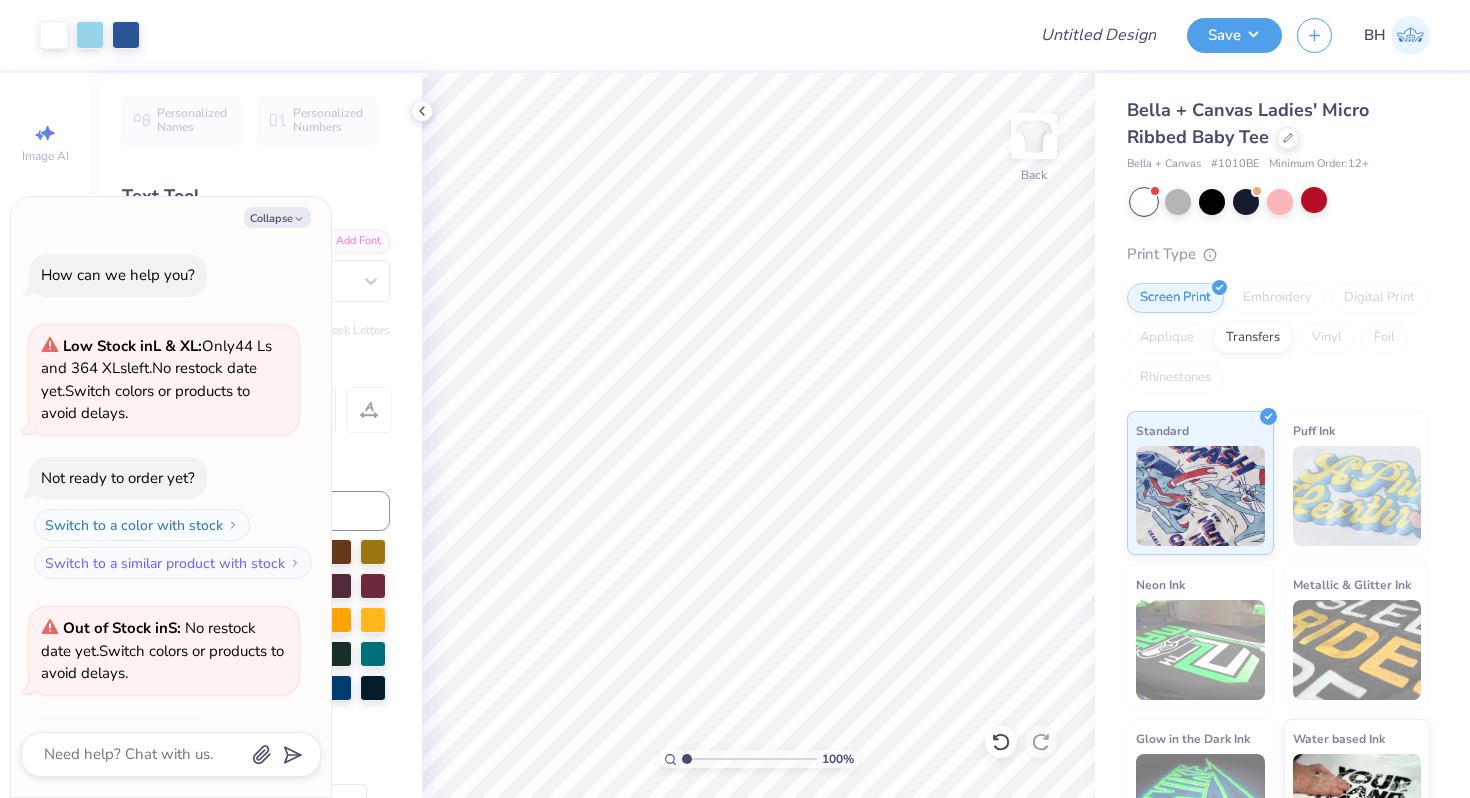 scroll, scrollTop: 133, scrollLeft: 0, axis: vertical 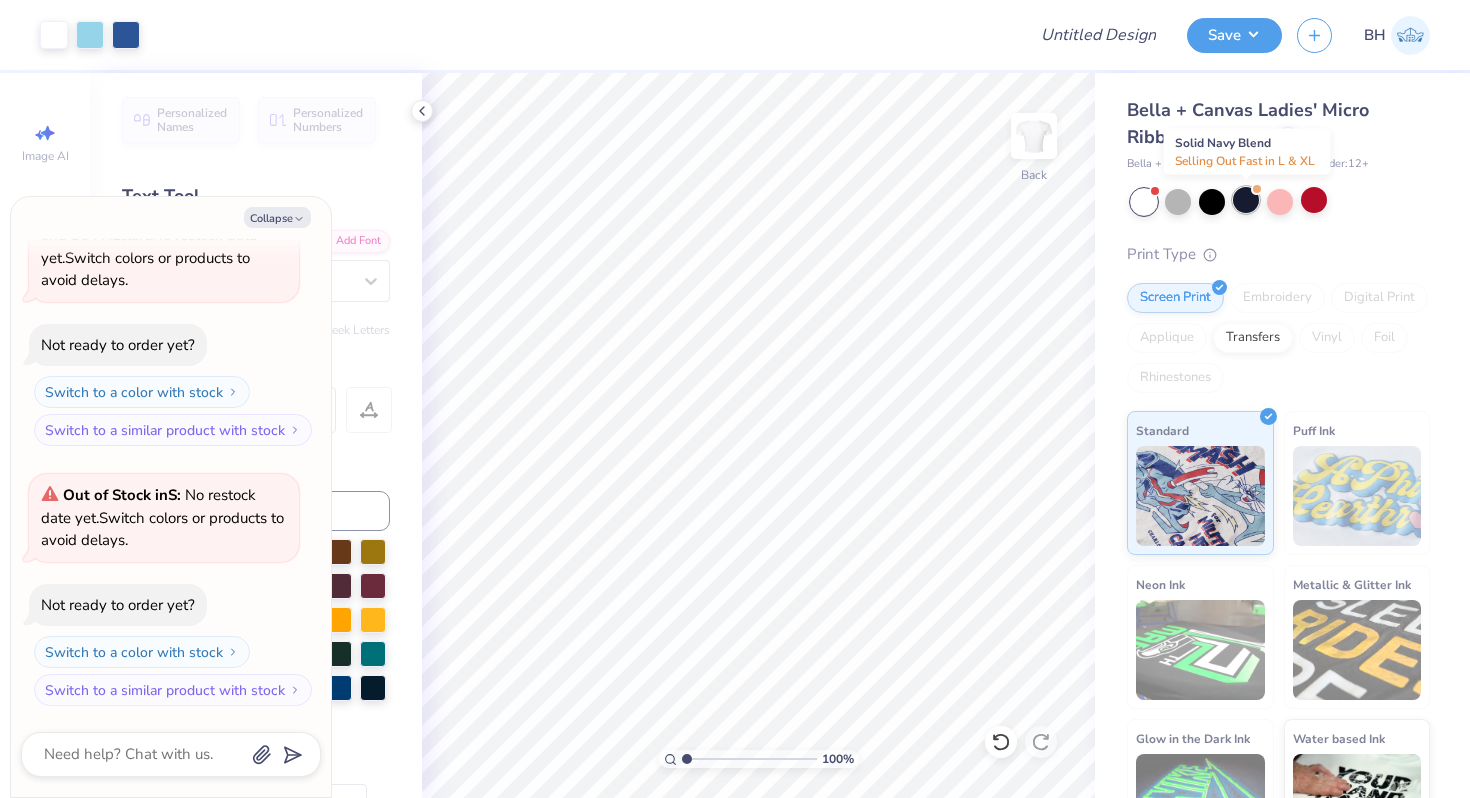 click at bounding box center (1246, 200) 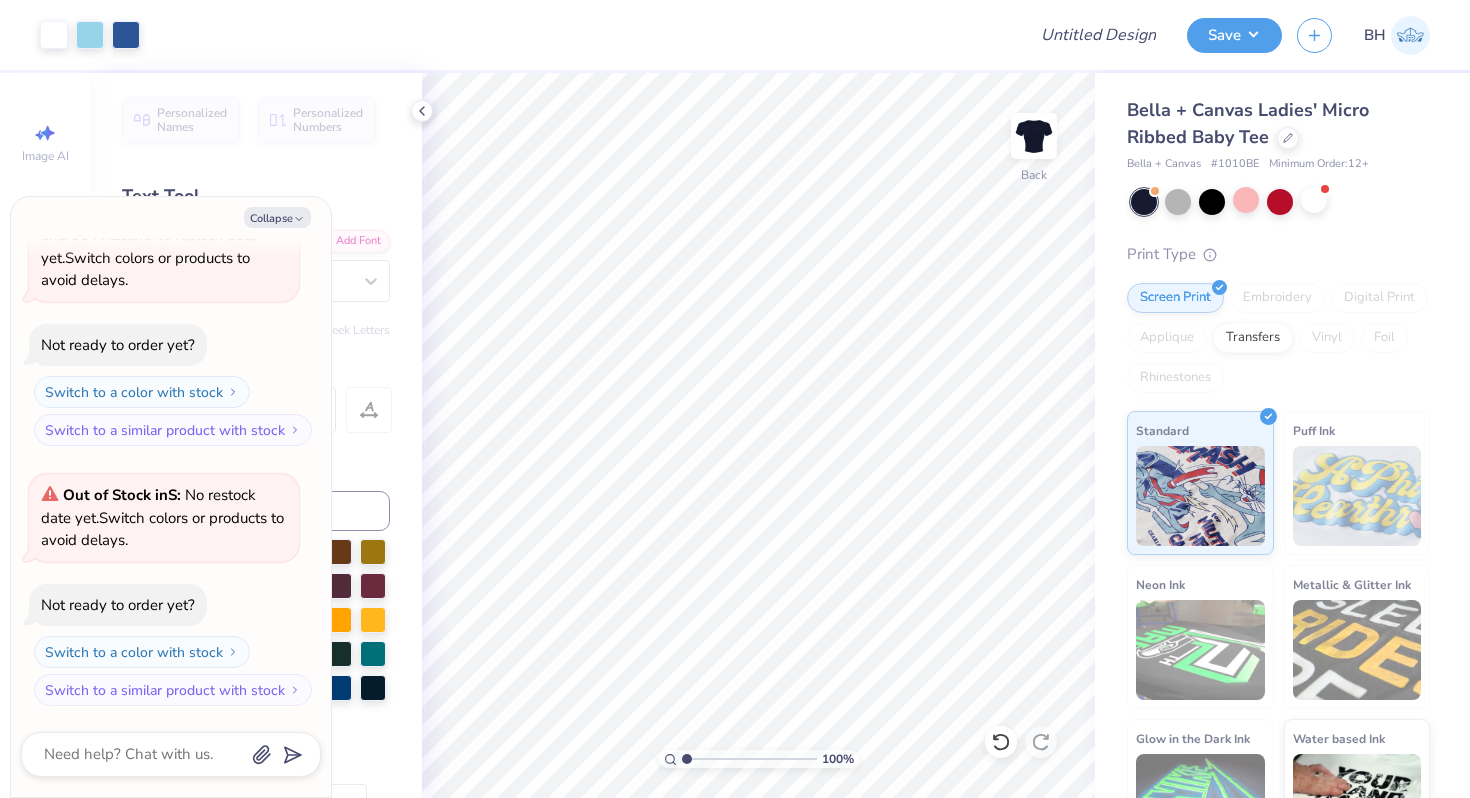 scroll, scrollTop: 415, scrollLeft: 0, axis: vertical 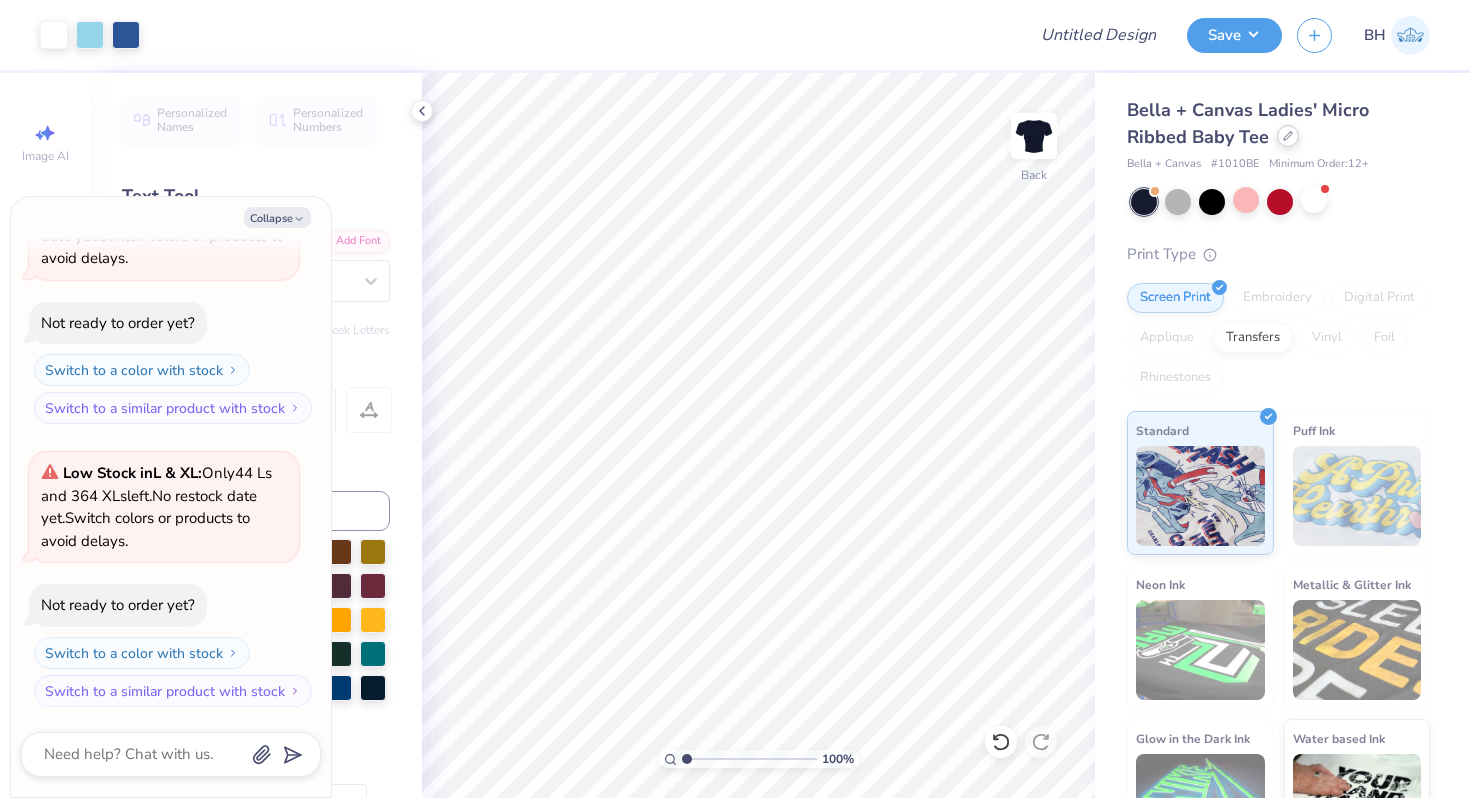 click at bounding box center [1288, 136] 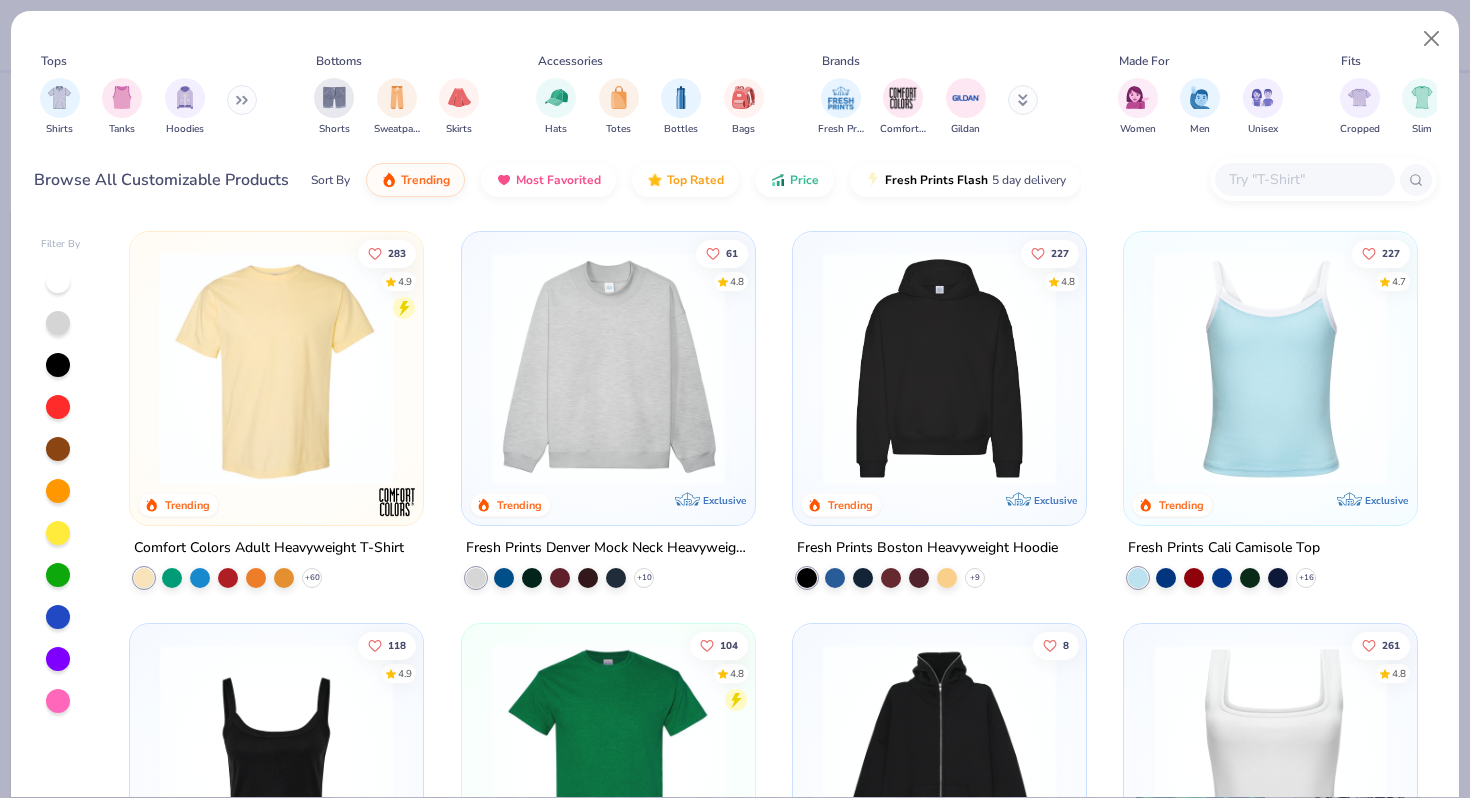 scroll, scrollTop: 18, scrollLeft: 0, axis: vertical 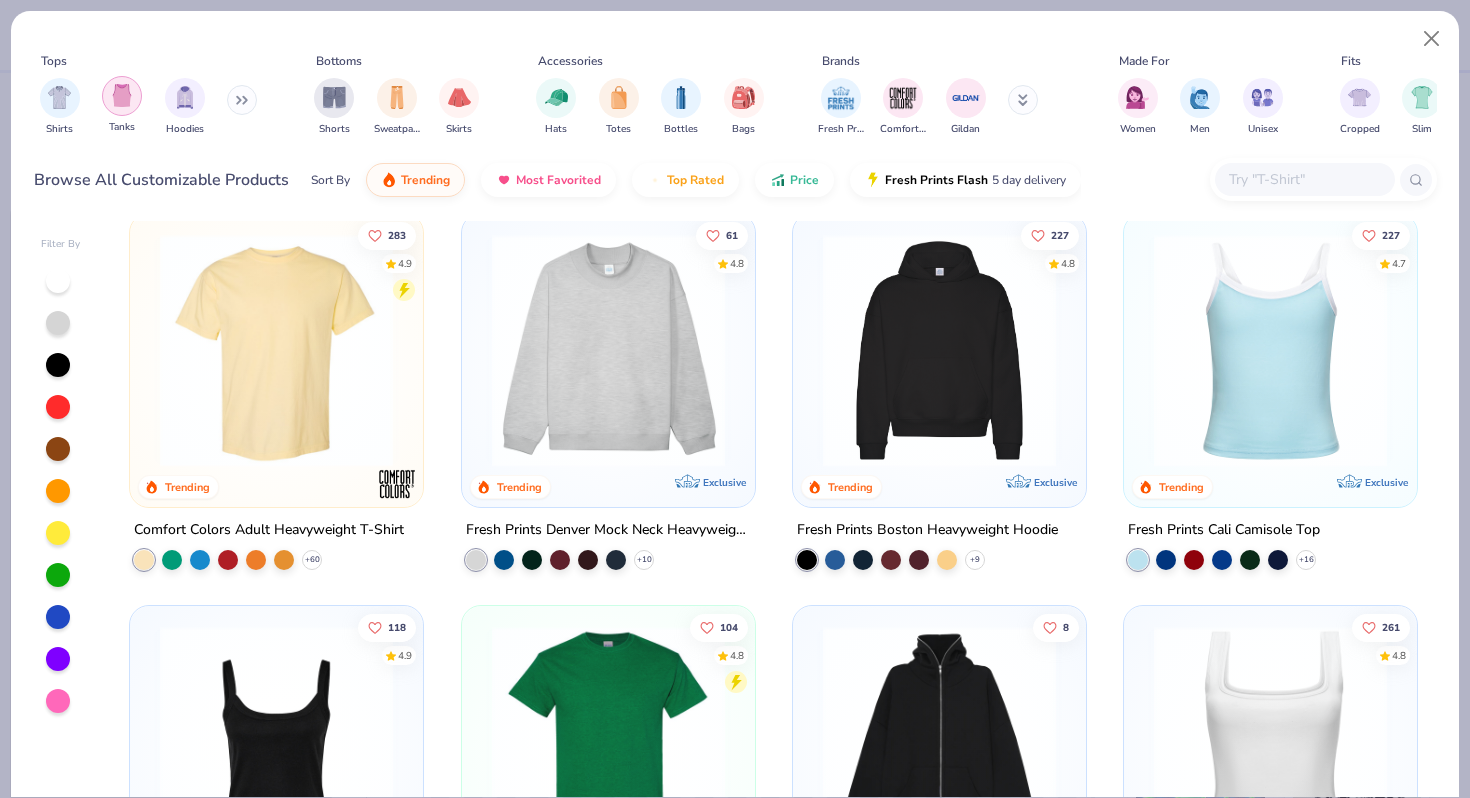 click at bounding box center [122, 96] 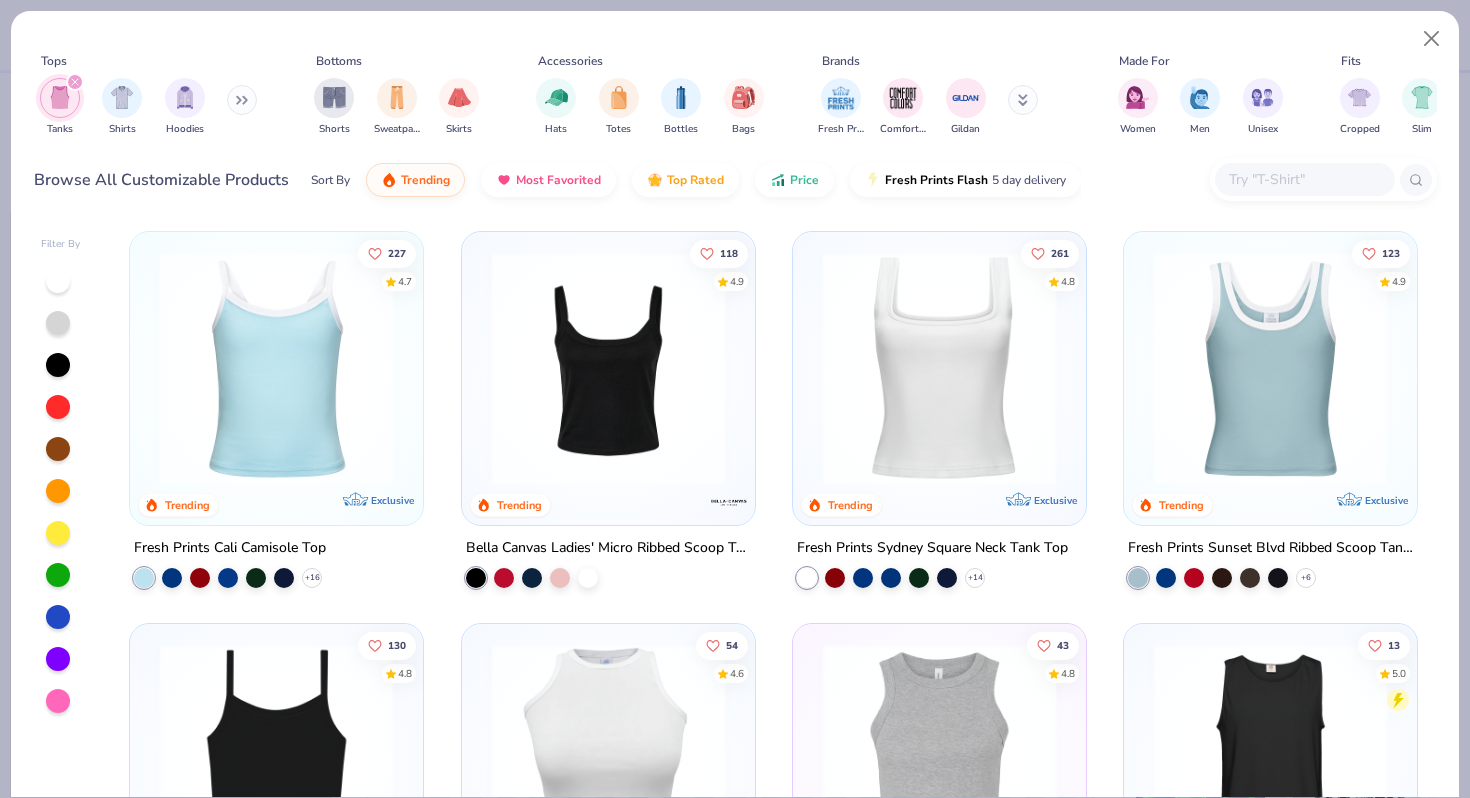 scroll, scrollTop: 10, scrollLeft: 0, axis: vertical 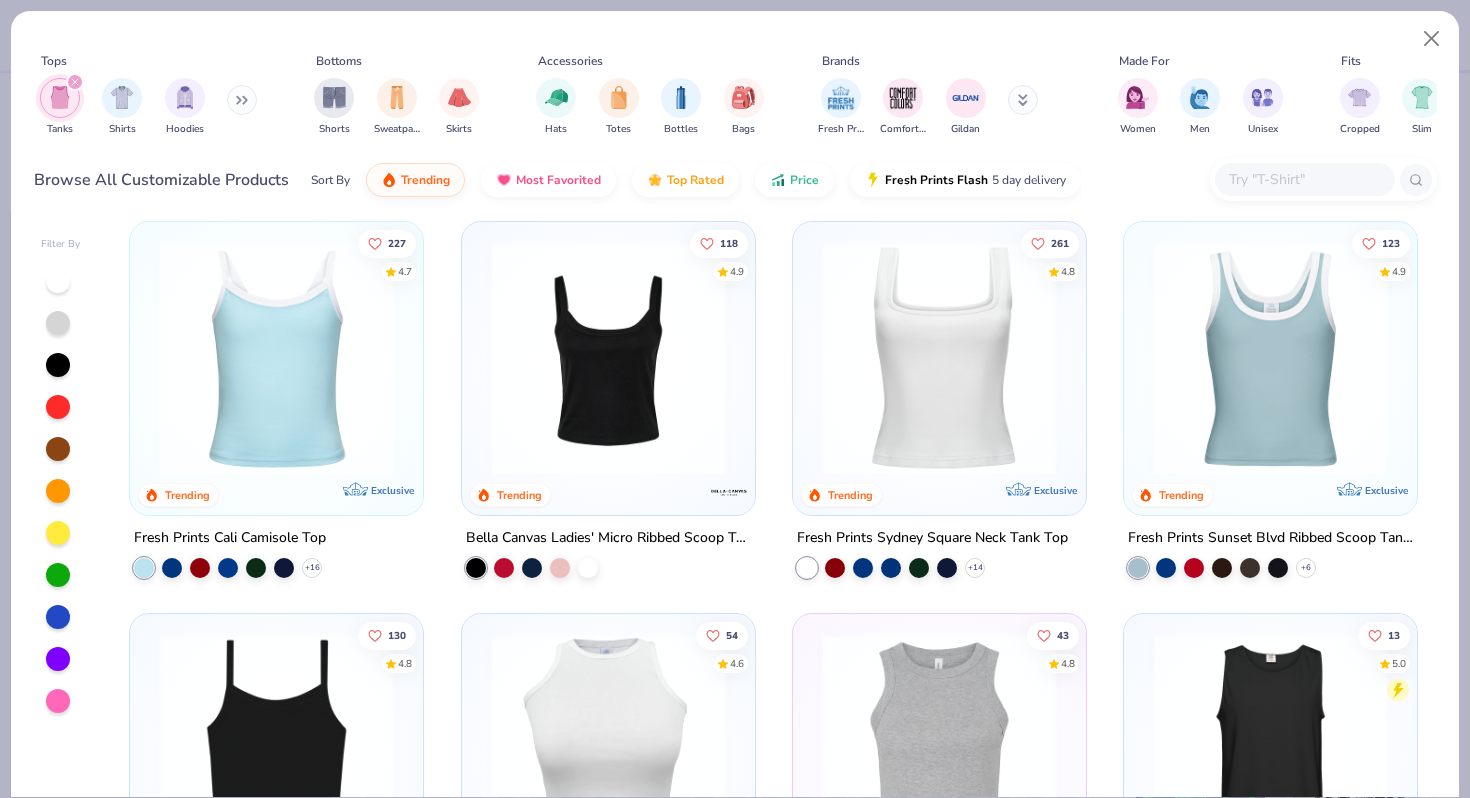 click at bounding box center (608, 358) 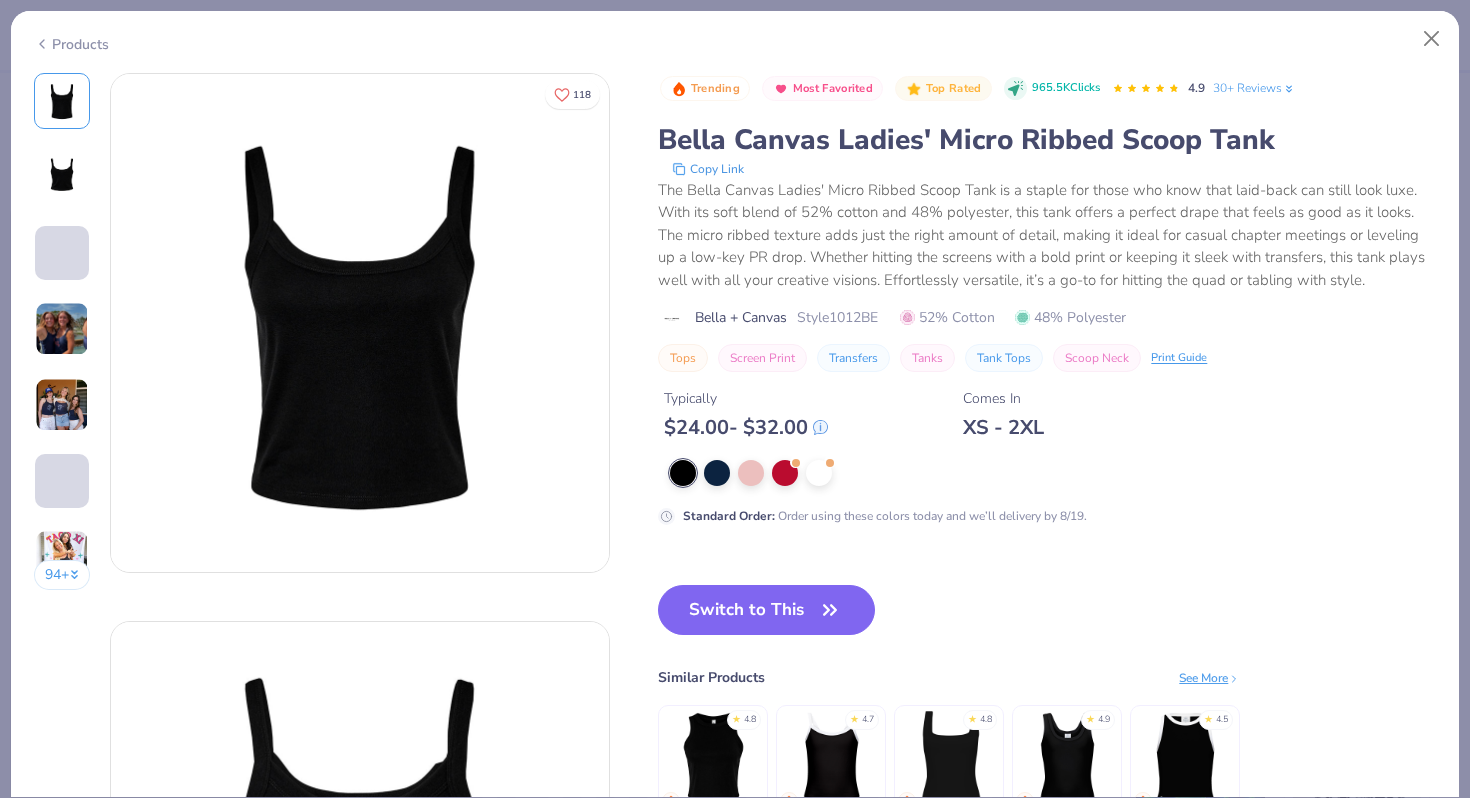 click on "Trending Most Favorited Top Rated 965.5K  Clicks 4.9 30+ Reviews Bella Canvas Ladies' Micro Ribbed Scoop Tank Copy Link The Bella Canvas Ladies' Micro Ribbed Scoop Tank is a staple for those who know that laid-back can still look luxe. With its soft blend of 52% cotton and 48% polyester, this tank offers a perfect drape that feels as good as it looks. The micro ribbed texture adds just the right amount of detail, making it ideal for casual chapter meetings or leveling up a low-key PR drop. Whether hitting the screens with a bold print or keeping it sleek with transfers, this tank plays well with all your creative visions. Effortlessly versatile, it’s a go-to for hitting the quad or tabling with style. Bella + Canvas Style  1012BE   52% Cotton   48% Polyester Tops Screen Print Transfers Tanks Tank Tops Scoop Neck Print Guide Typically   $ 24.00  - $ 32.00   Comes In XS - 2XL     Standard Order :   Order using these colors today and we’ll delivery by 8/19. Switch to This Similar Products See More ★ 4.8" at bounding box center (1047, 464) 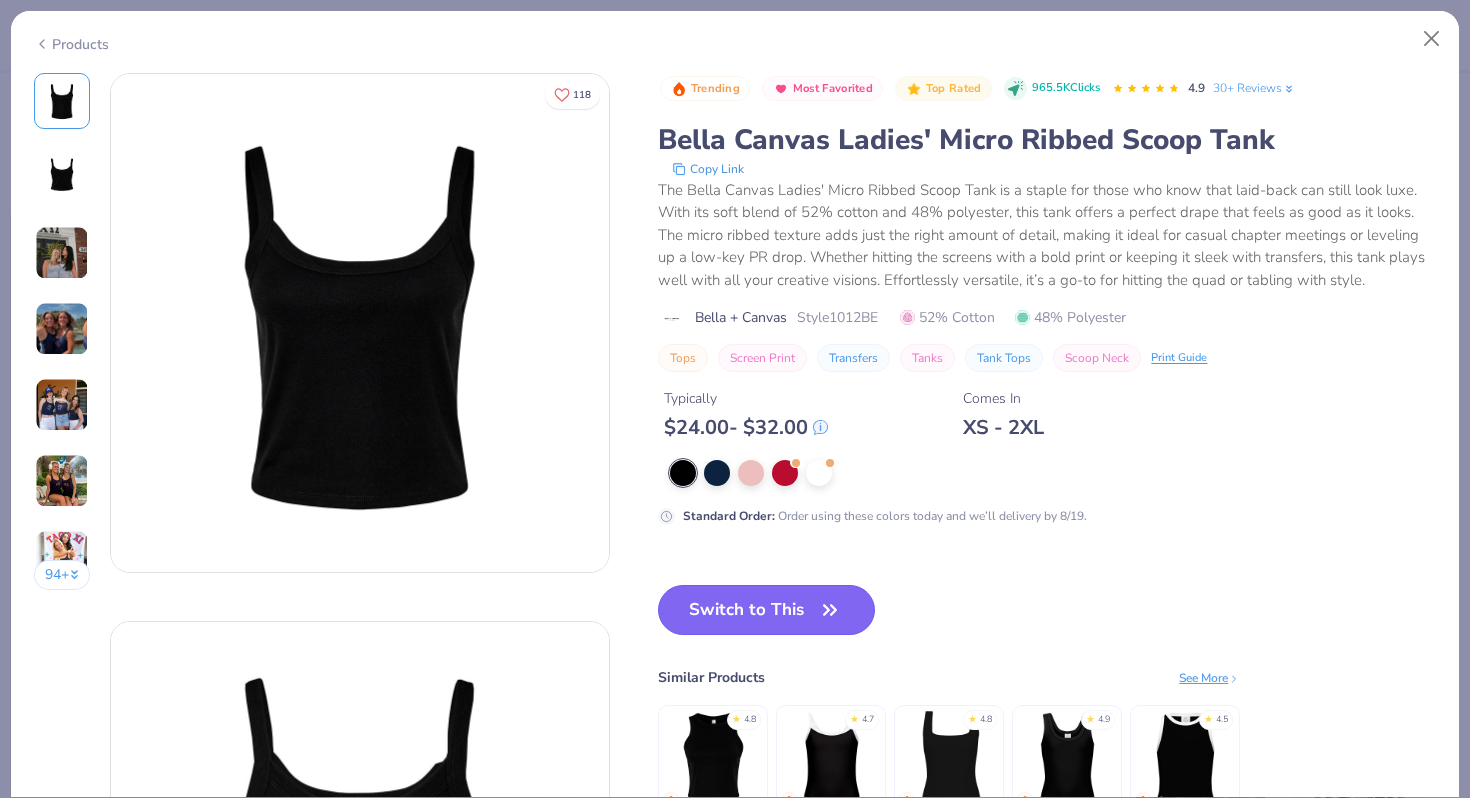 click on "Switch to This" at bounding box center (766, 610) 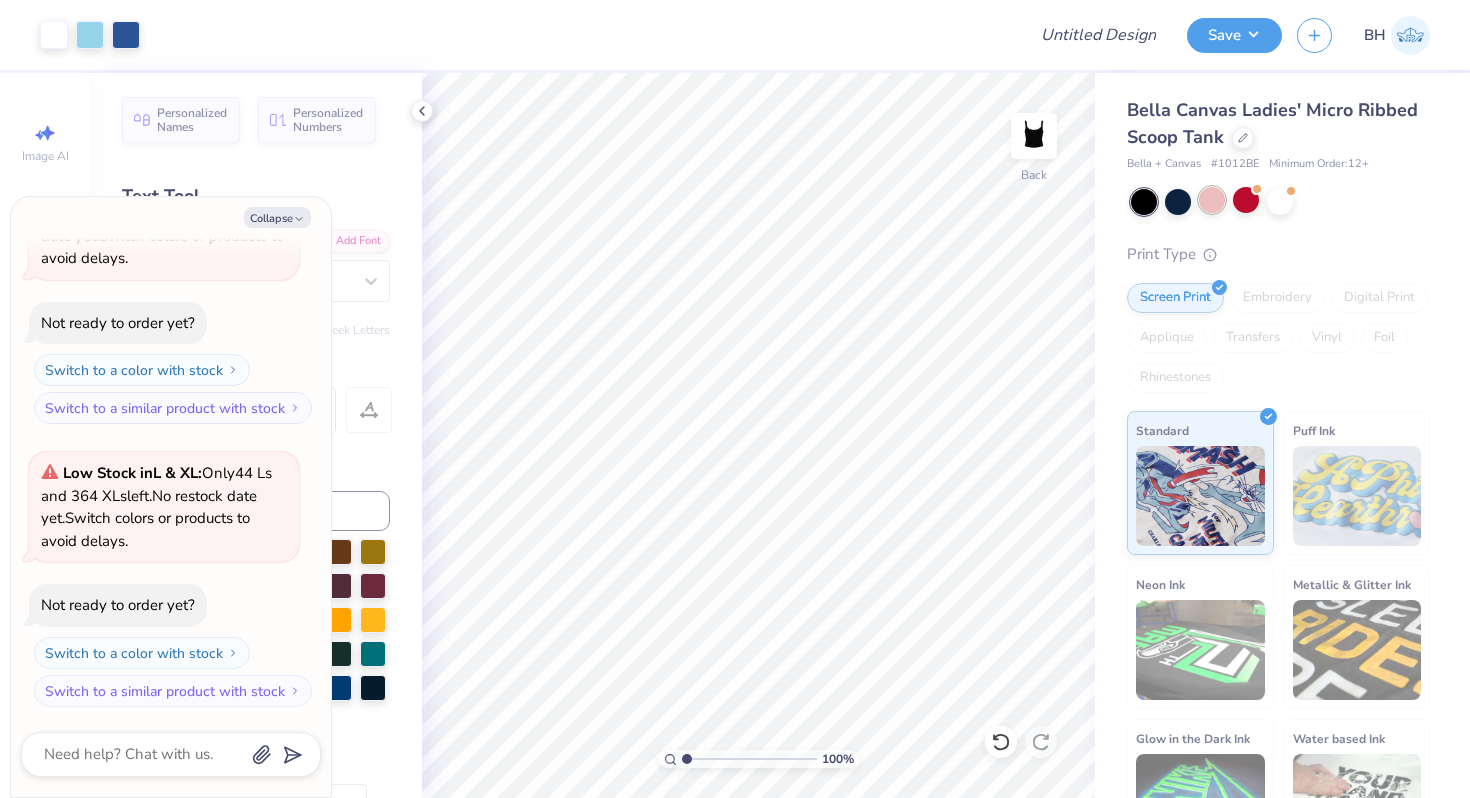 click at bounding box center (1212, 200) 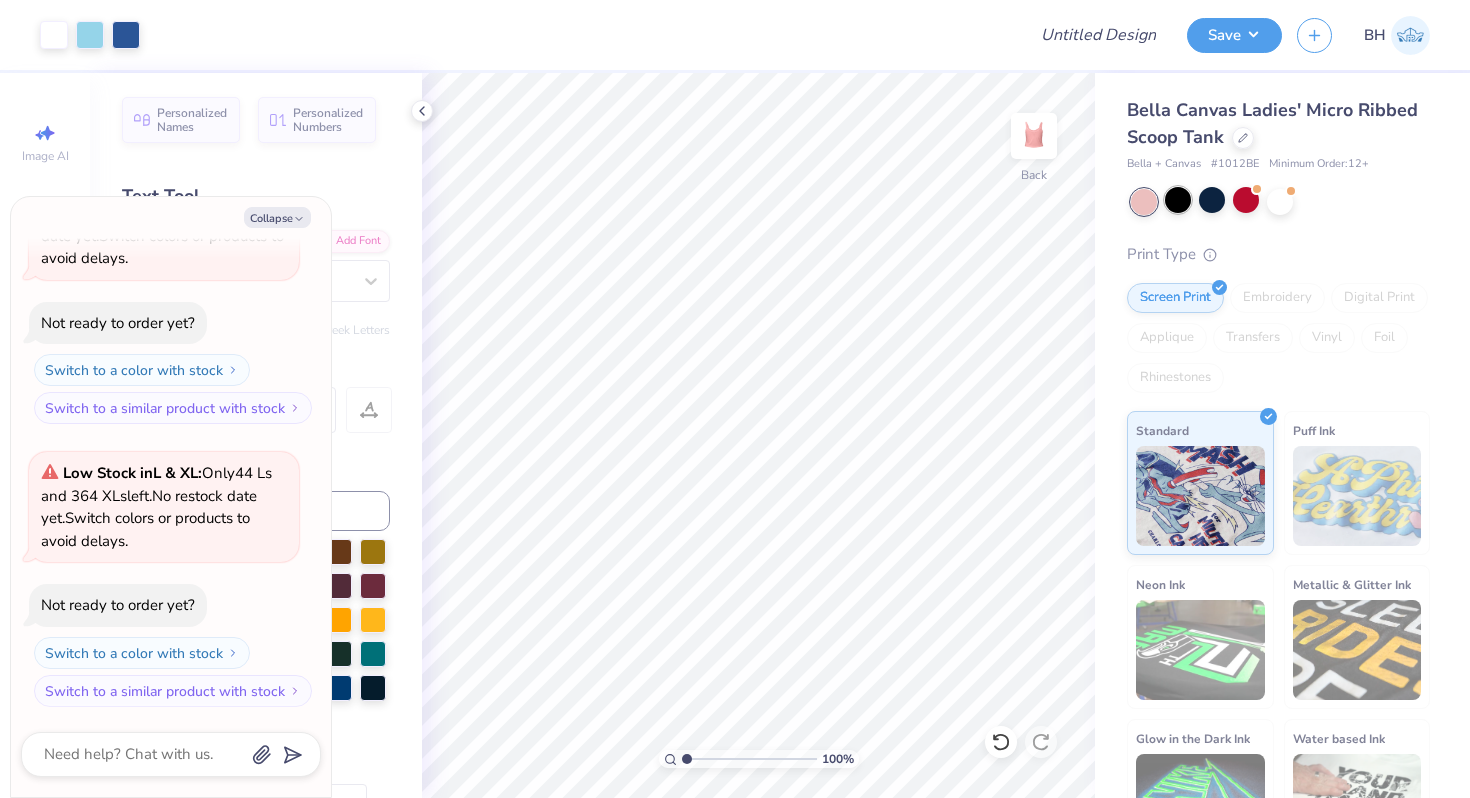 click at bounding box center (1178, 200) 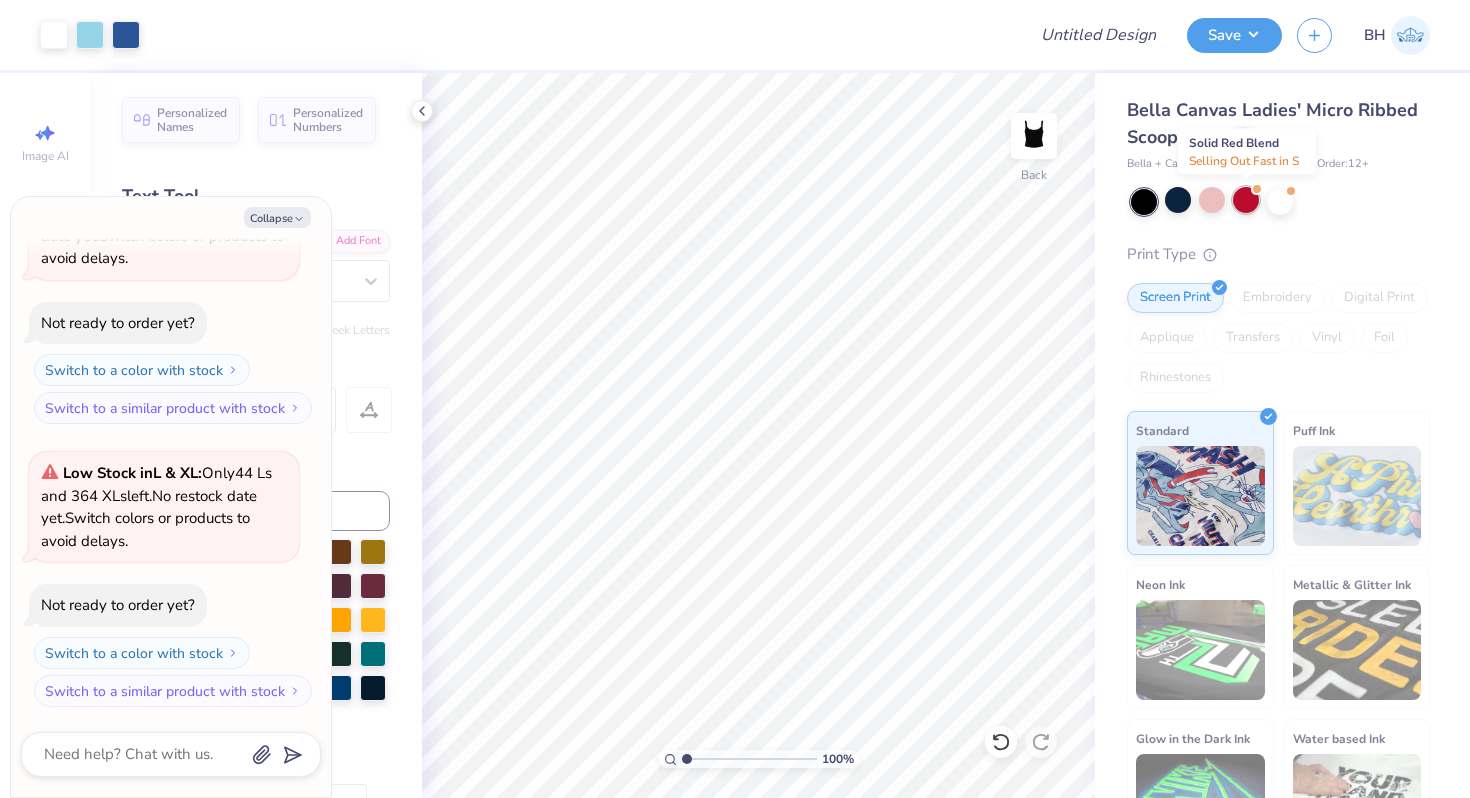 click at bounding box center [1246, 200] 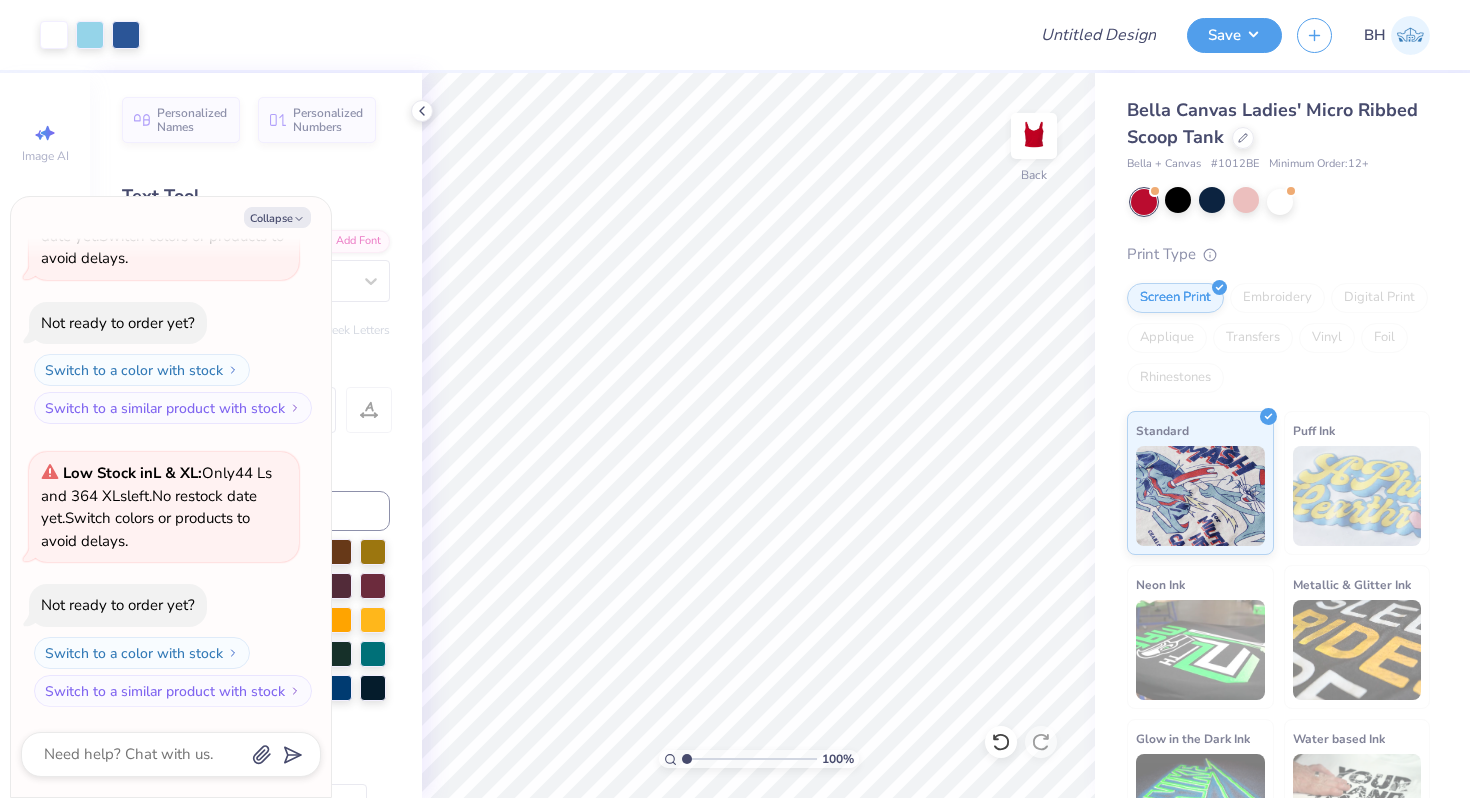 scroll, scrollTop: 675, scrollLeft: 0, axis: vertical 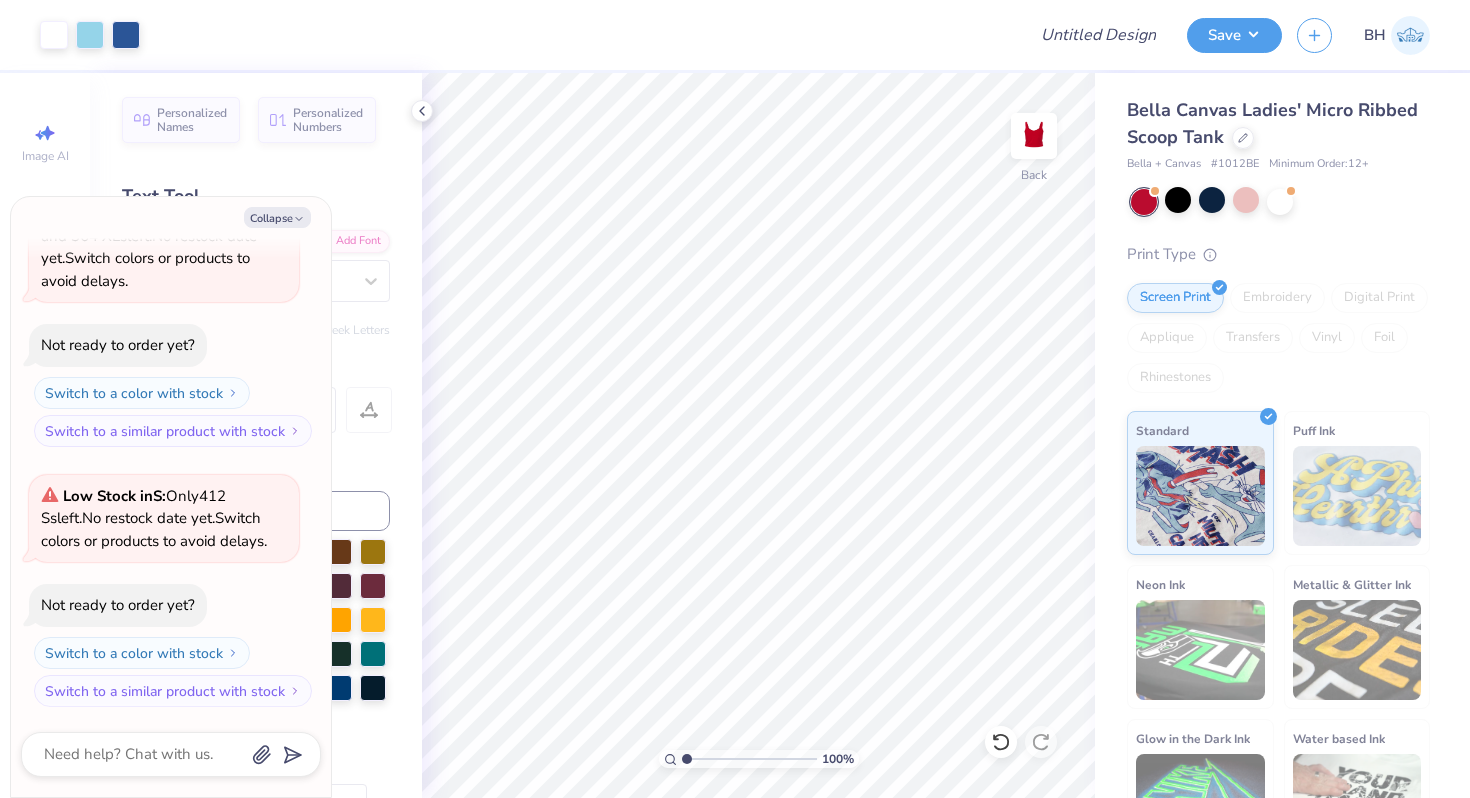 click at bounding box center [1144, 202] 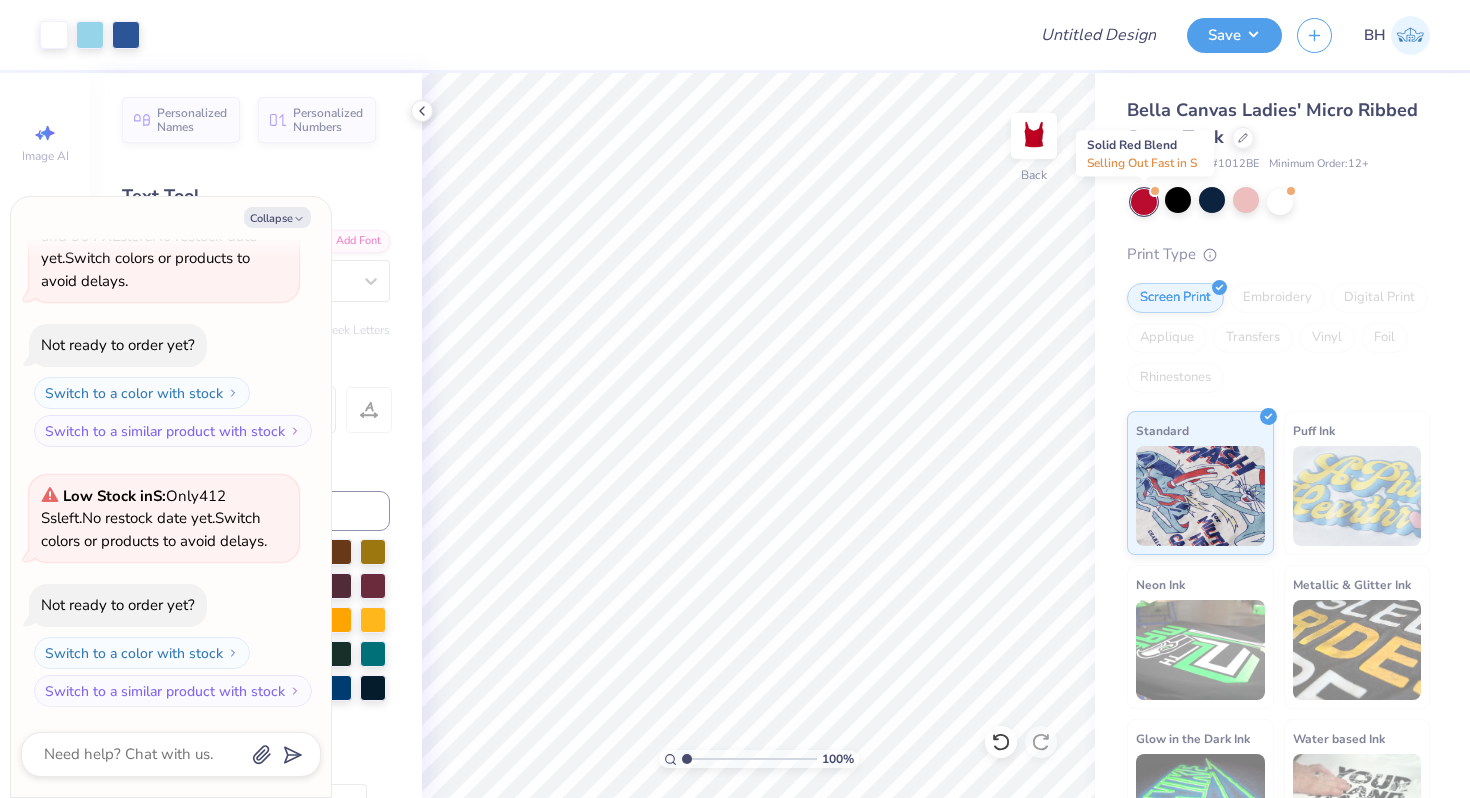 scroll, scrollTop: 935, scrollLeft: 0, axis: vertical 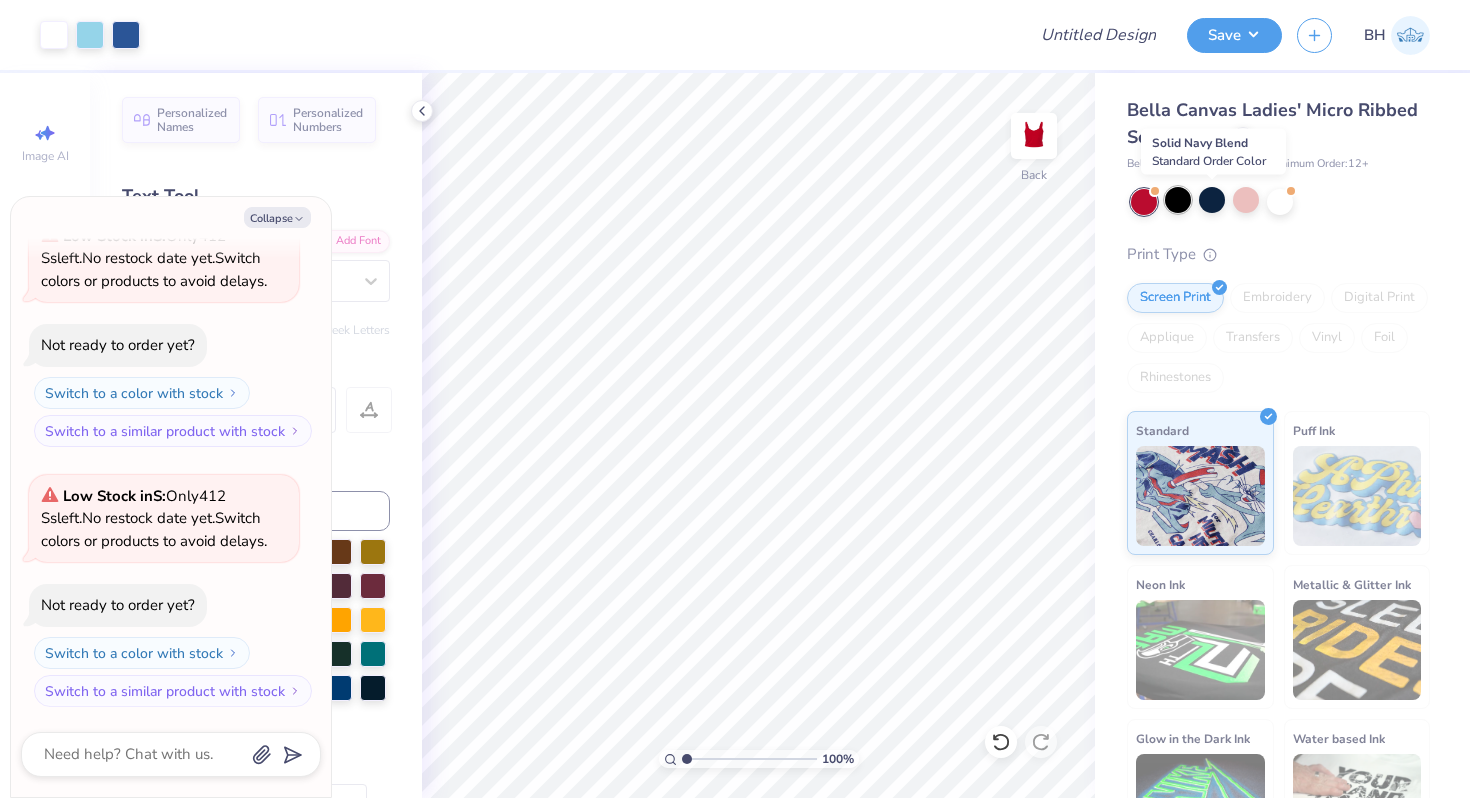 click at bounding box center (1178, 200) 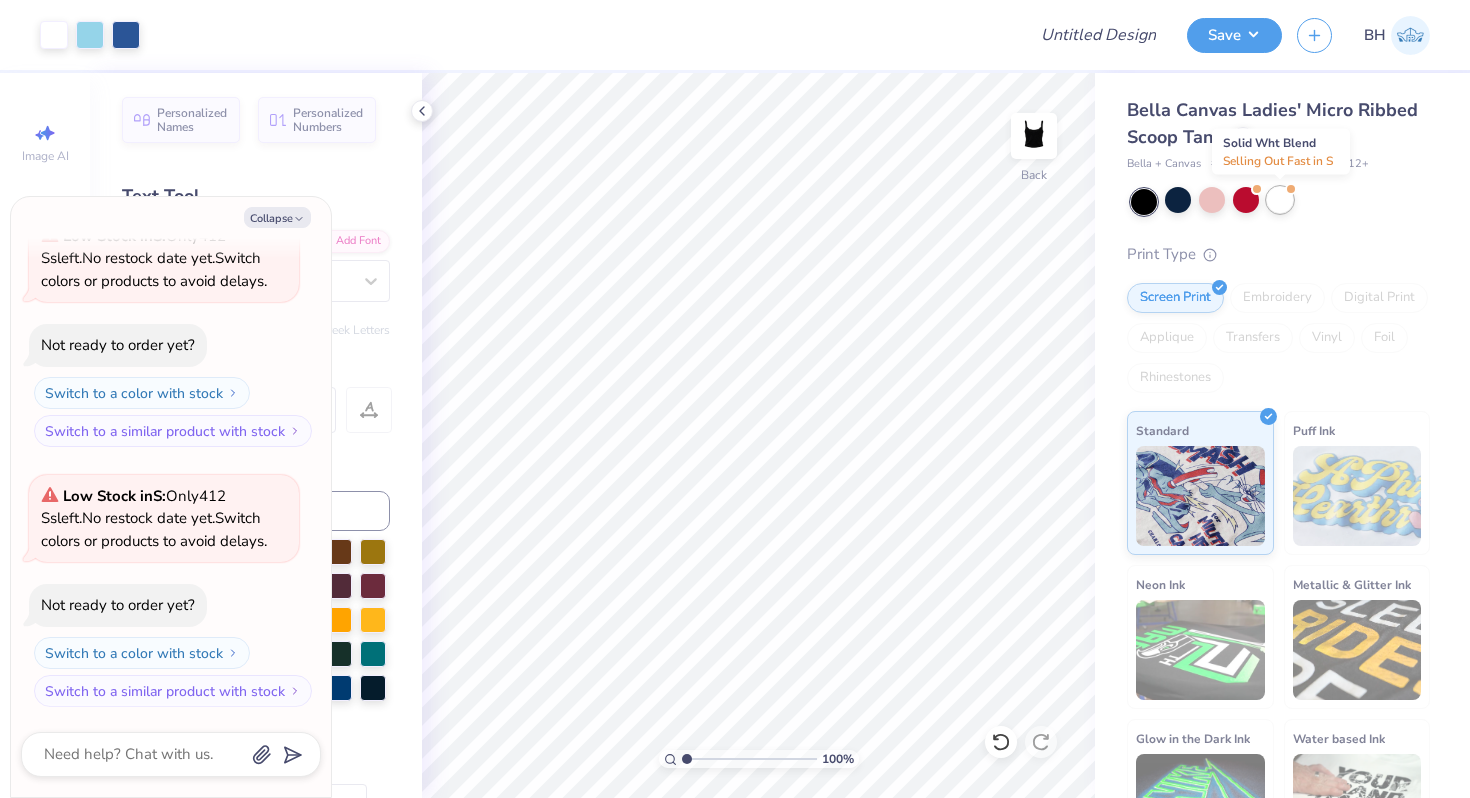 click at bounding box center (1280, 200) 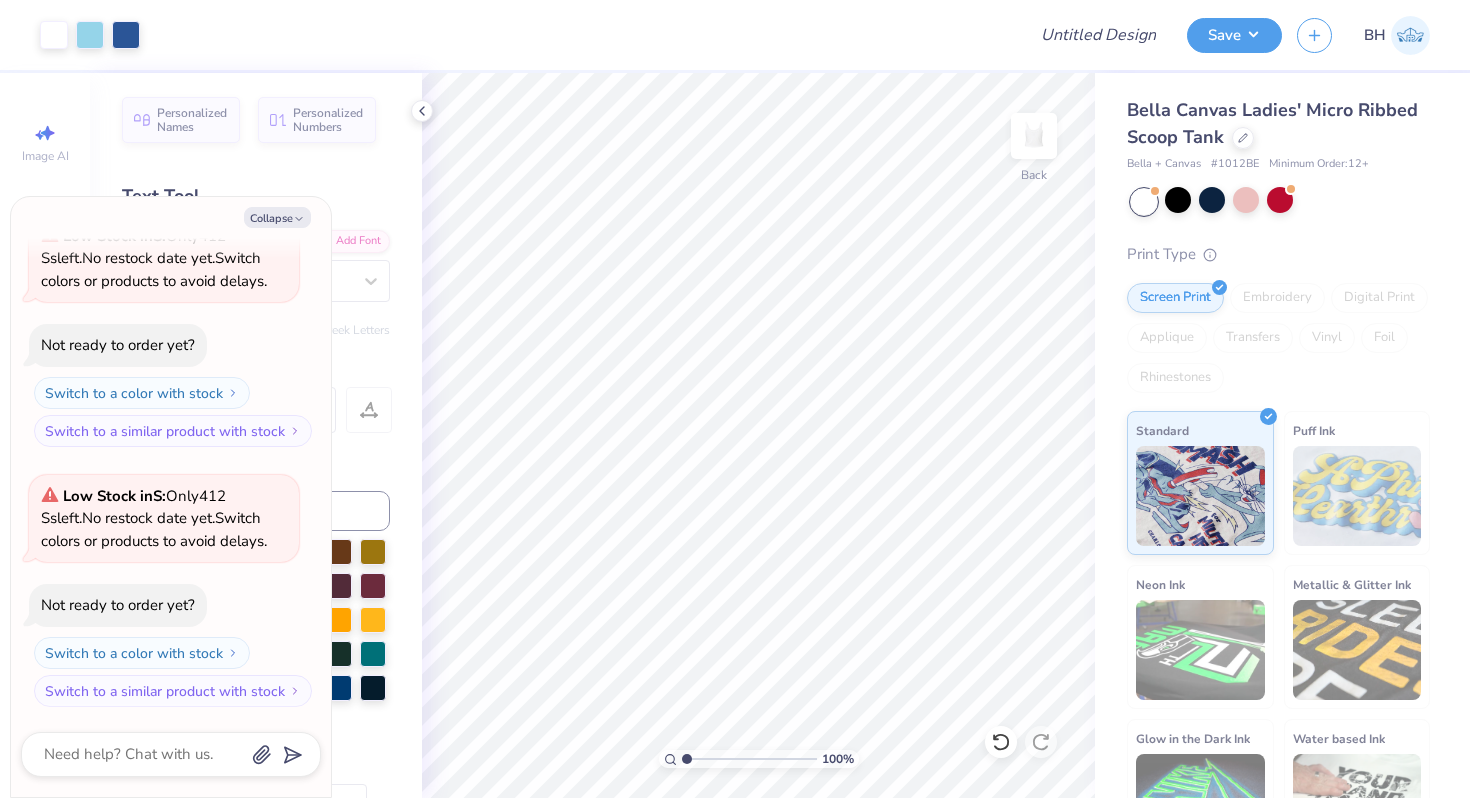 scroll, scrollTop: 1195, scrollLeft: 0, axis: vertical 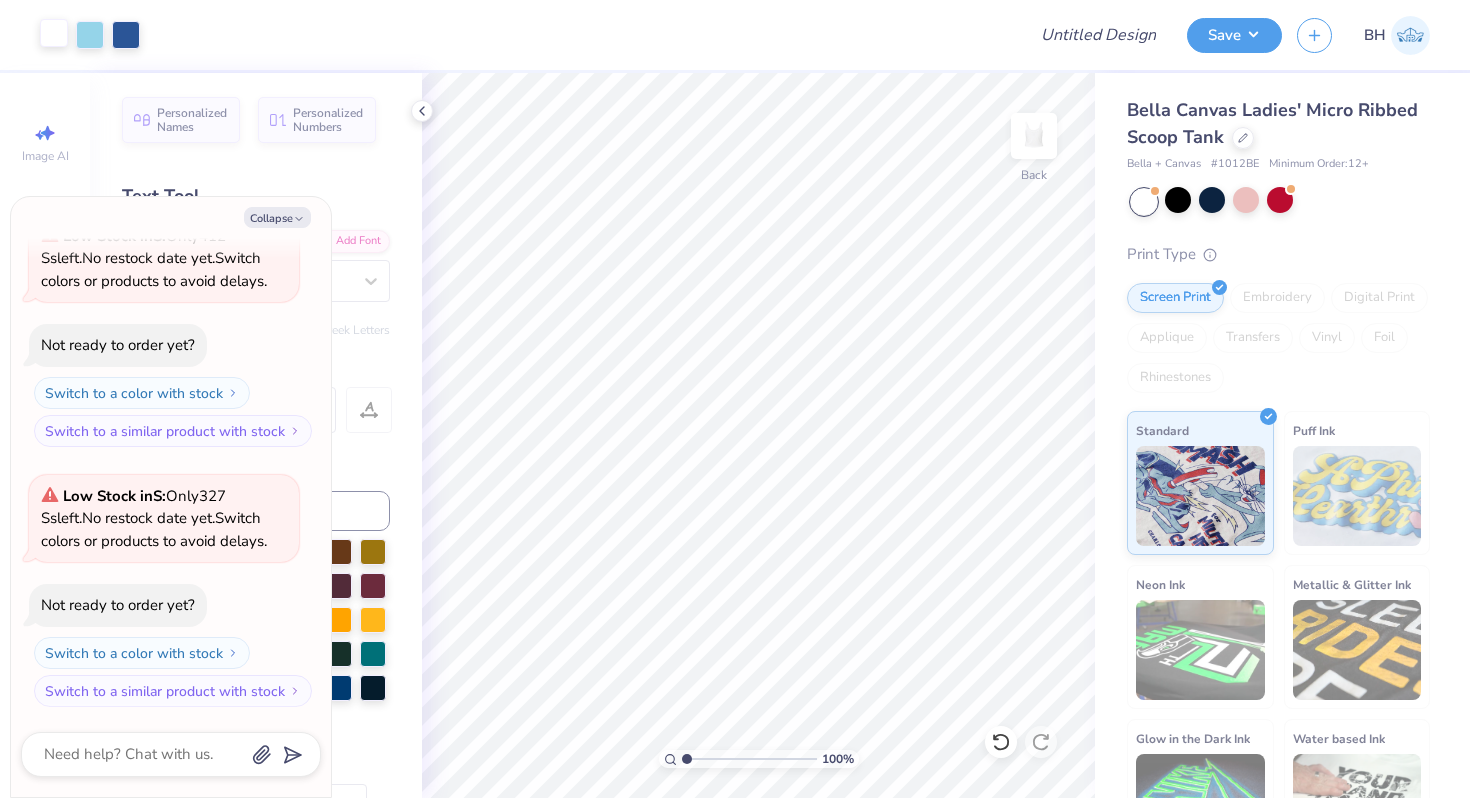click at bounding box center [54, 33] 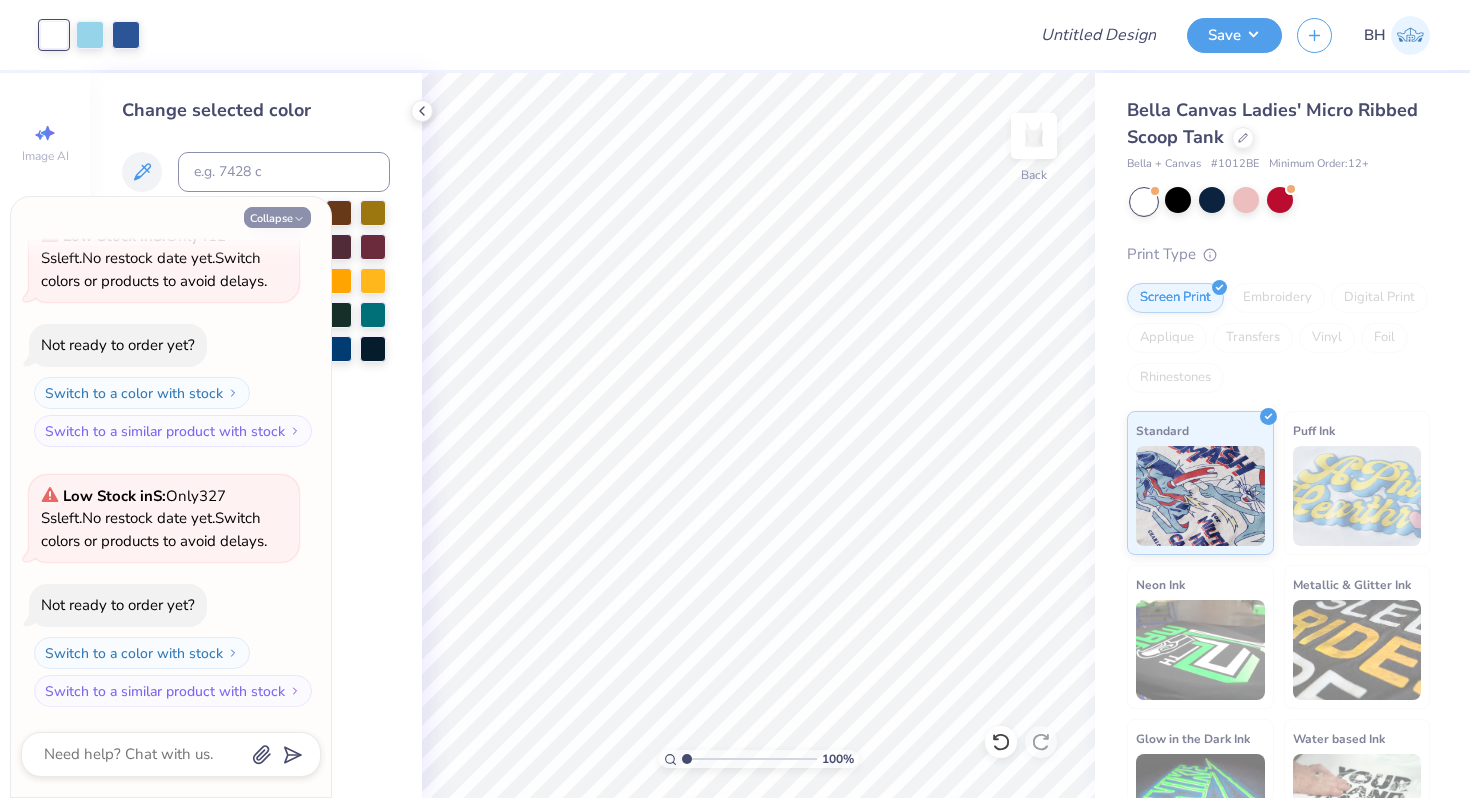 click on "Collapse" at bounding box center [277, 217] 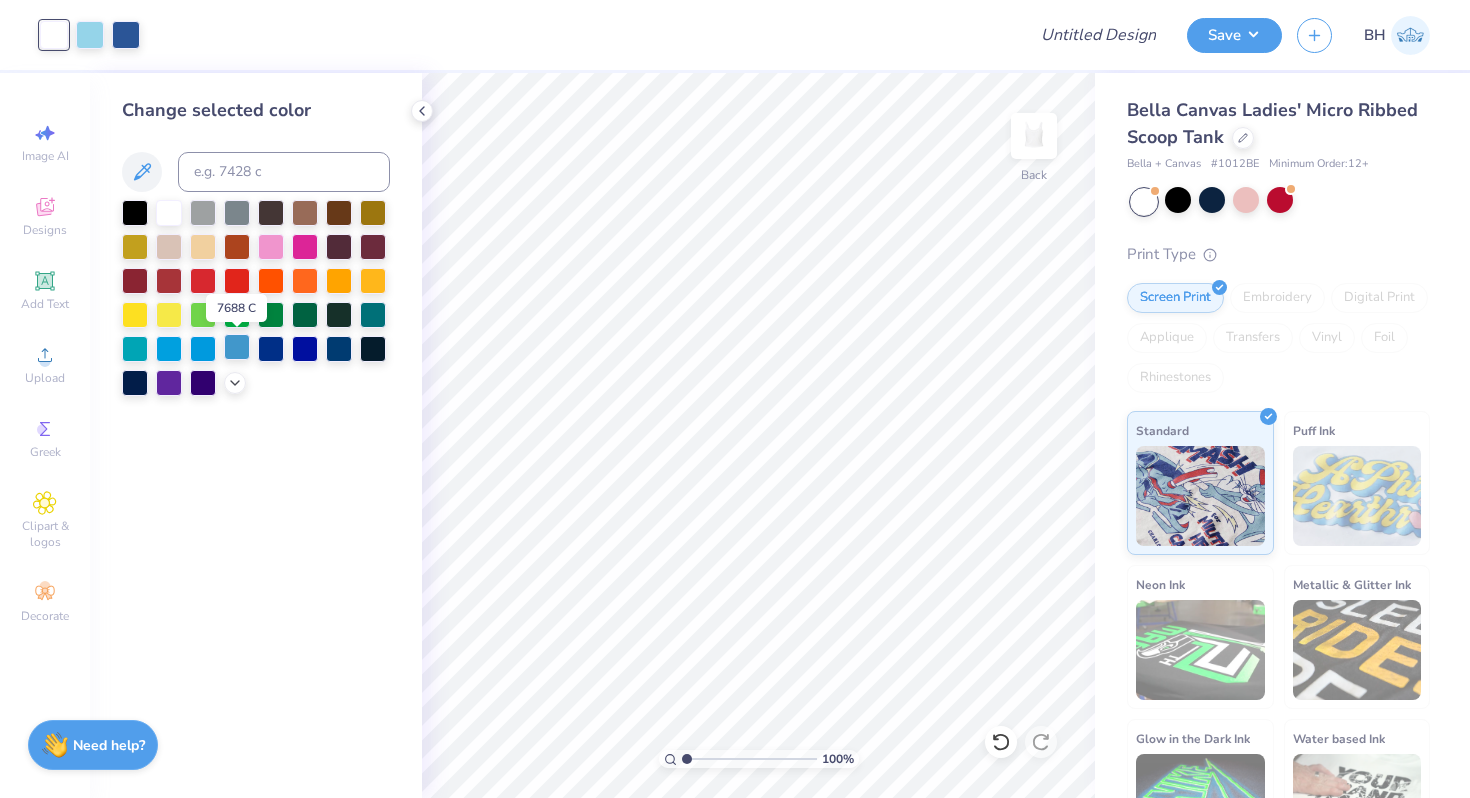 click at bounding box center [237, 347] 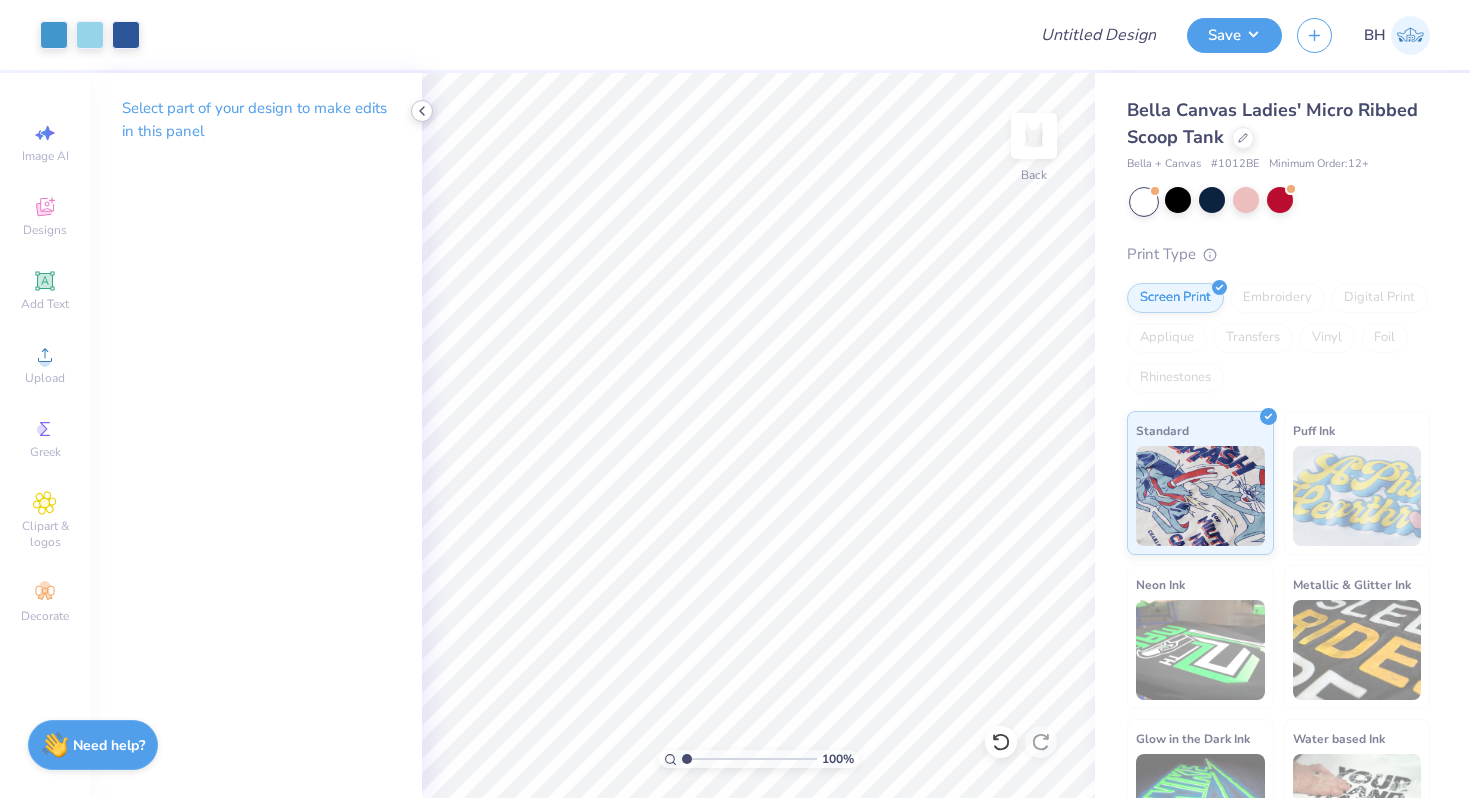 click 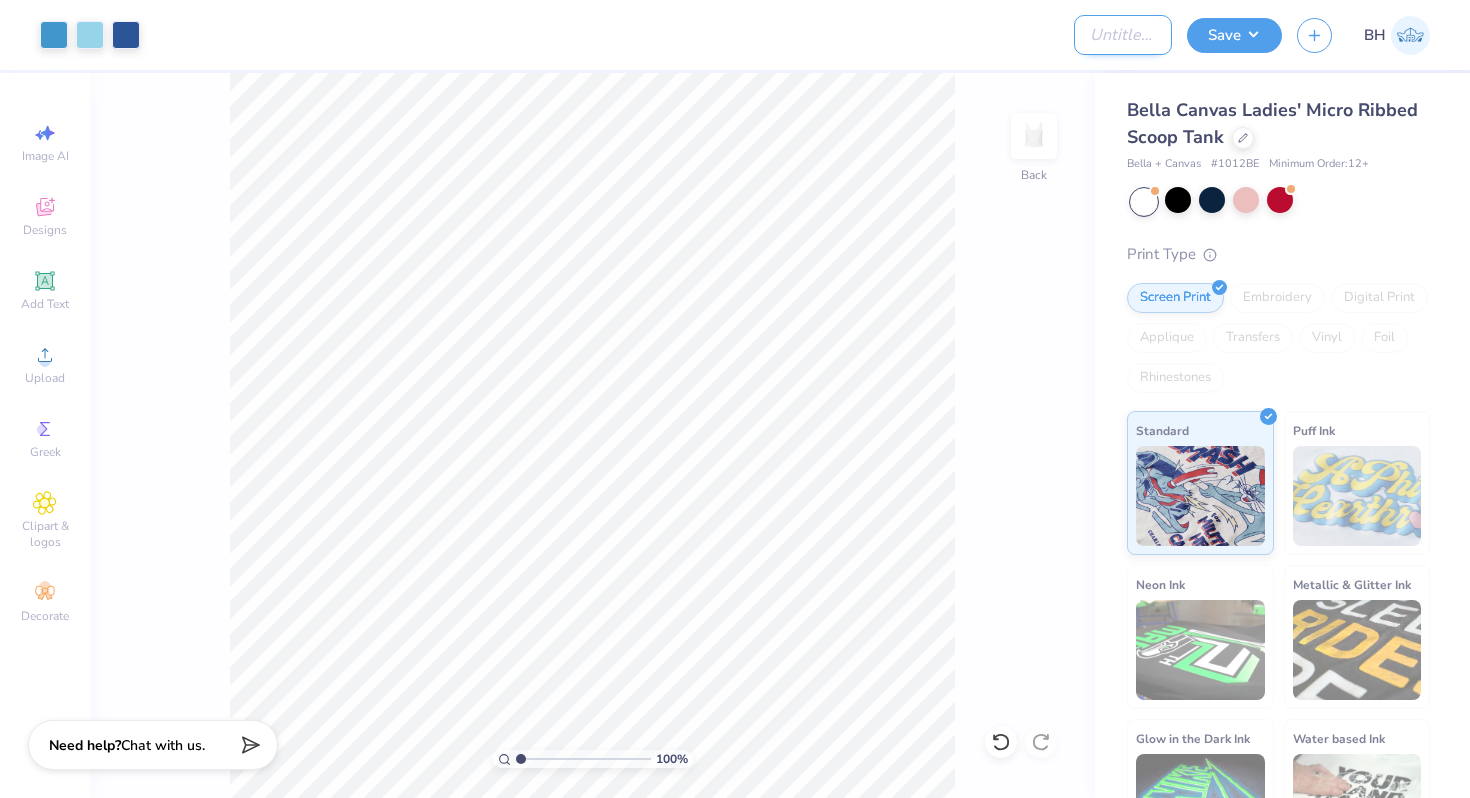 click on "Design Title" at bounding box center [1123, 35] 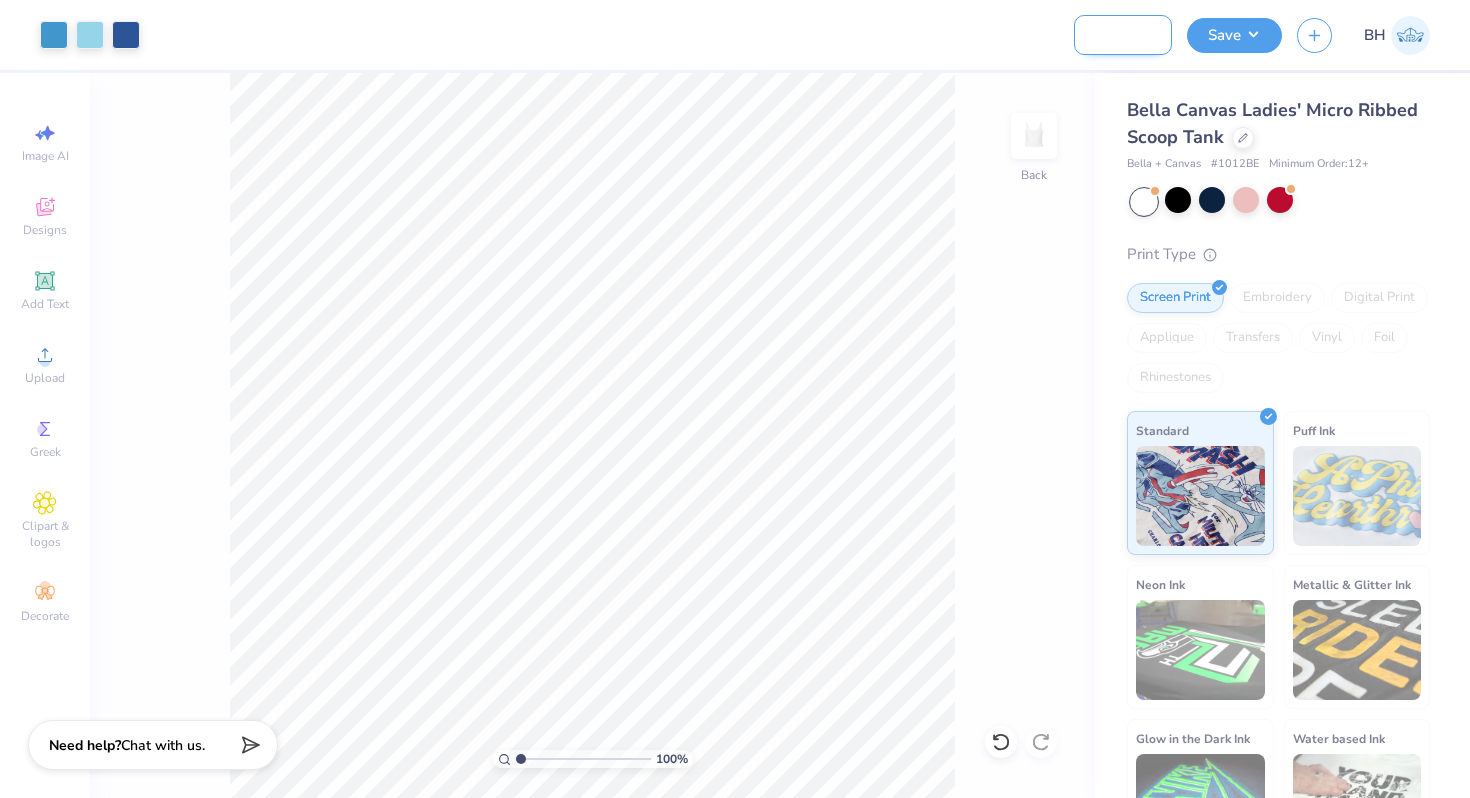 scroll, scrollTop: 0, scrollLeft: 103, axis: horizontal 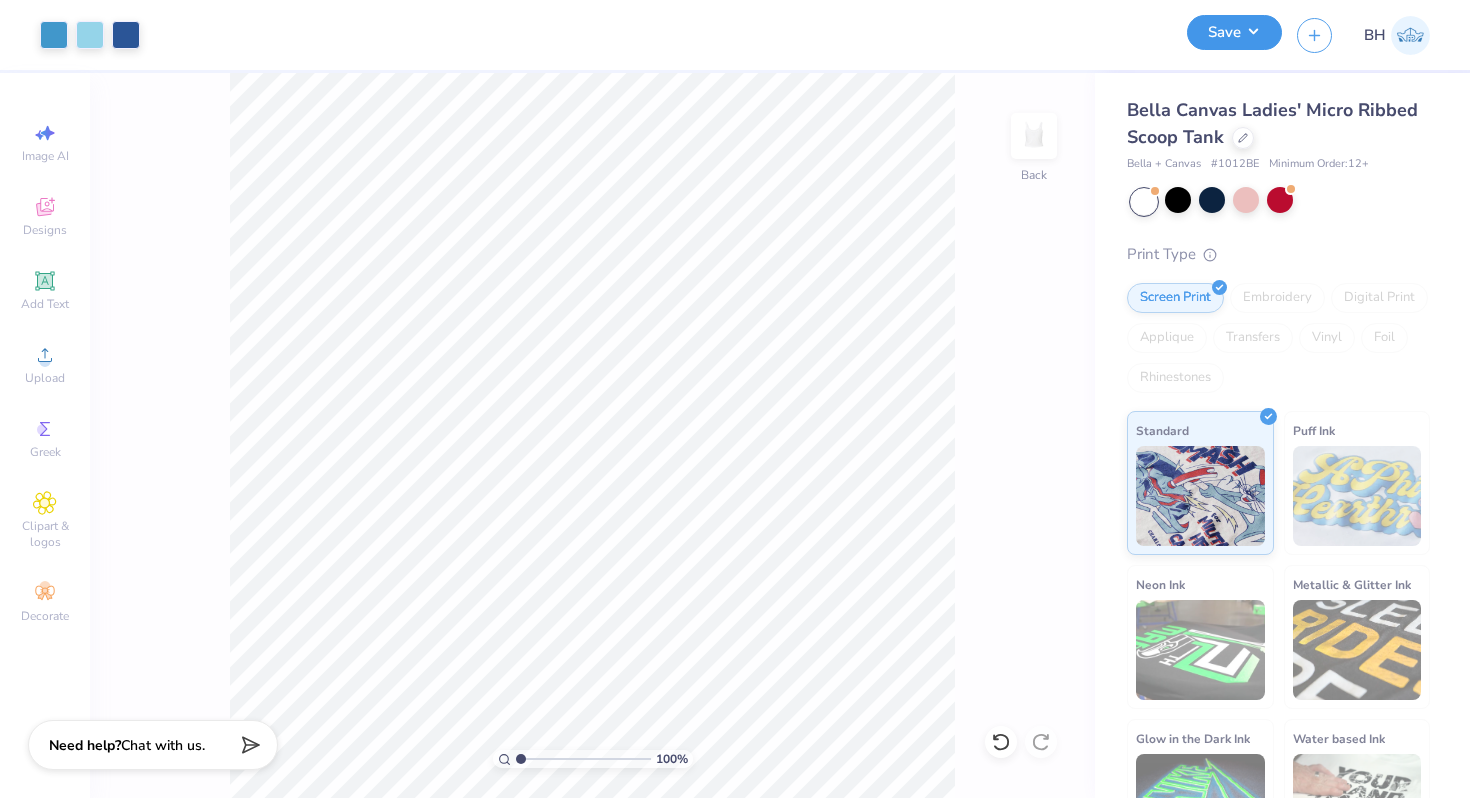 click on "Save" at bounding box center [1234, 32] 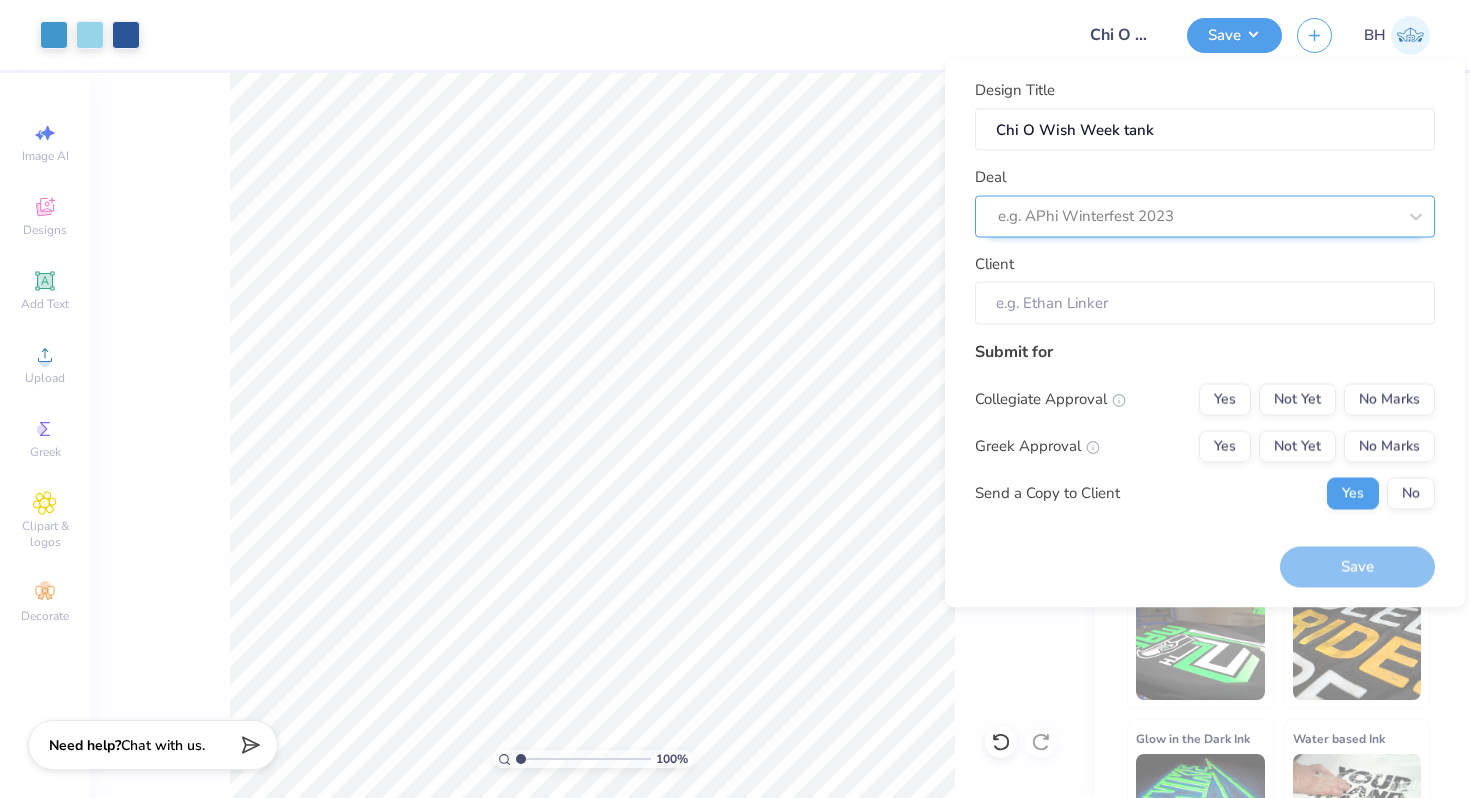 click at bounding box center [1197, 216] 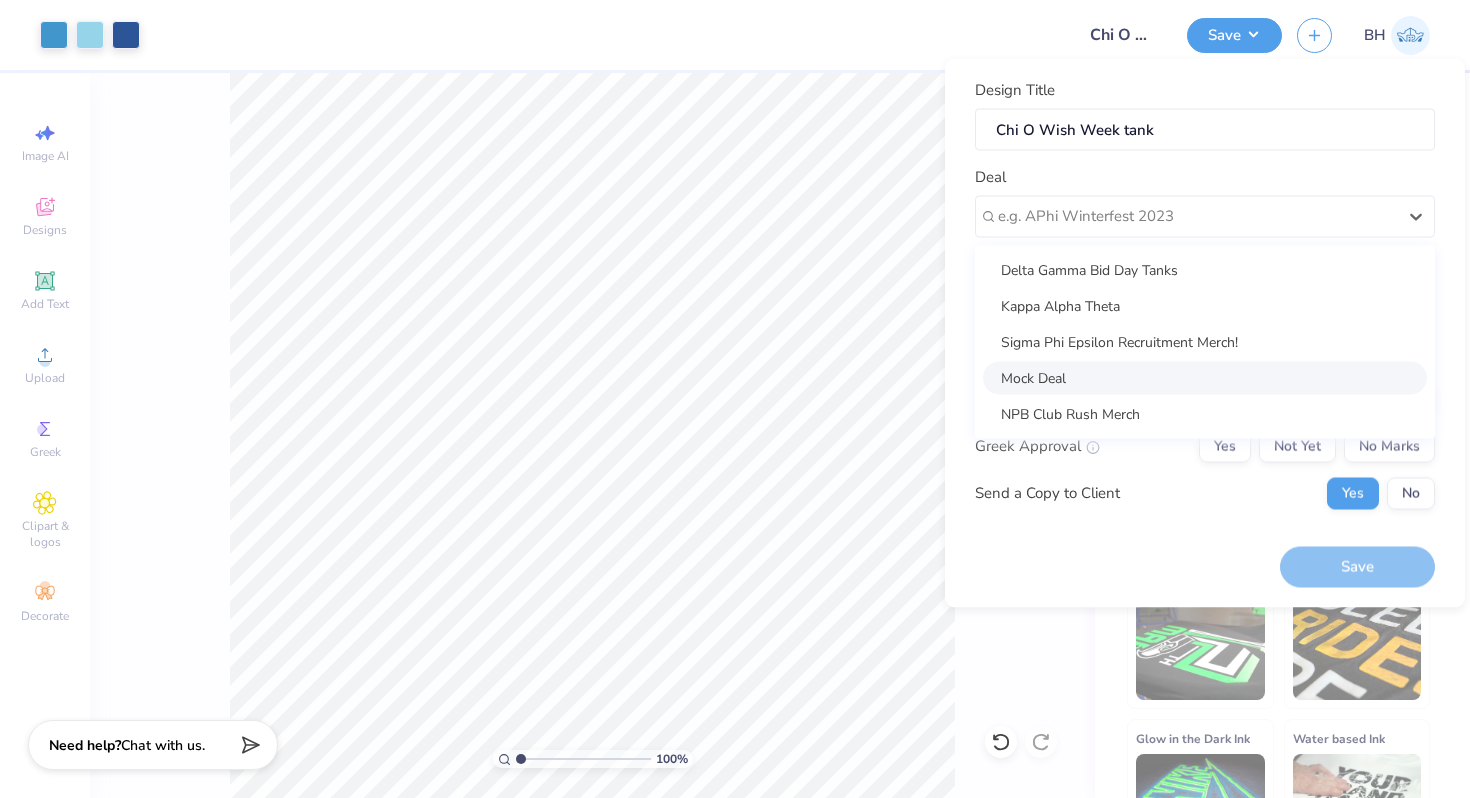 click on "Mock Deal" at bounding box center (1205, 377) 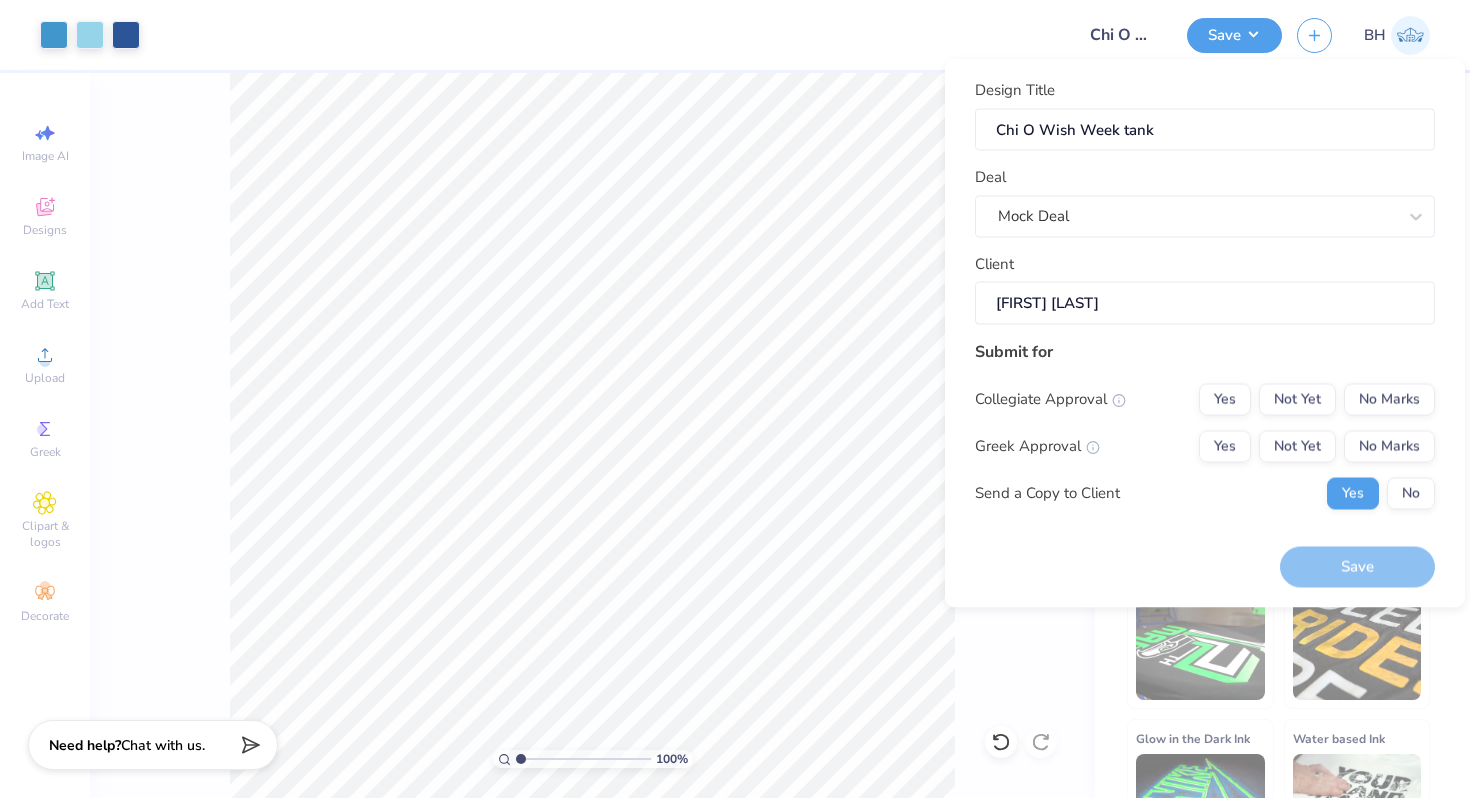 click on "[FIRST] [LAST]" at bounding box center [1205, 303] 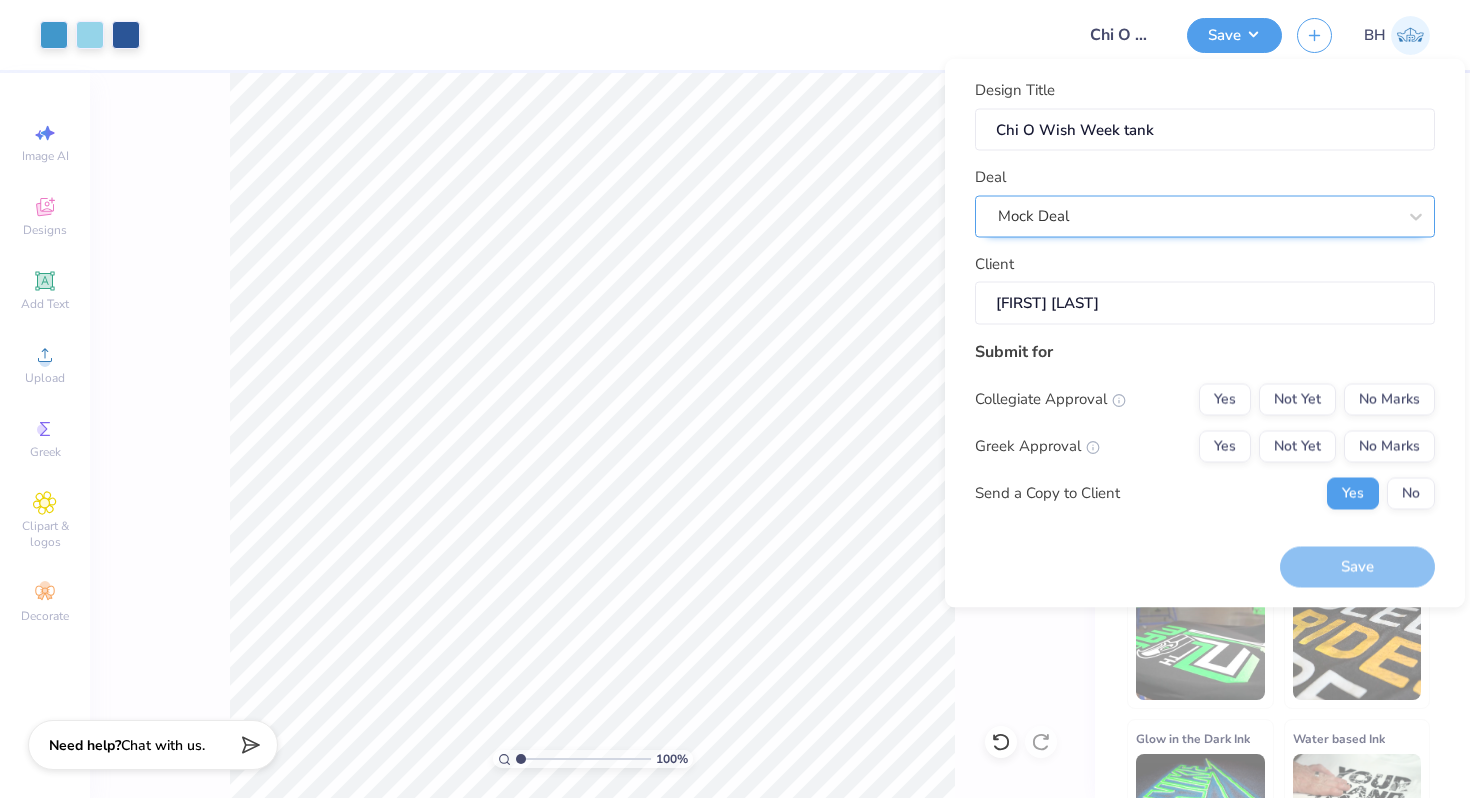click on "Mock Deal" at bounding box center [1197, 216] 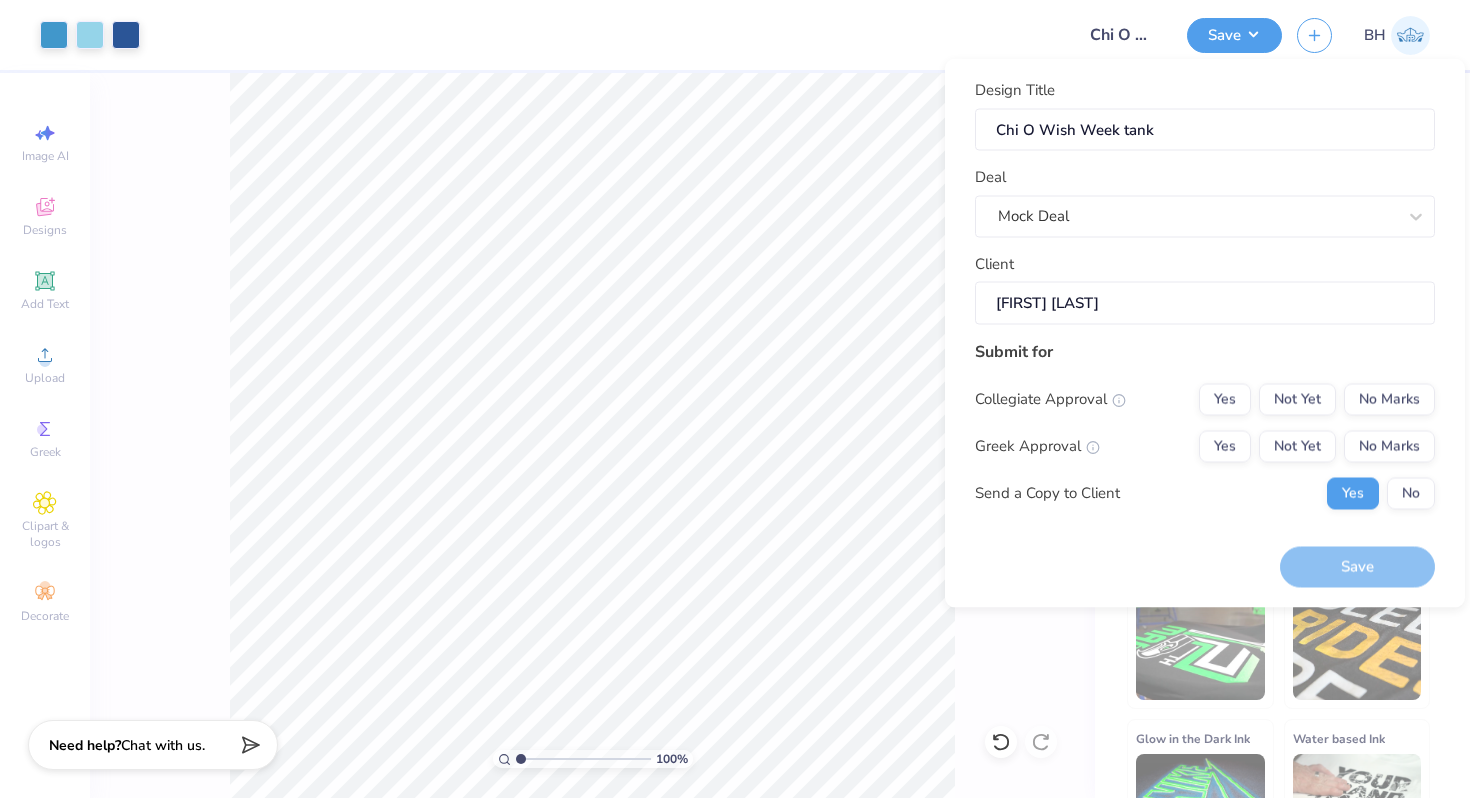 click on "Deal Mock Deal" at bounding box center [1205, 202] 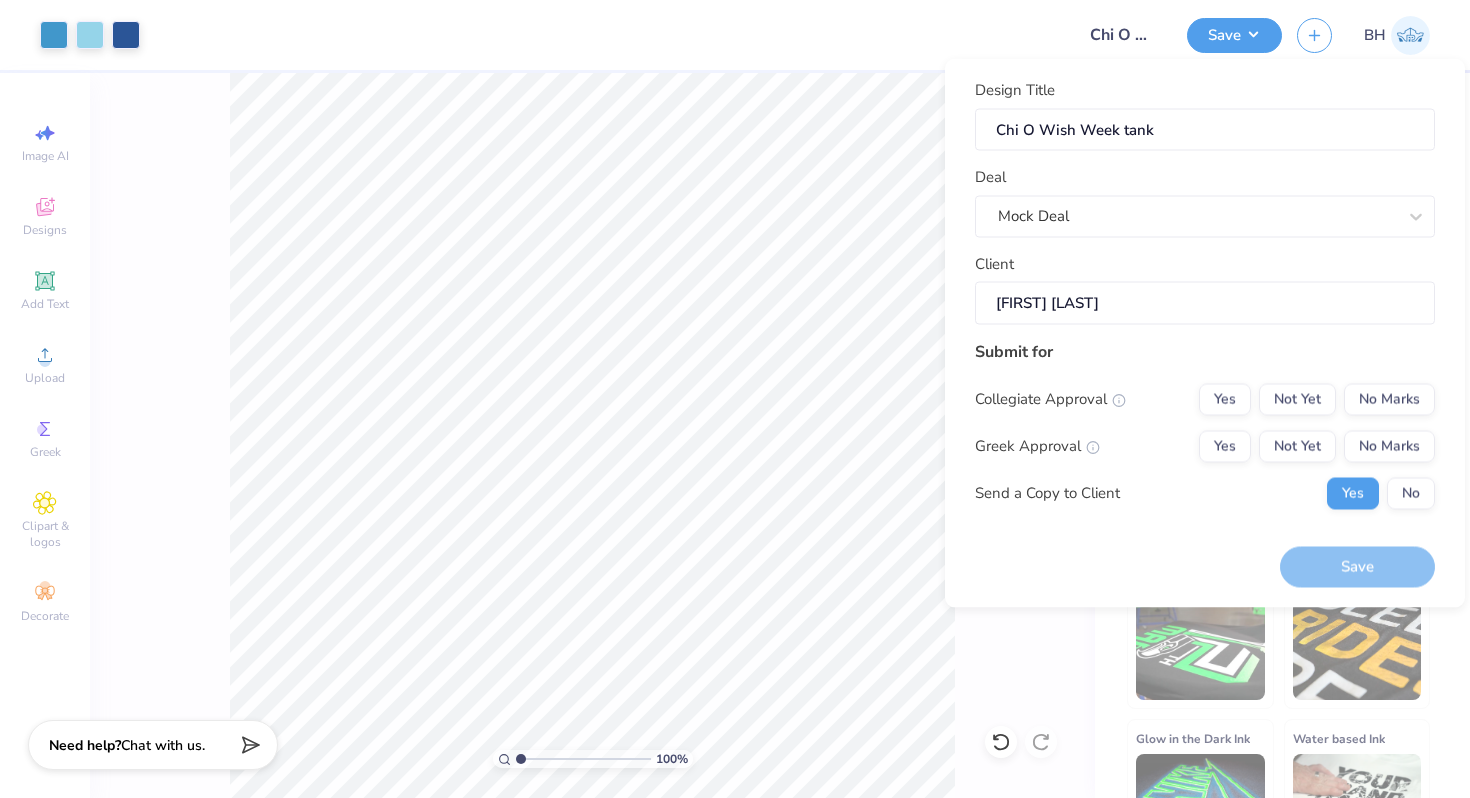 click on "[FIRST] [LAST]" at bounding box center (1205, 303) 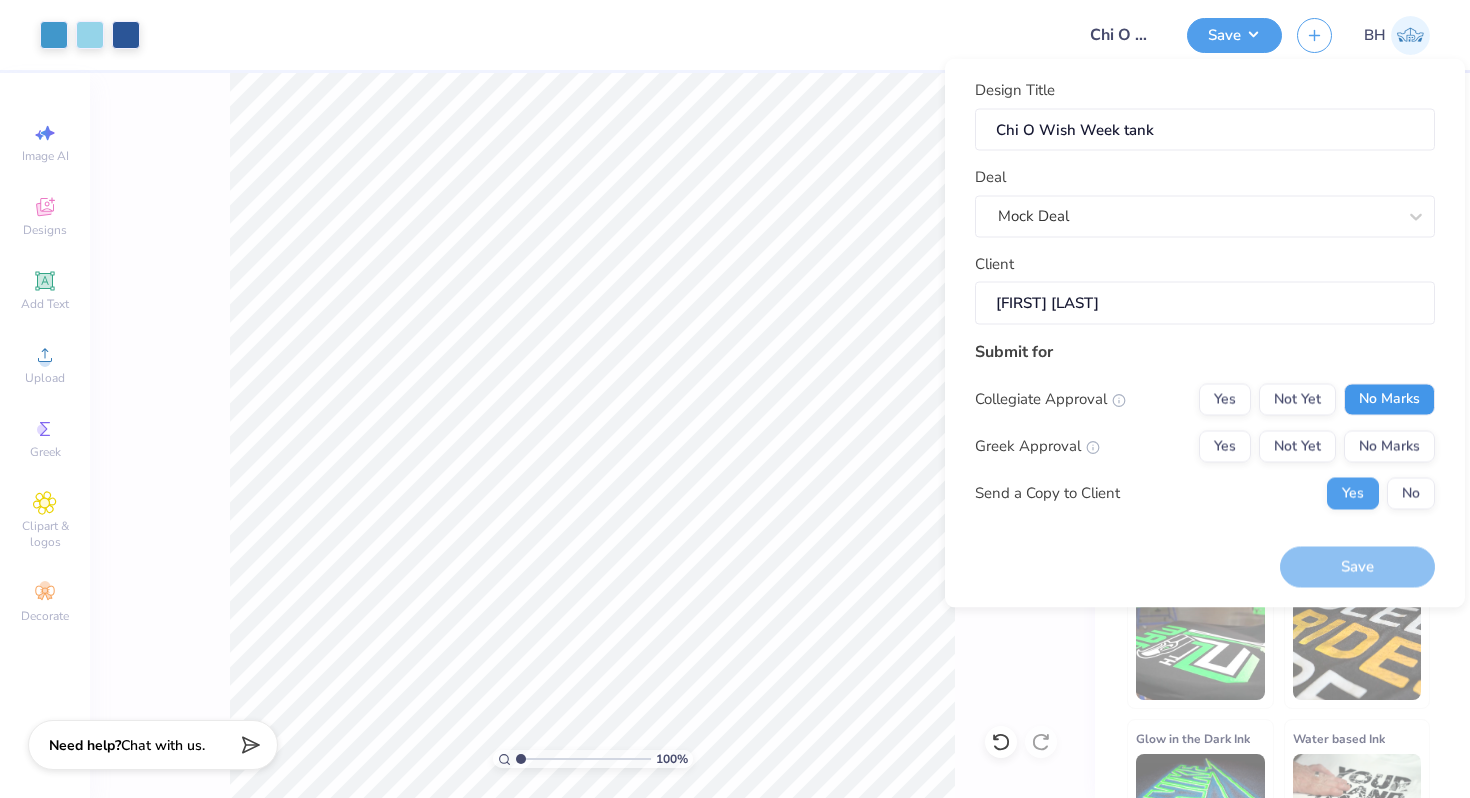 click on "No Marks" at bounding box center [1389, 399] 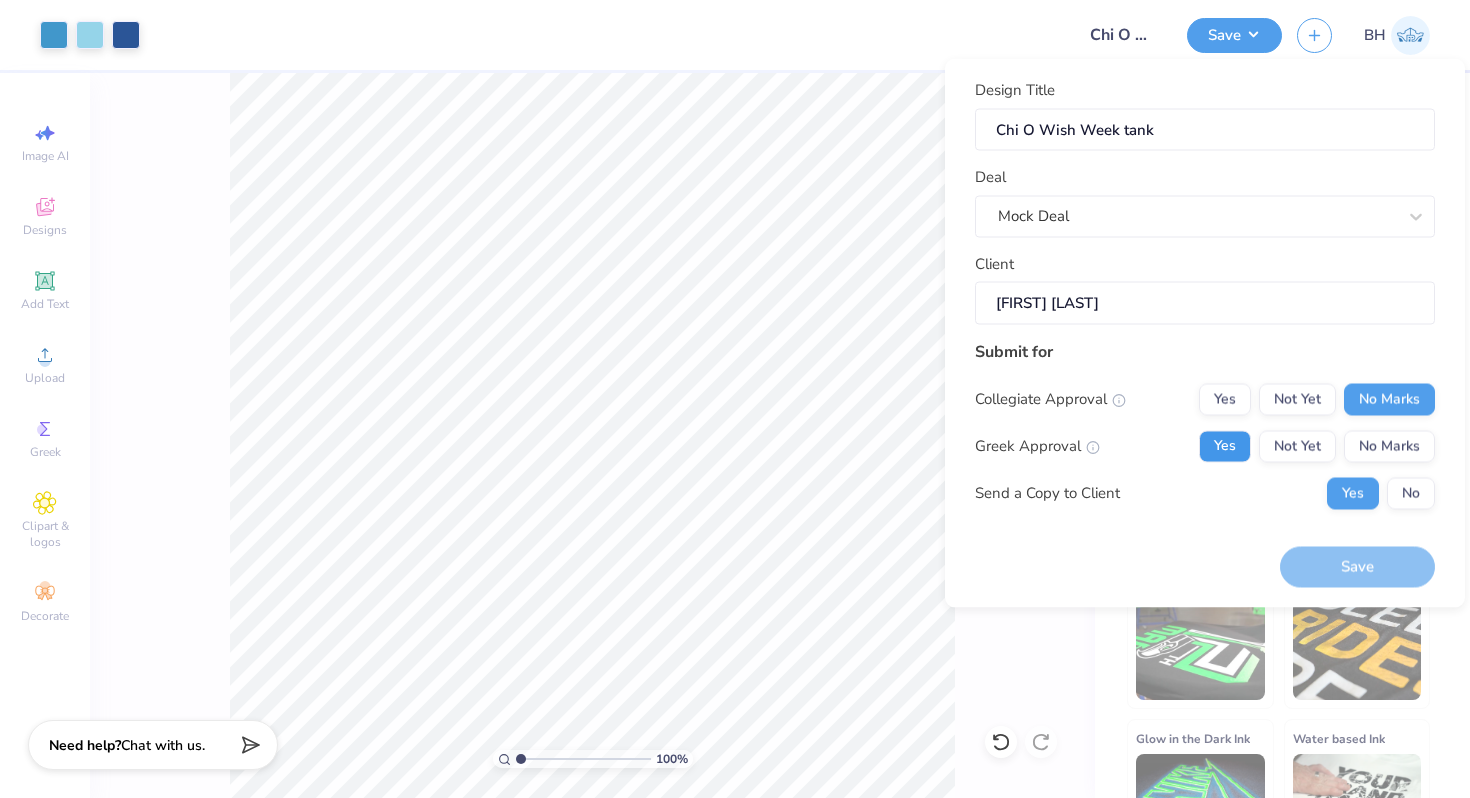 click on "Yes" at bounding box center (1225, 446) 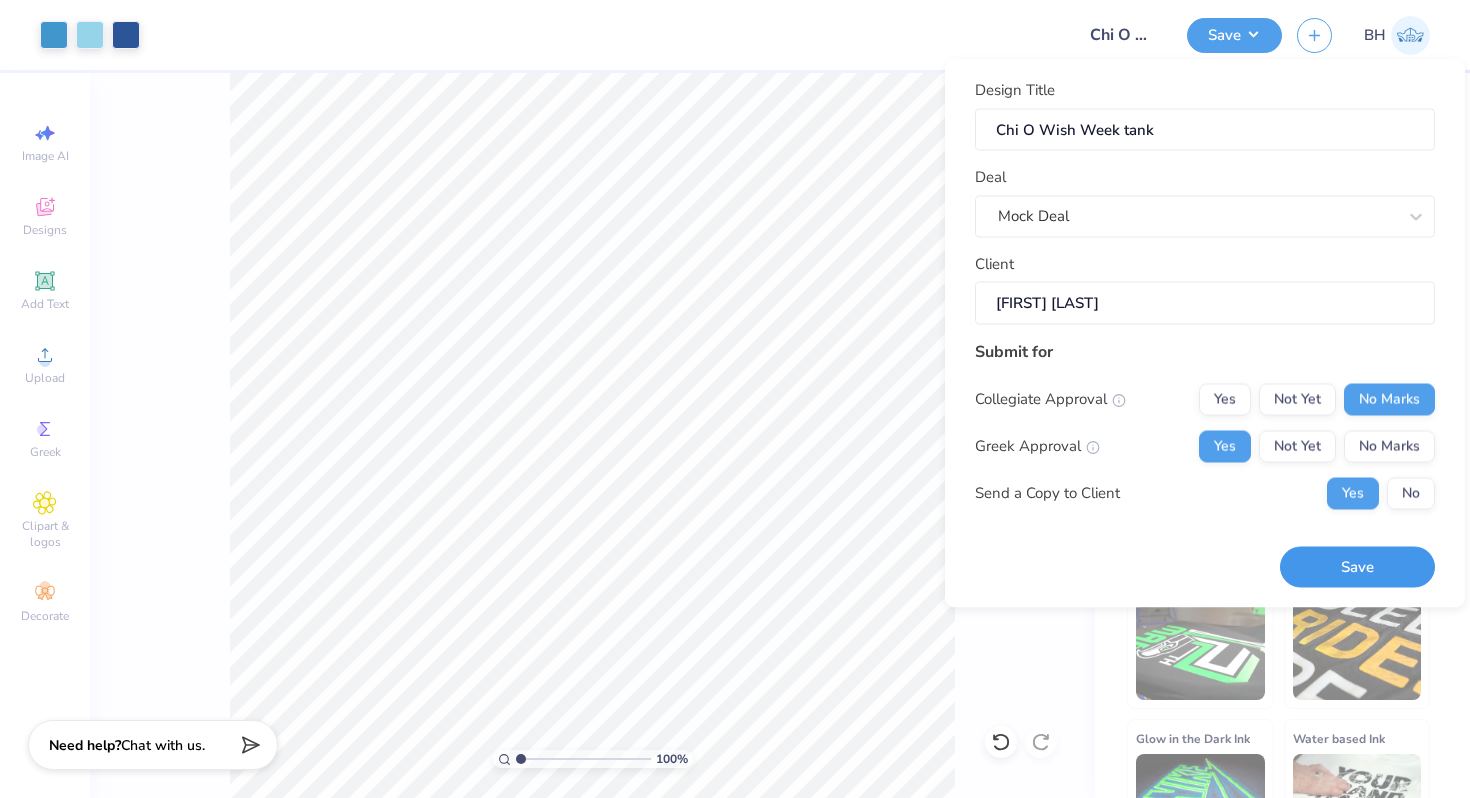click on "Save" at bounding box center (1357, 567) 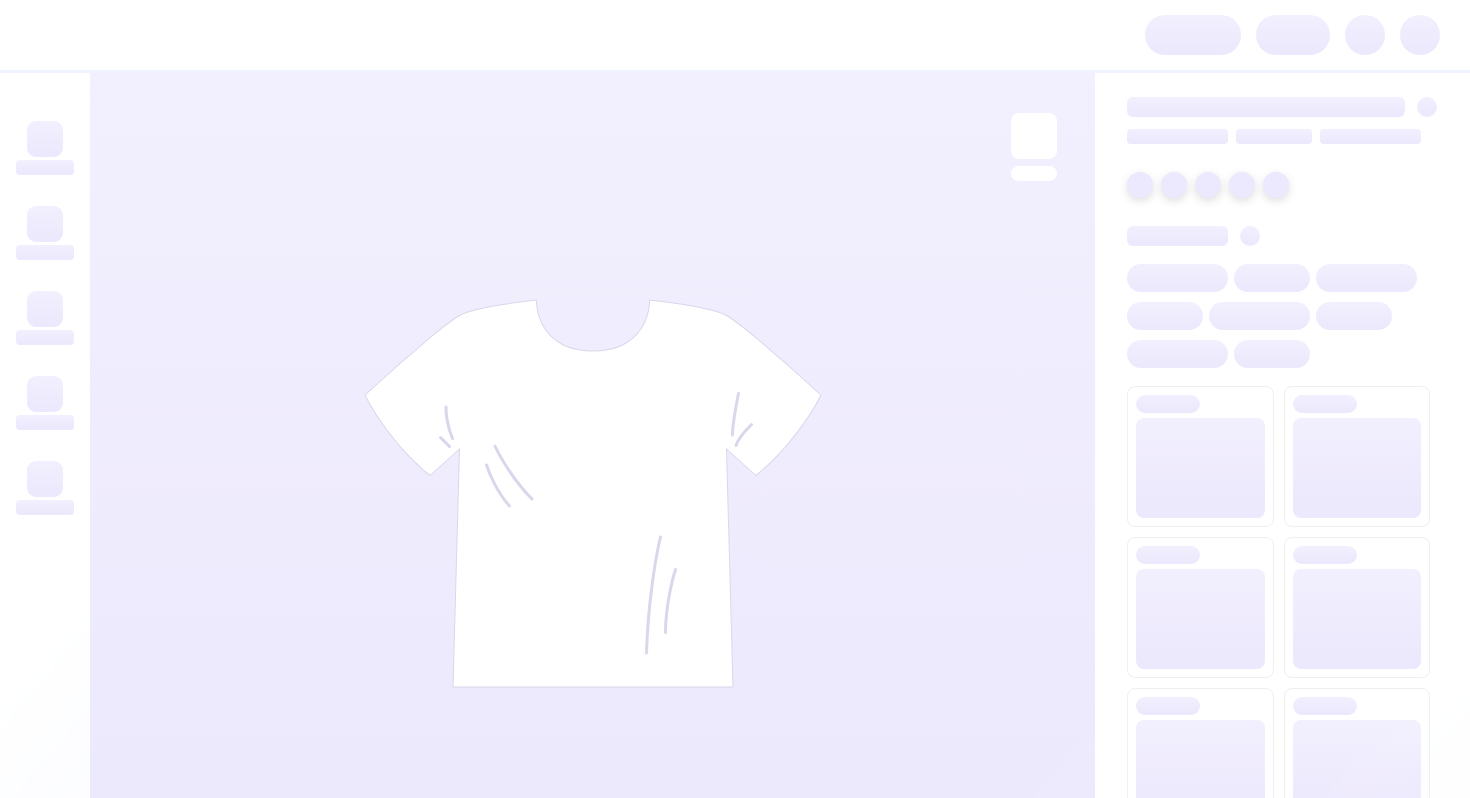 scroll, scrollTop: 0, scrollLeft: 0, axis: both 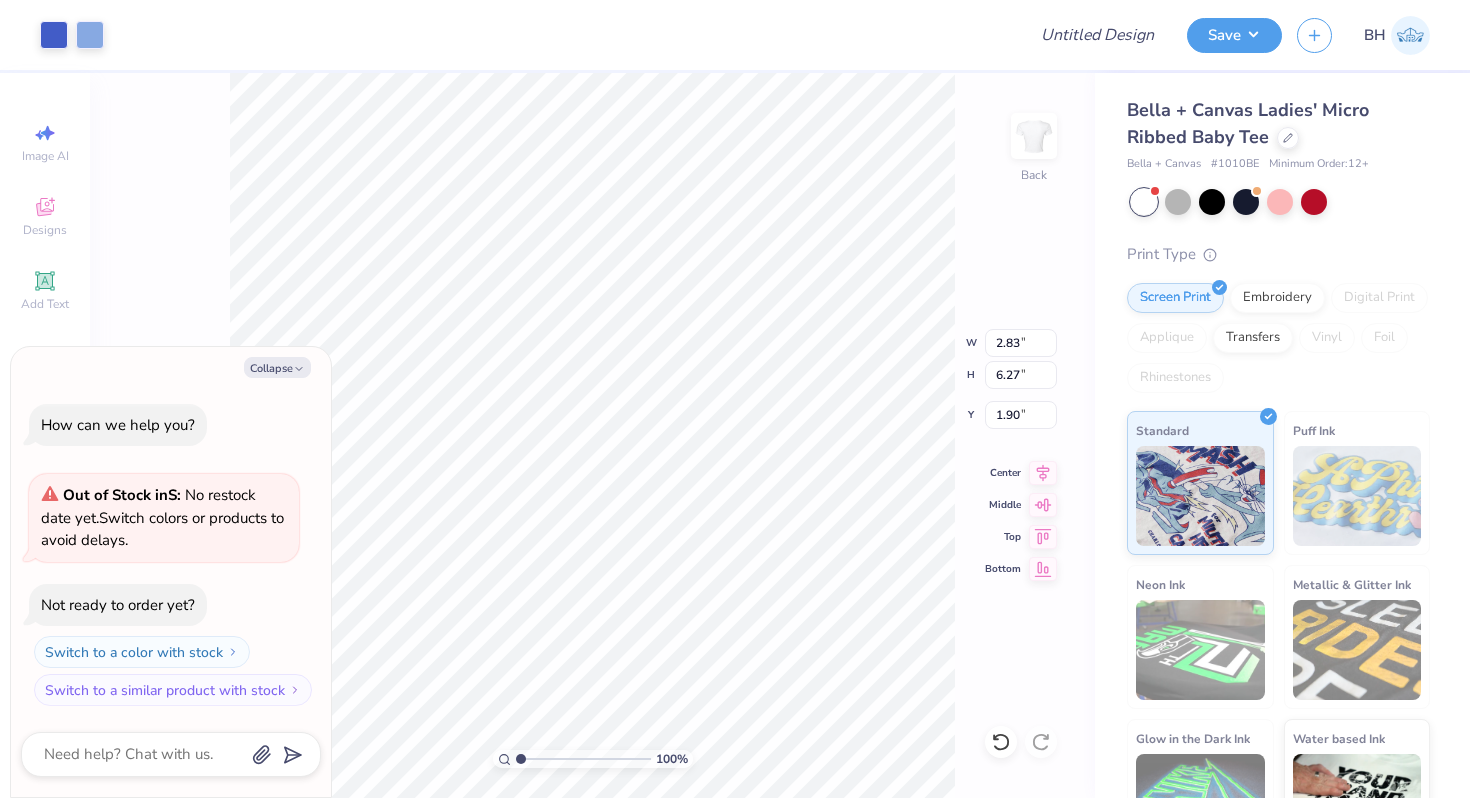 type on "x" 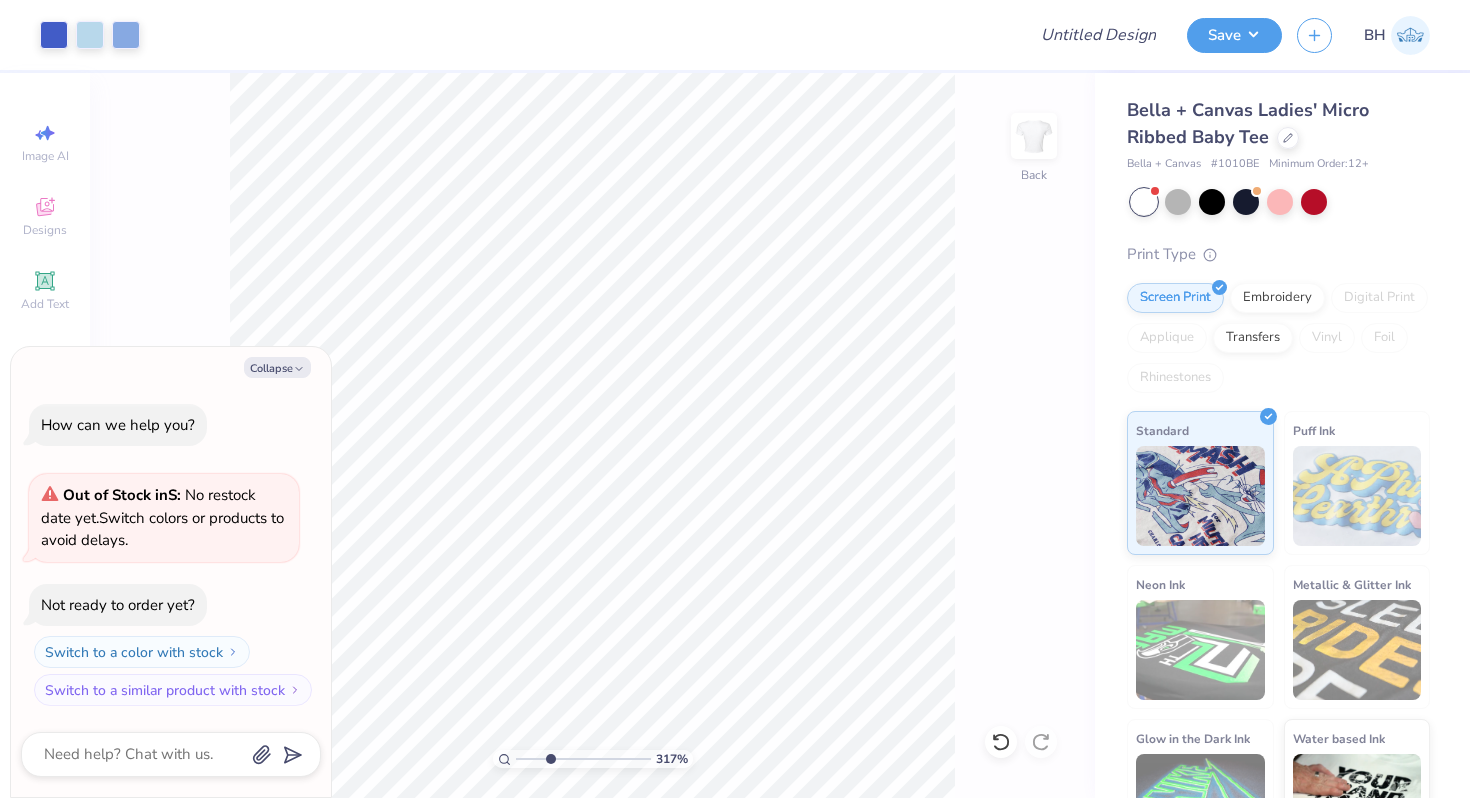 drag, startPoint x: 521, startPoint y: 756, endPoint x: 549, endPoint y: 756, distance: 28 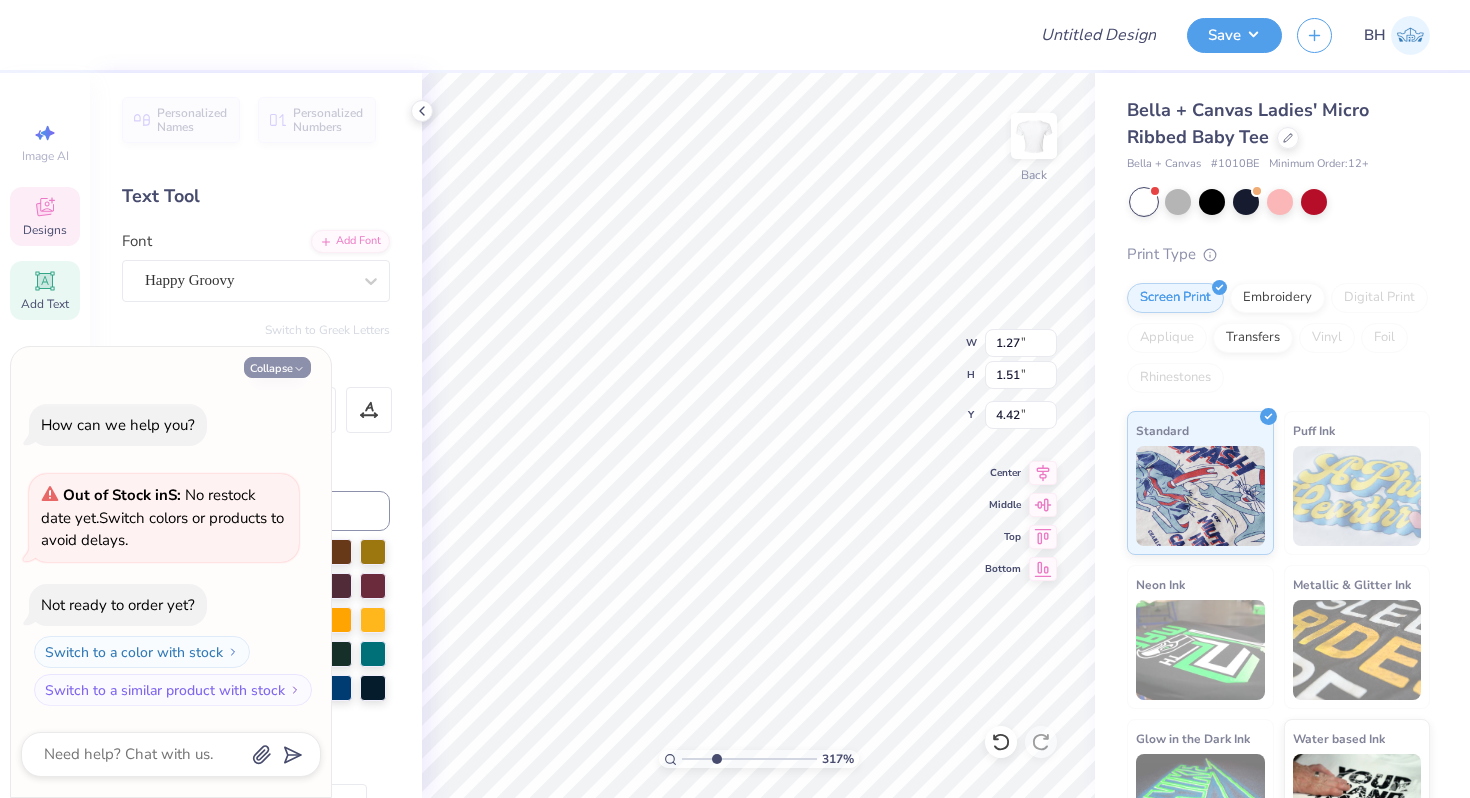click 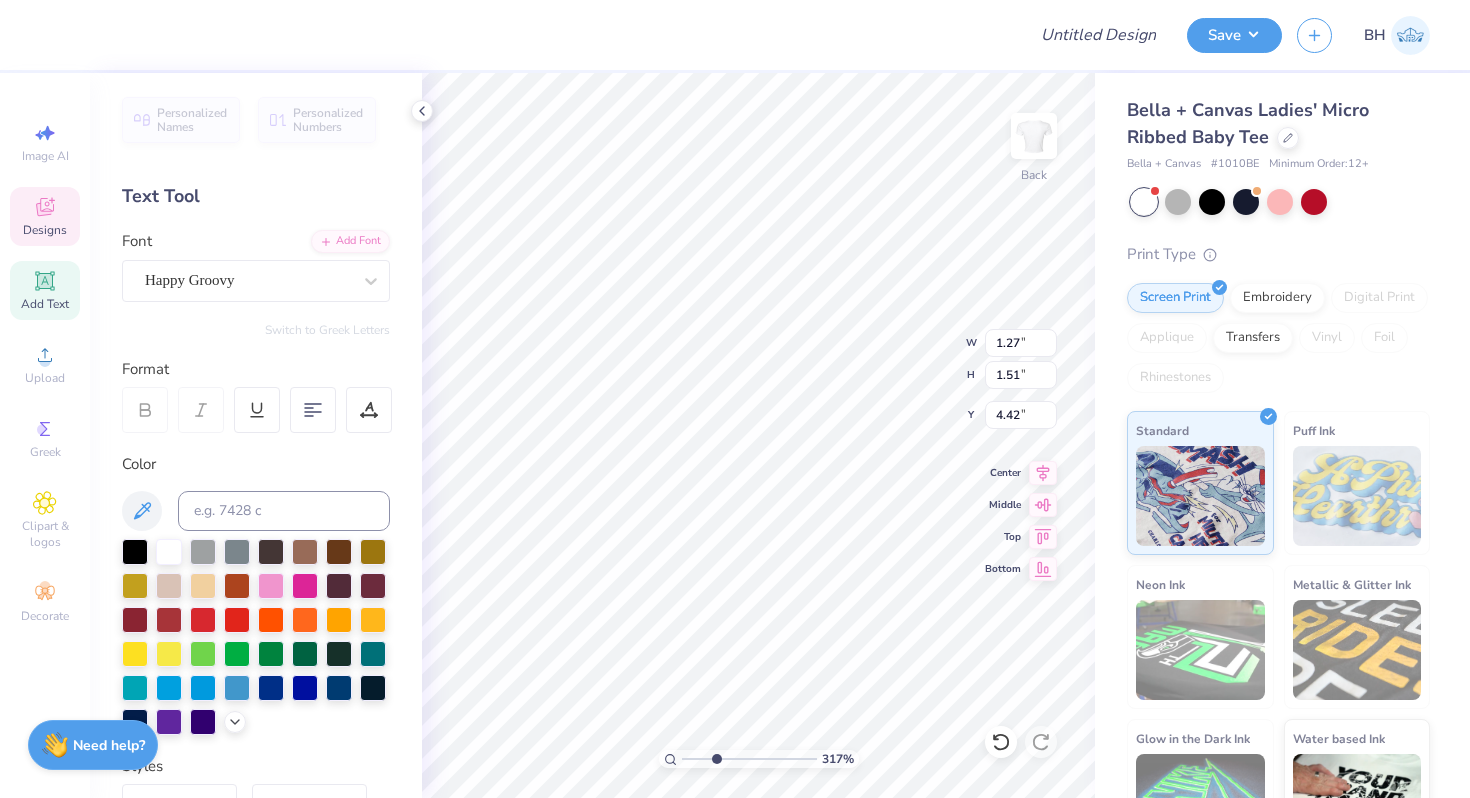 type on "C" 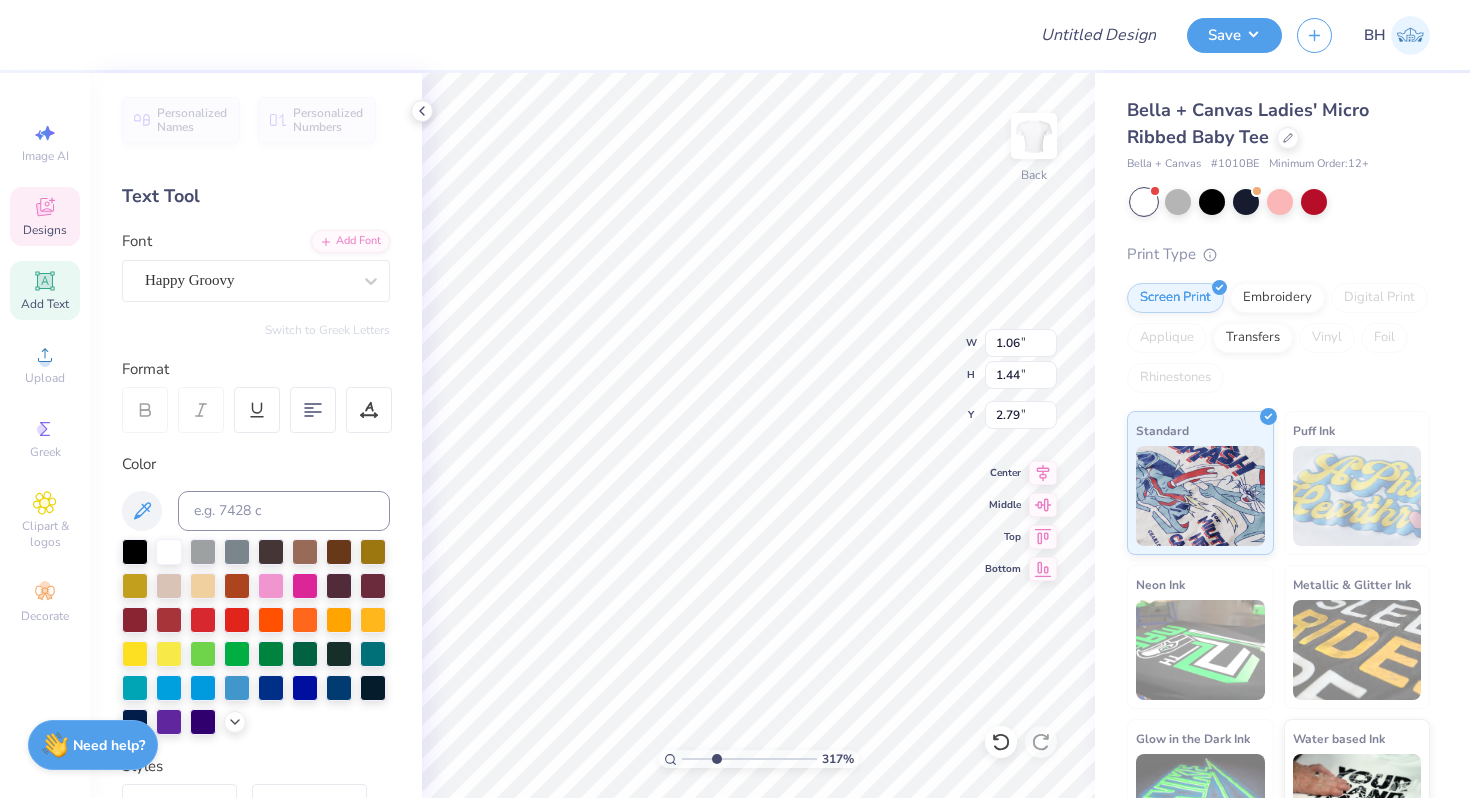 type on "h" 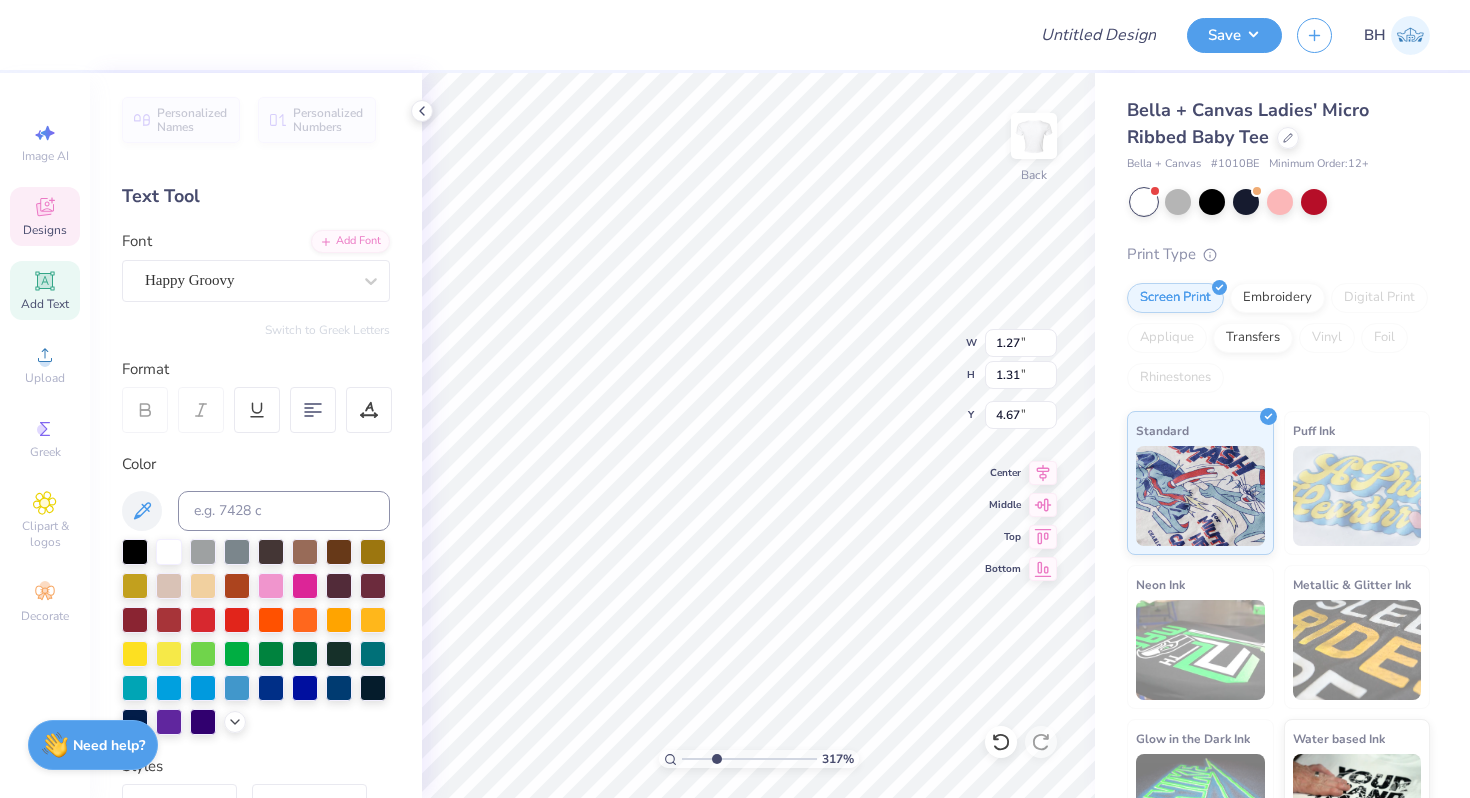 type on "i" 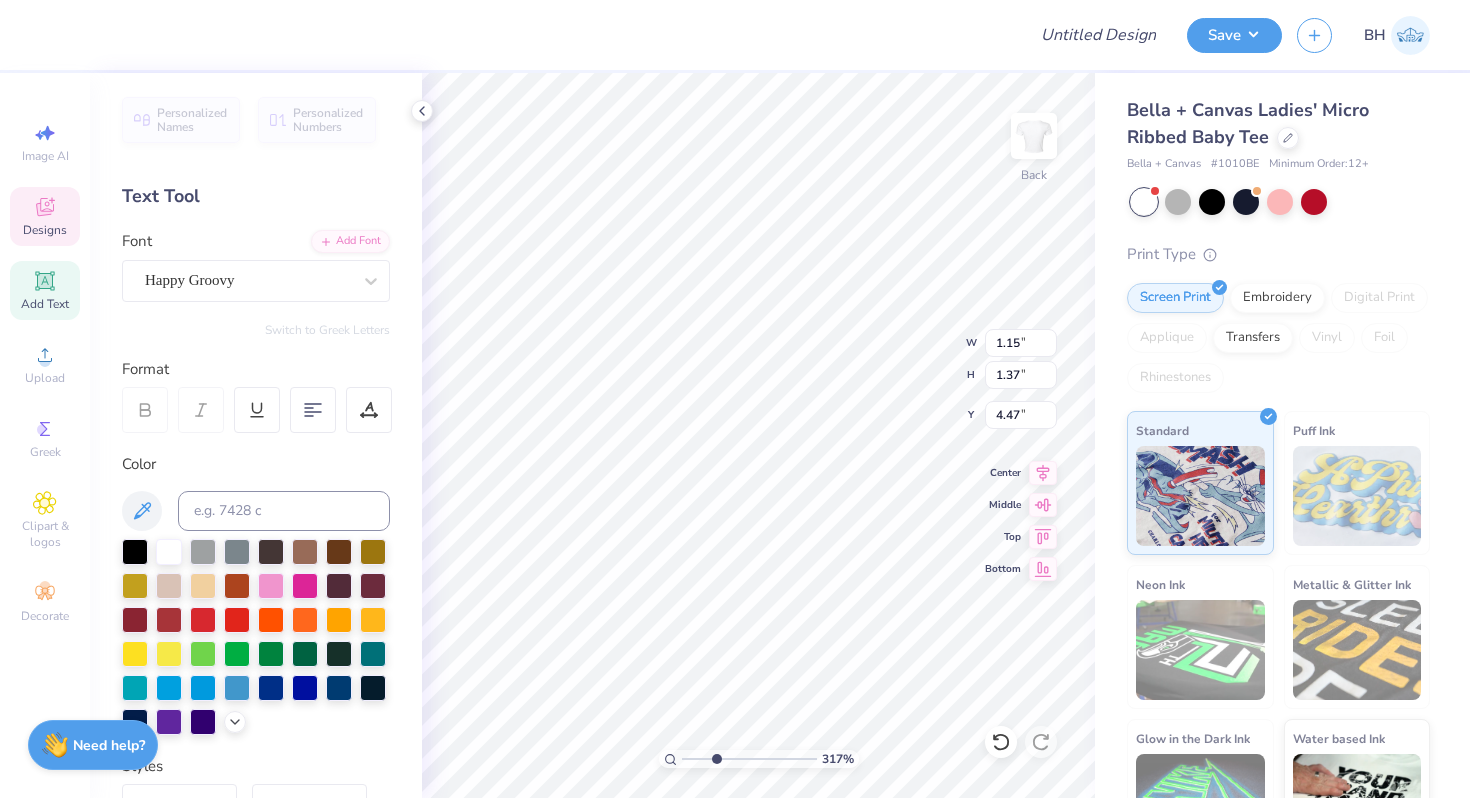 type on "3.33" 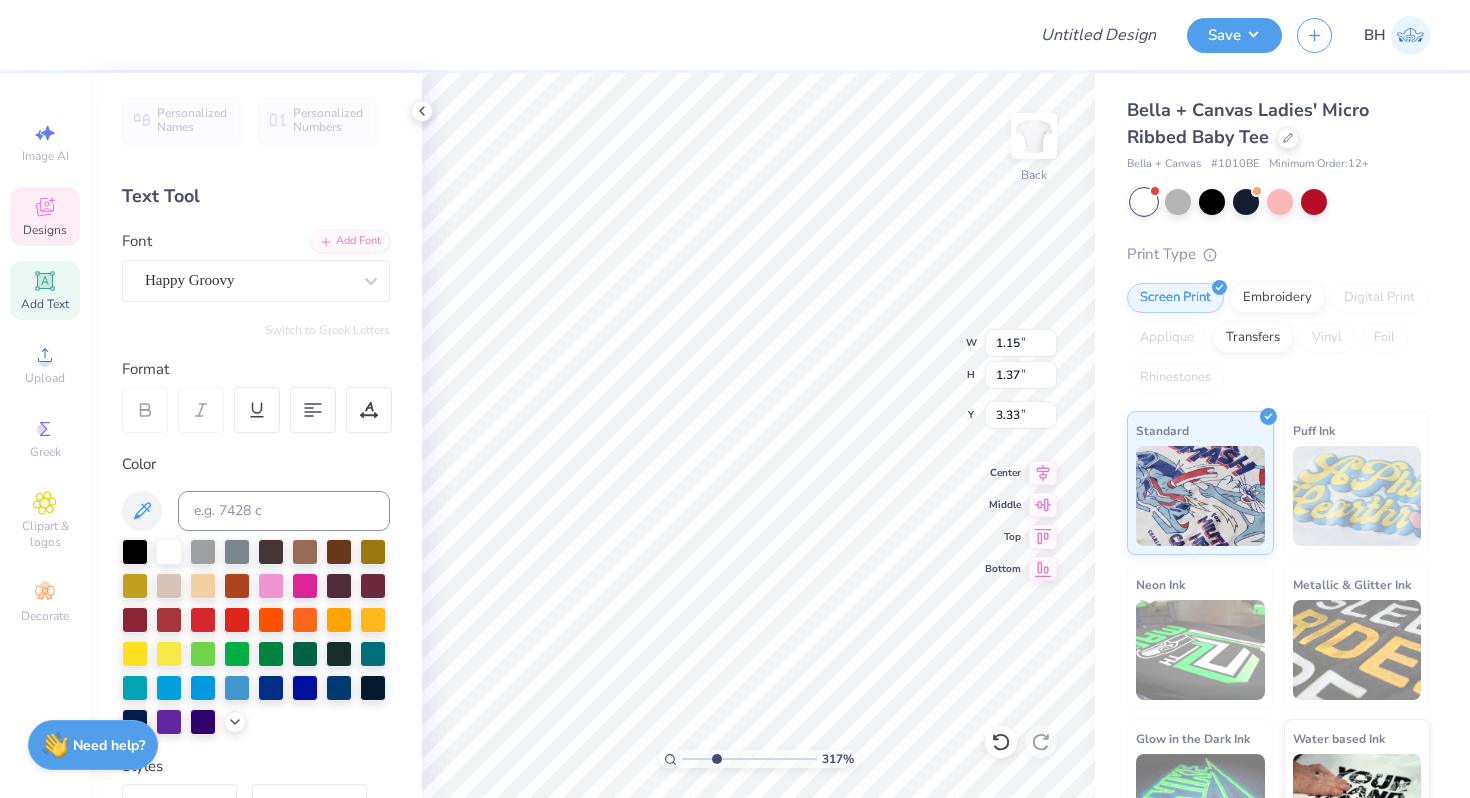 type on "o" 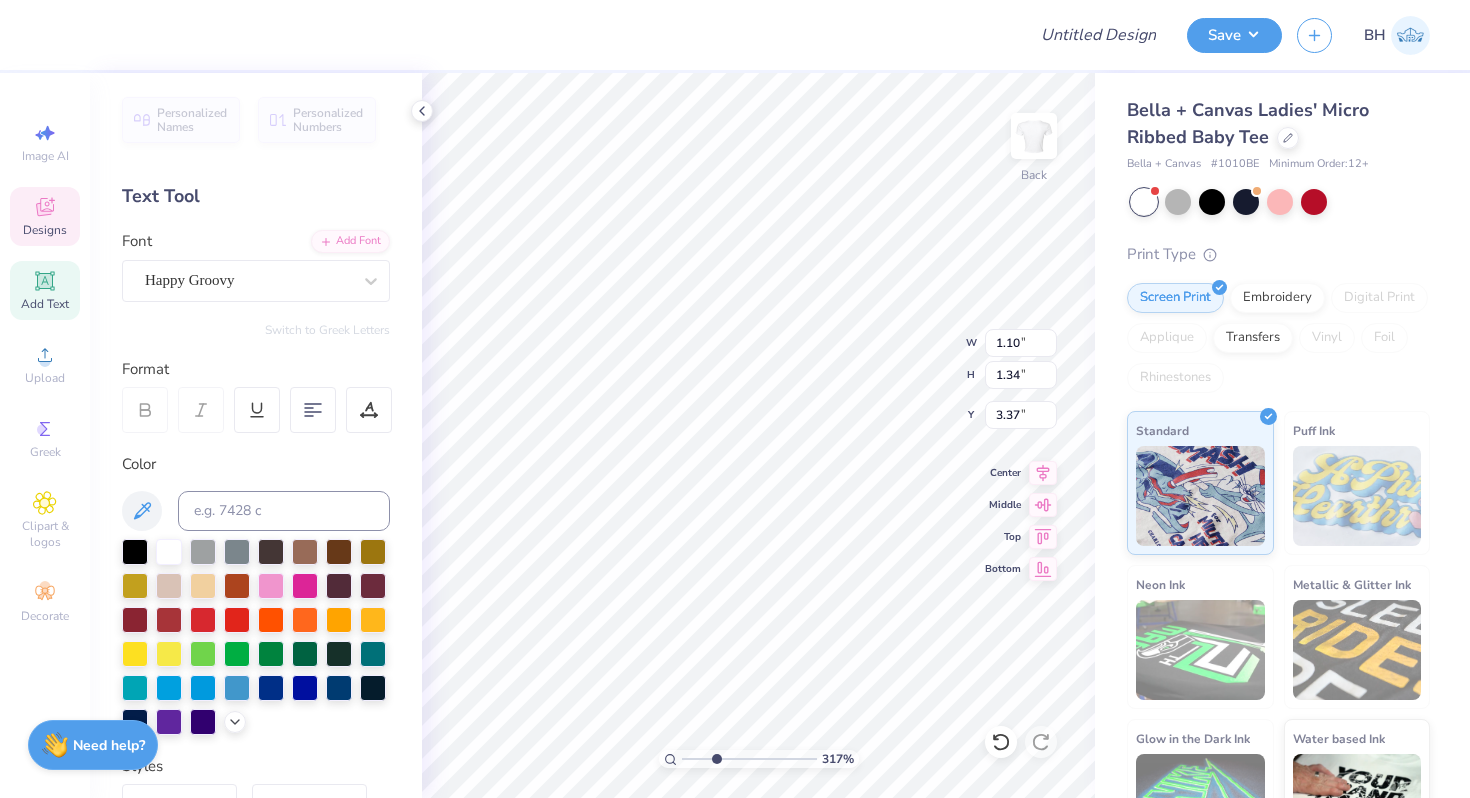 type on "3.53" 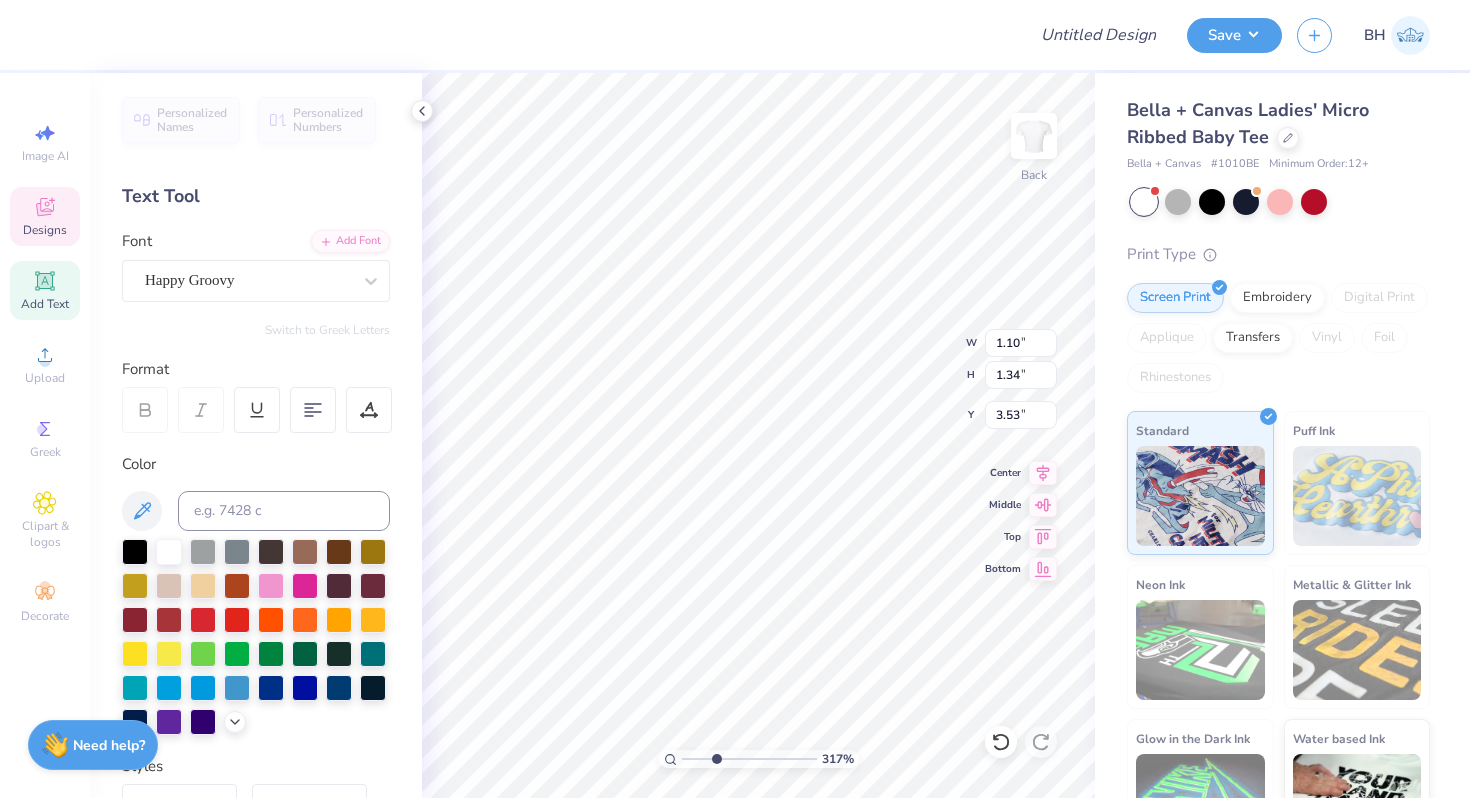 type on "2.83" 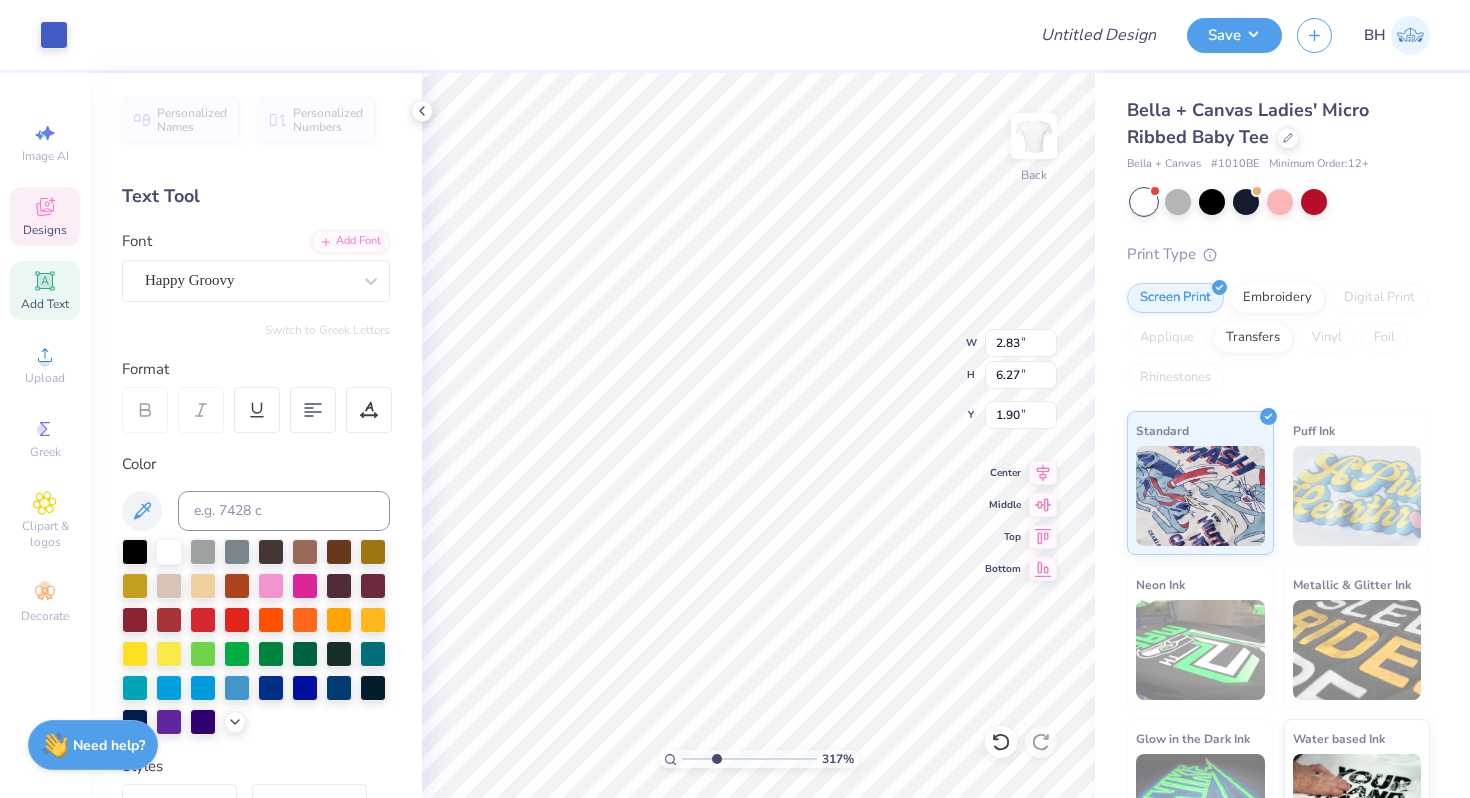 type on "2.23" 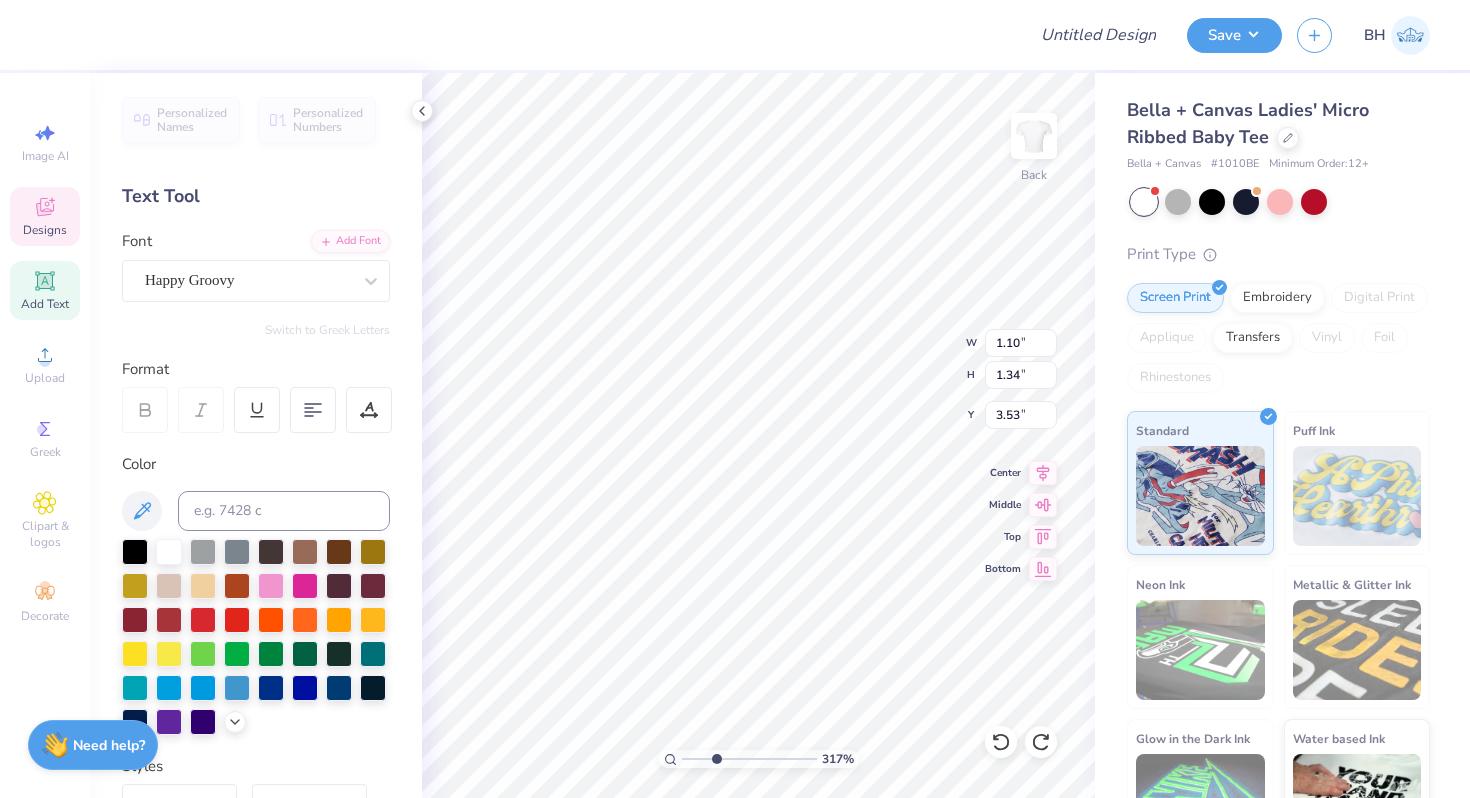 type on "3.99" 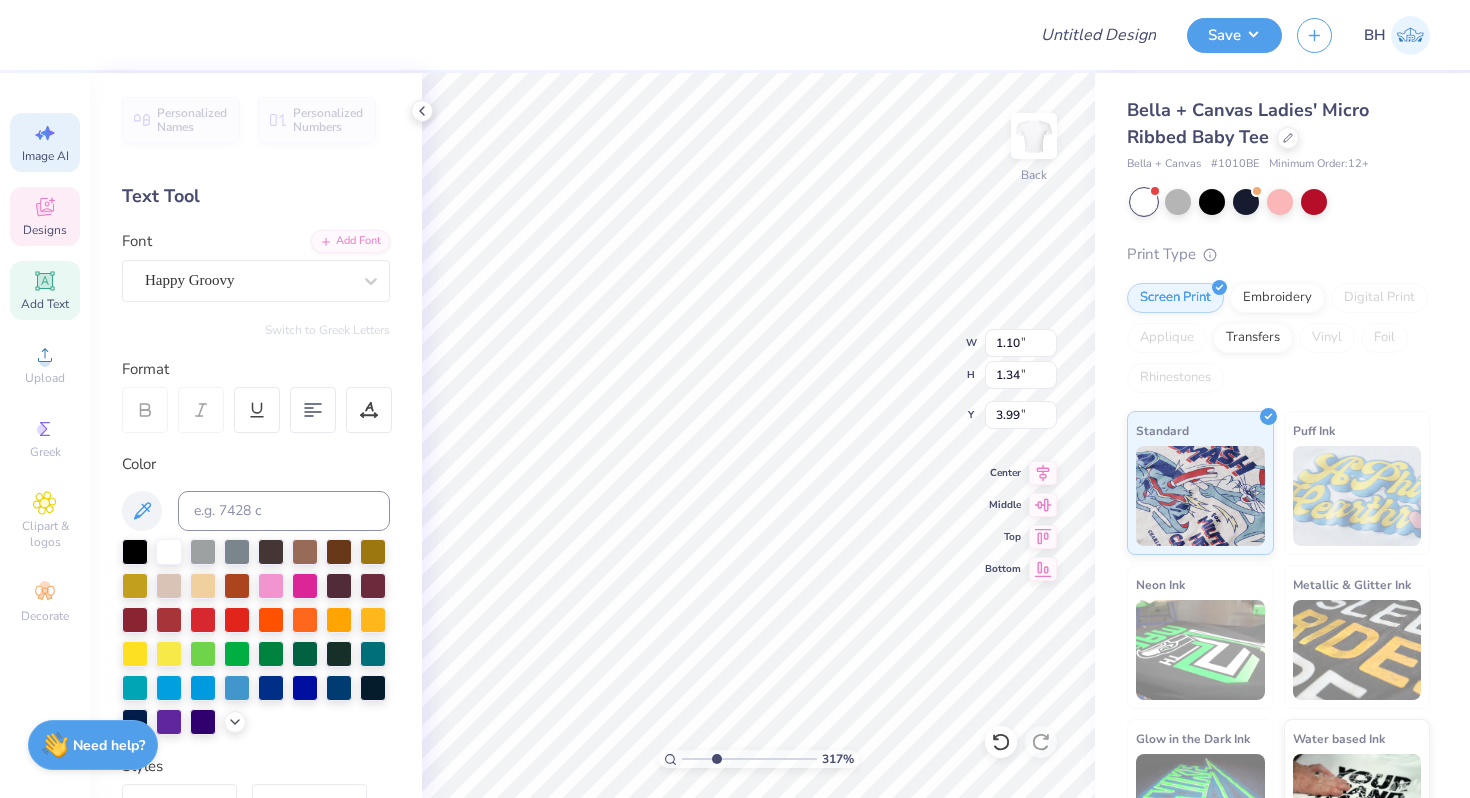 click on "Image AI" at bounding box center (45, 142) 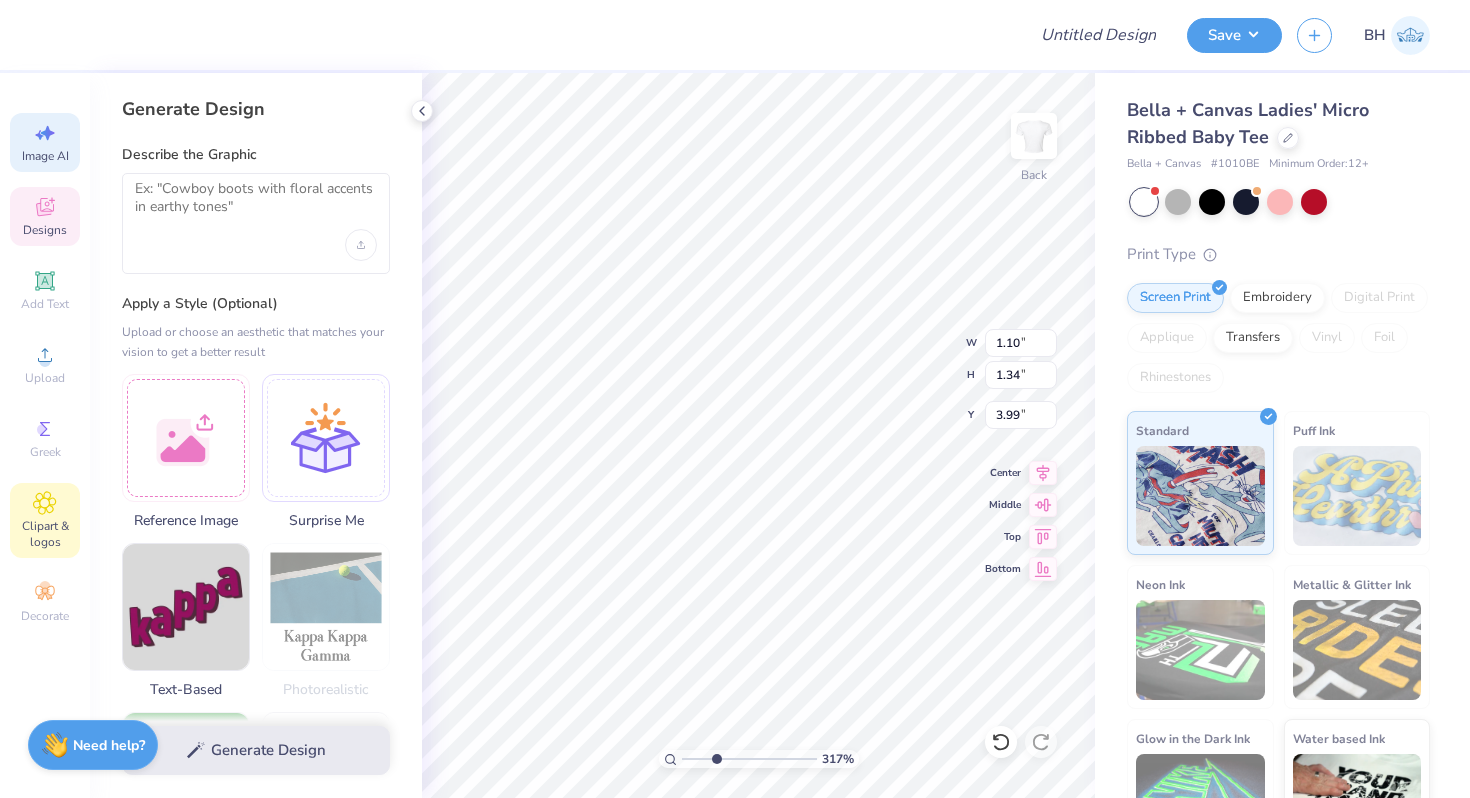 click on "Clipart & logos" at bounding box center [45, 534] 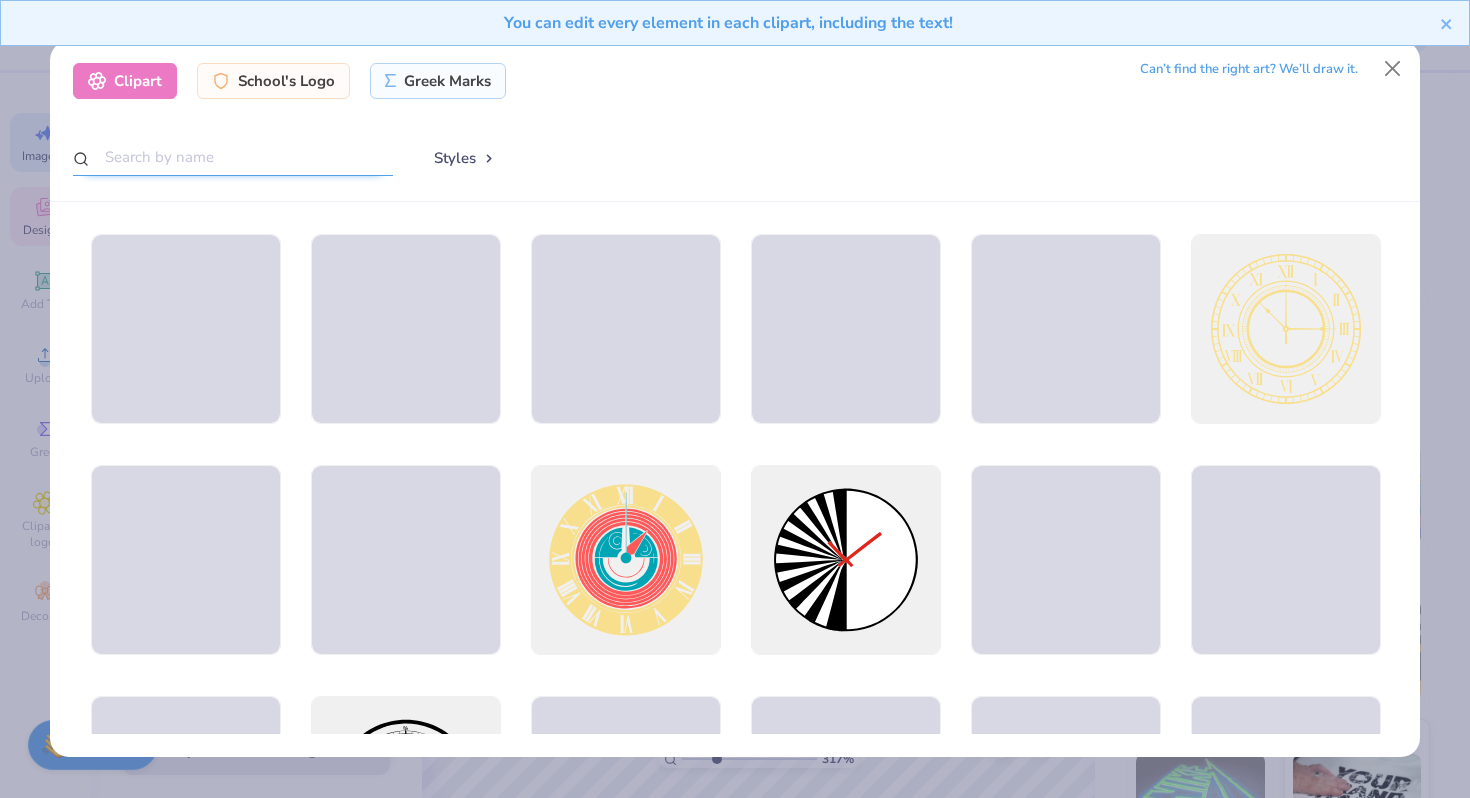 click at bounding box center [233, 157] 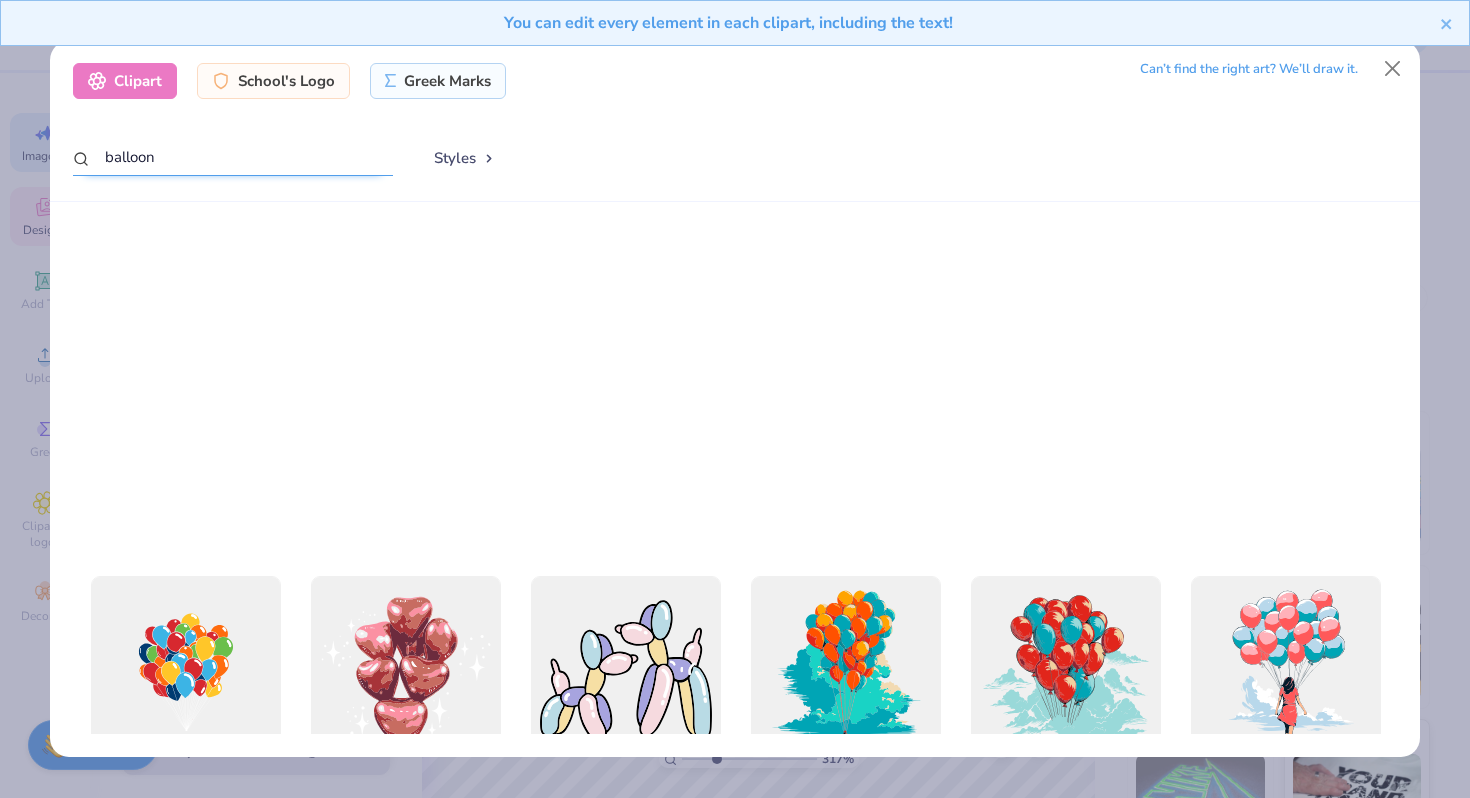 scroll, scrollTop: 0, scrollLeft: 0, axis: both 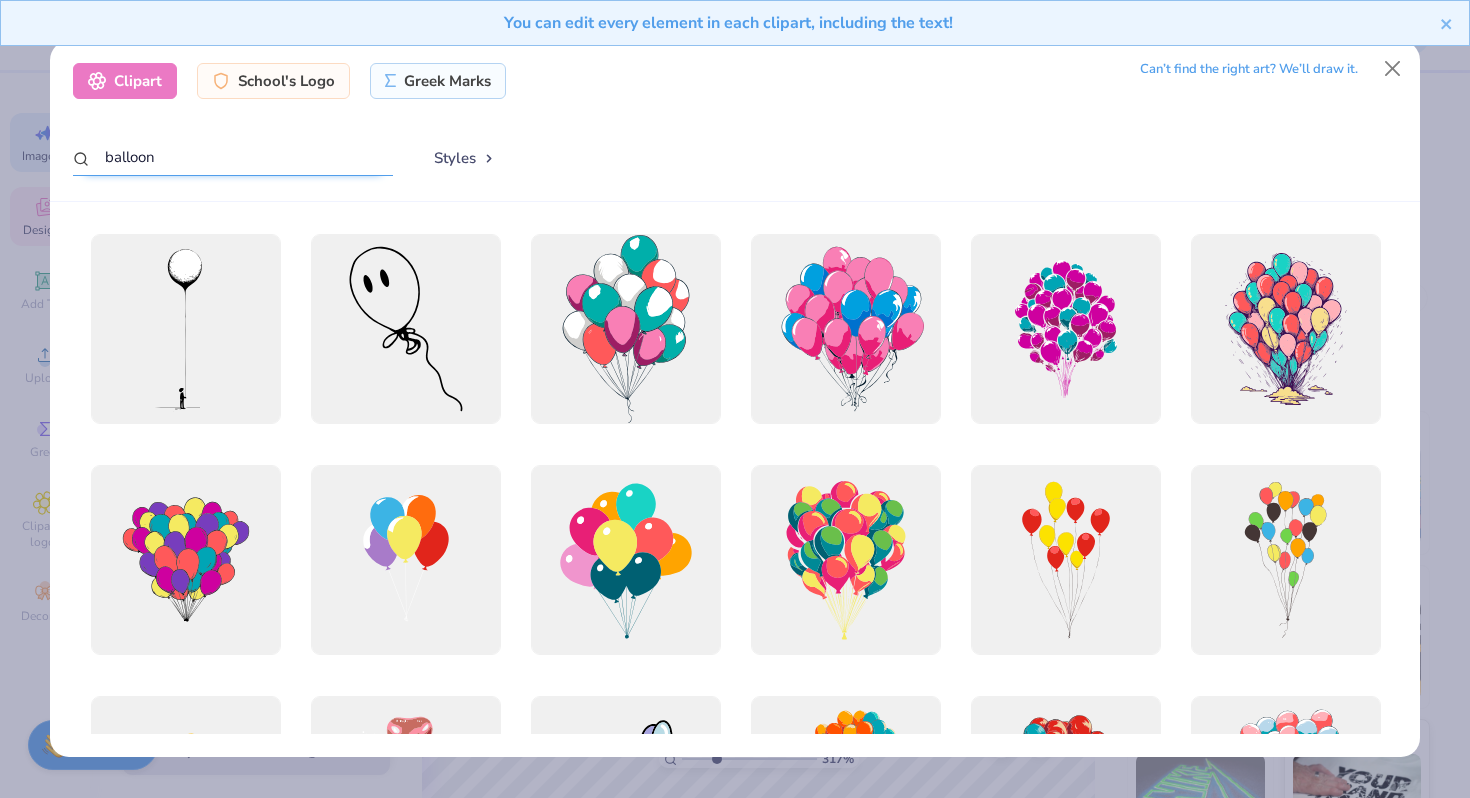 click on "balloon" at bounding box center [233, 157] 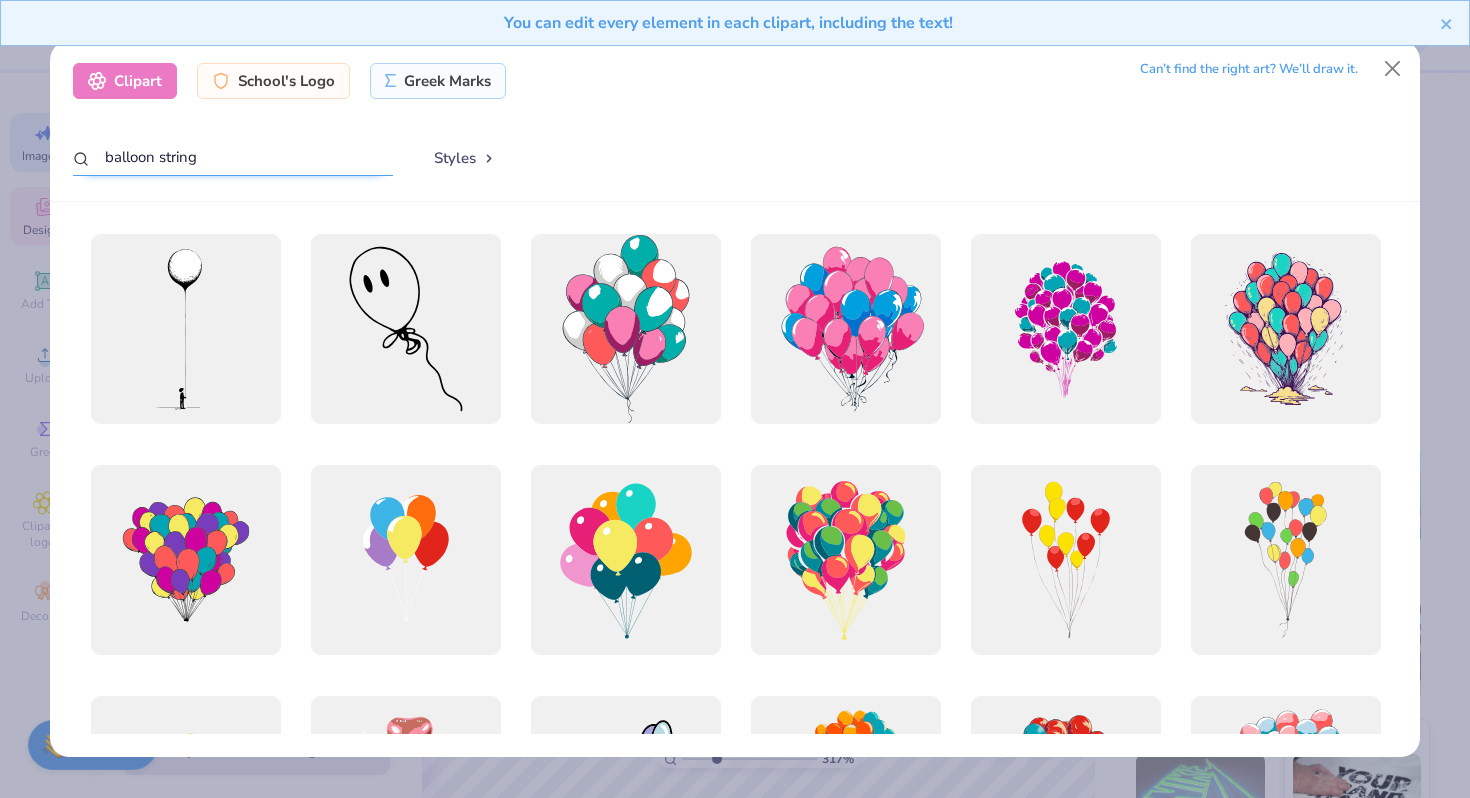 type on "balloon string" 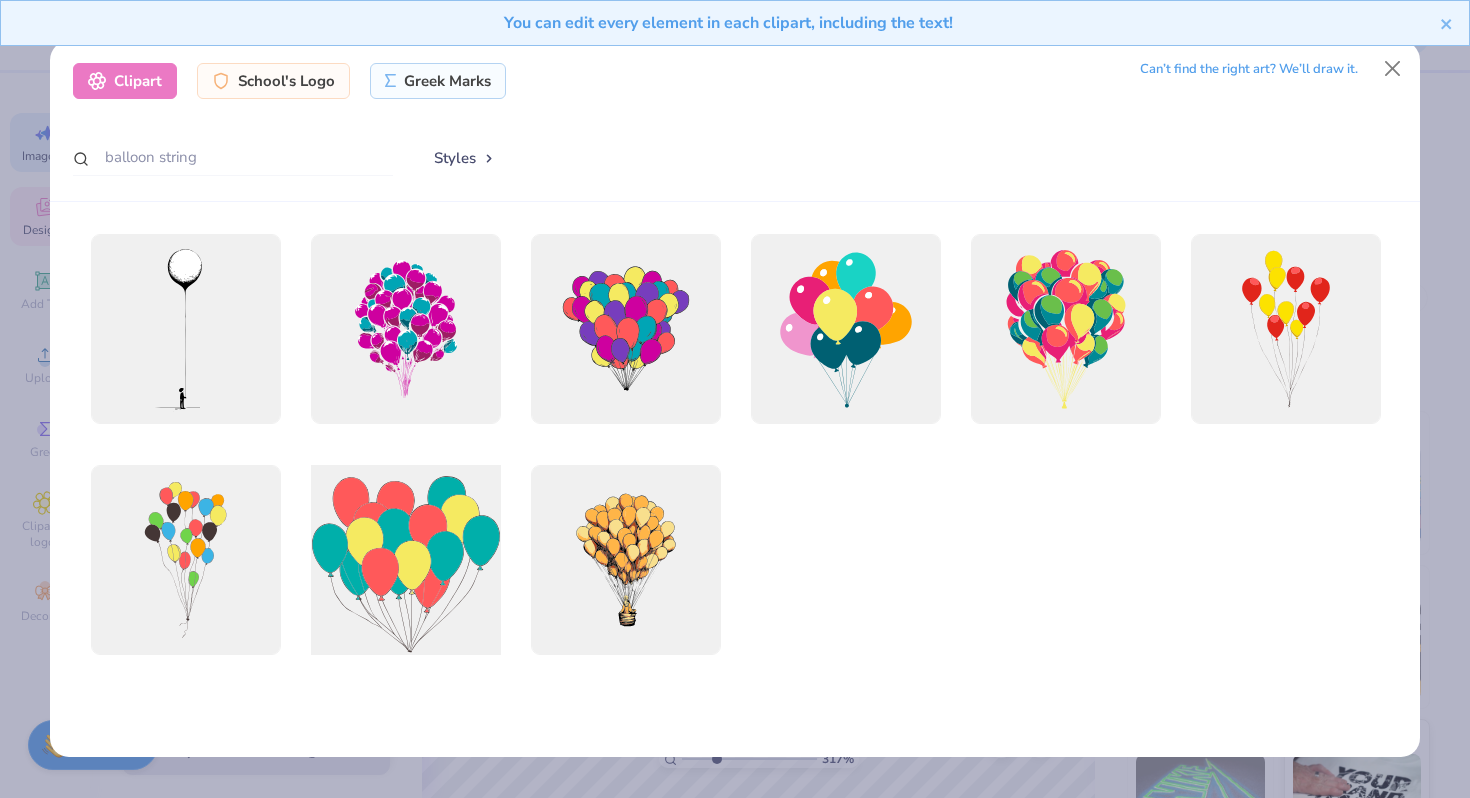click at bounding box center [405, 560] 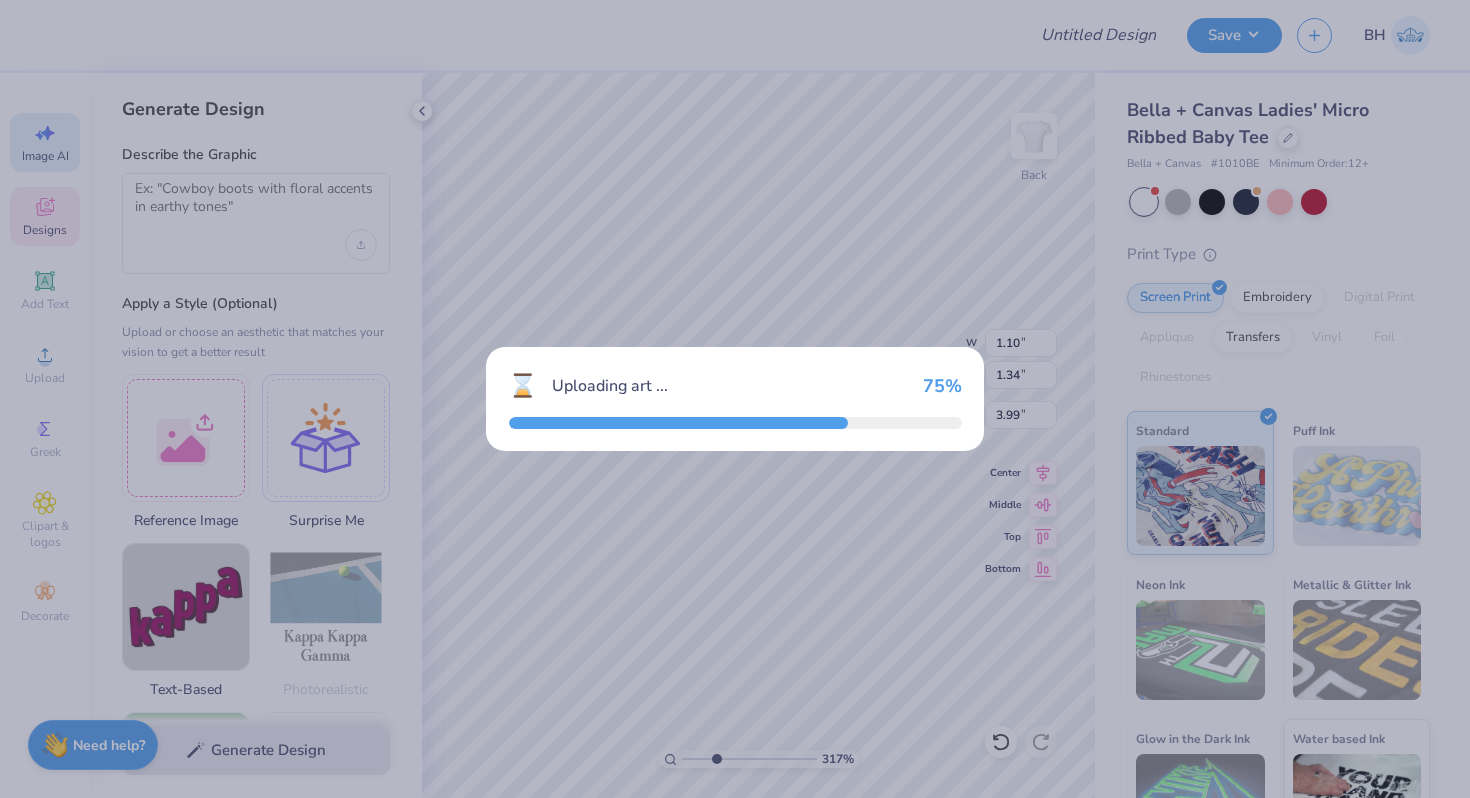 type on "11.02" 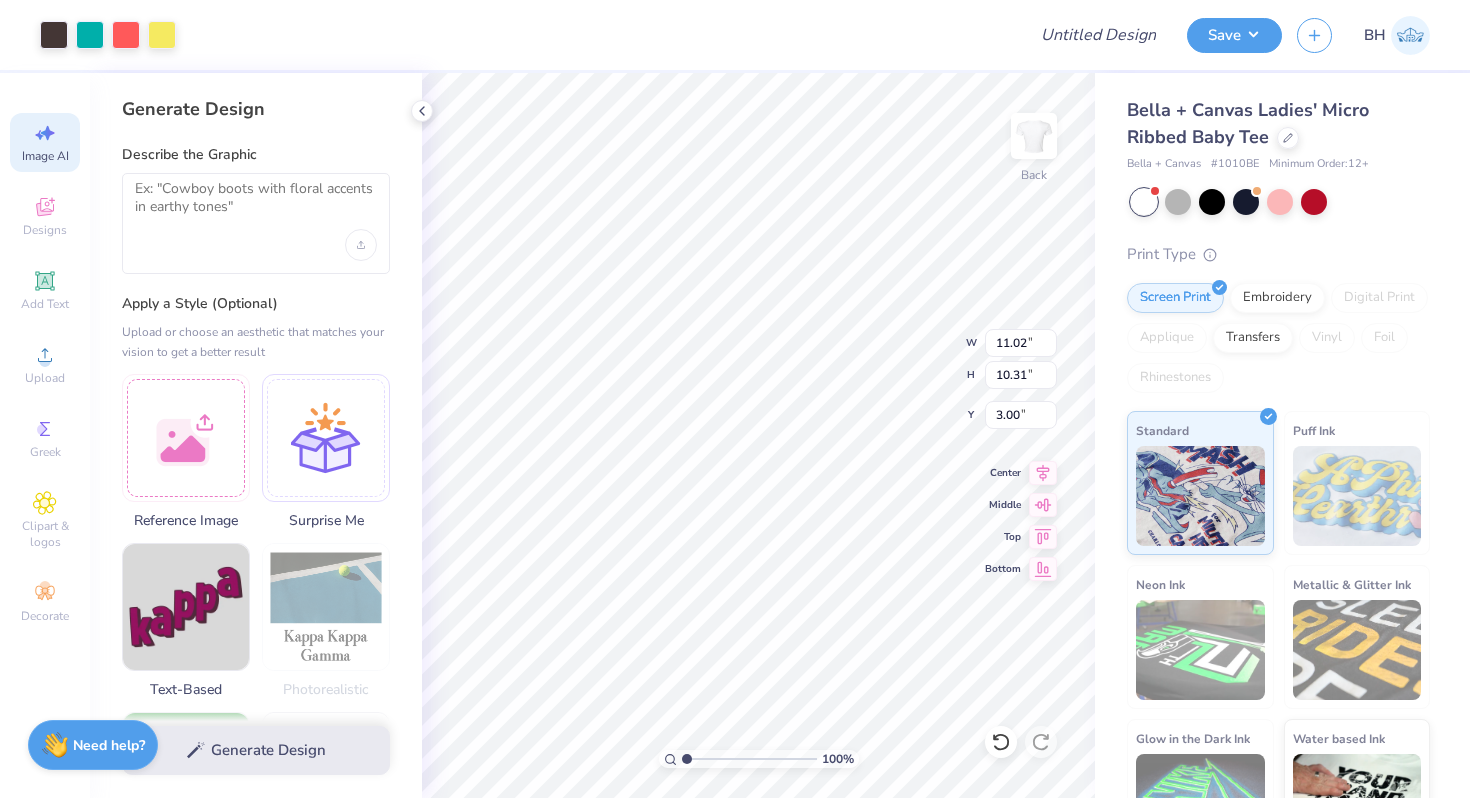 drag, startPoint x: 714, startPoint y: 763, endPoint x: 671, endPoint y: 763, distance: 43 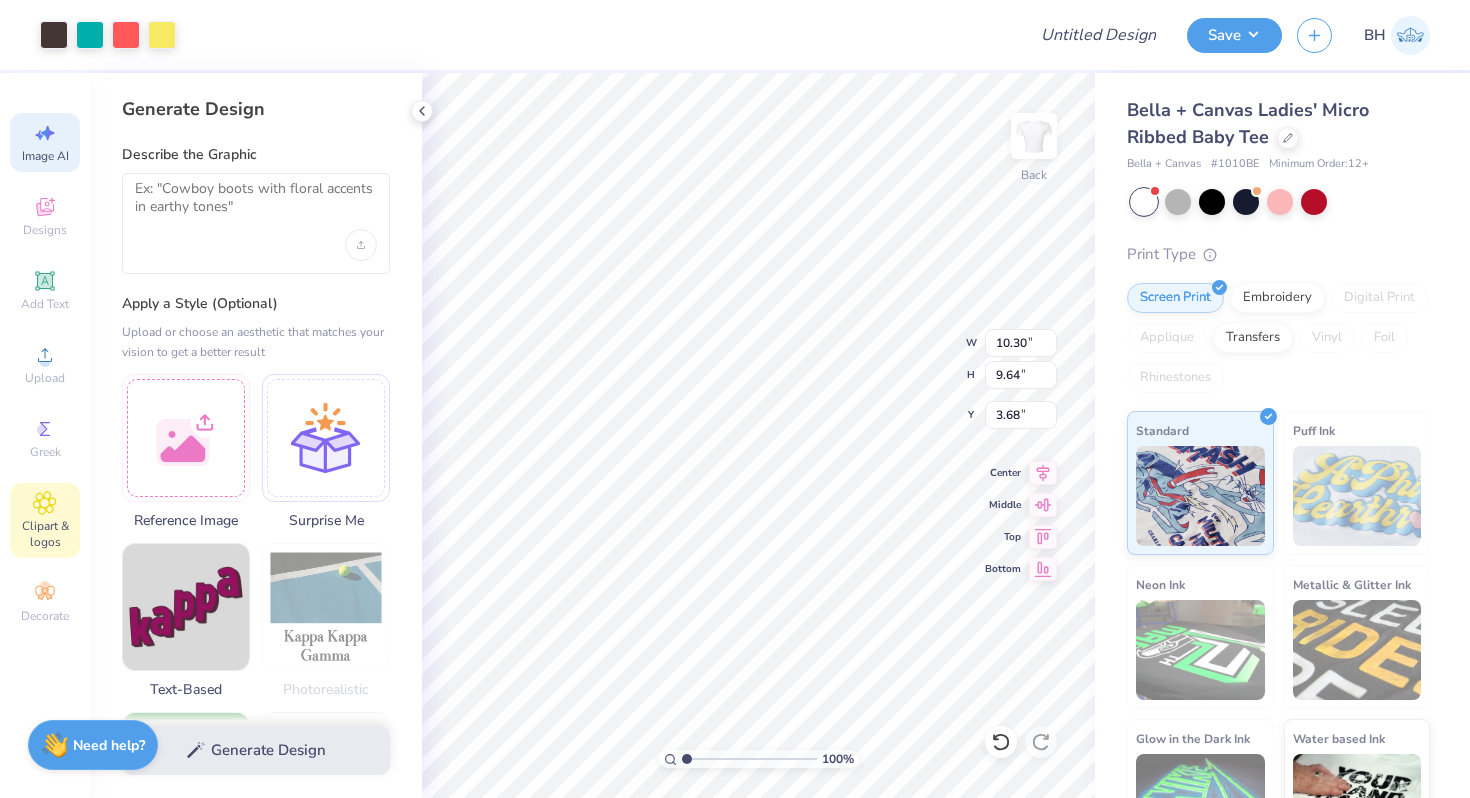 click 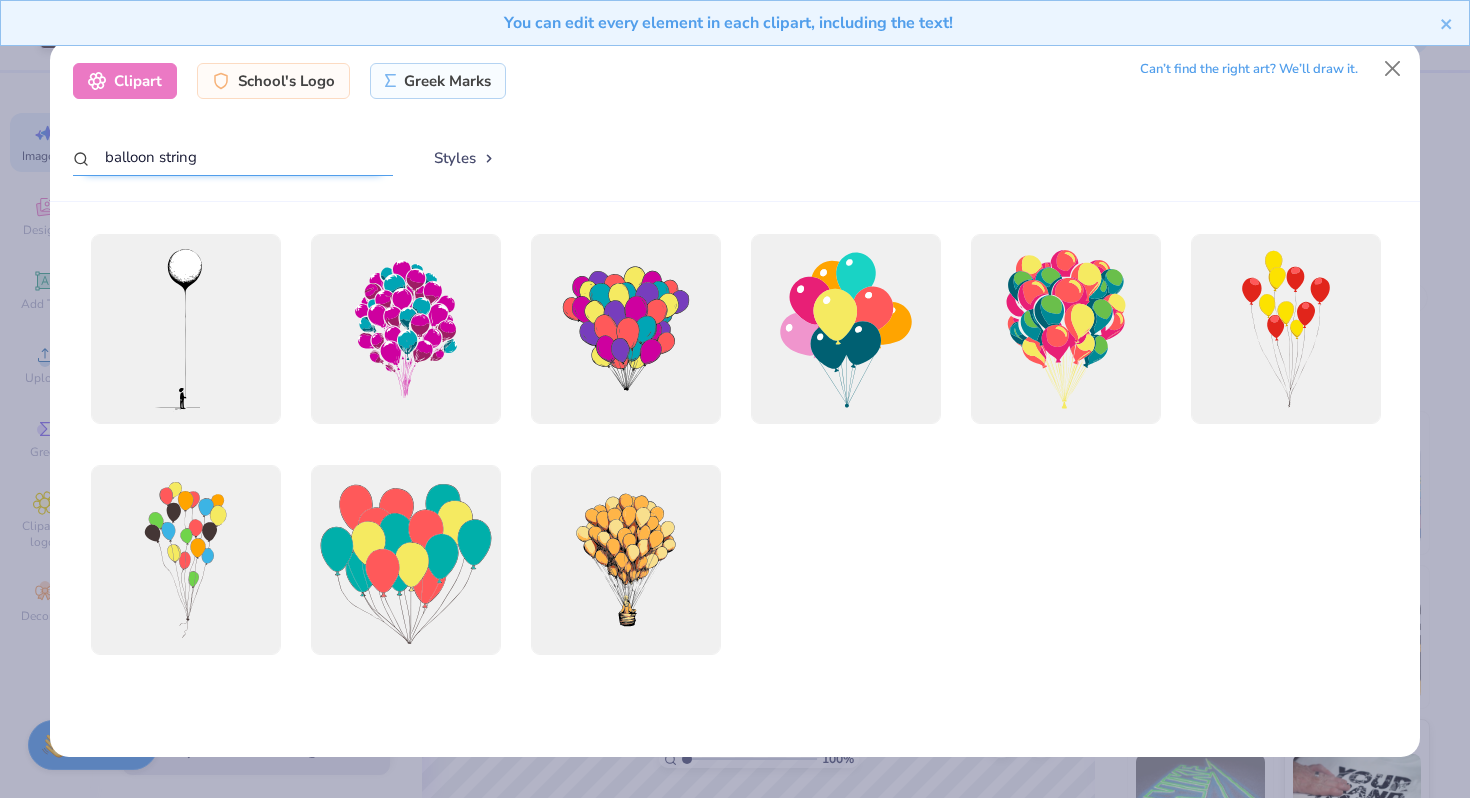click on "balloon string" at bounding box center (233, 157) 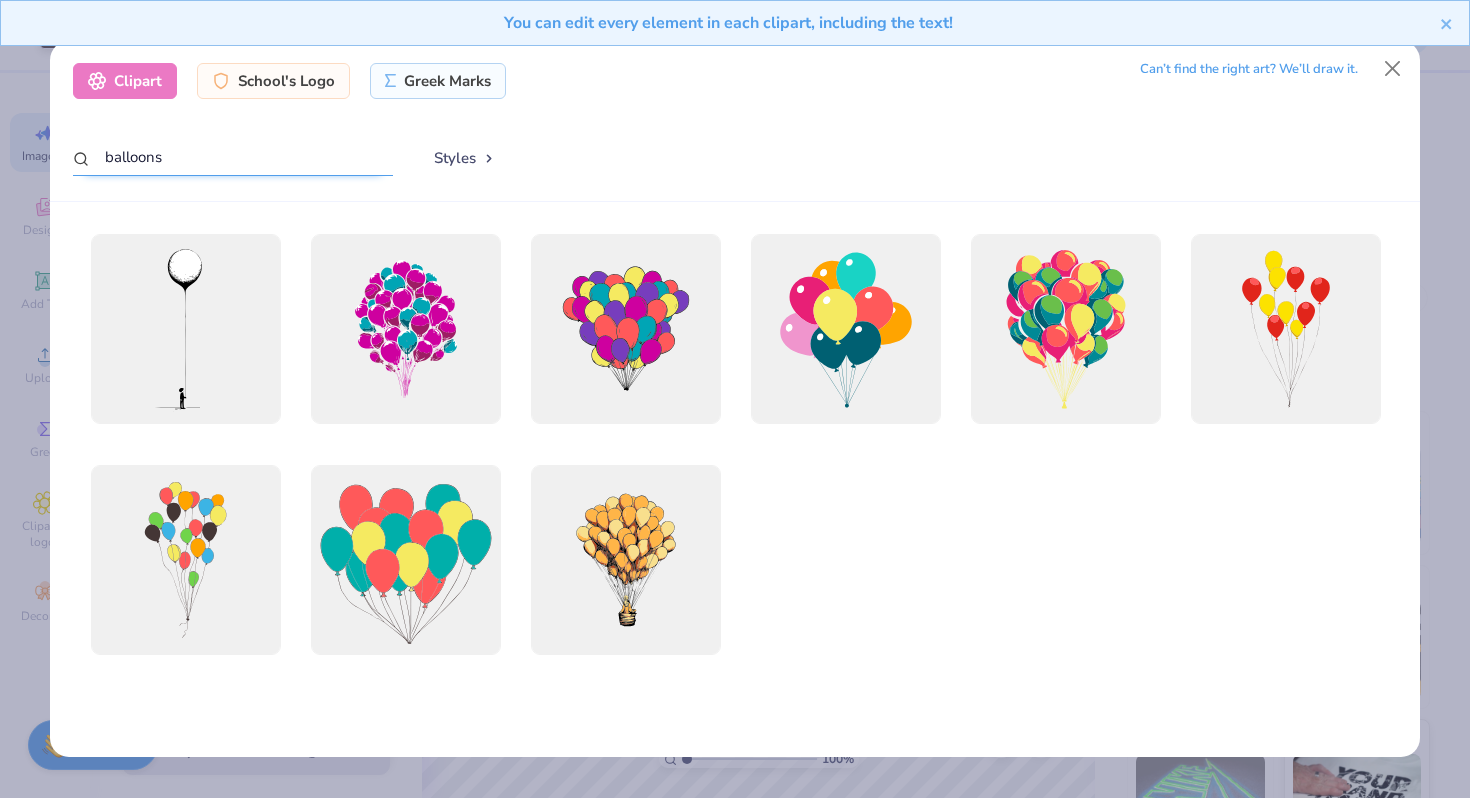 type on "balloons" 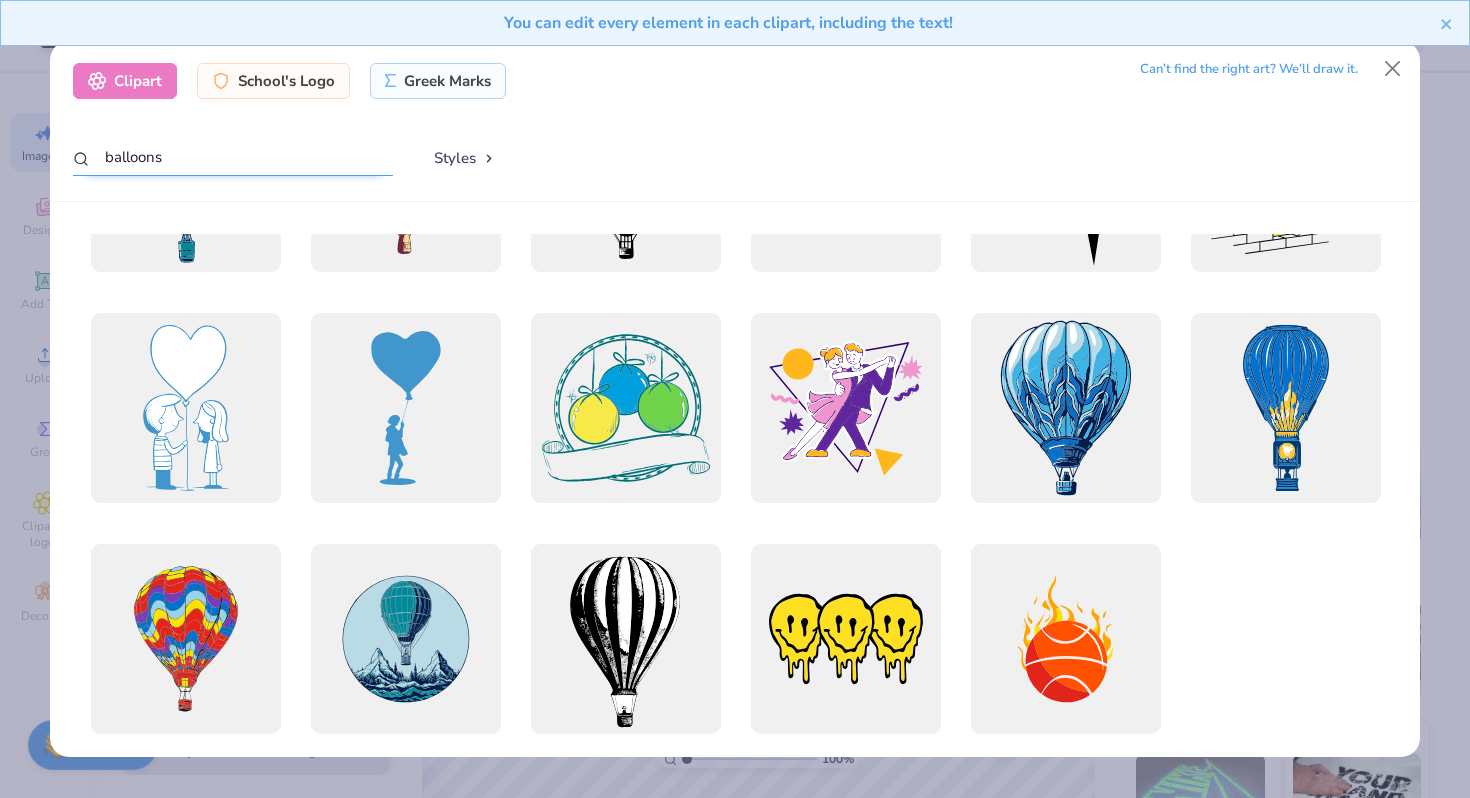 scroll, scrollTop: 1347, scrollLeft: 0, axis: vertical 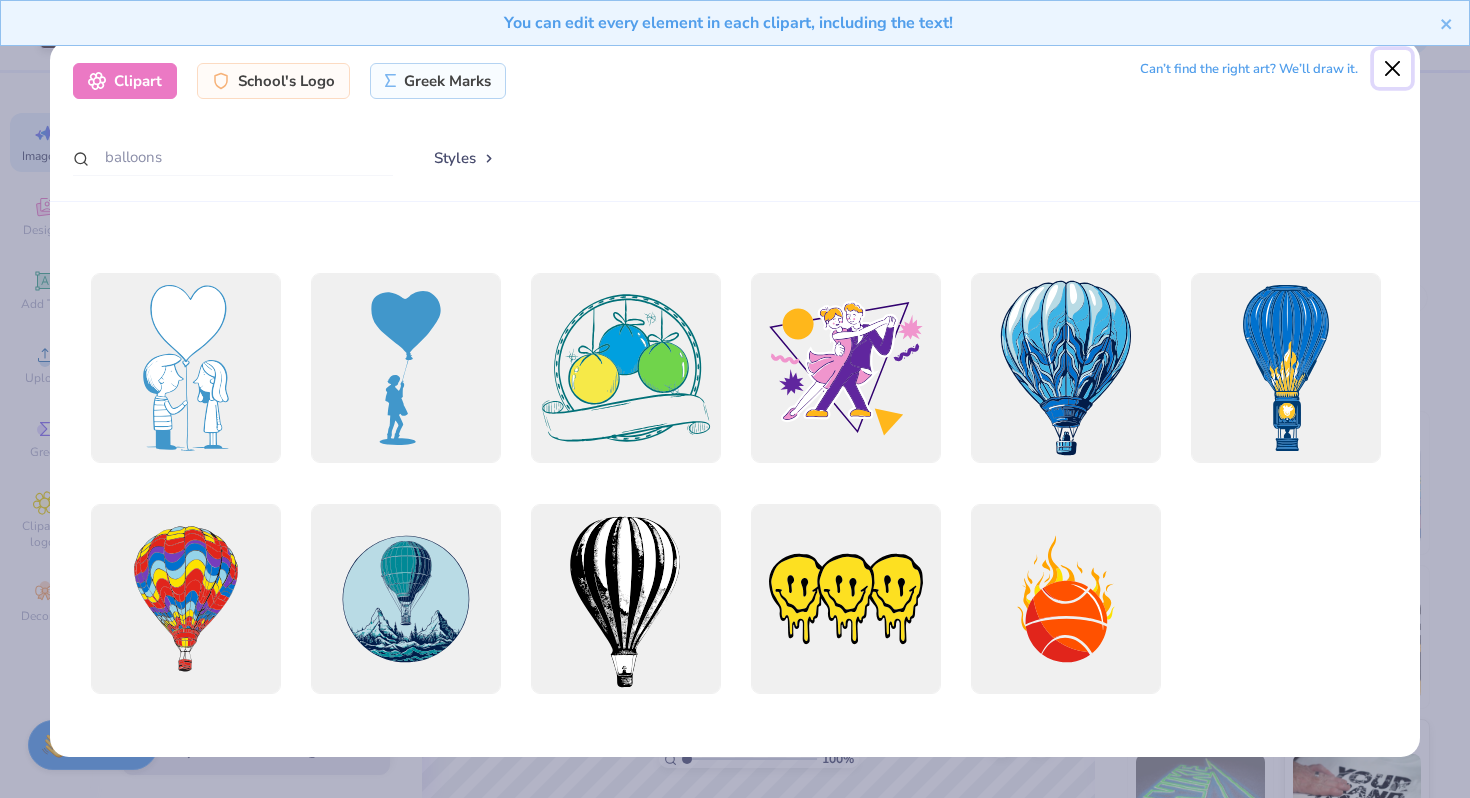 click at bounding box center (1393, 69) 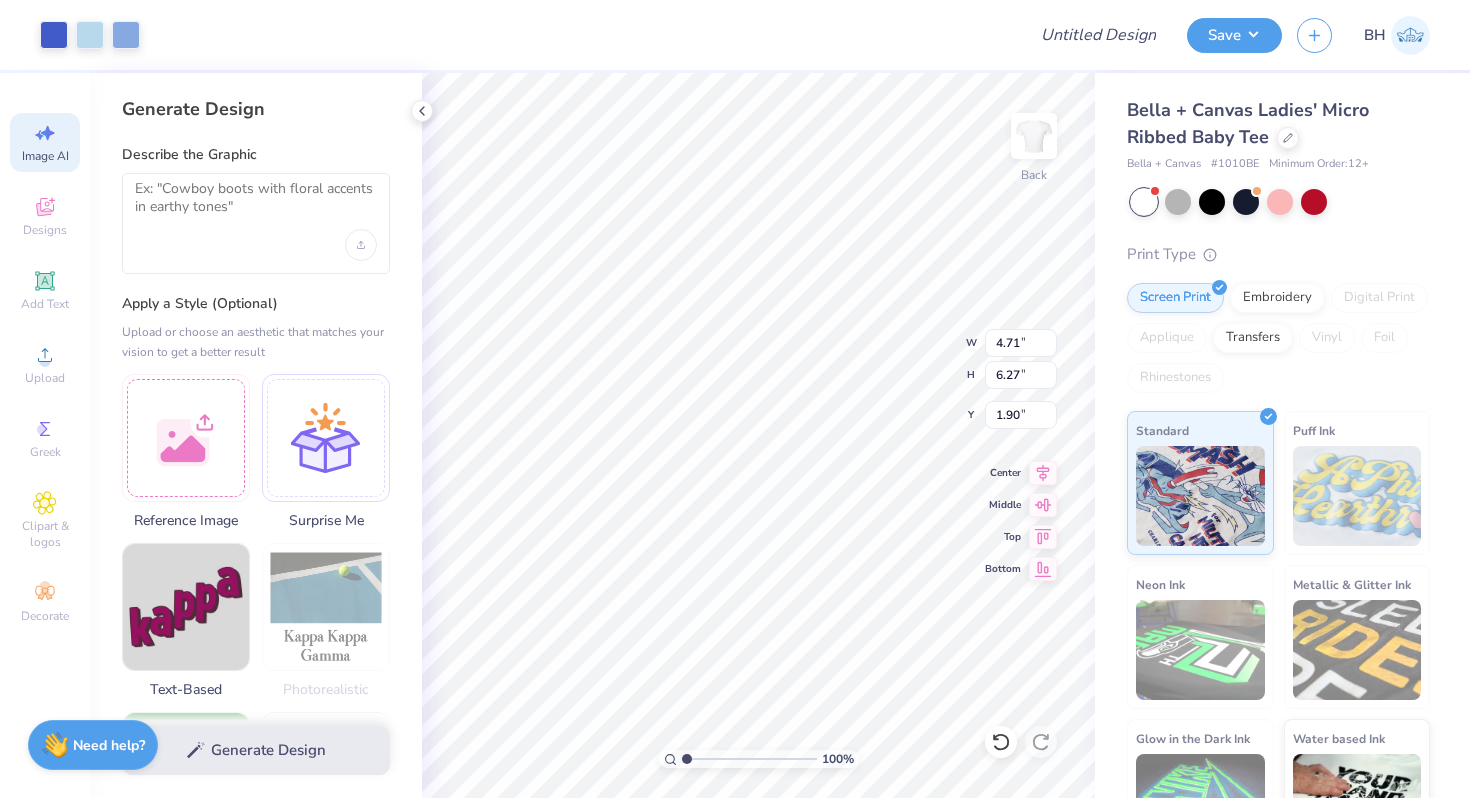 type on "2.59" 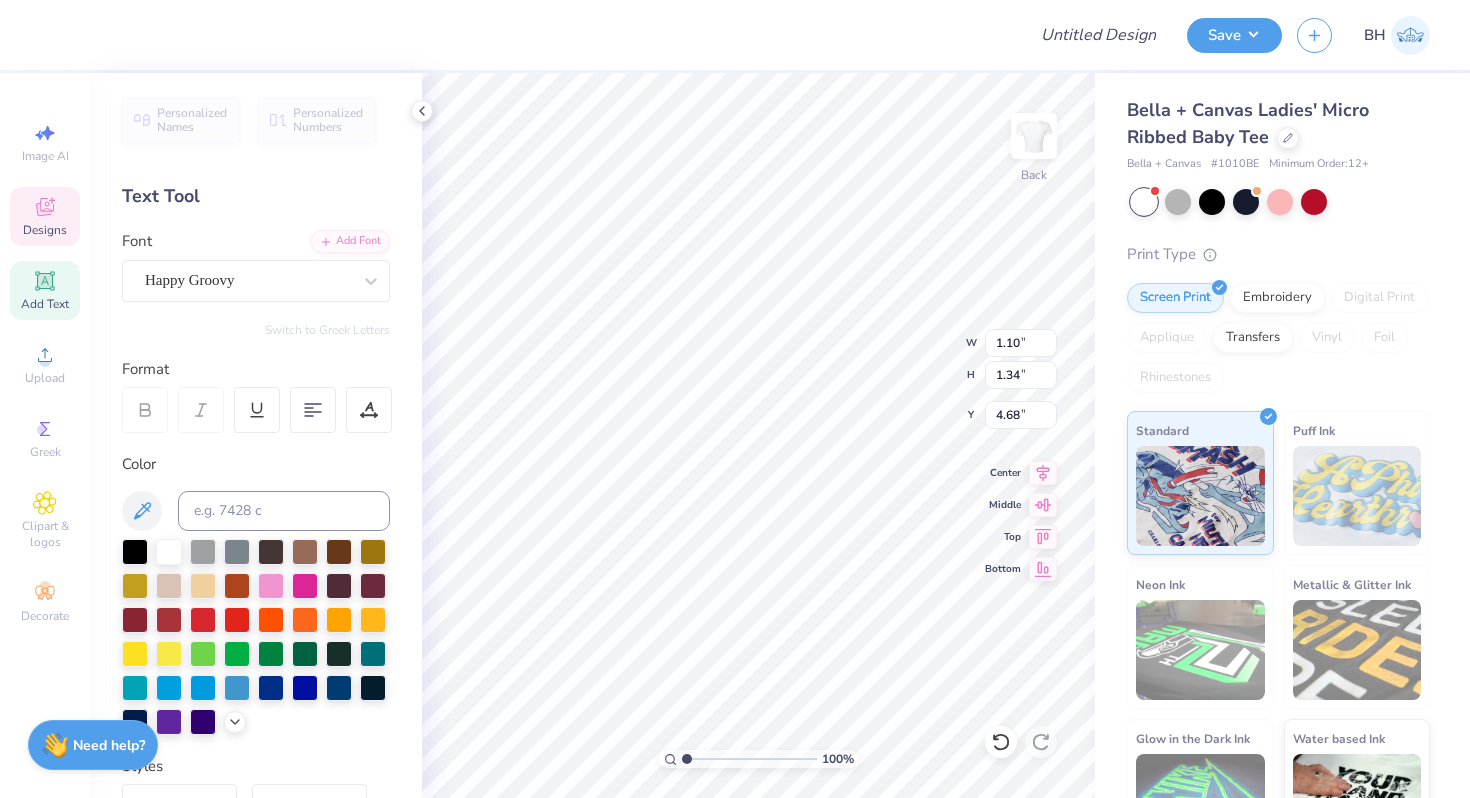 type on "1.04" 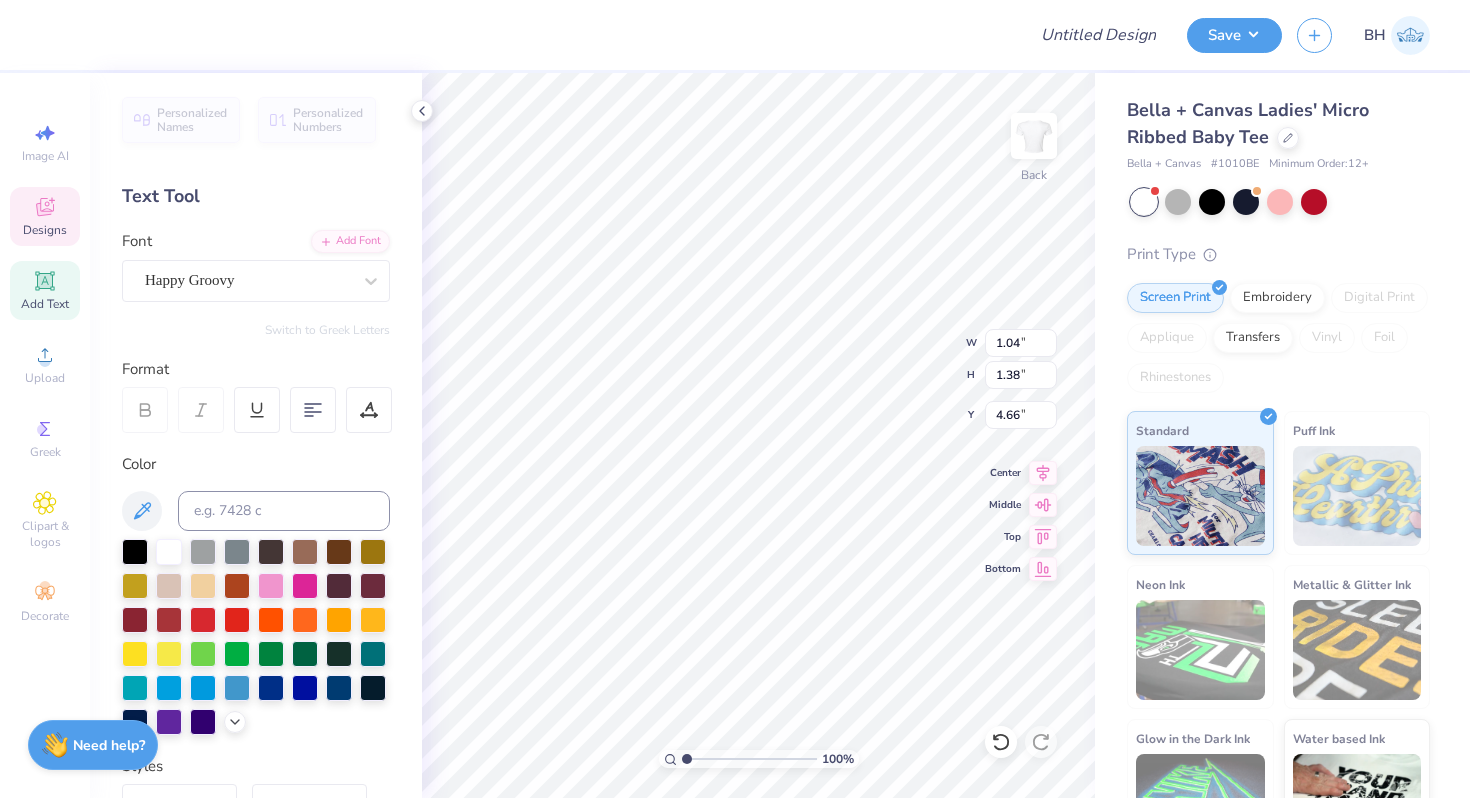 type on "4.89" 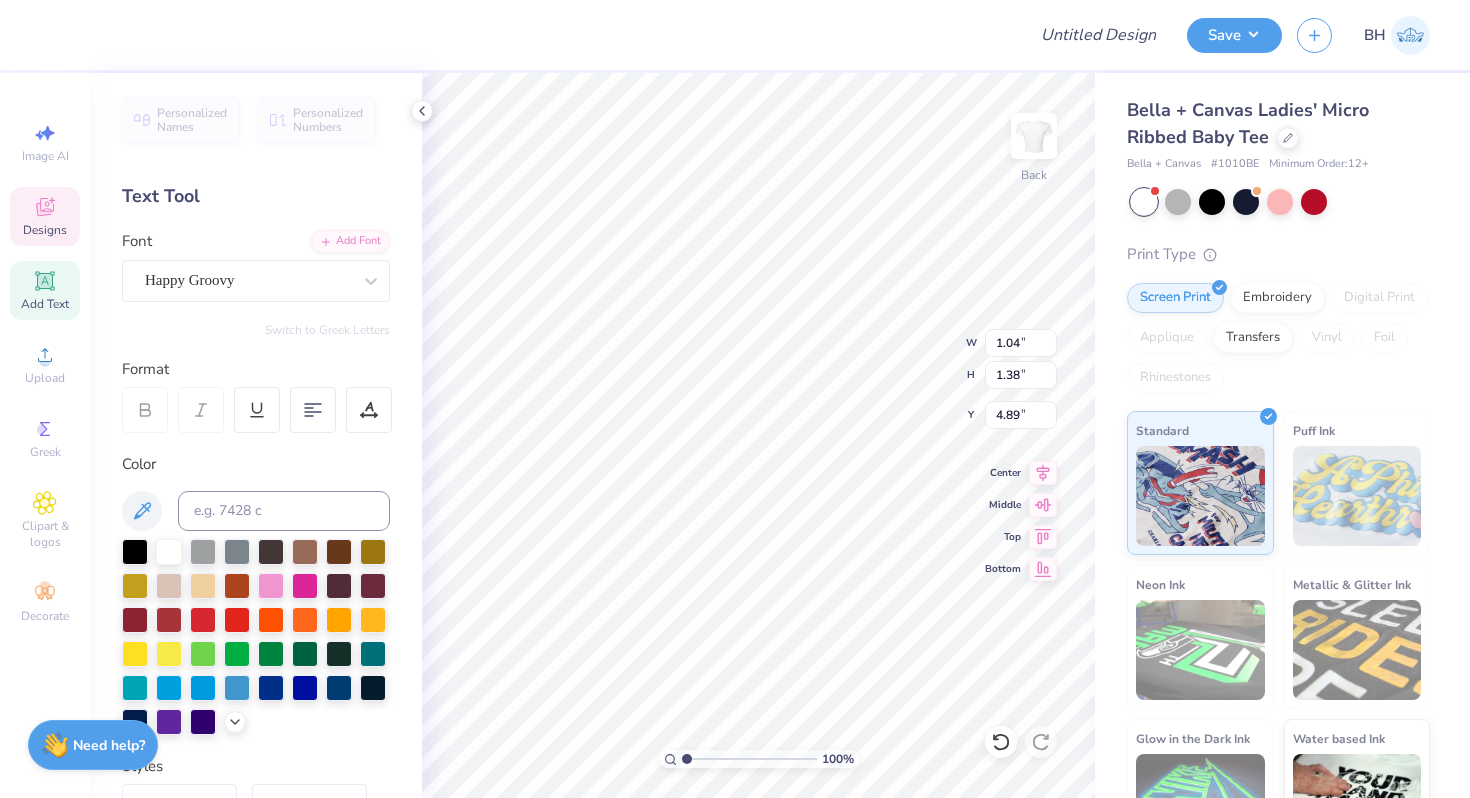 type on "1.02" 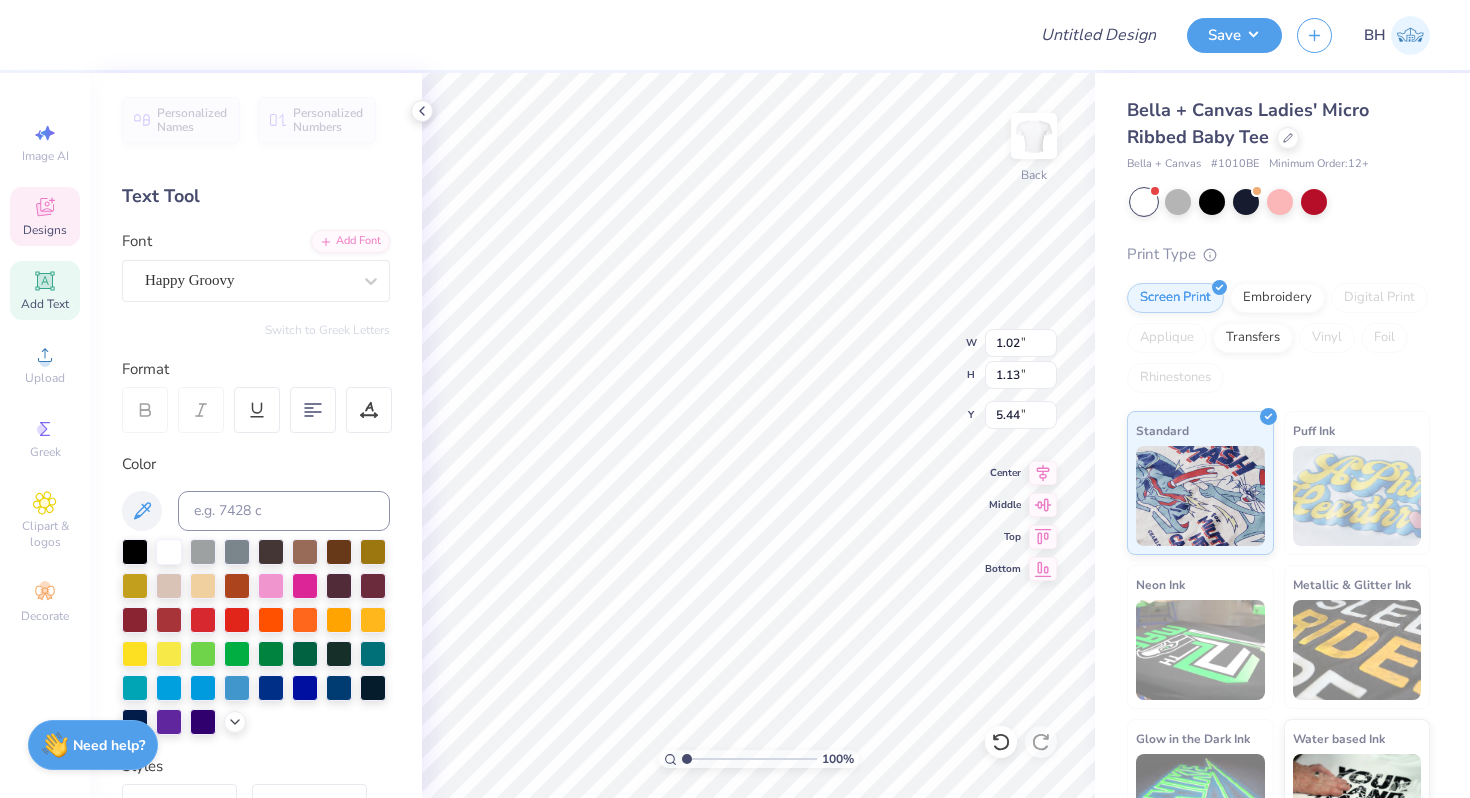 type on "3.75" 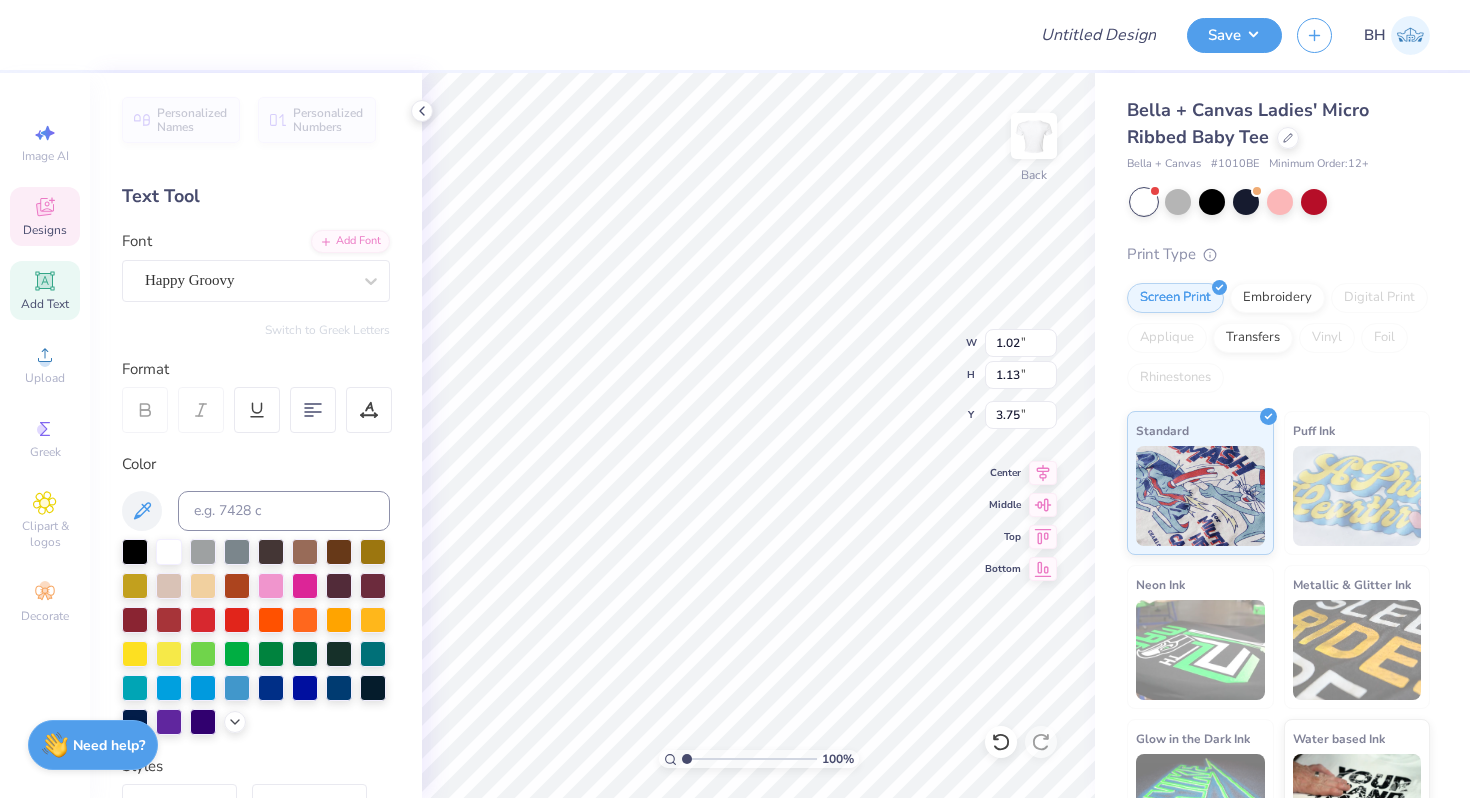 type on "1.04" 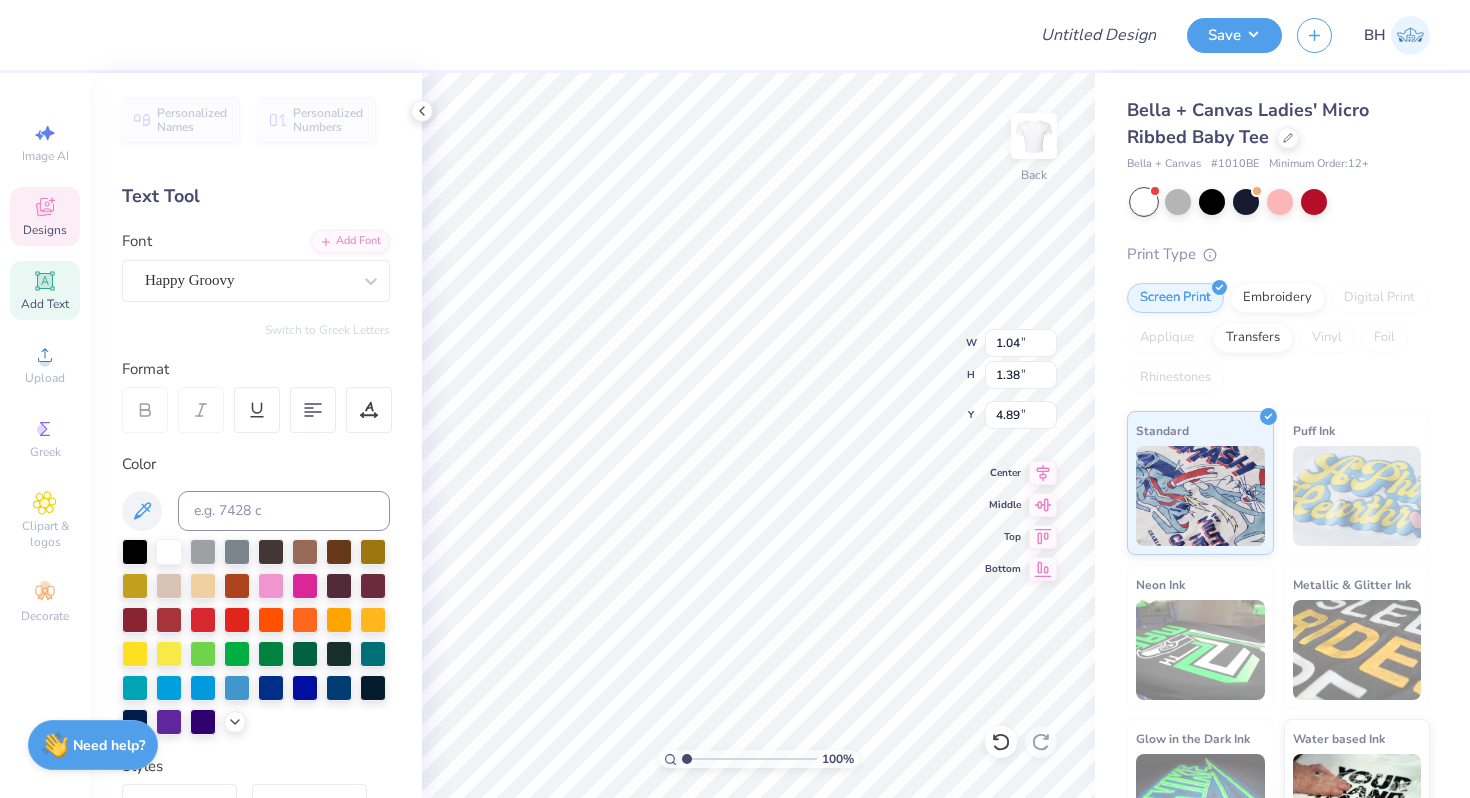 type on "5.39" 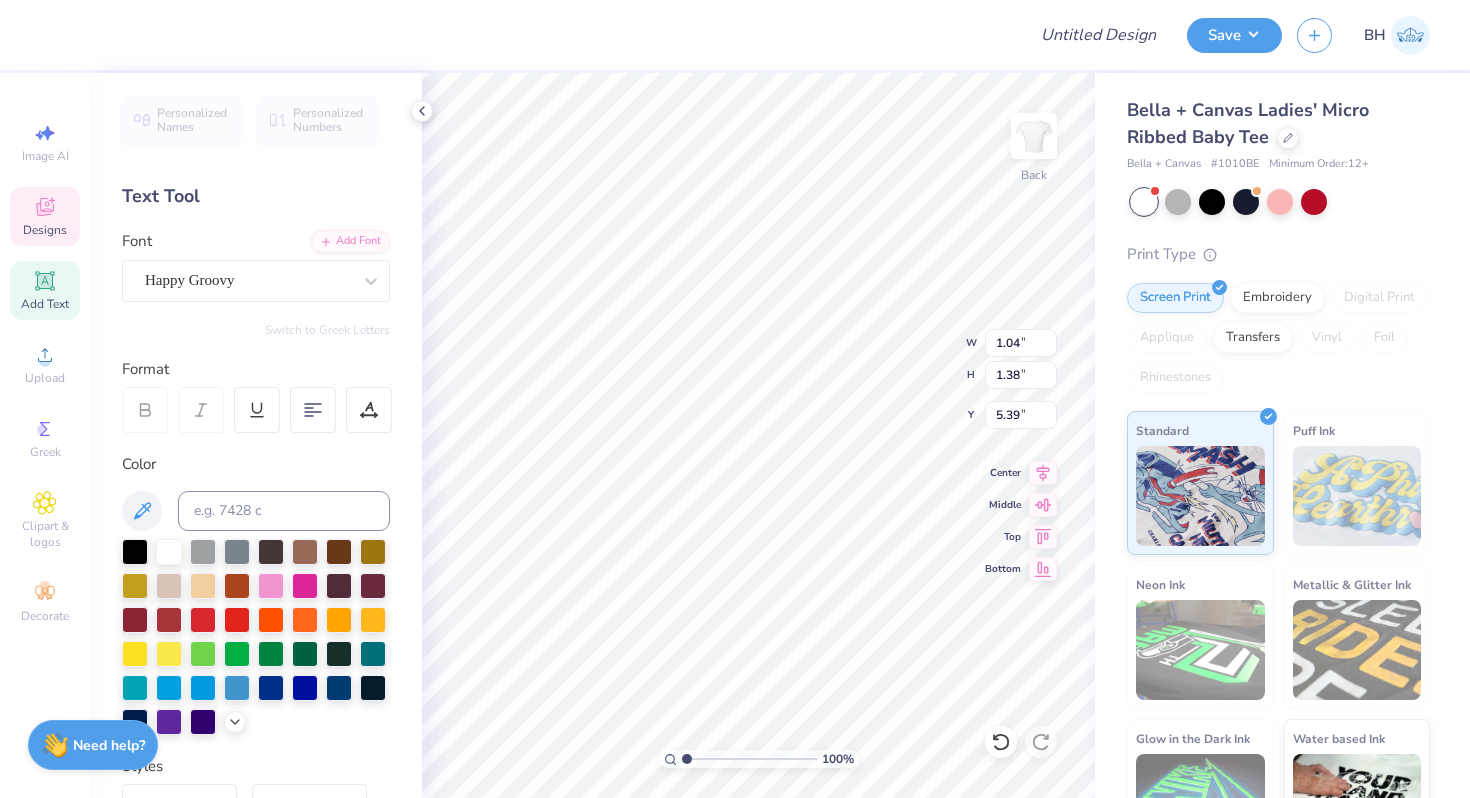 type on "1.12" 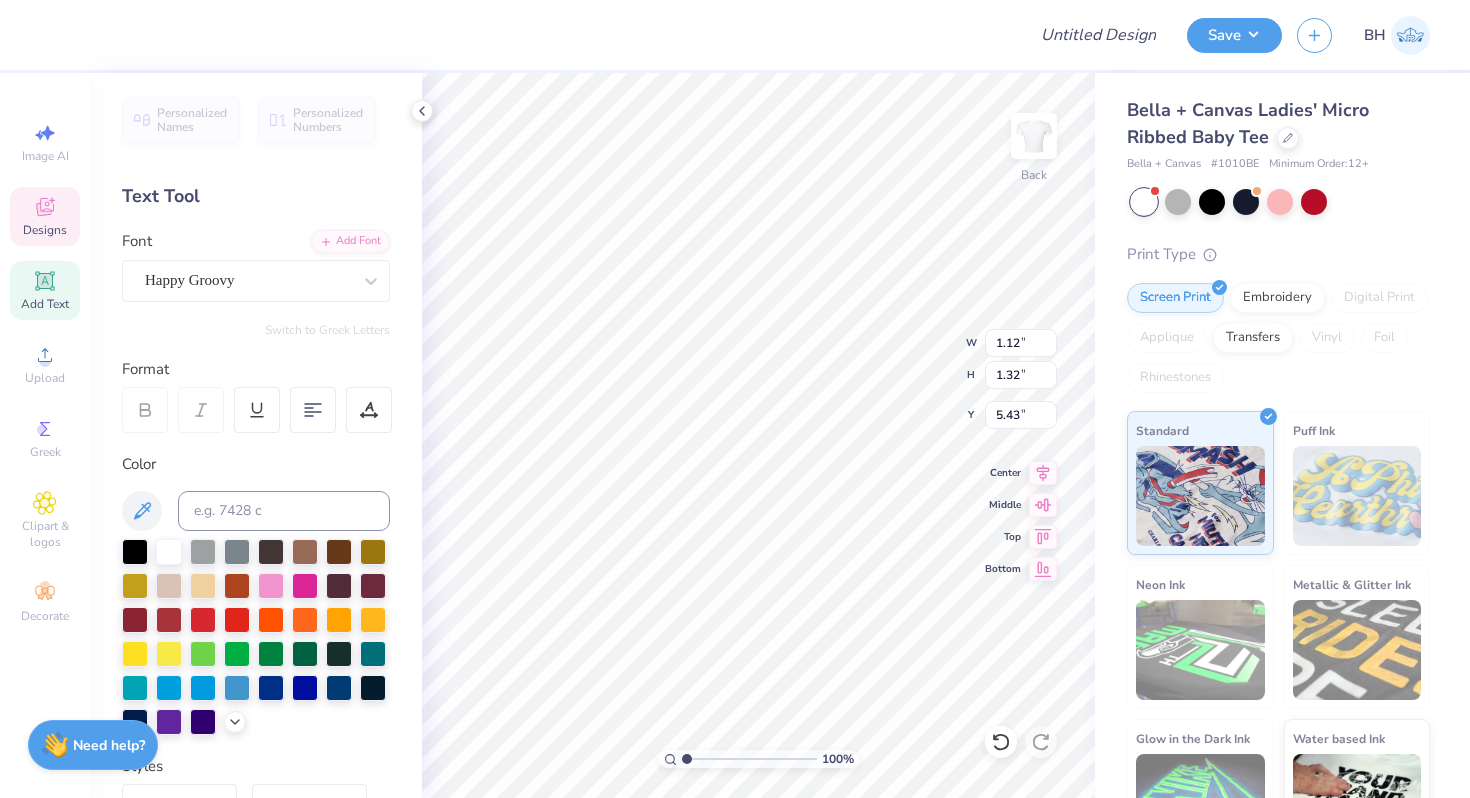 type on "5.39" 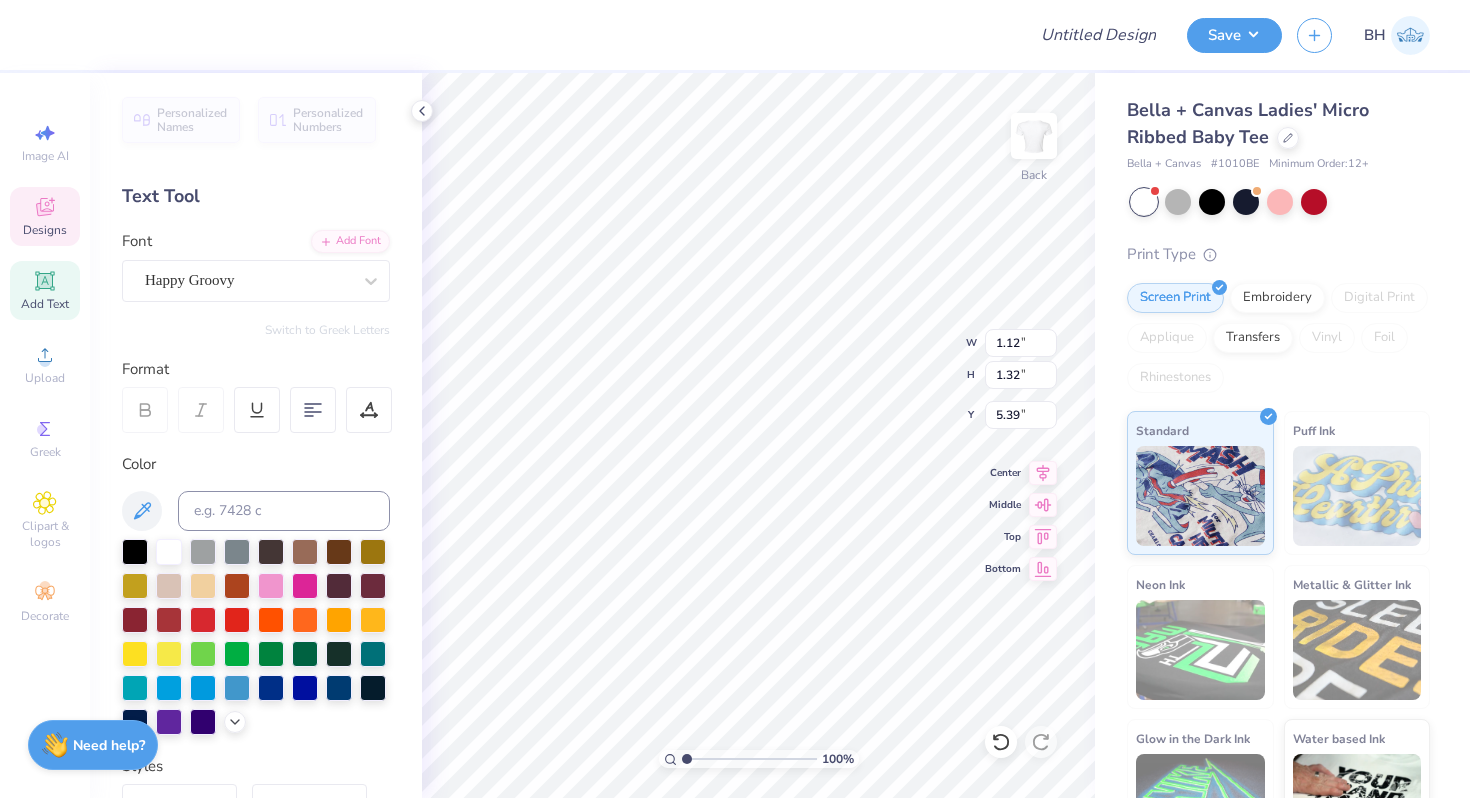 type on "1.02" 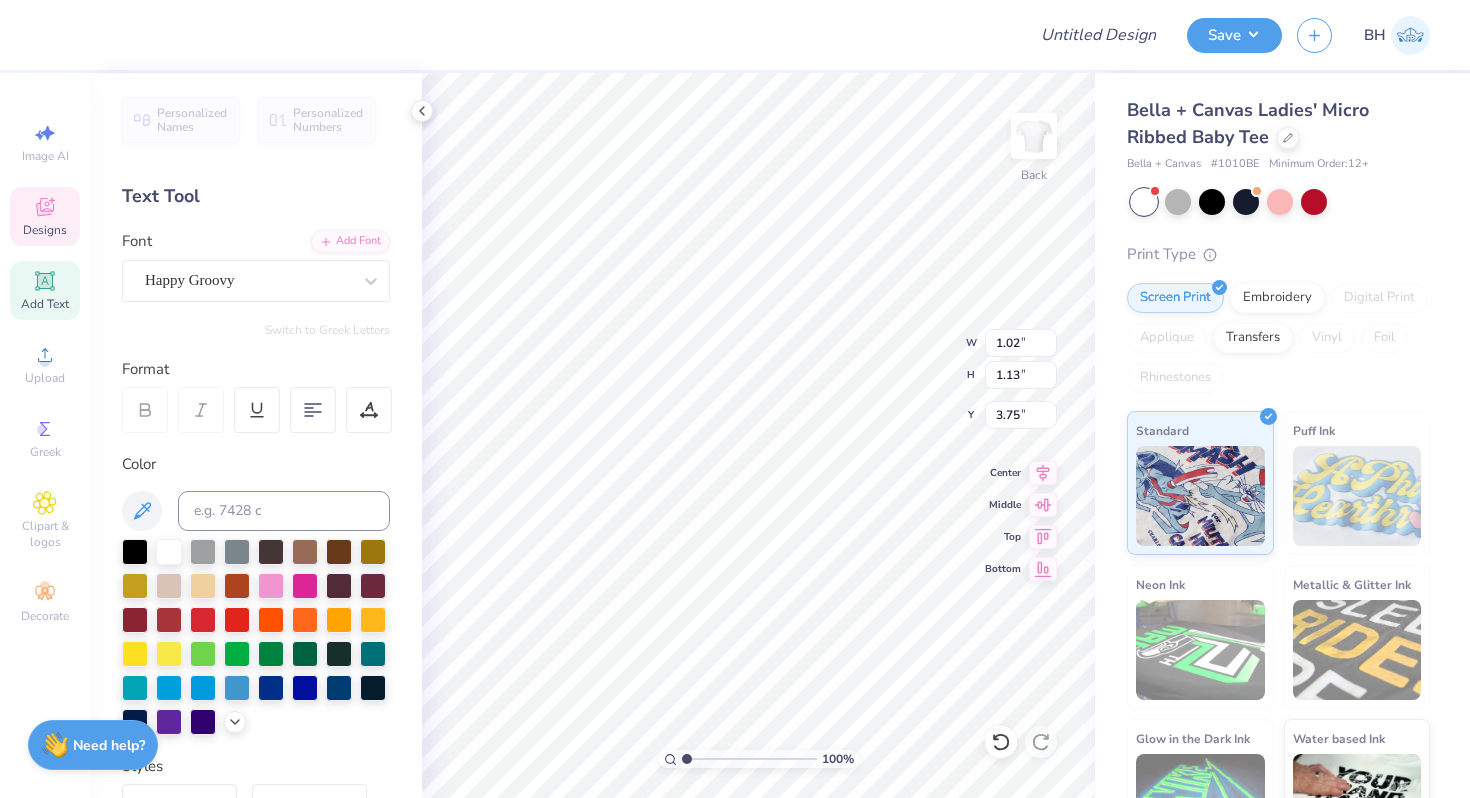 type on "3.86" 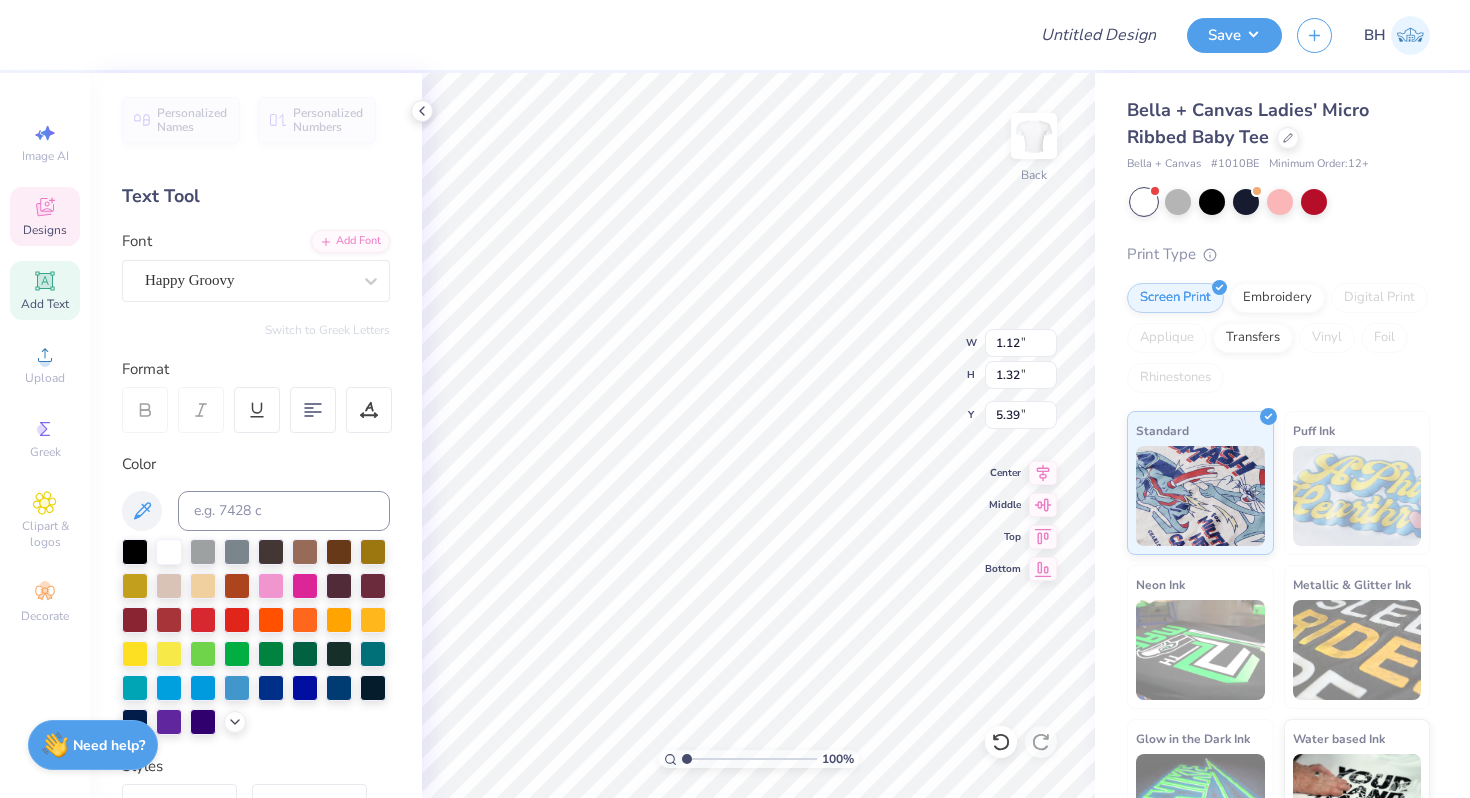 type on "5.73" 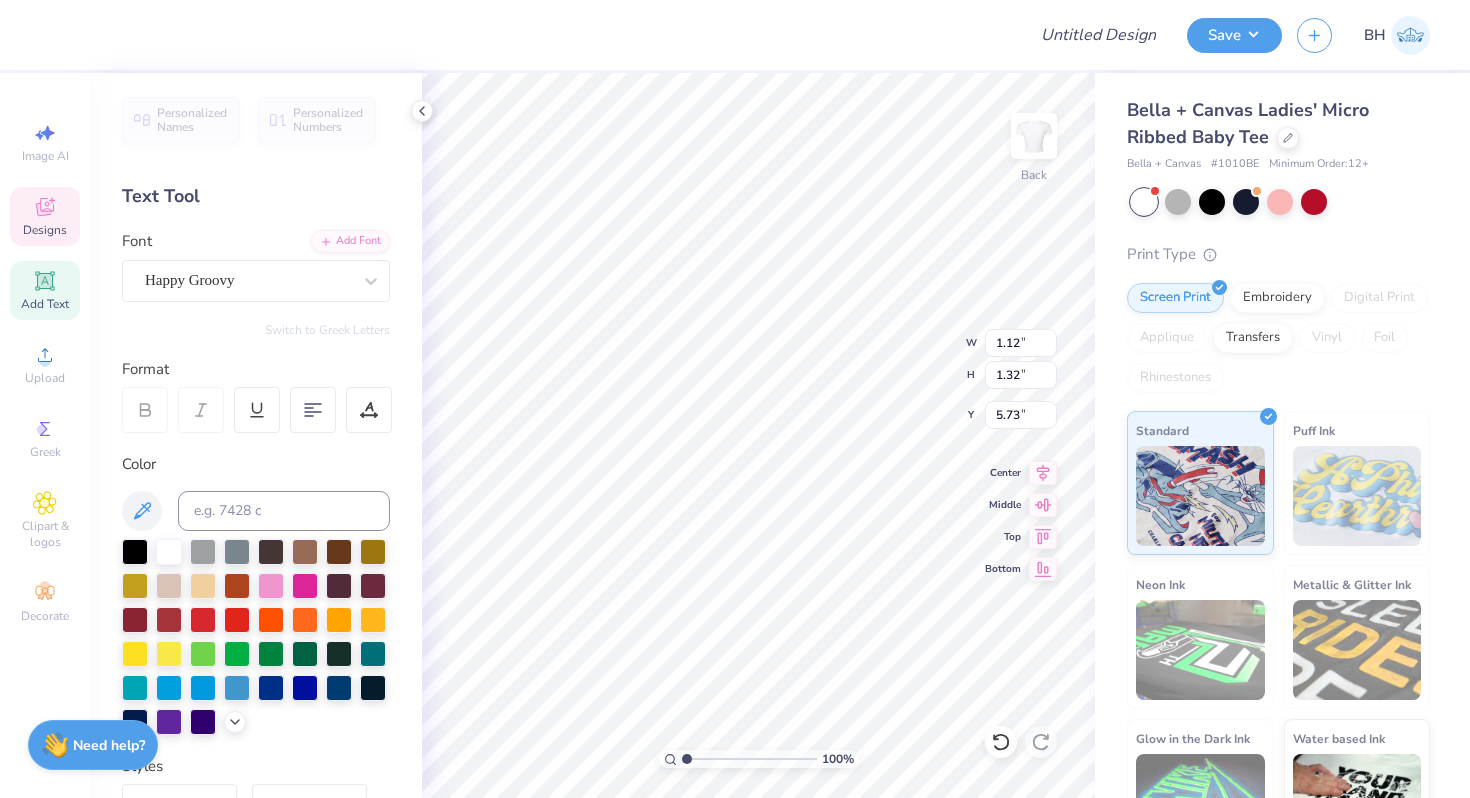 type on "4.70" 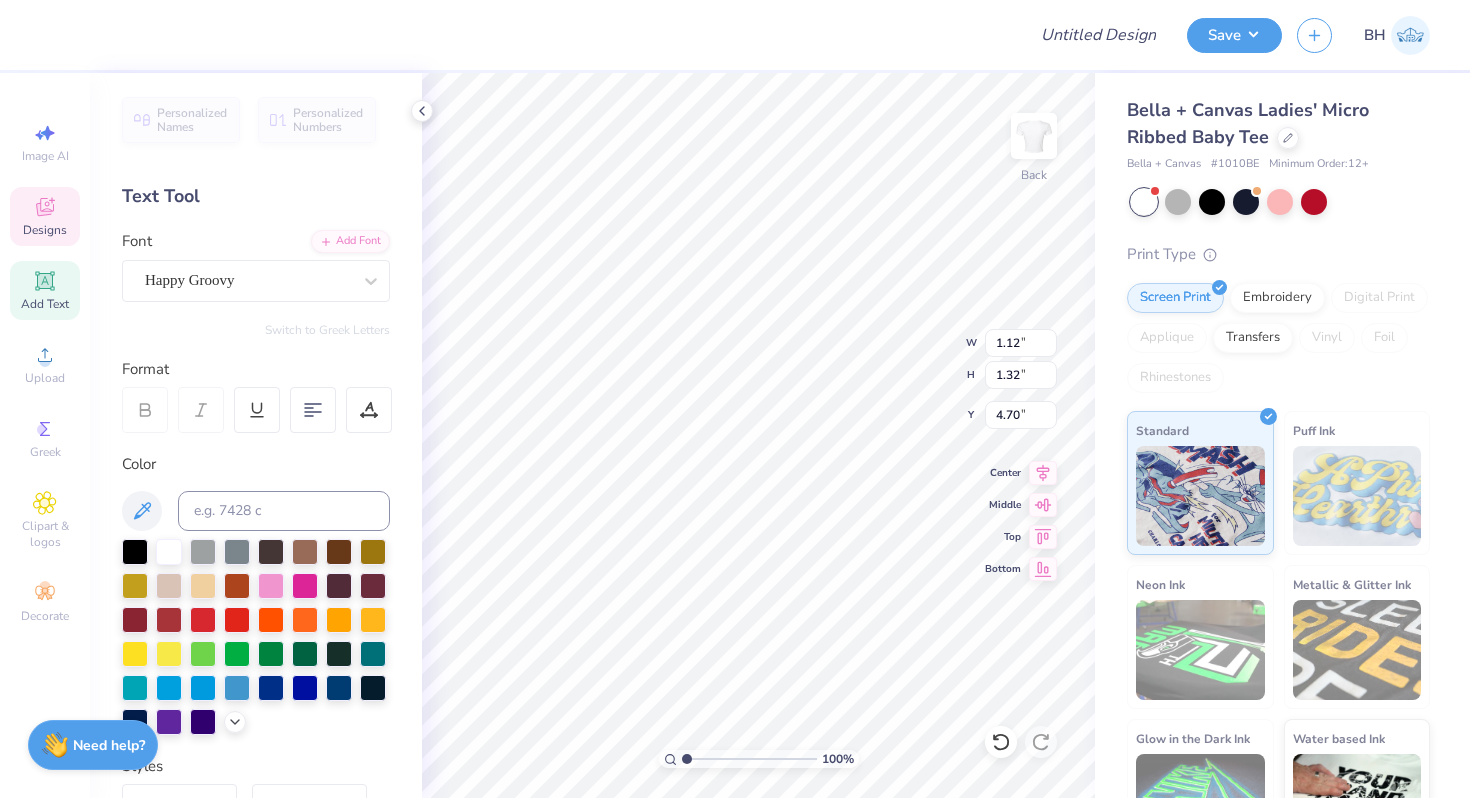 type on "1.02" 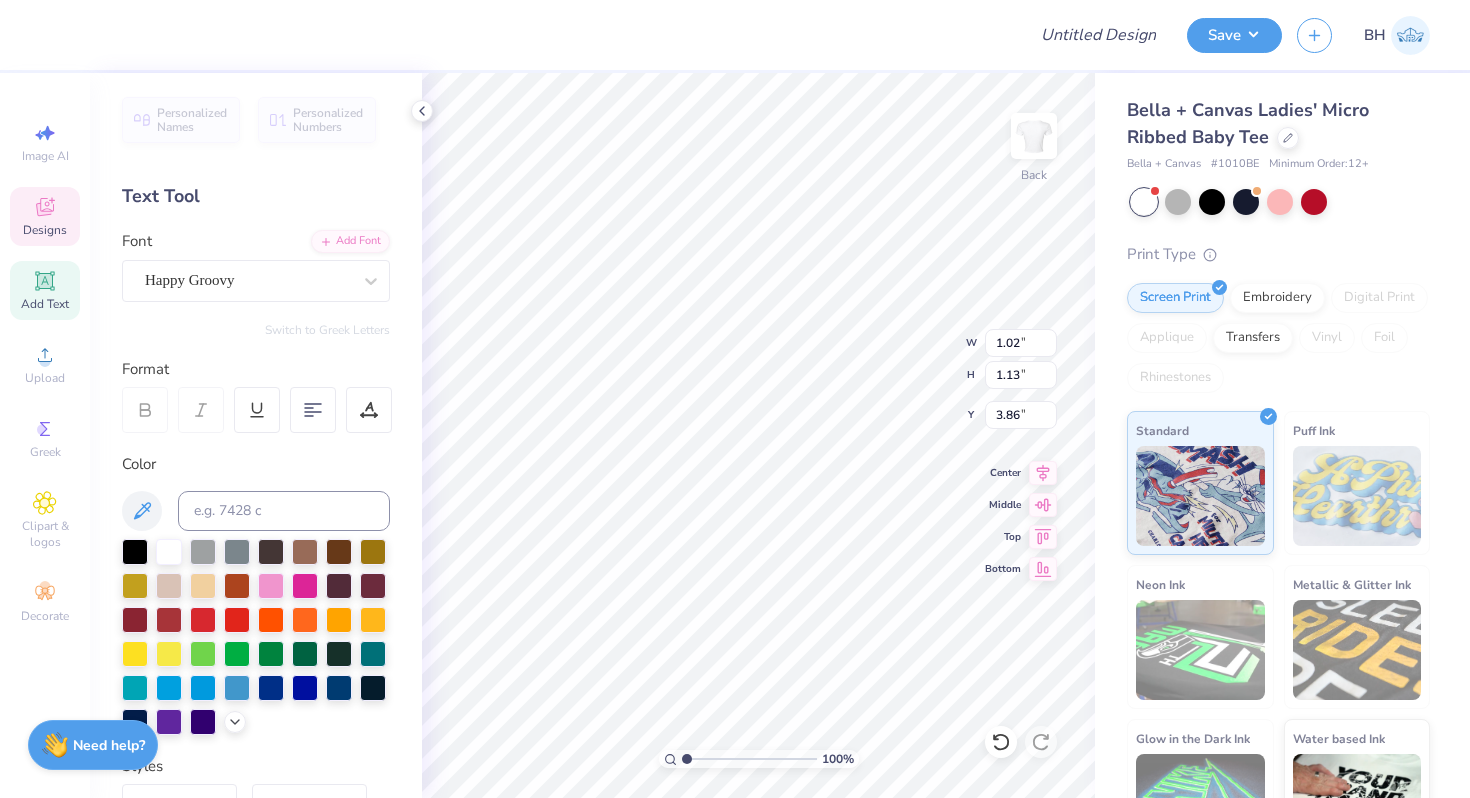 type on "5.45" 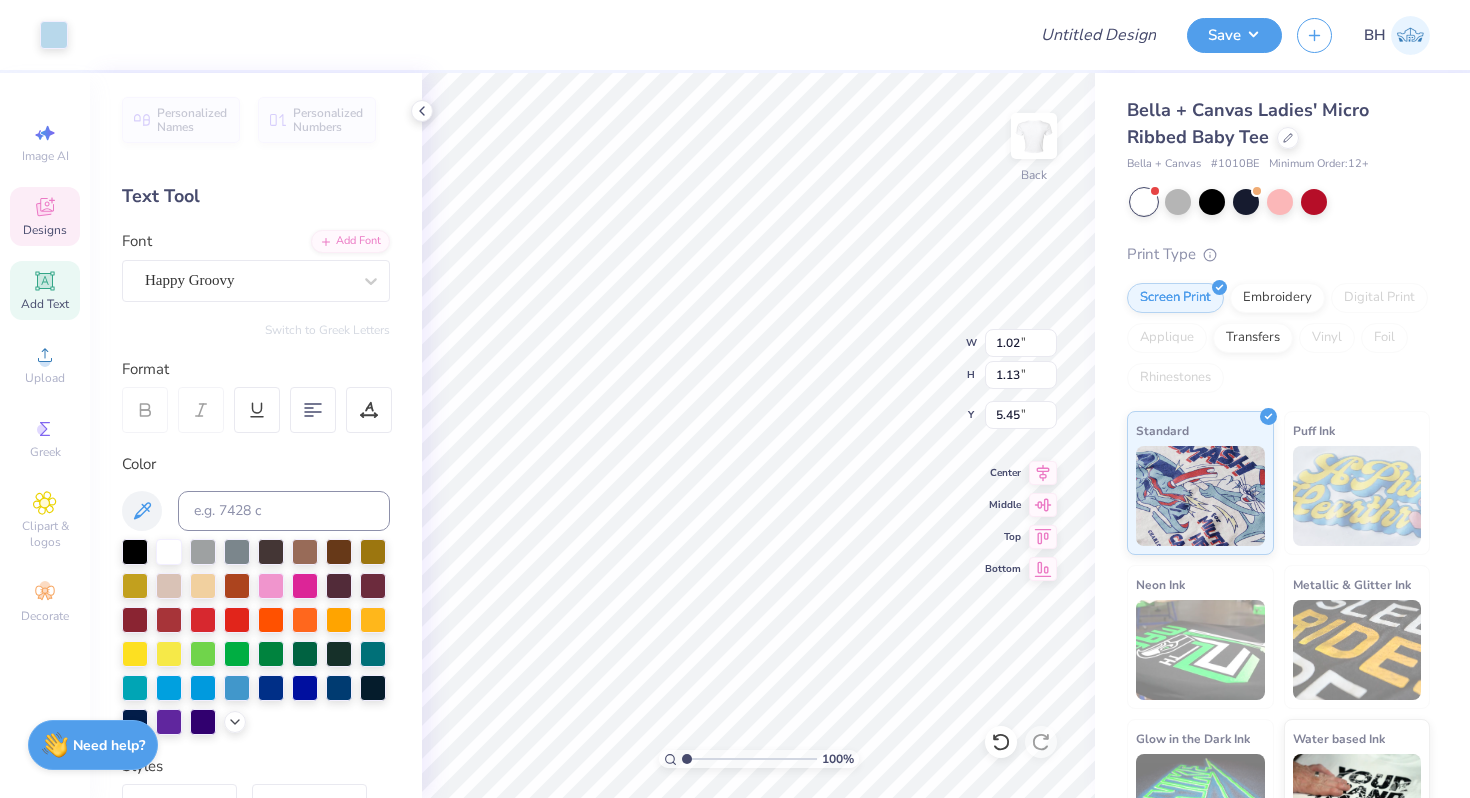 type on "1.02" 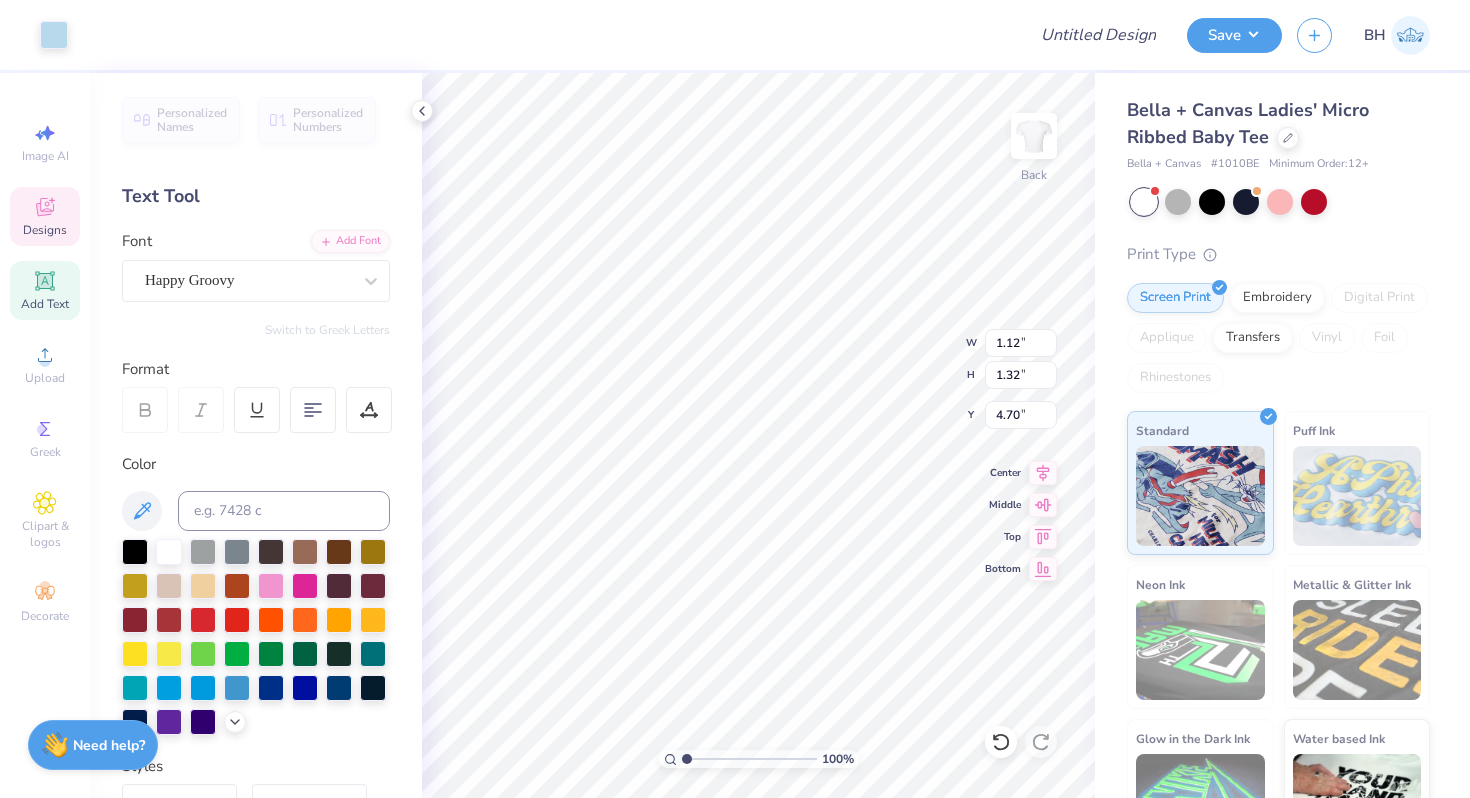 type on "4.89" 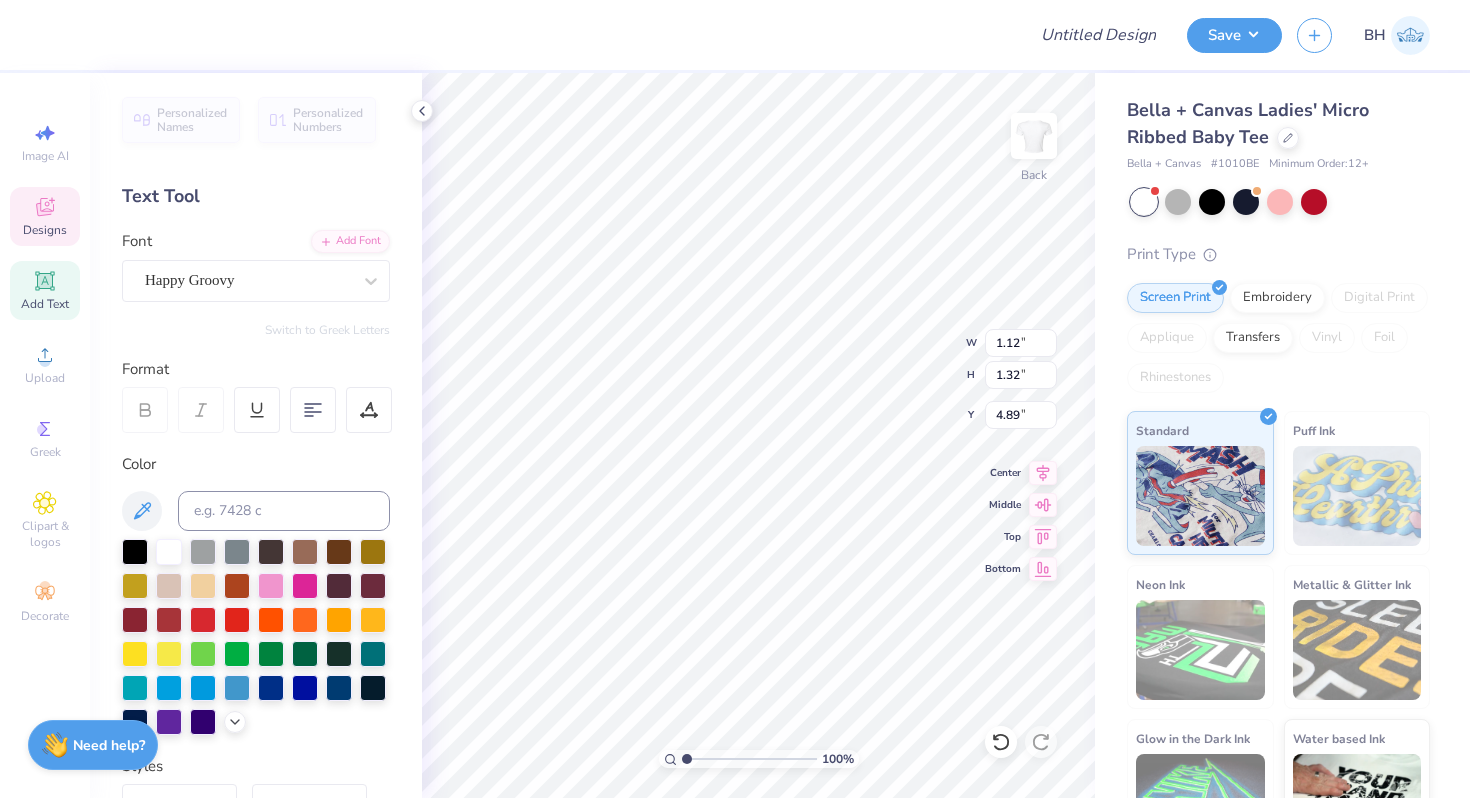 type on "1.04" 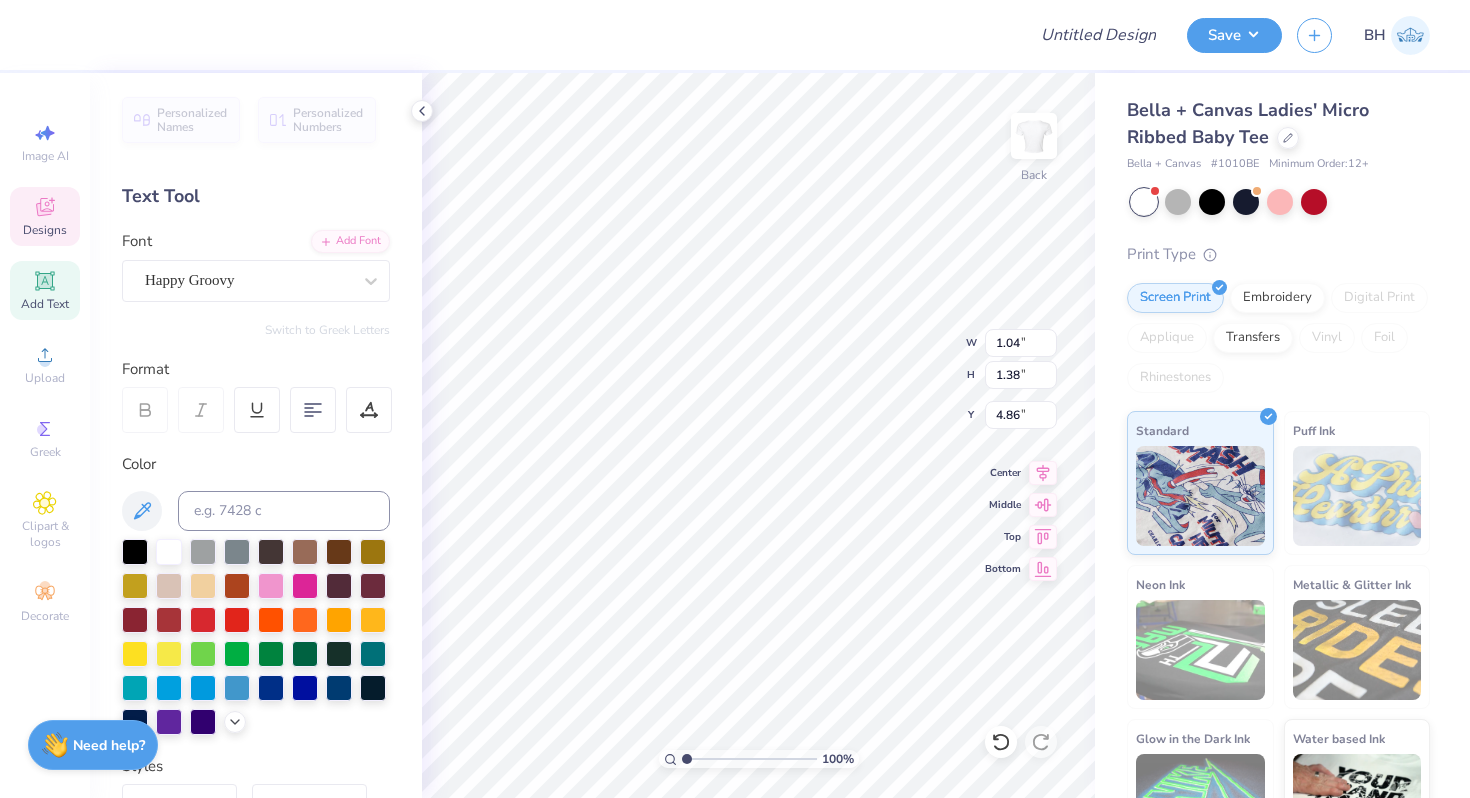 type on "4.28" 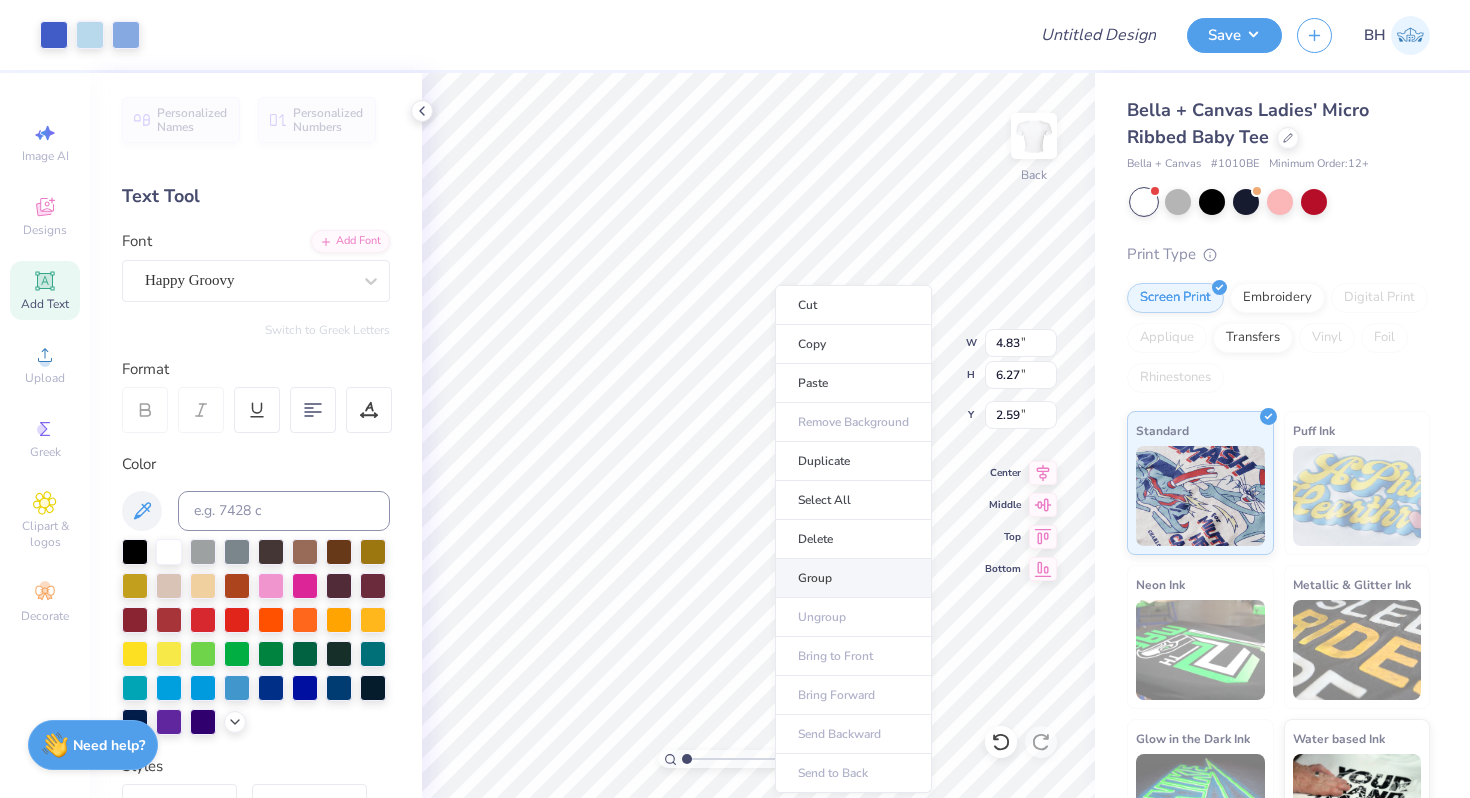 click on "Group" at bounding box center [853, 578] 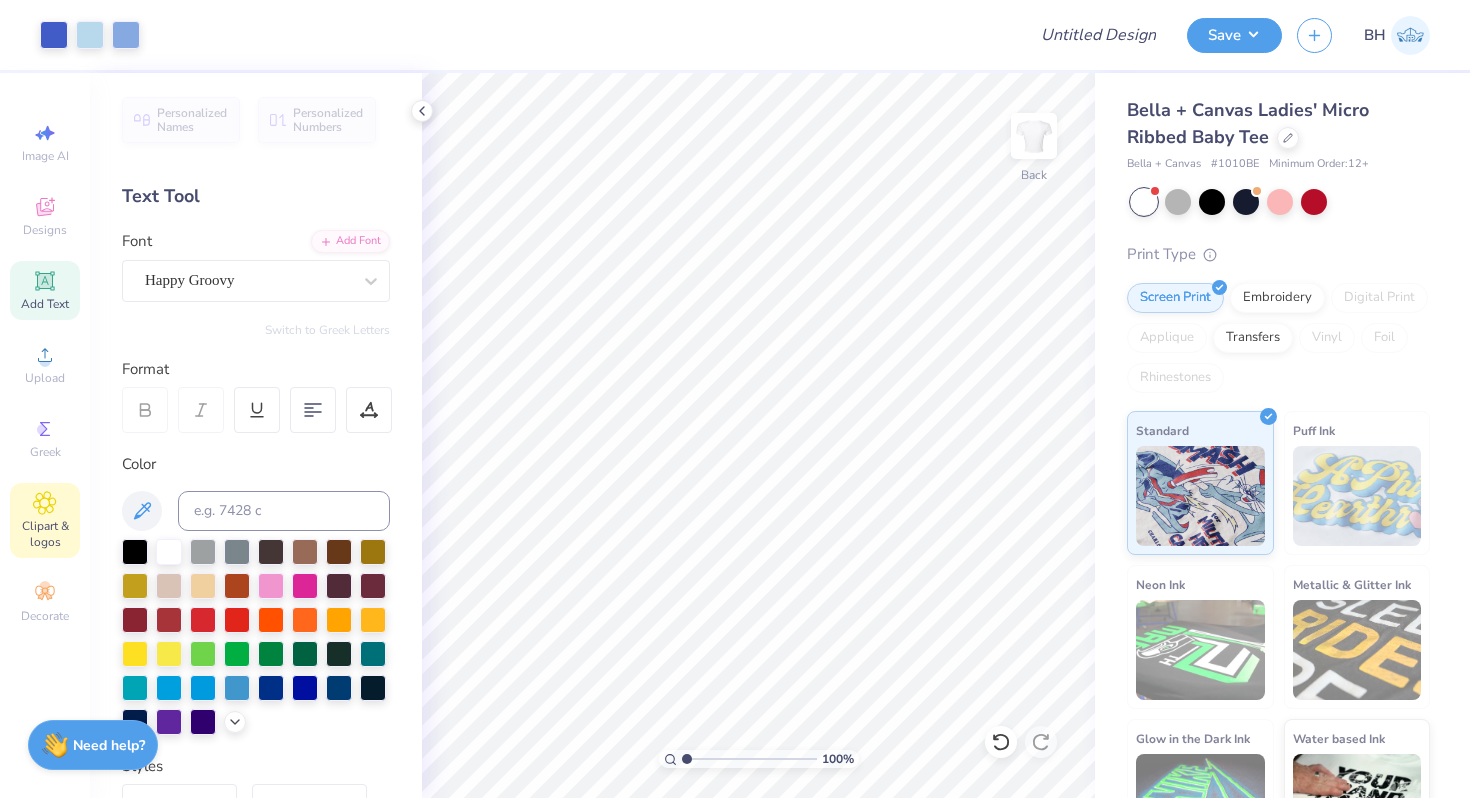 click on "Clipart & logos" at bounding box center (45, 520) 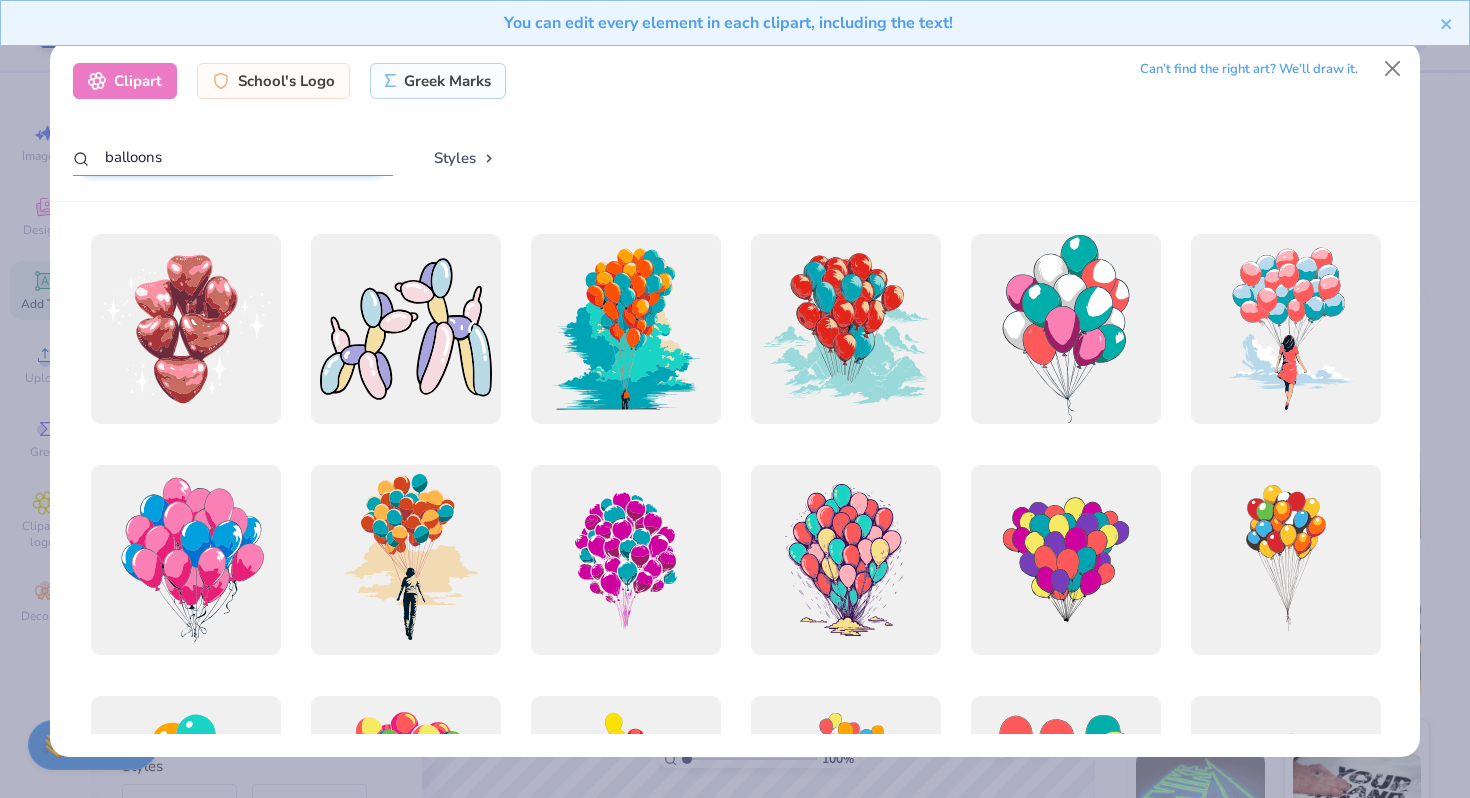 click on "balloons" at bounding box center [233, 157] 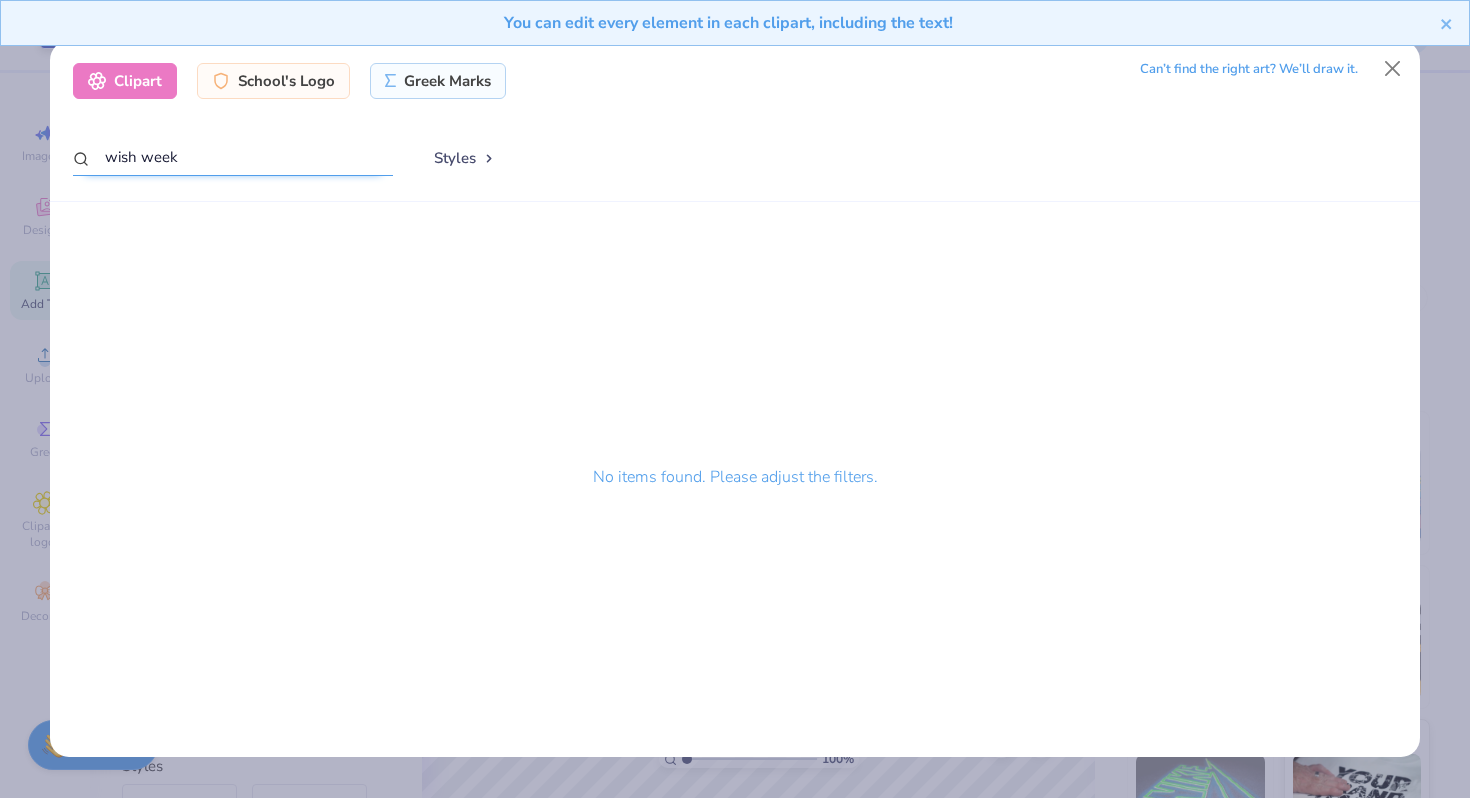 click on "wish week" at bounding box center [233, 157] 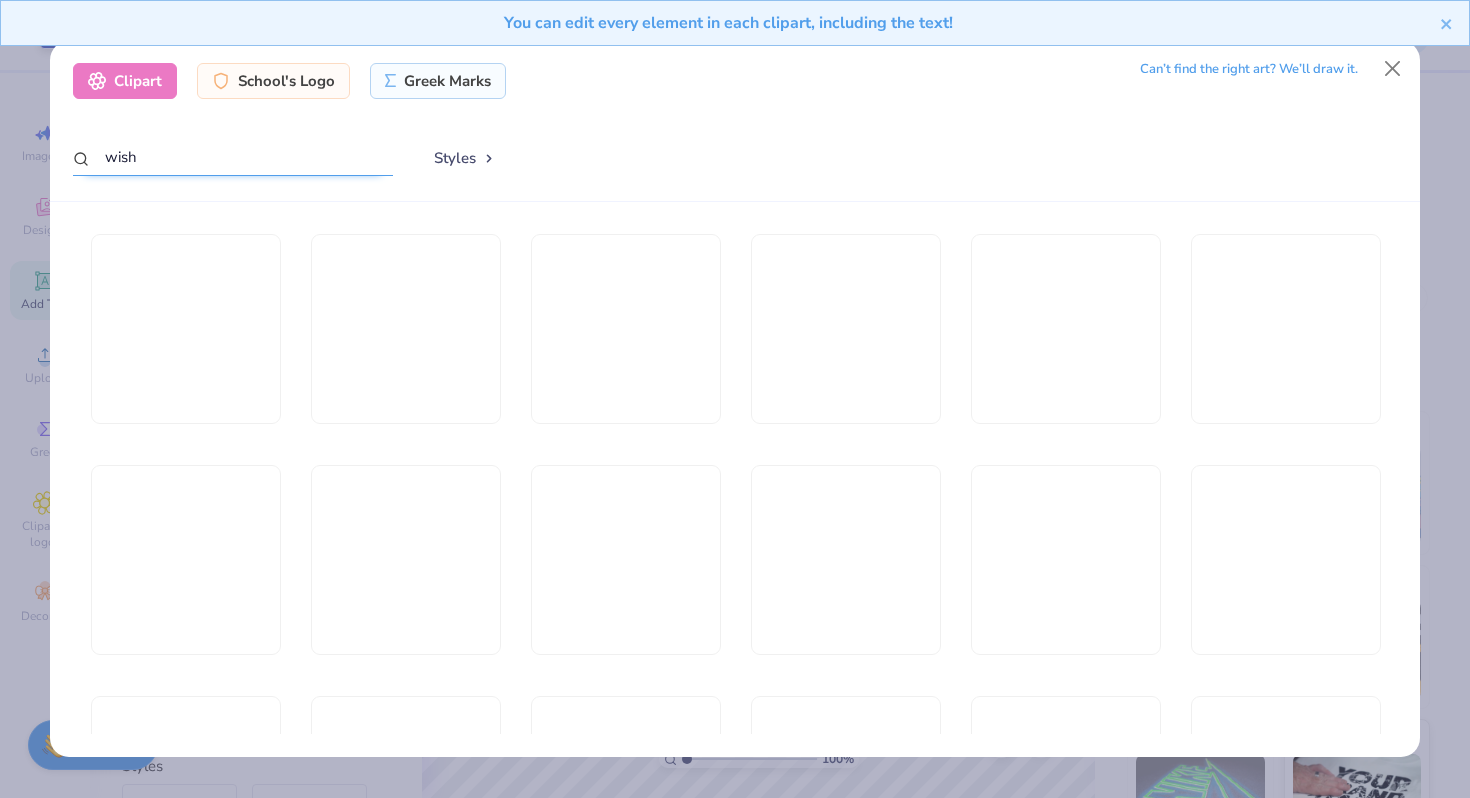 type on "wish" 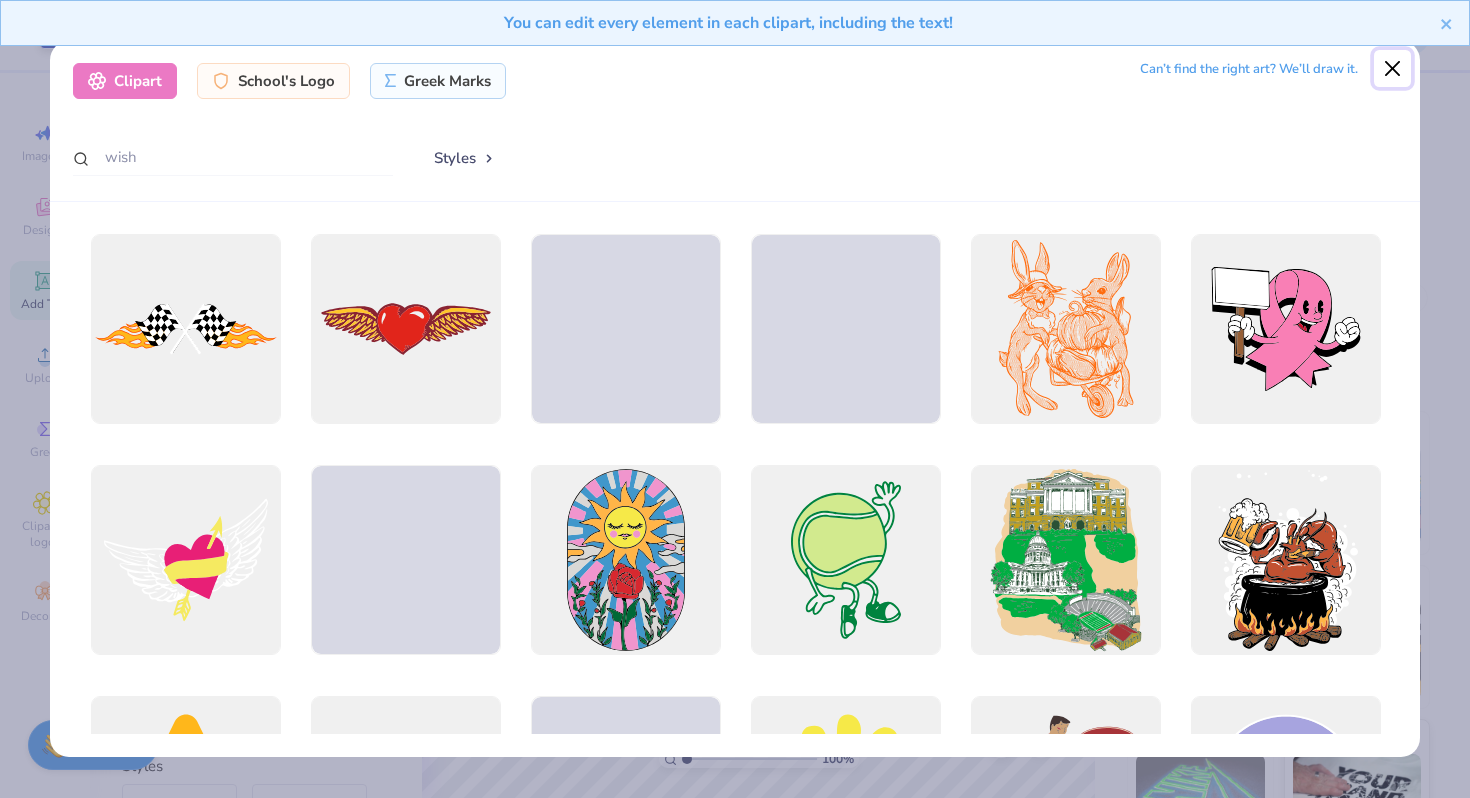 click at bounding box center [1393, 69] 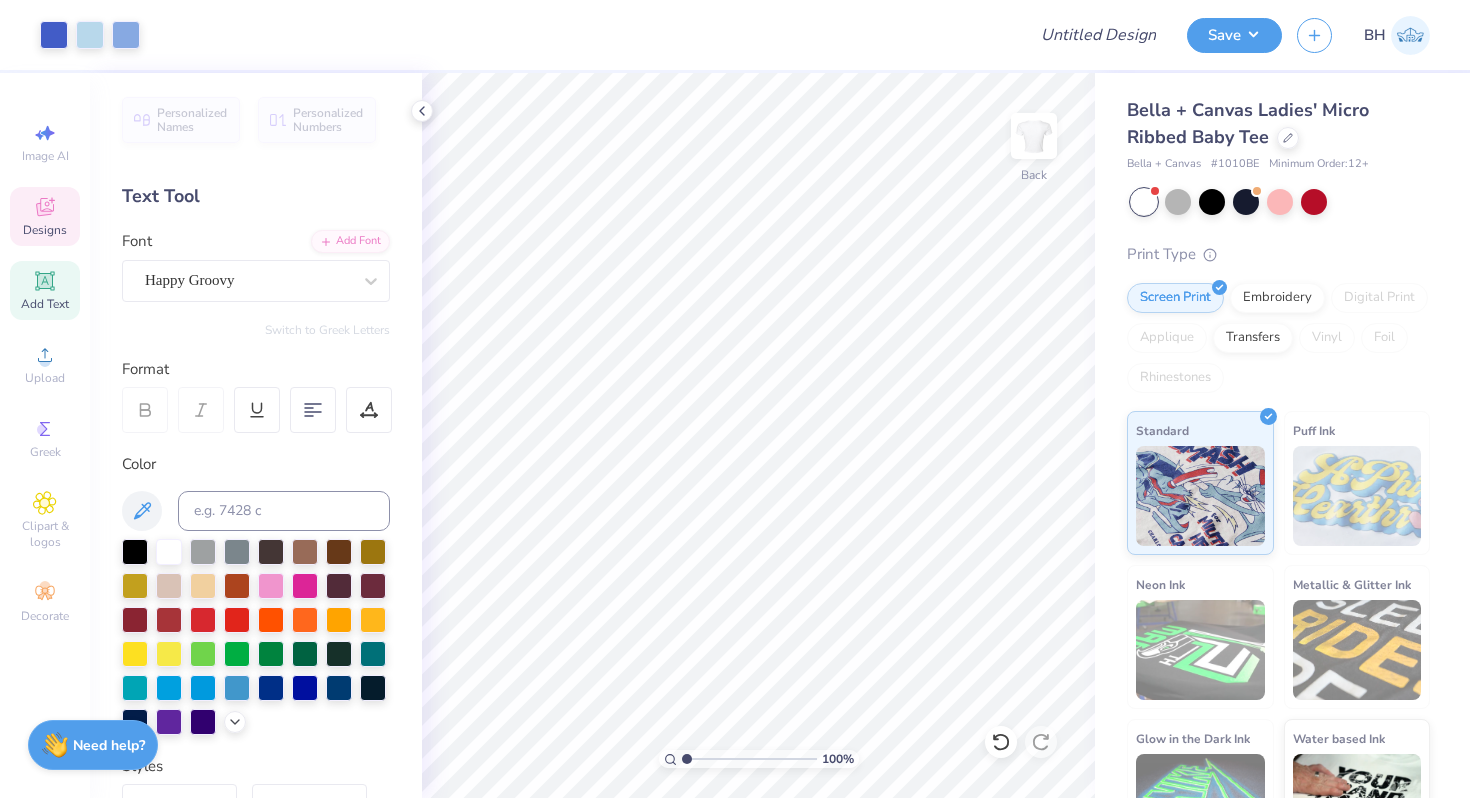 click 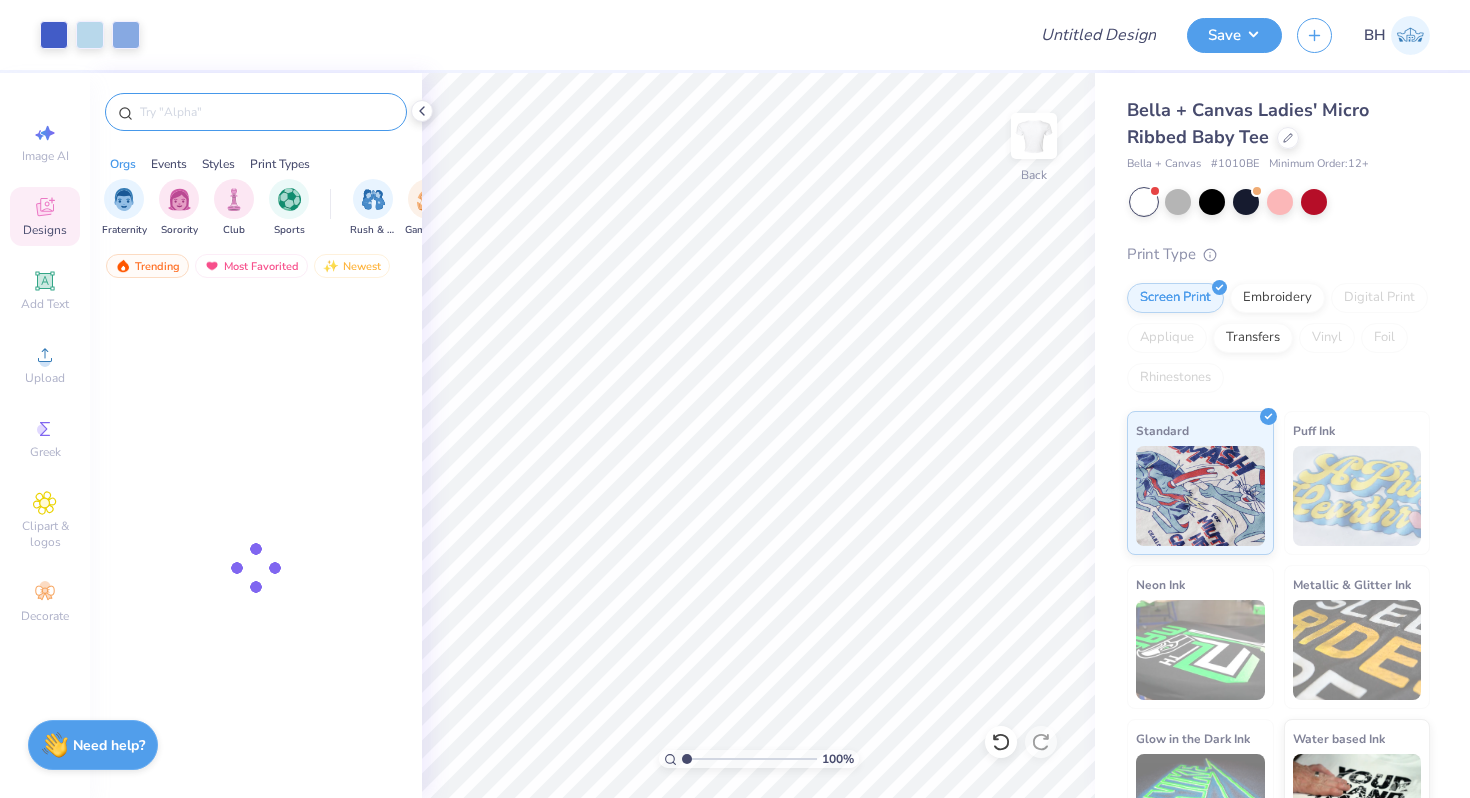 click at bounding box center (266, 112) 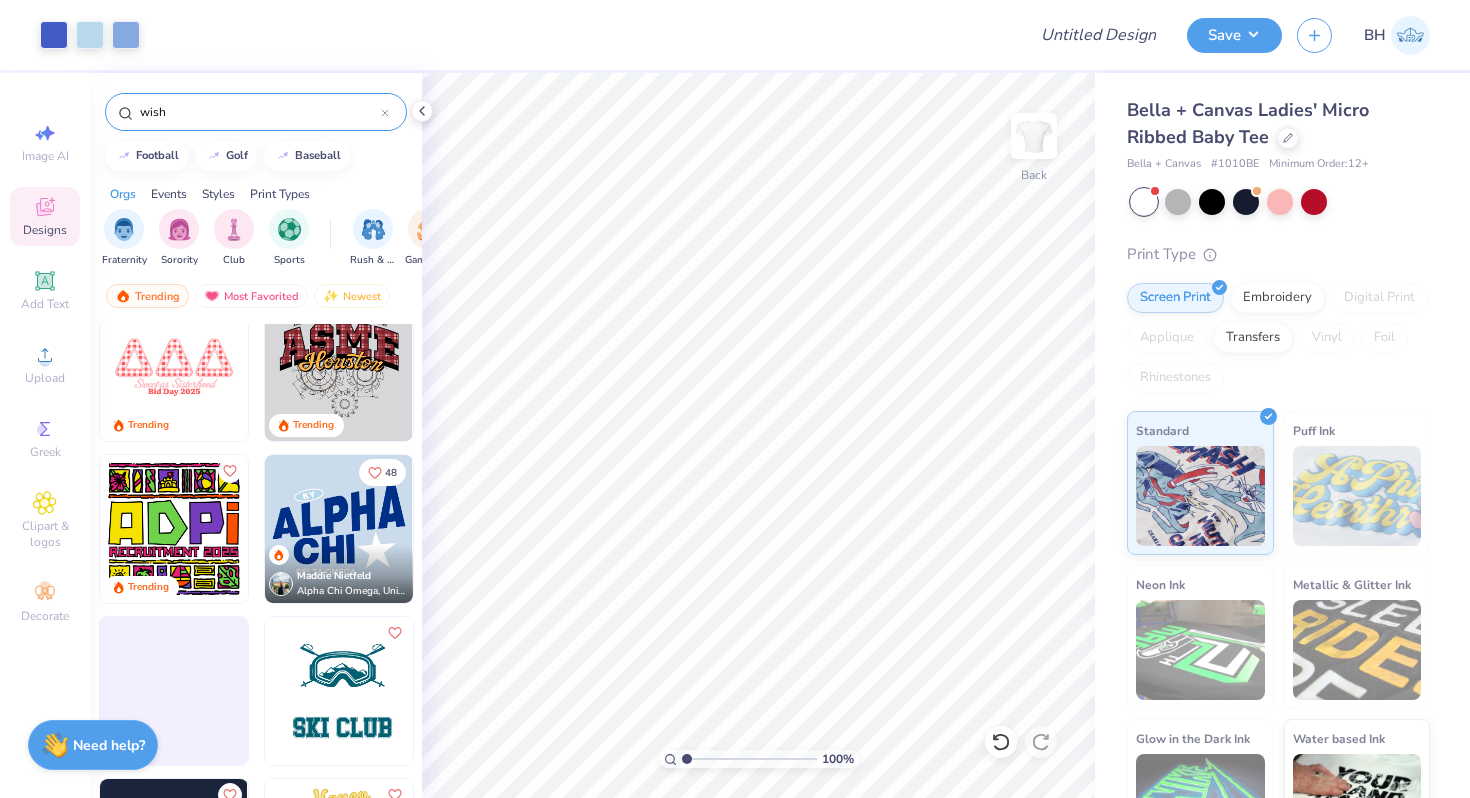 scroll, scrollTop: 1655, scrollLeft: 0, axis: vertical 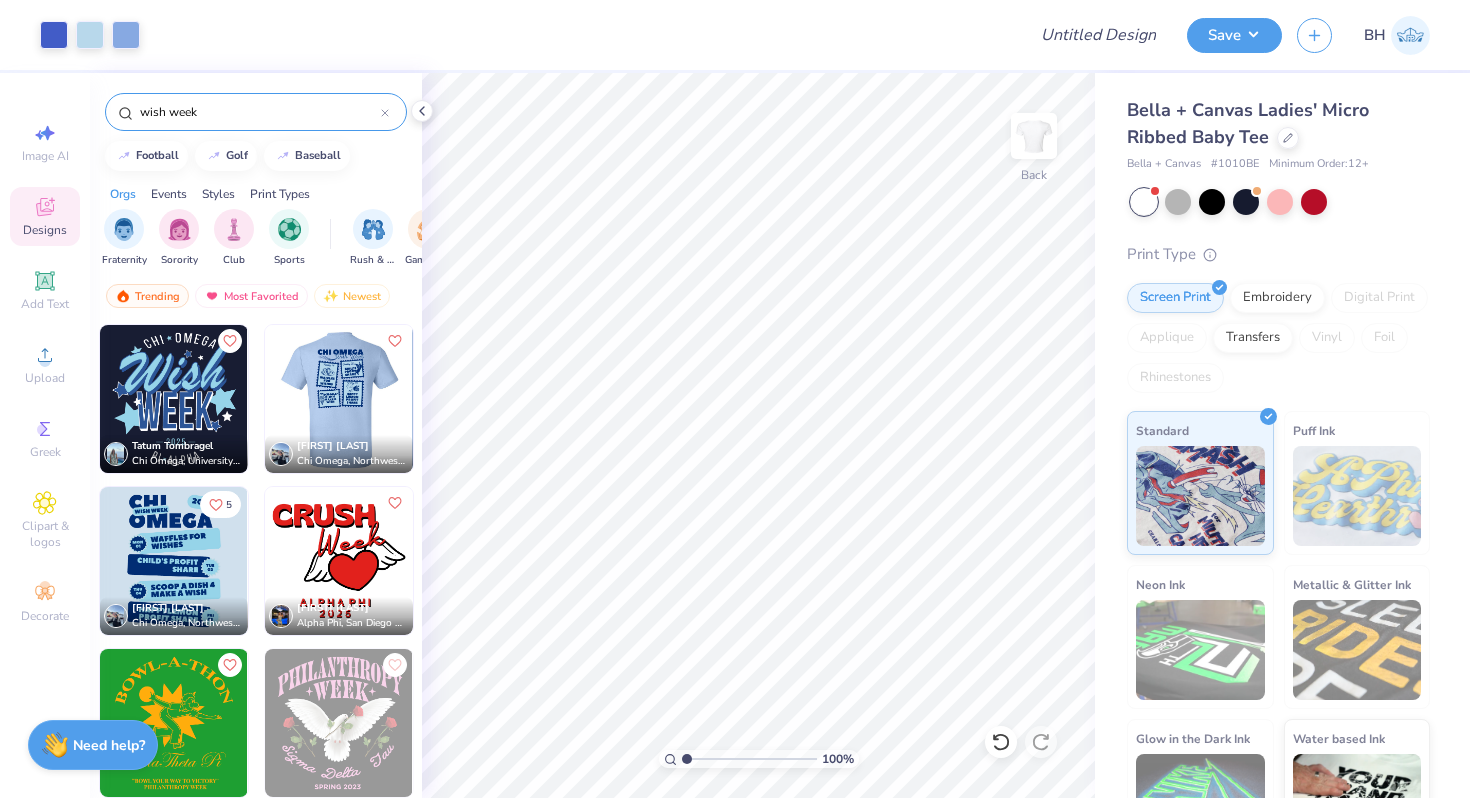 type on "wish week" 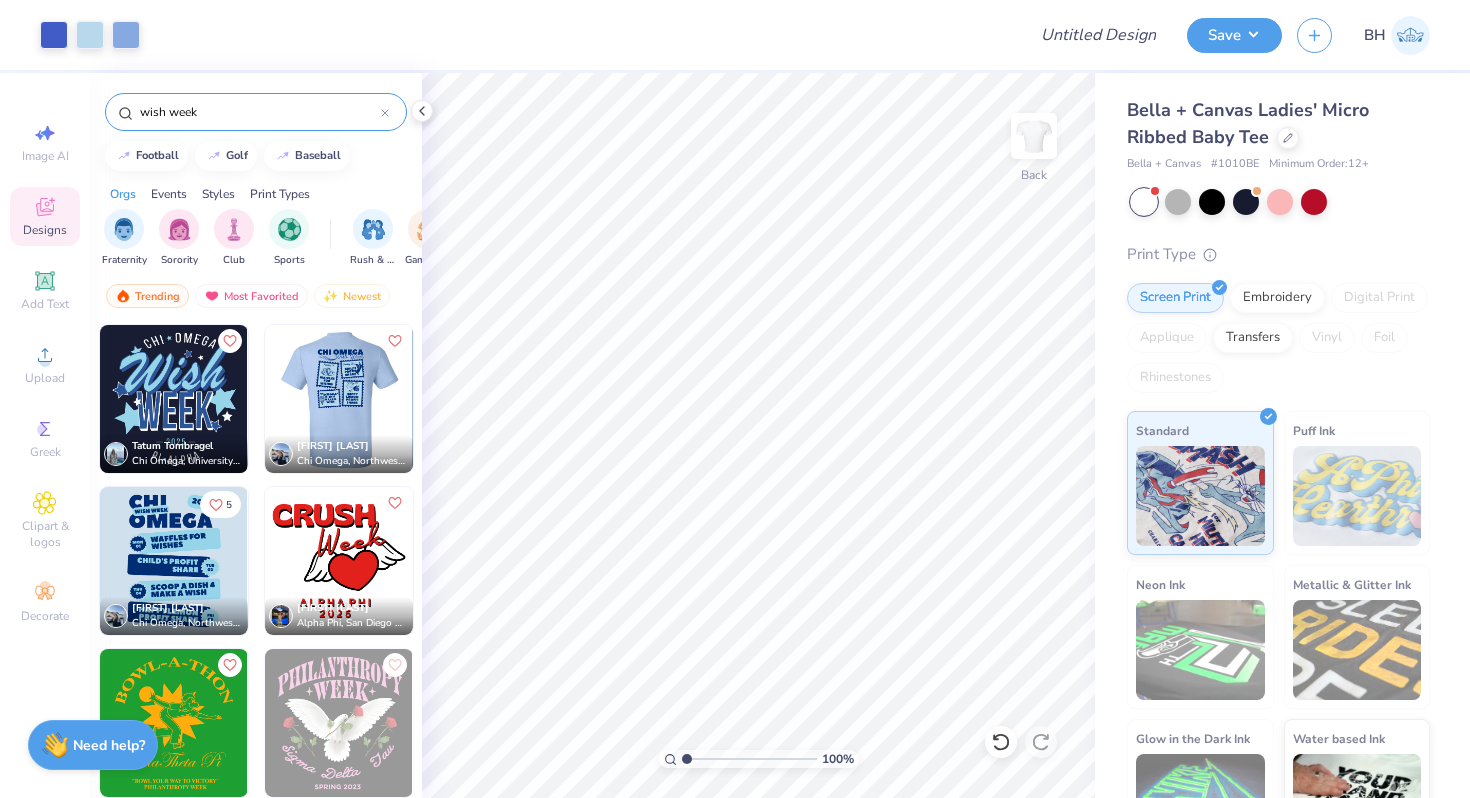 click at bounding box center [339, 399] 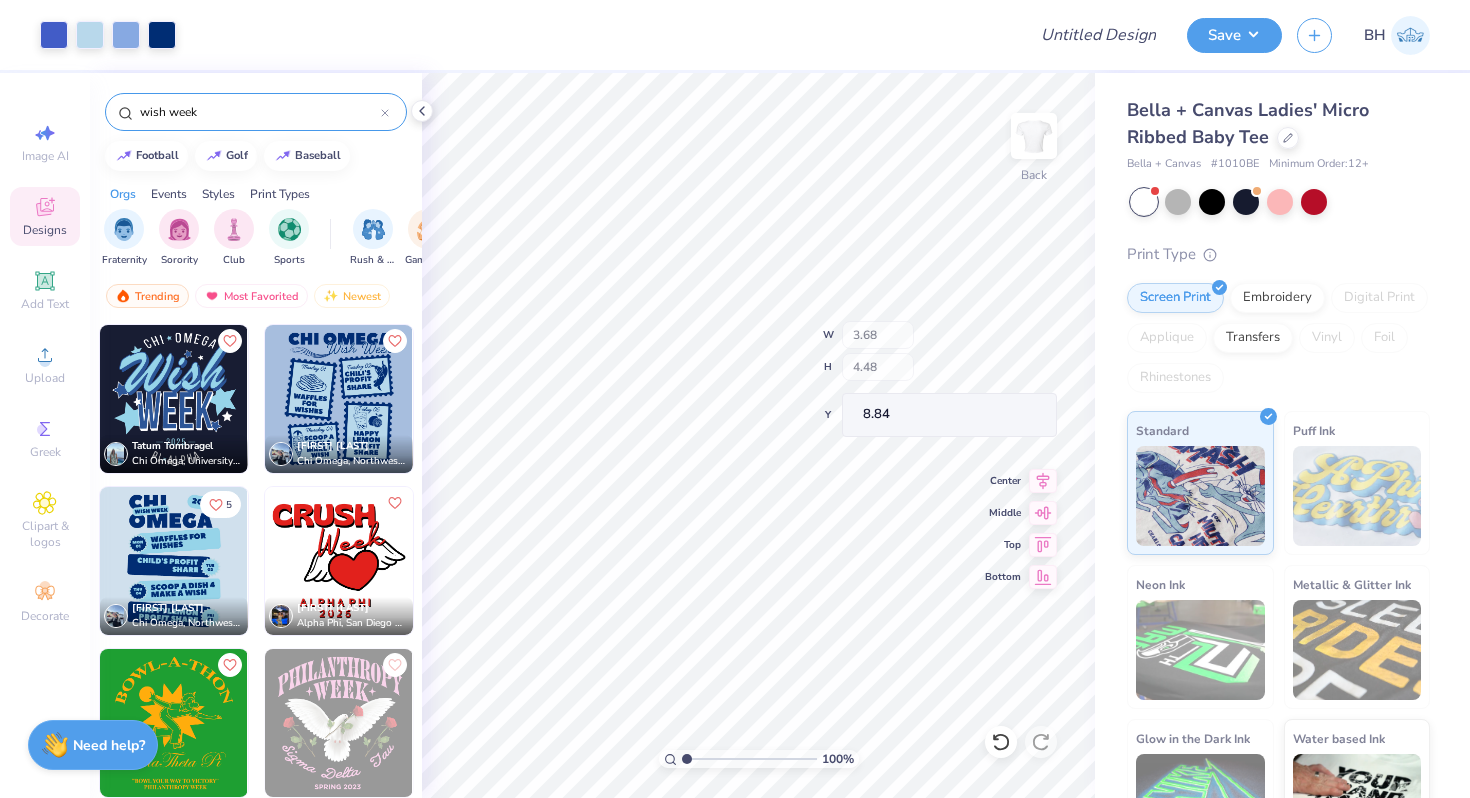 type on "3.68" 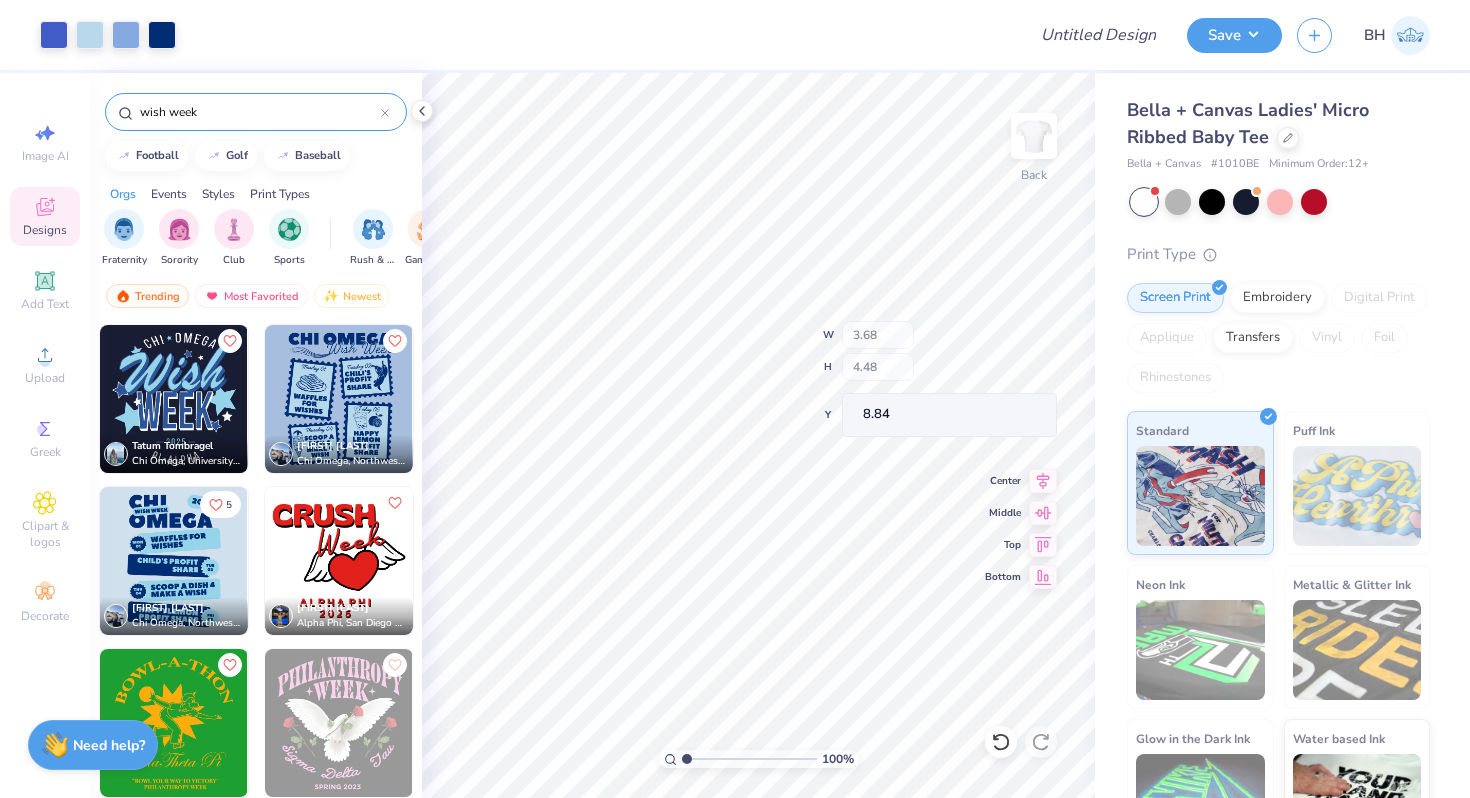 type on "4.48" 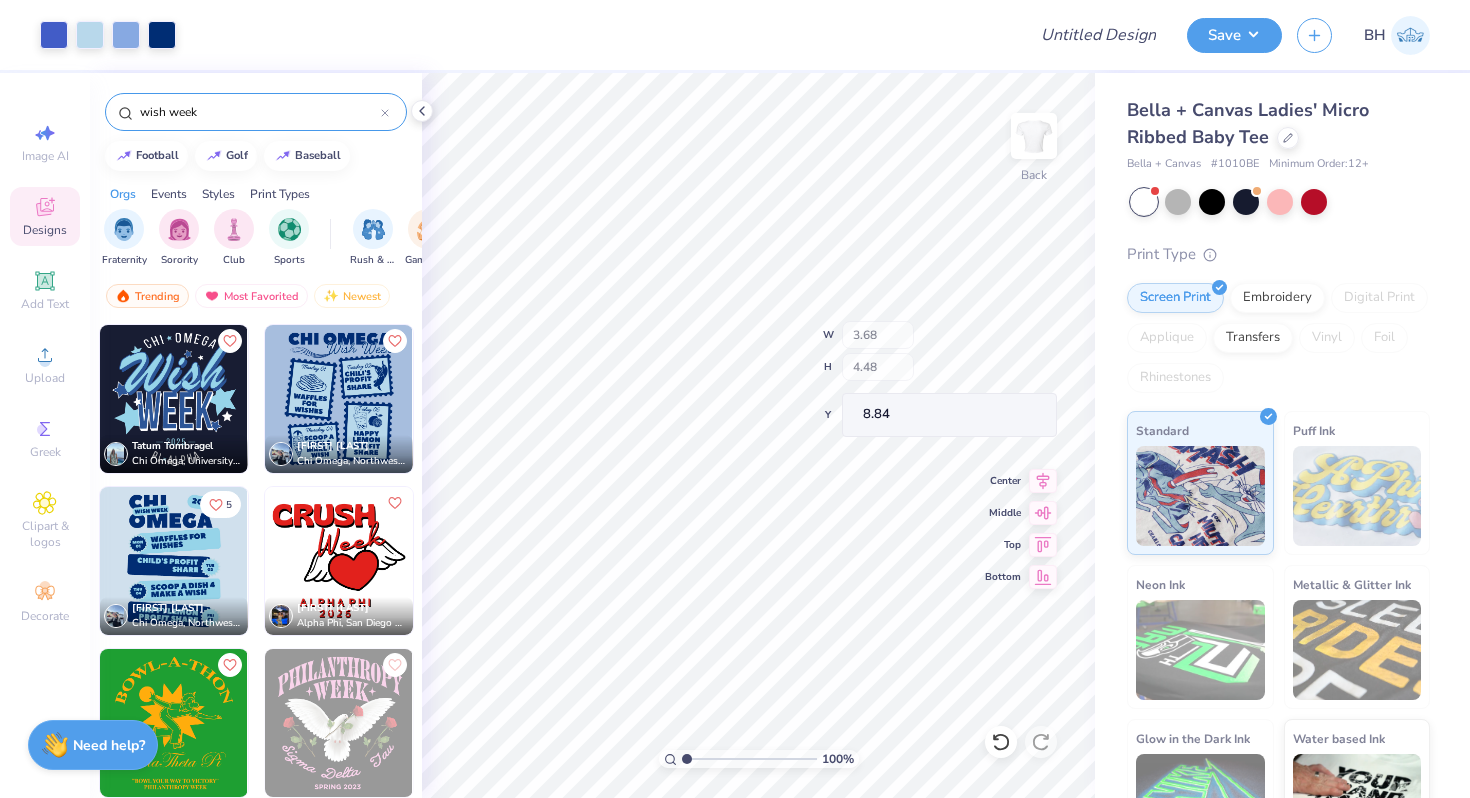 type on "8.84" 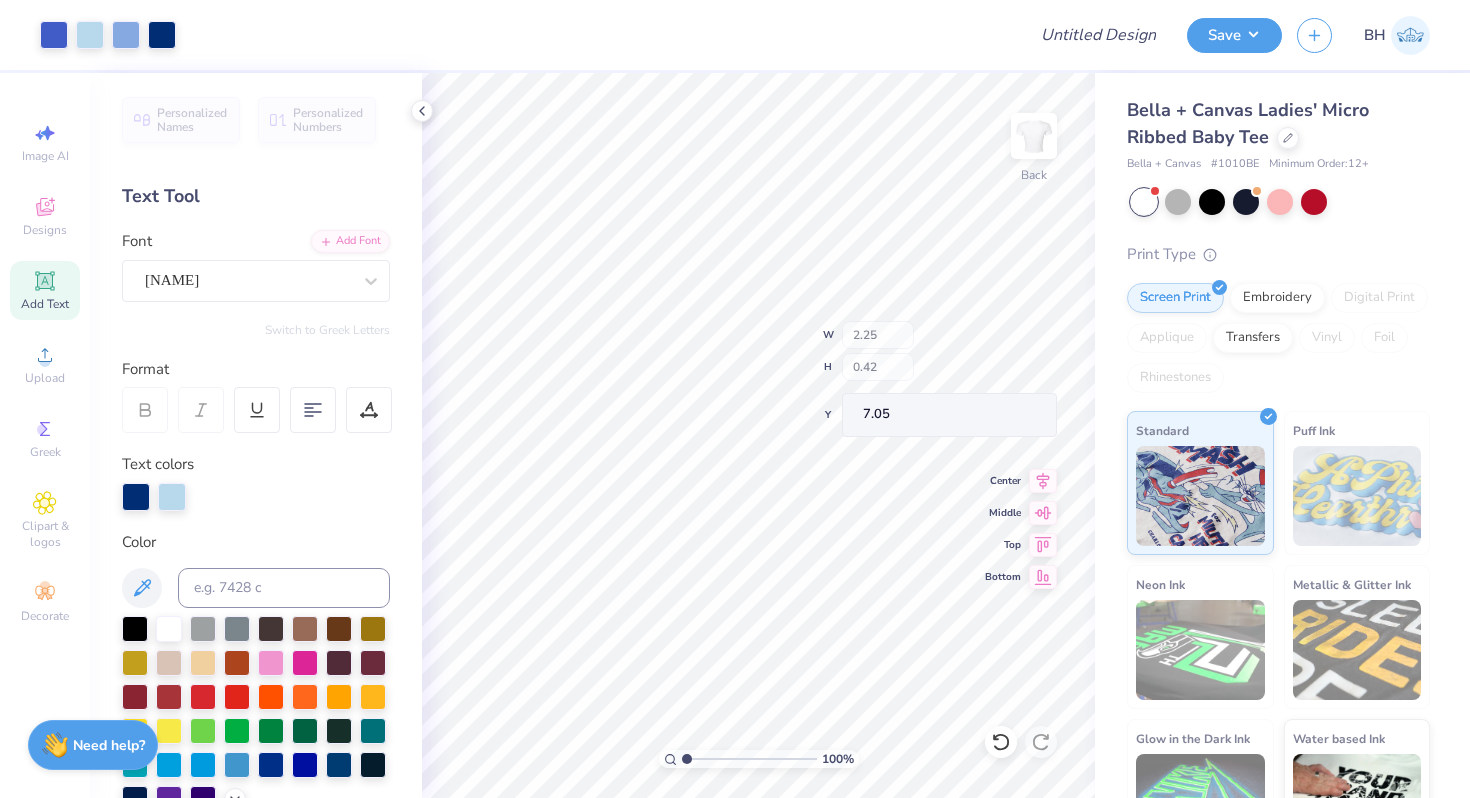 type on "7.05" 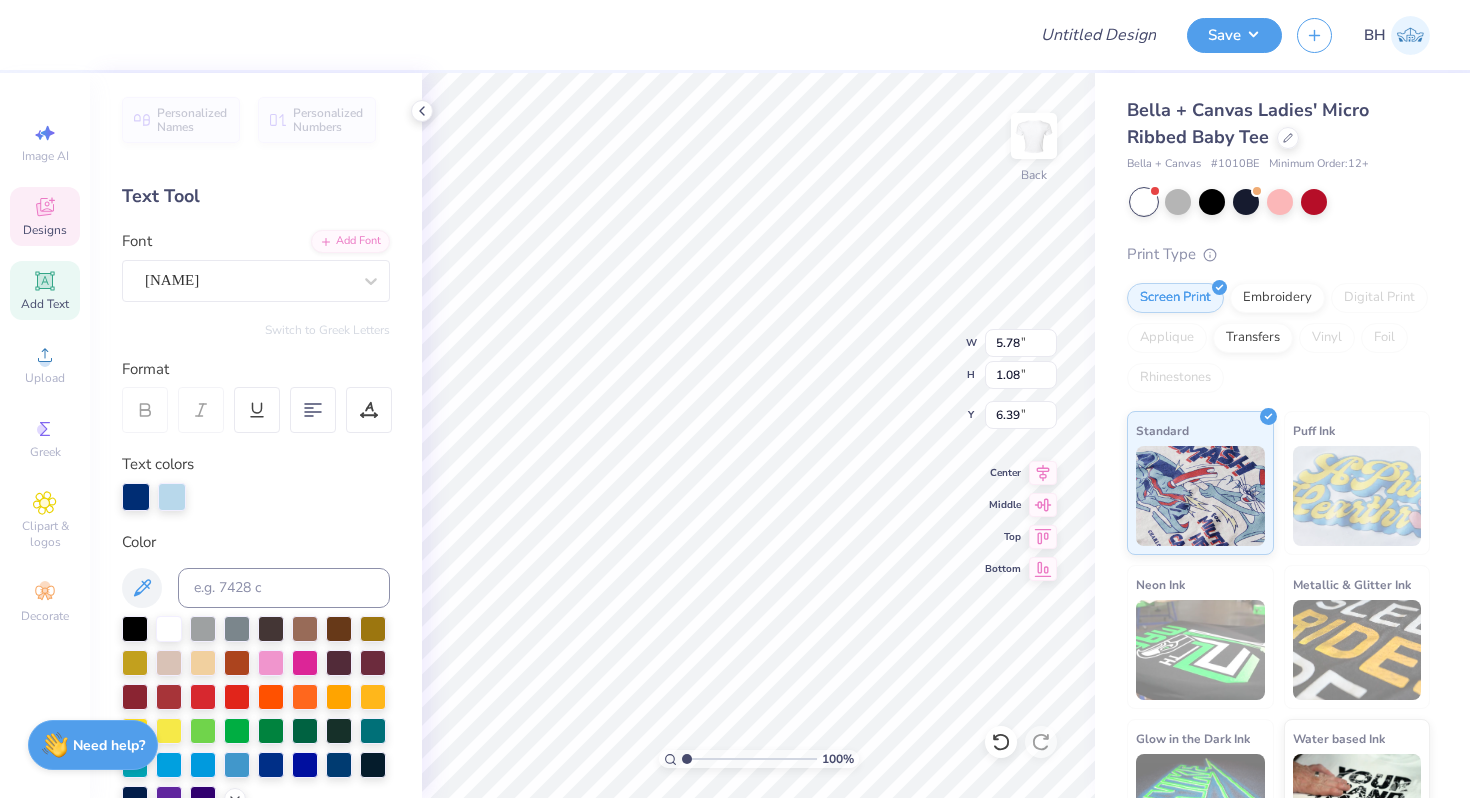 type on "5.78" 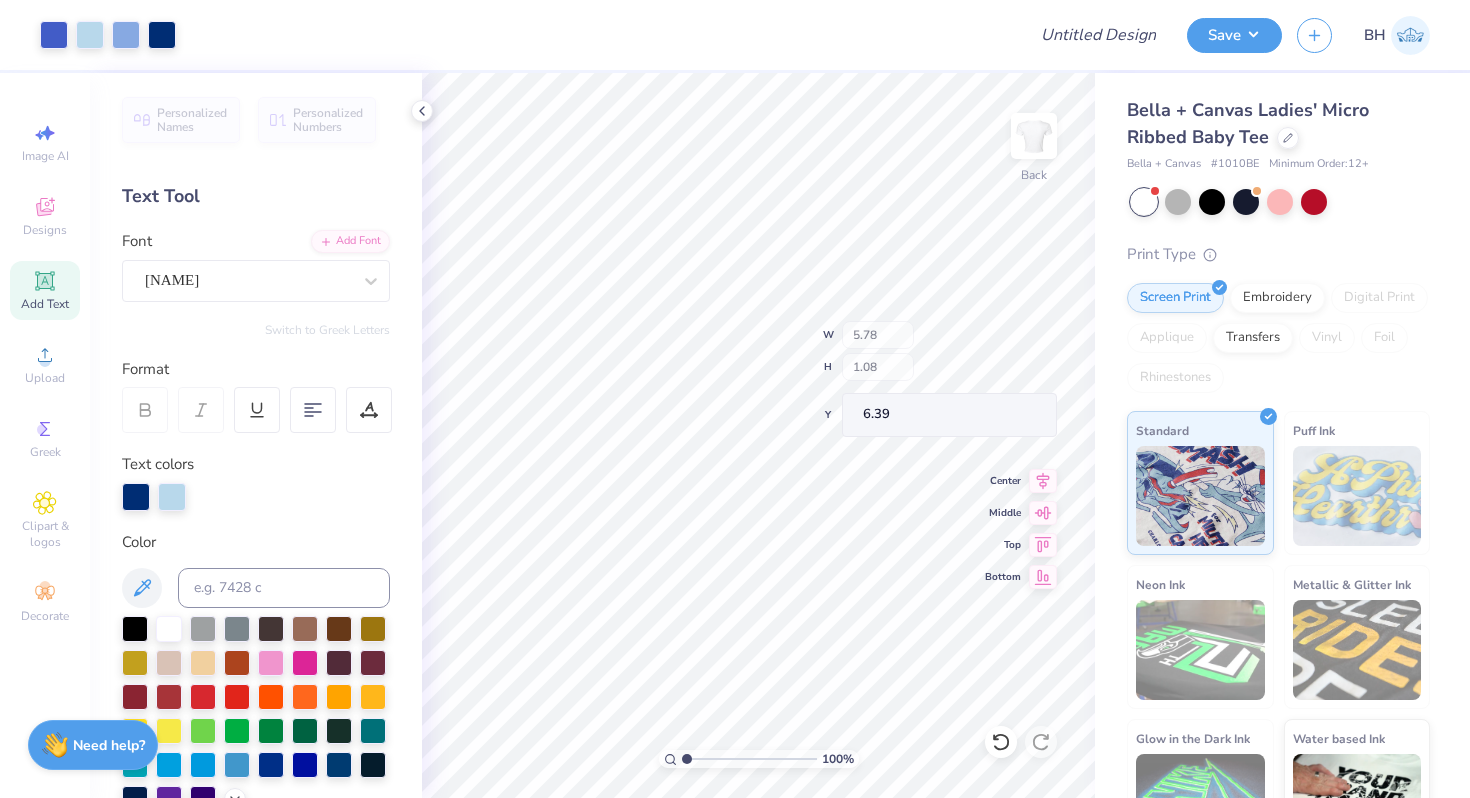type on "1.51" 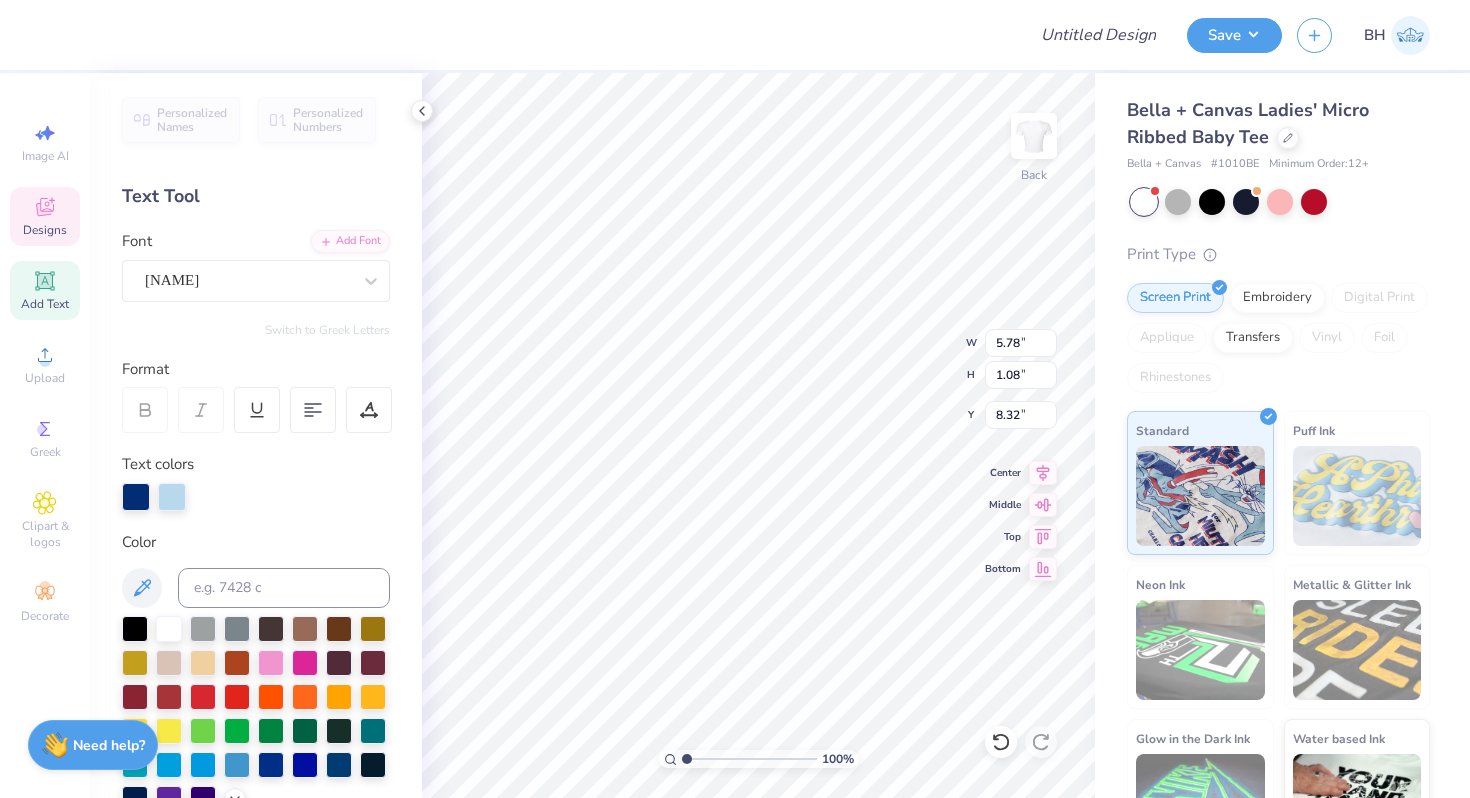 type on "8.32" 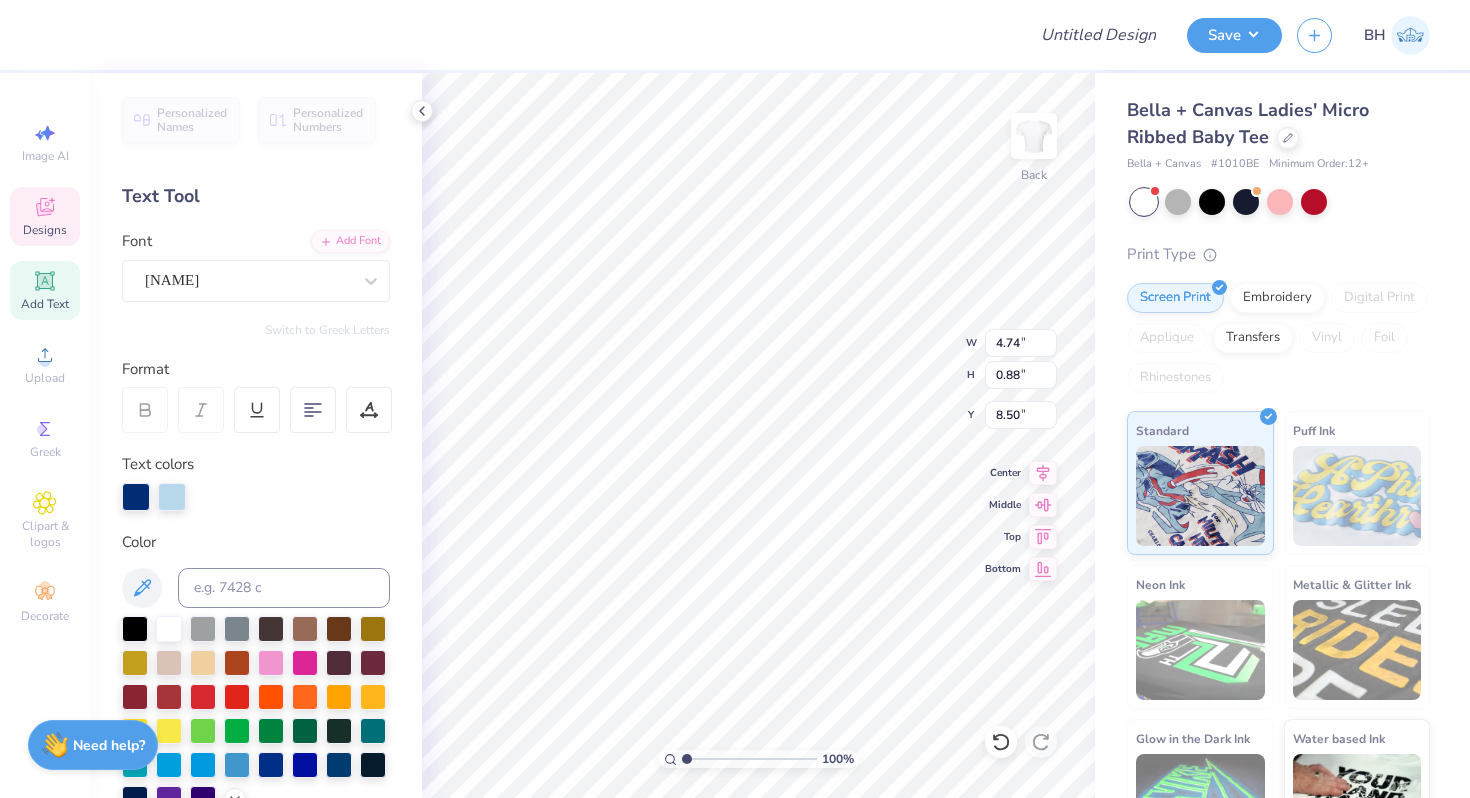 type on "8.06" 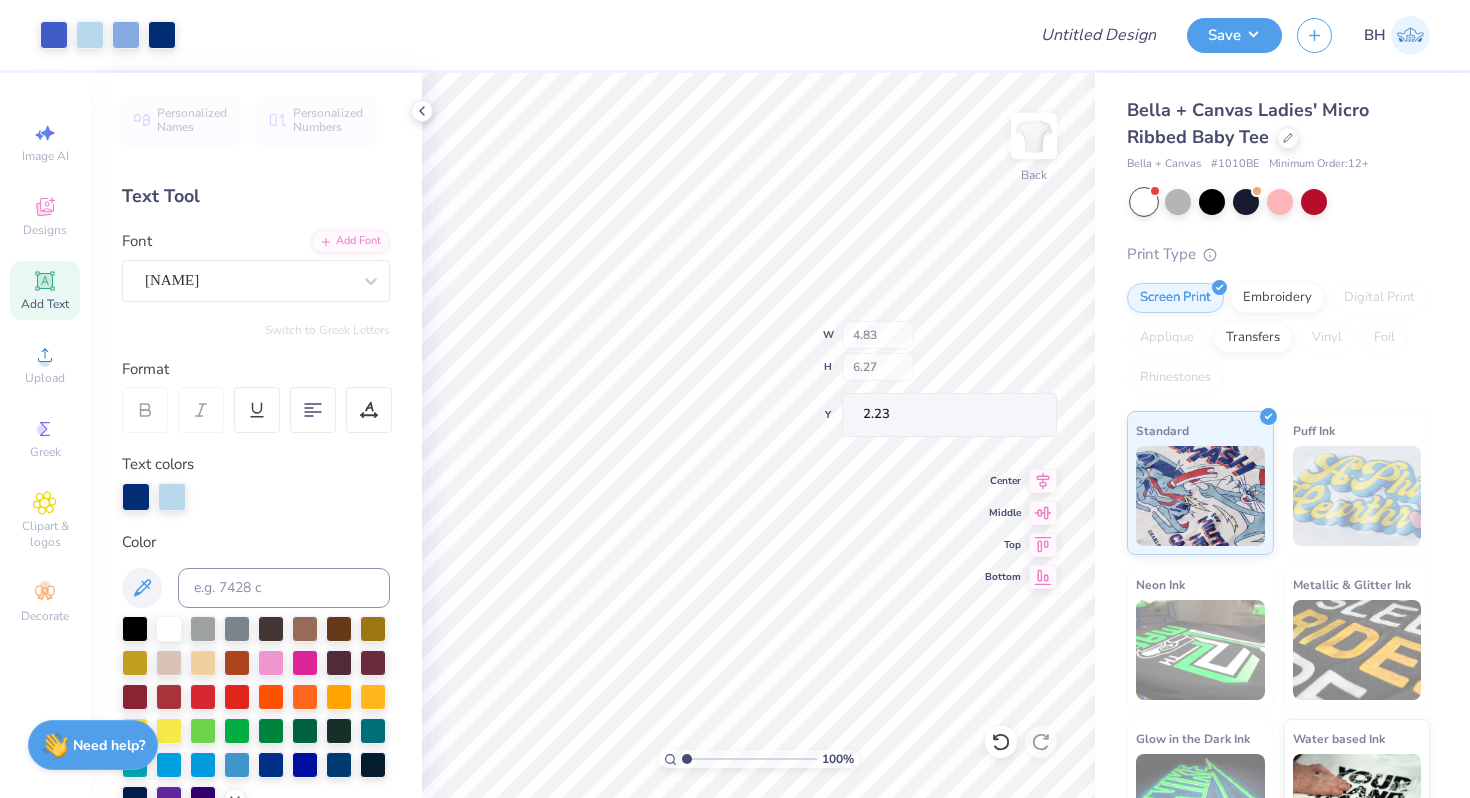 type on "2.23" 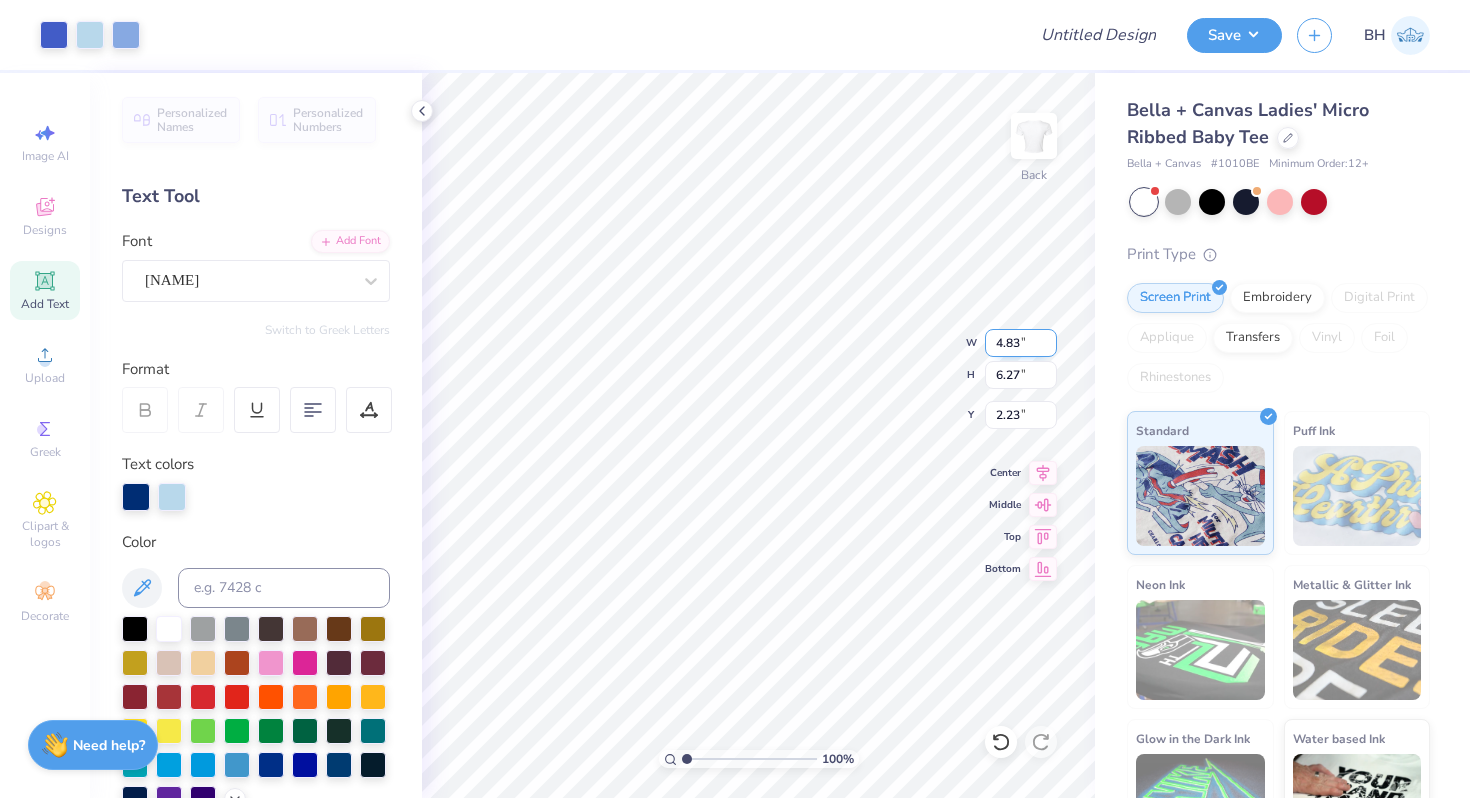 click on "100  % Back W 4.83 4.83 " H 6.27 6.27 " Y 2.23 2.23 " Center Middle Top Bottom" at bounding box center (758, 435) 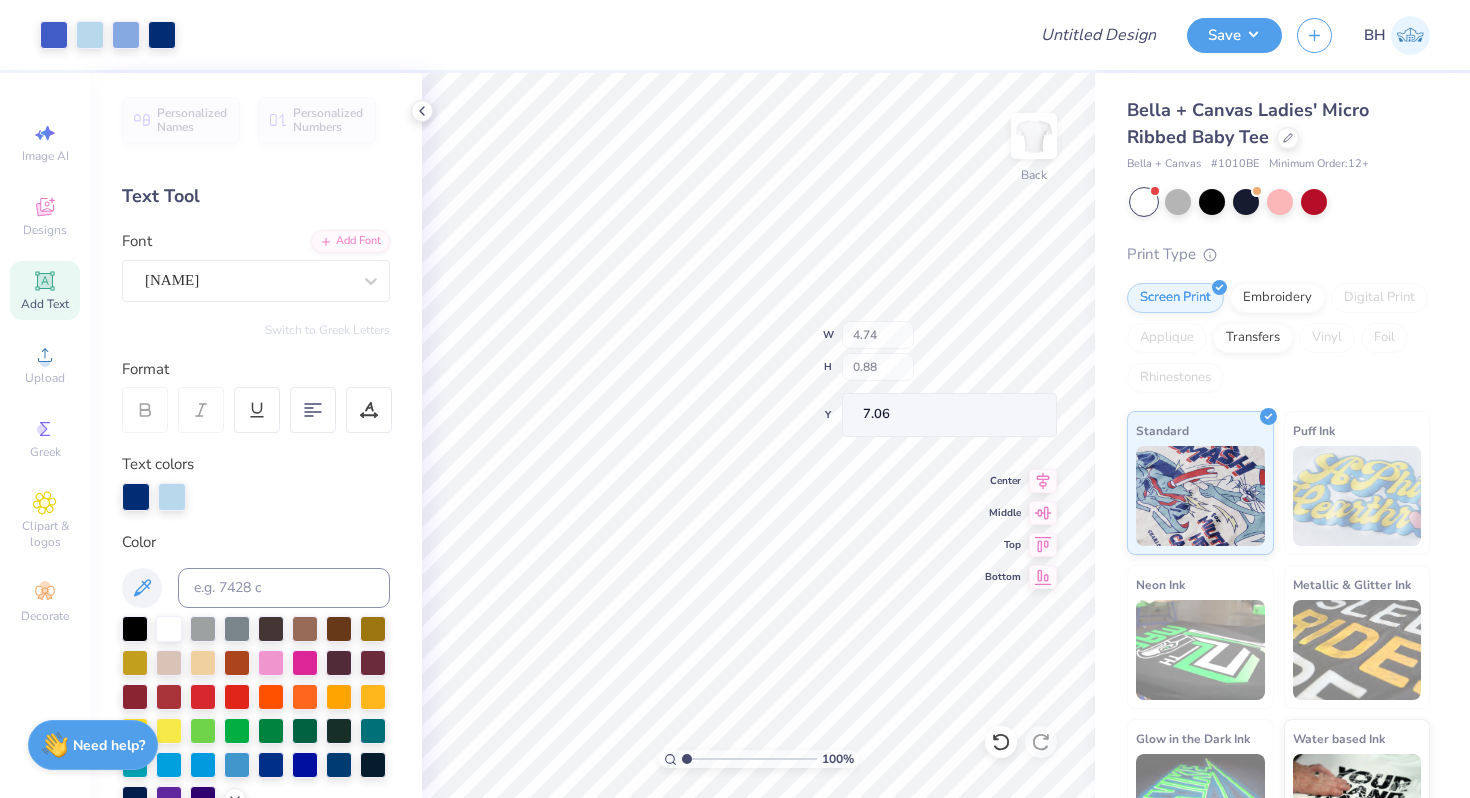 type on "7.06" 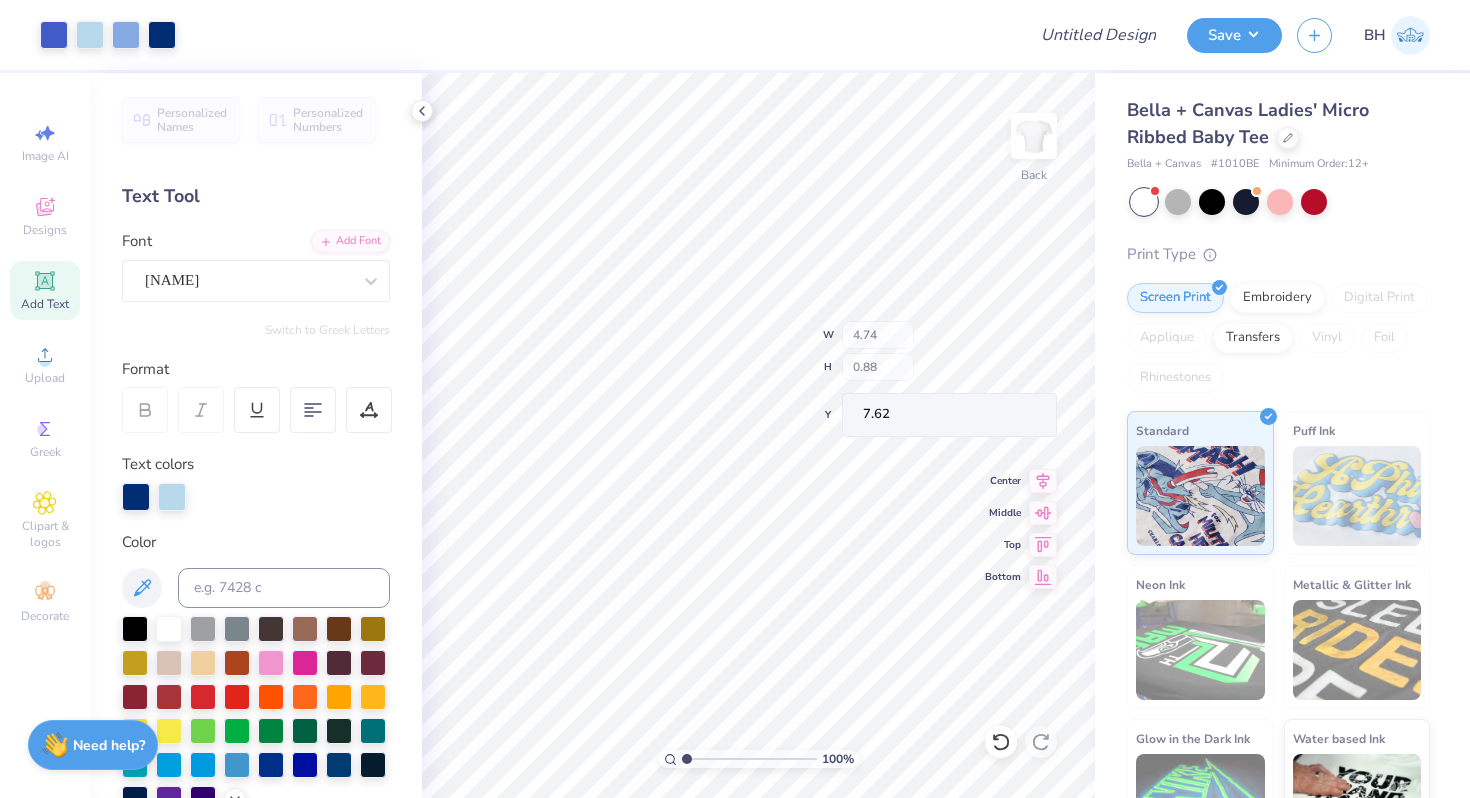 type on "7.62" 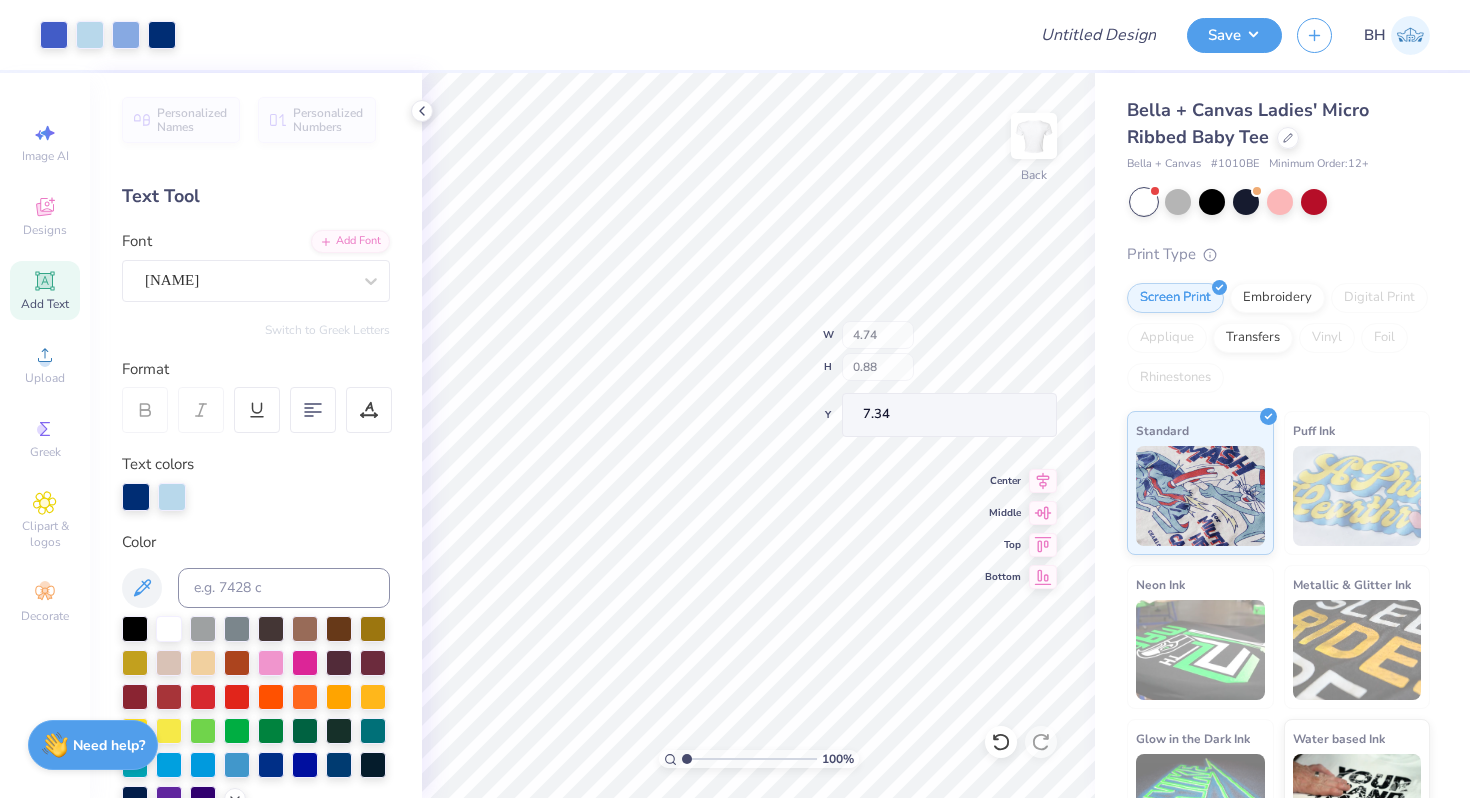 type on "7.34" 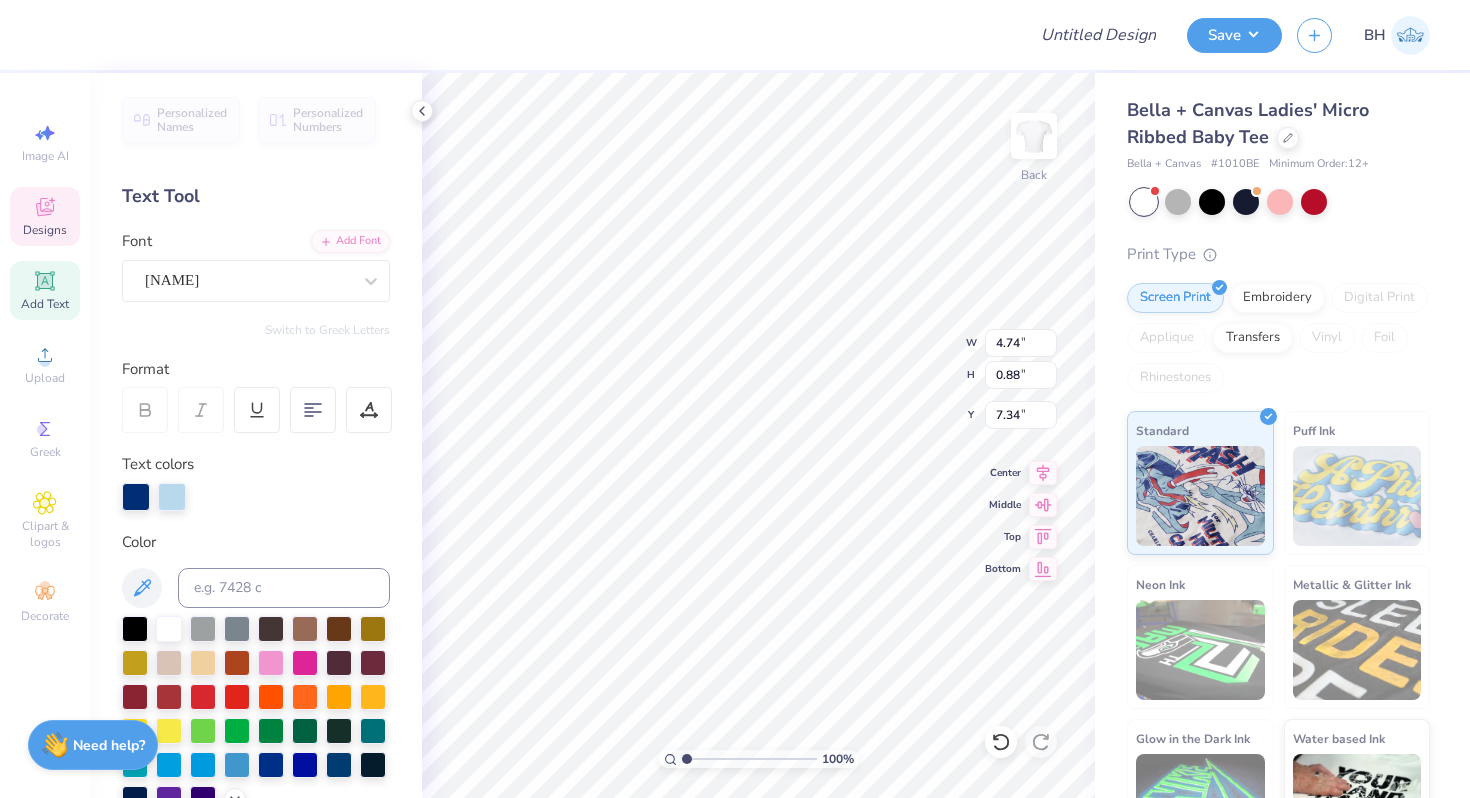 type on "Wish Week '25" 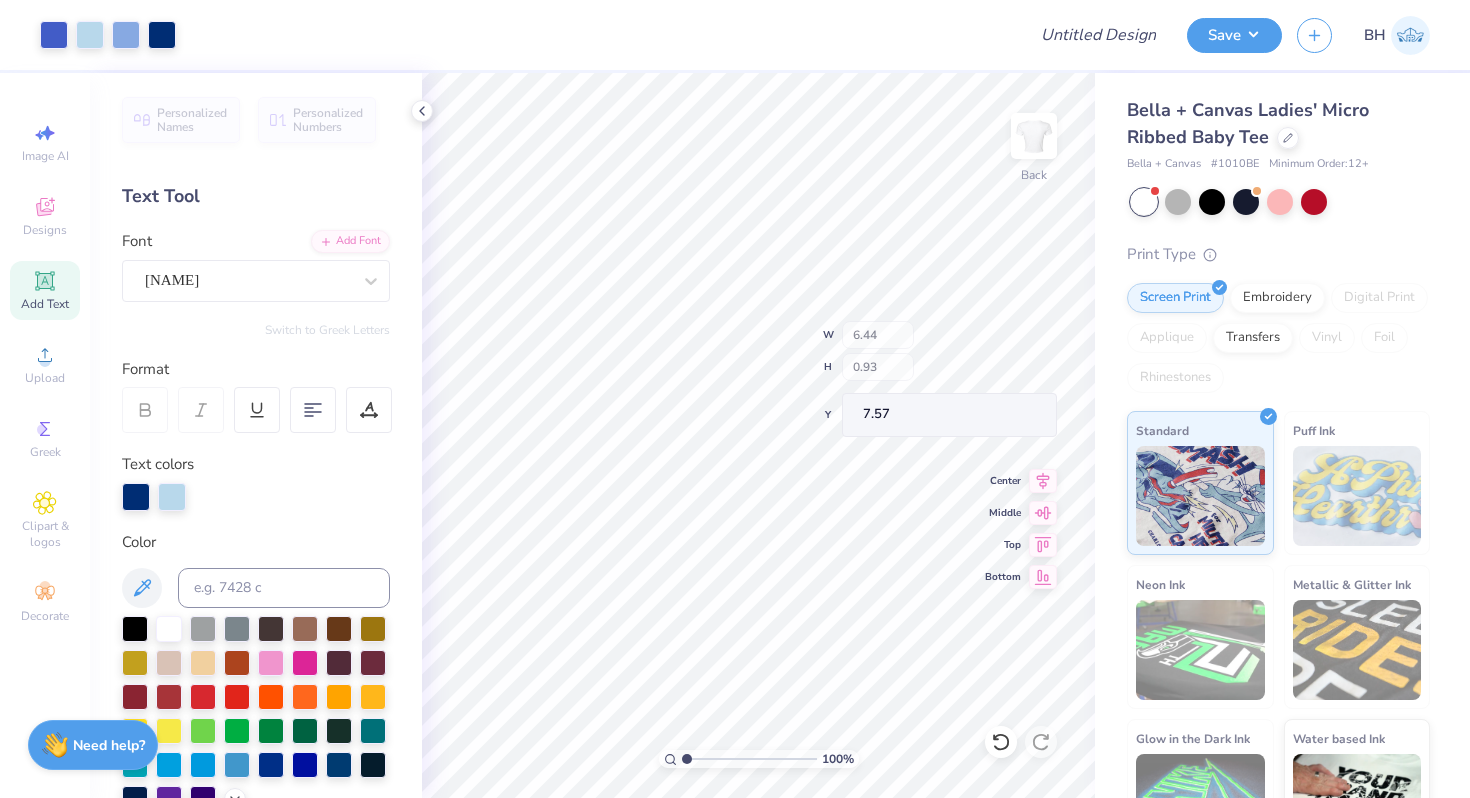 type on "7.57" 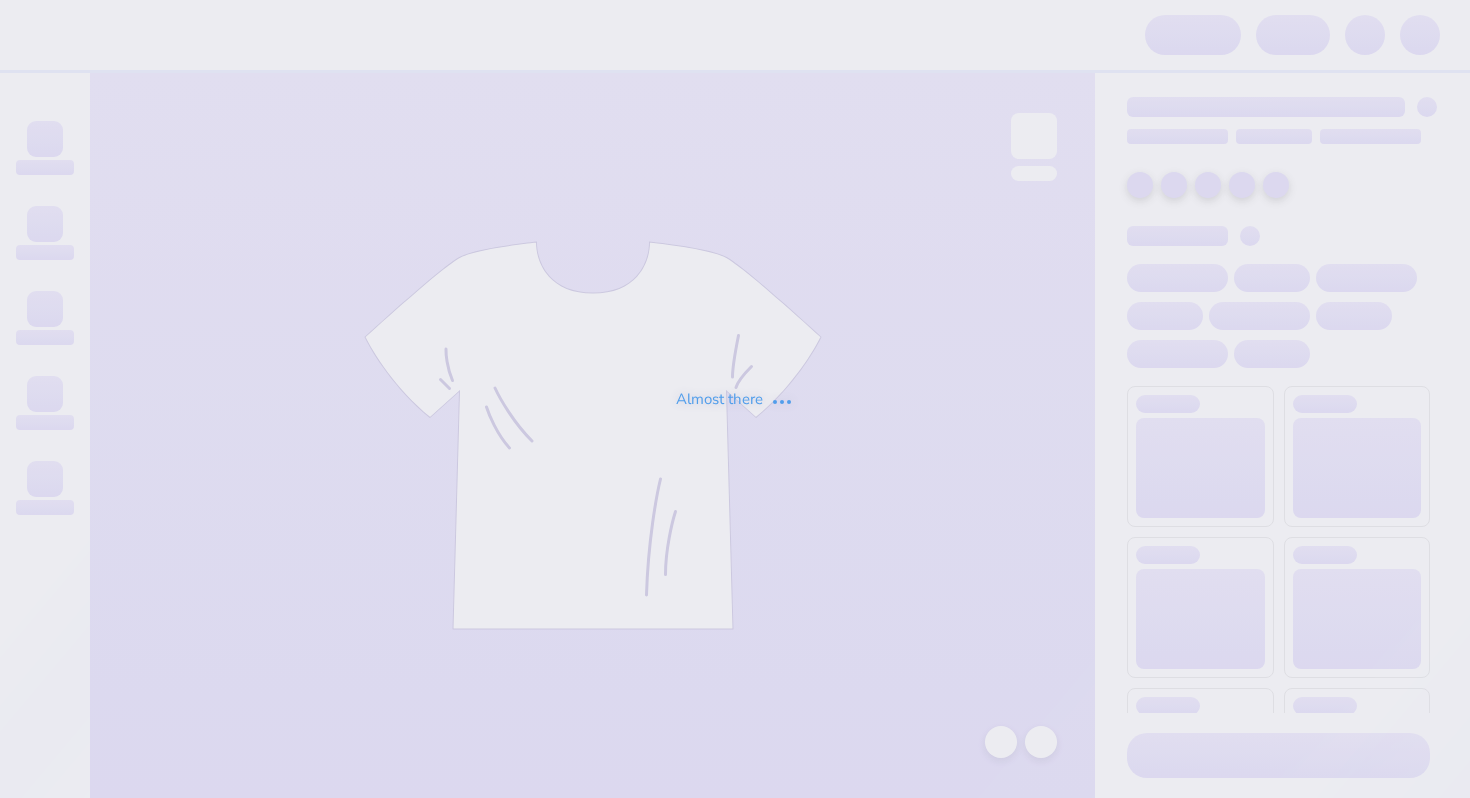 scroll, scrollTop: 0, scrollLeft: 0, axis: both 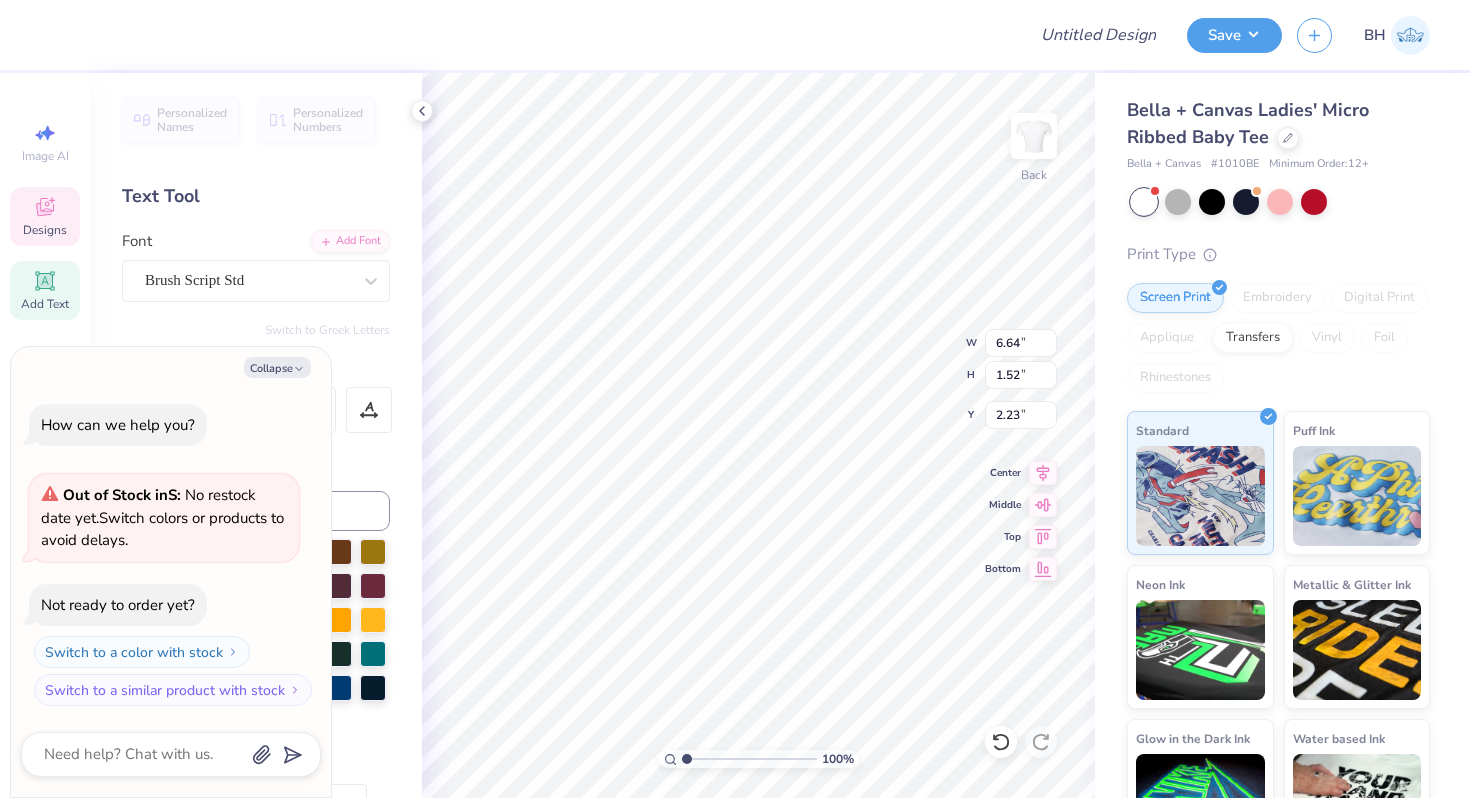 type on "x" 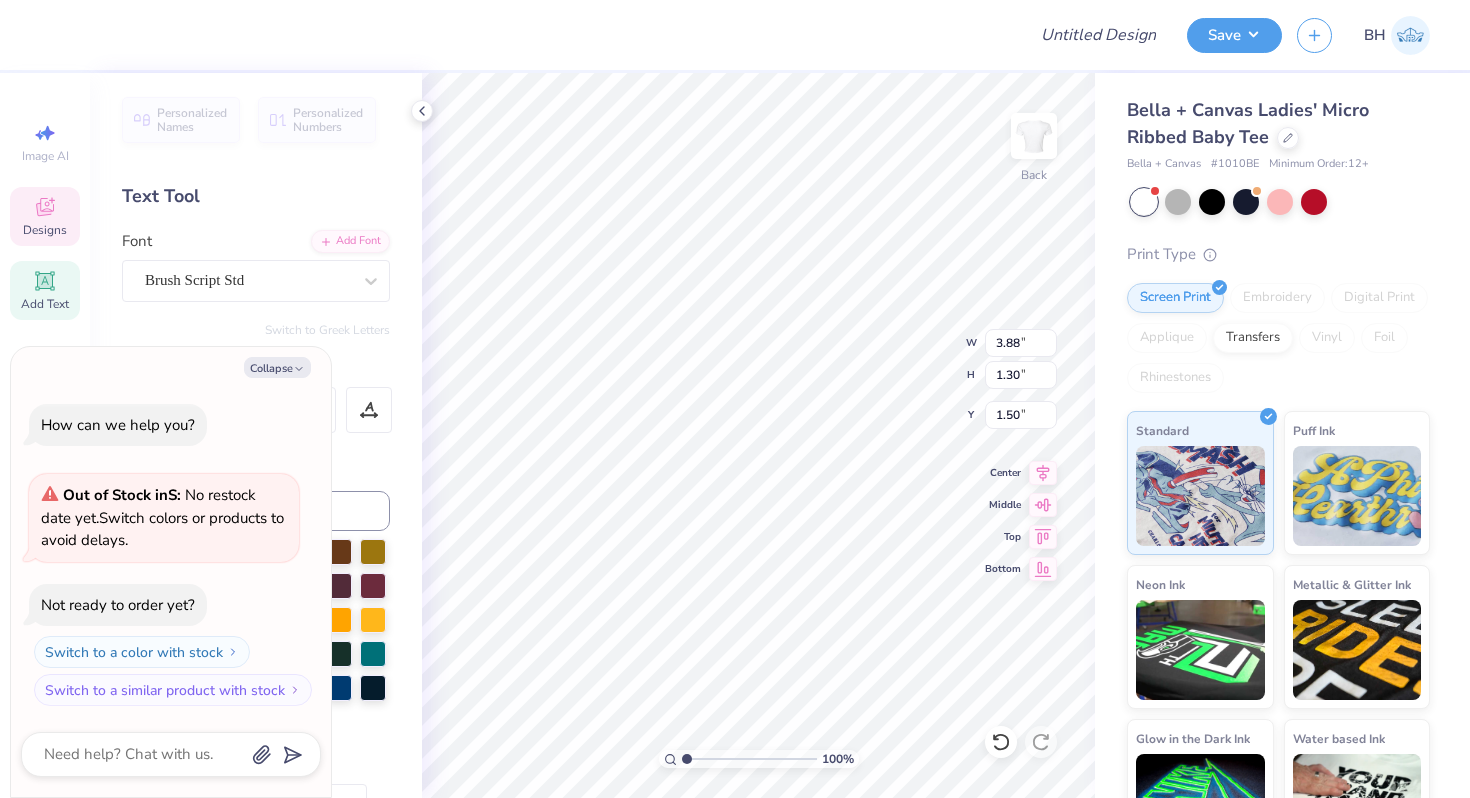 type on "x" 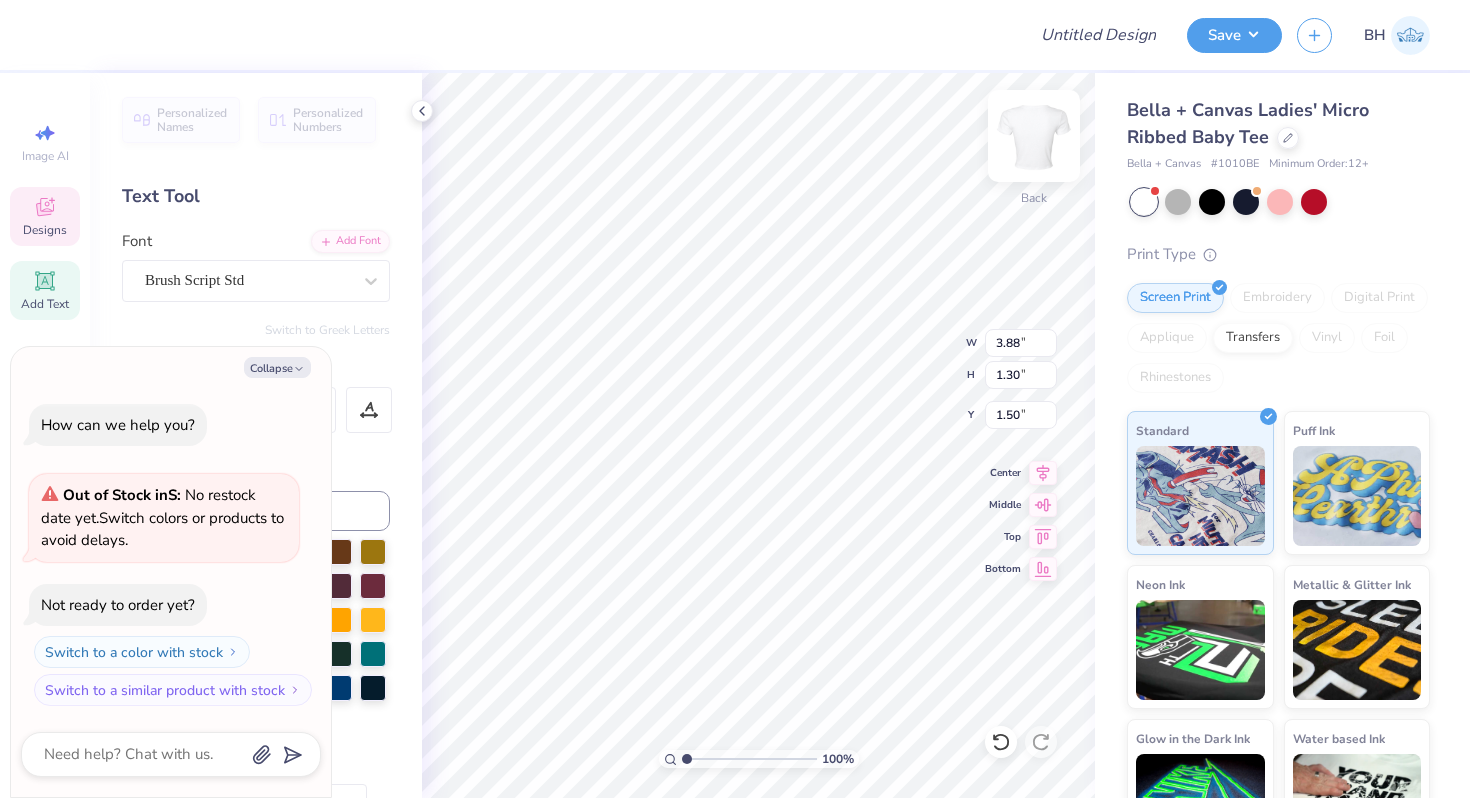 type on "Delta" 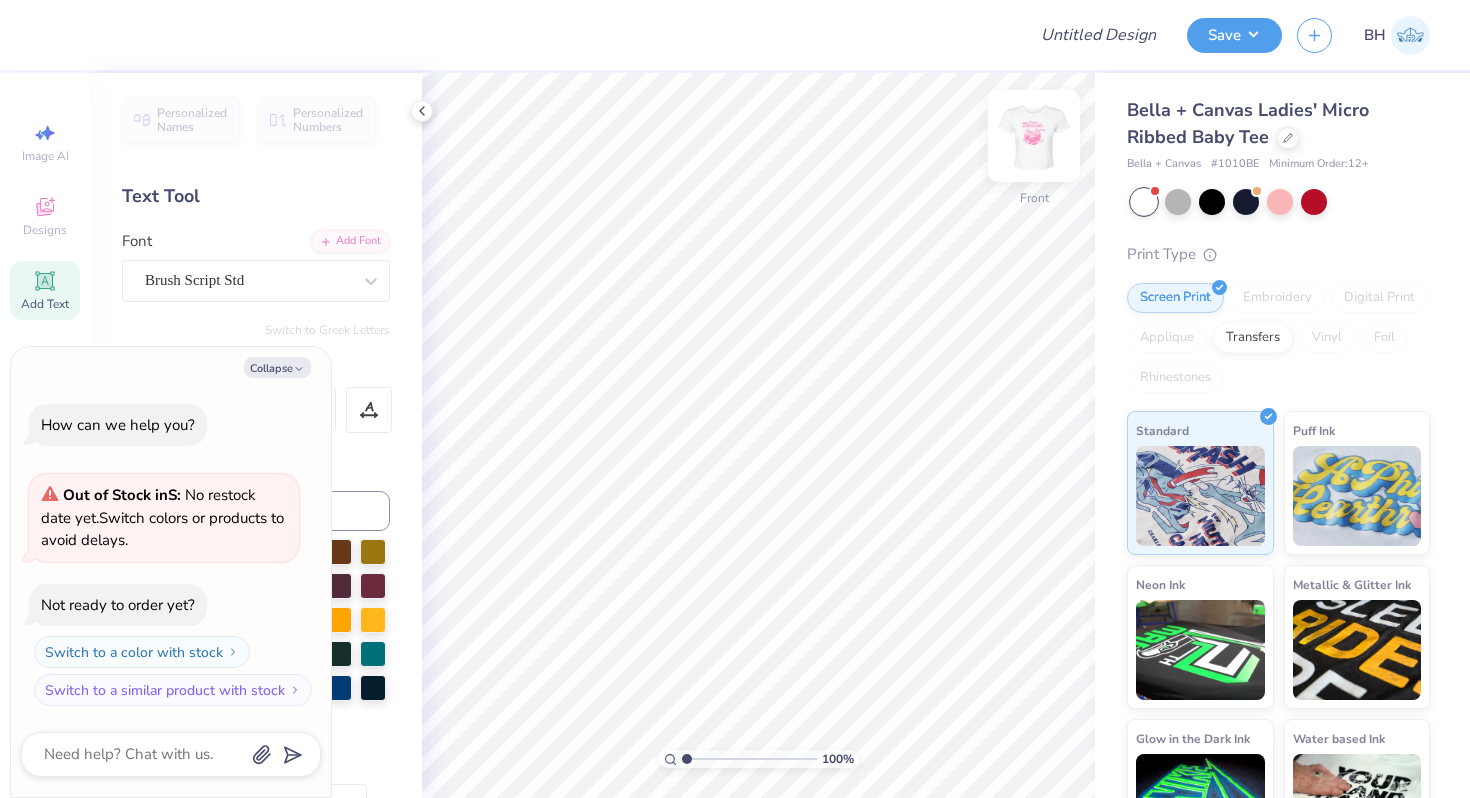 click at bounding box center [1034, 136] 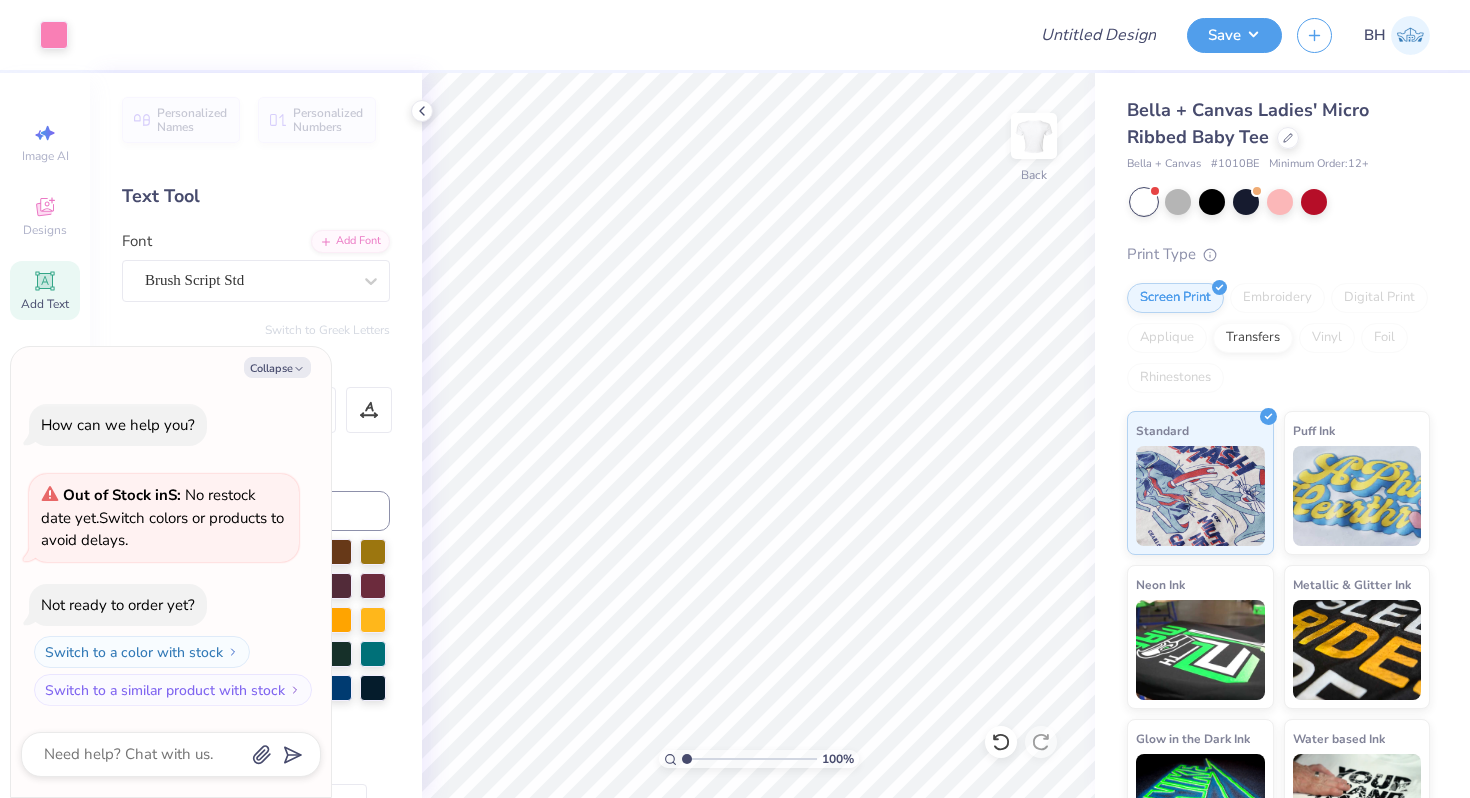 click on "Bella + Canvas Ladies' Micro Ribbed Baby Tee" at bounding box center [1278, 124] 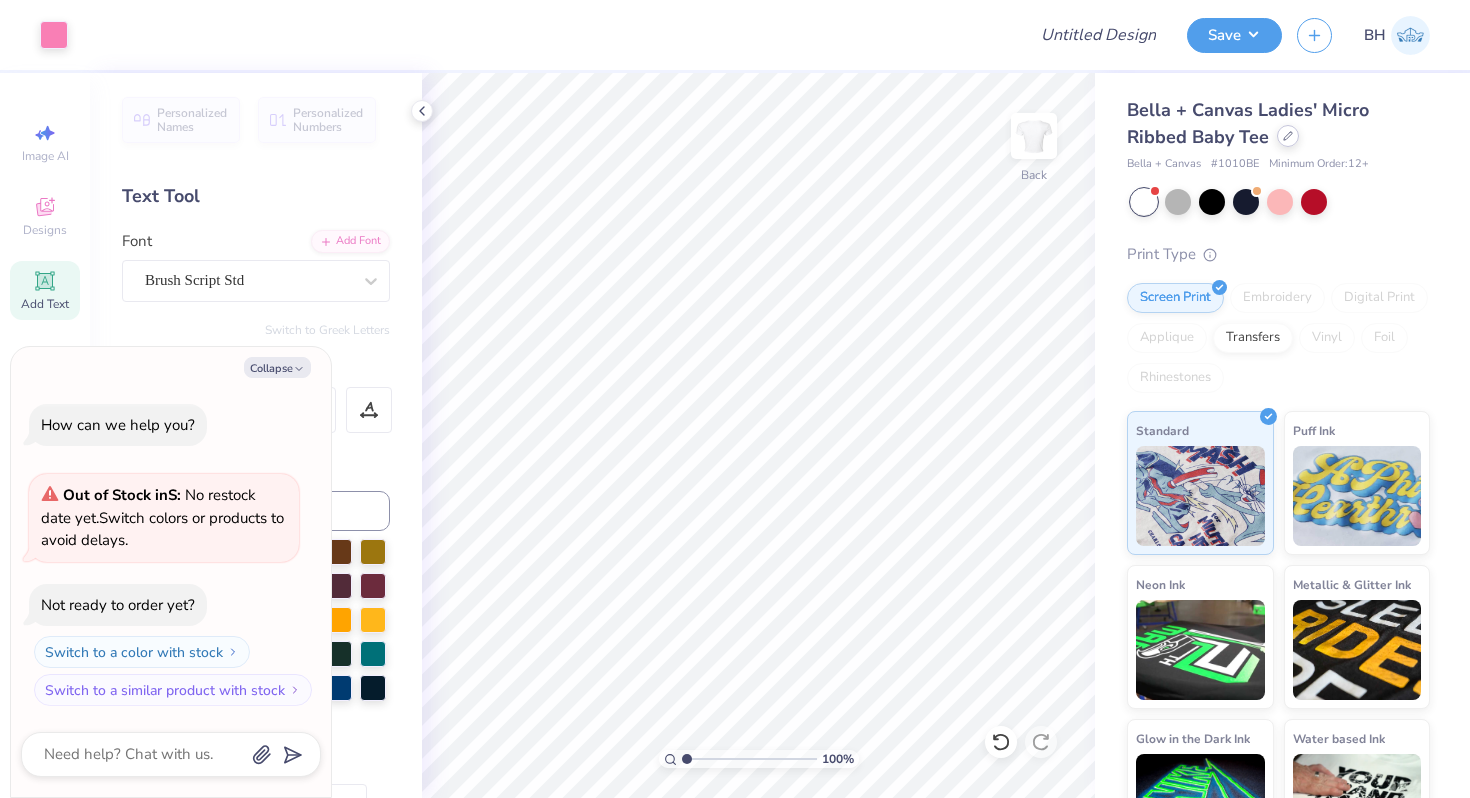 click 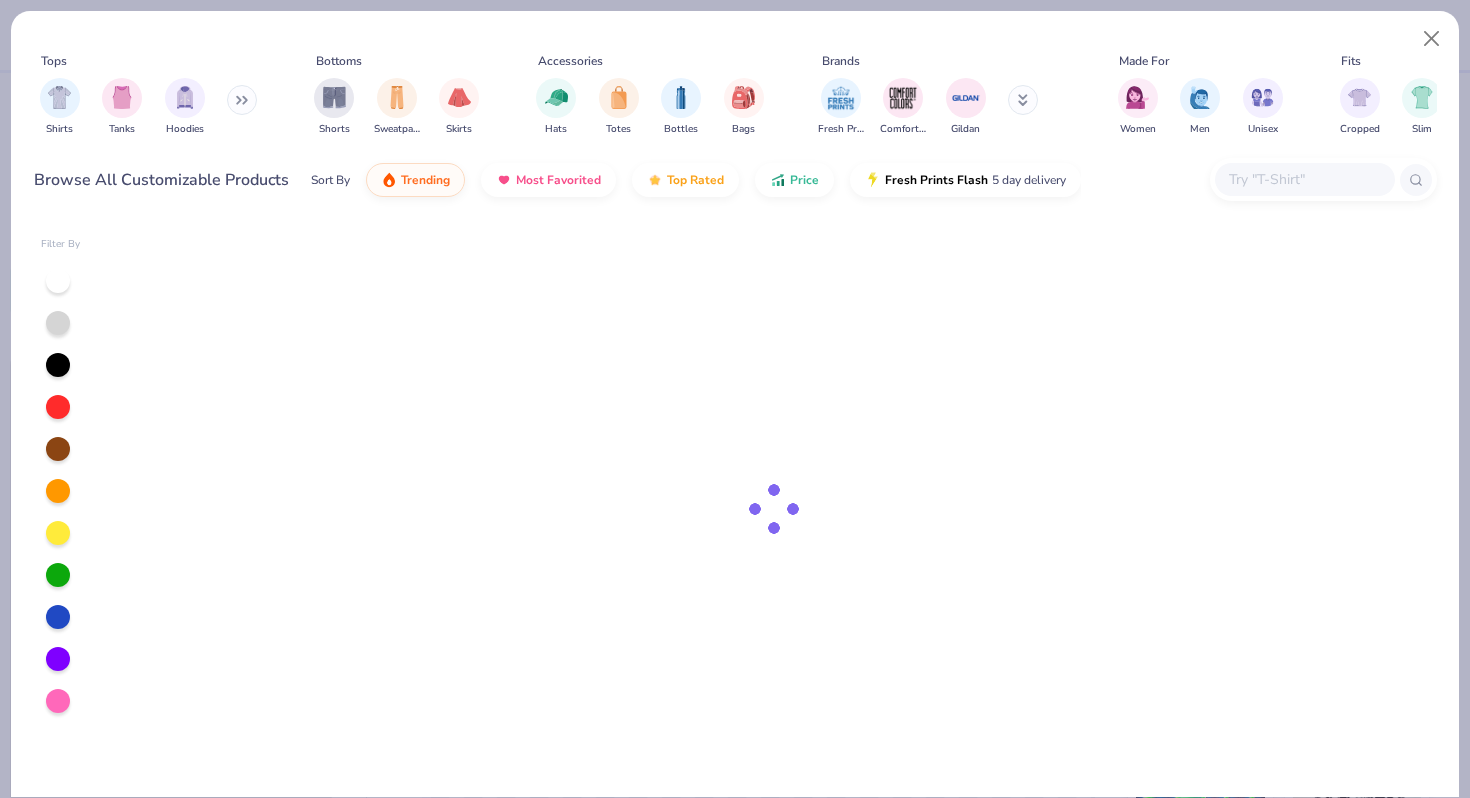 type on "x" 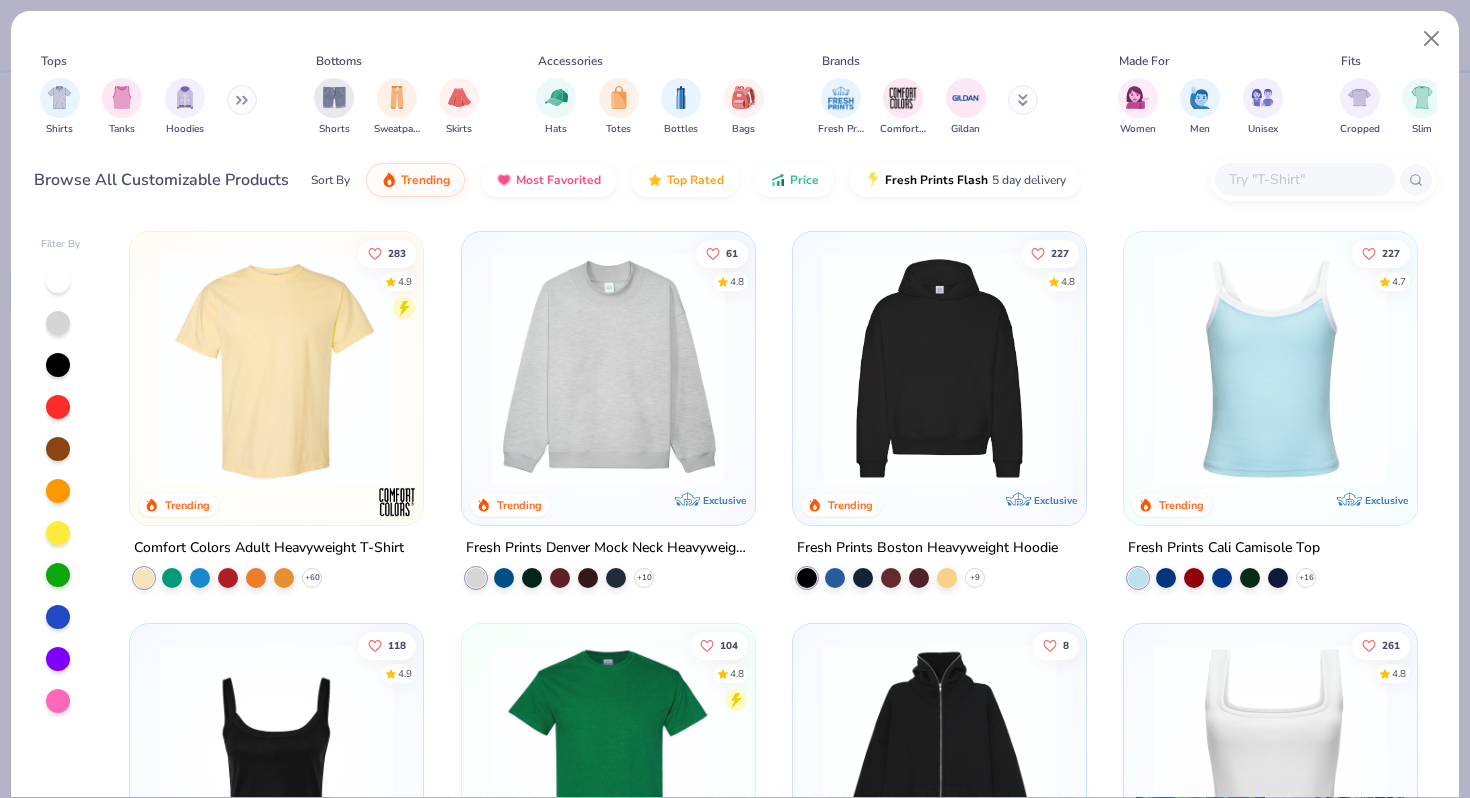 click at bounding box center (242, 100) 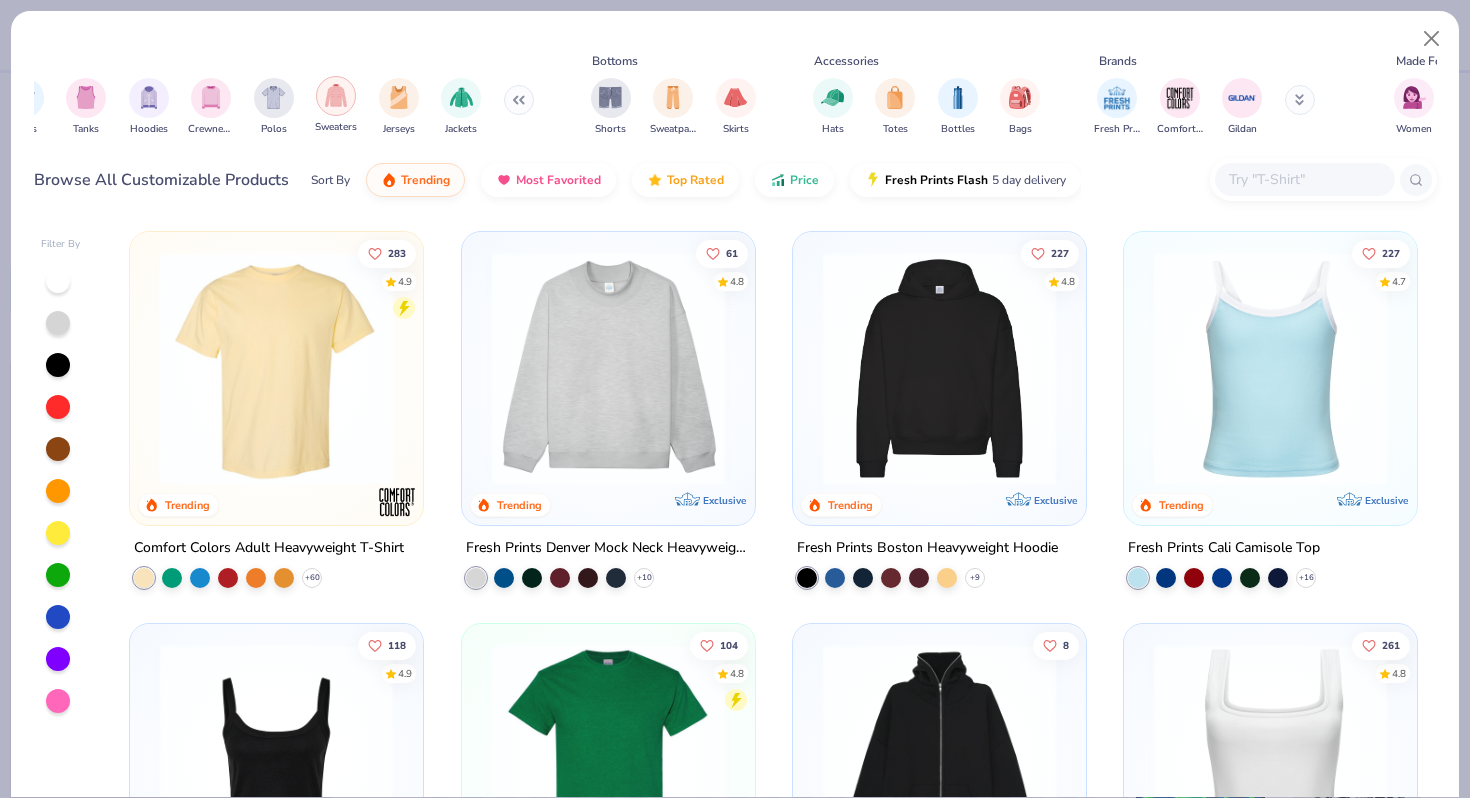 scroll, scrollTop: 0, scrollLeft: 0, axis: both 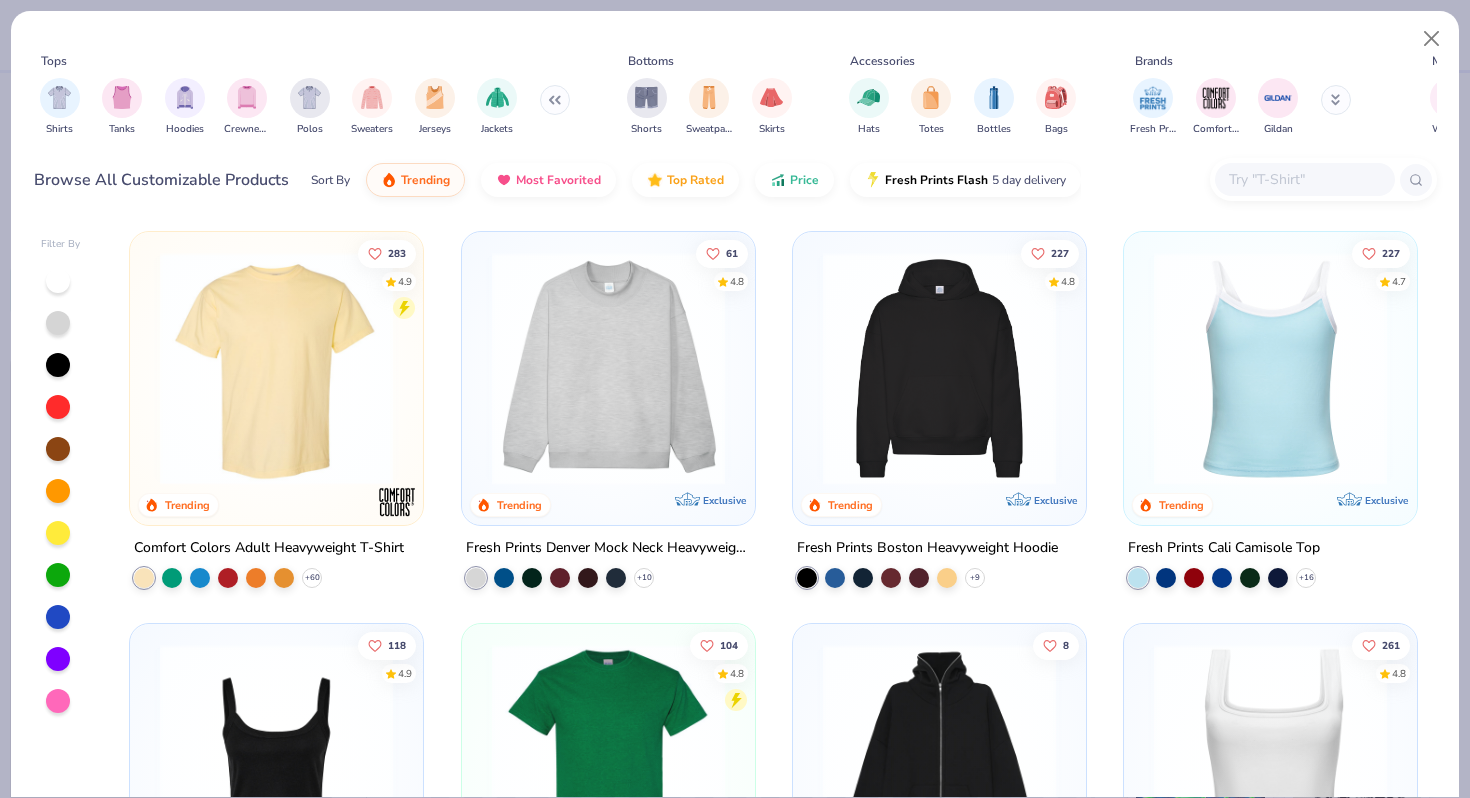 click at bounding box center (1304, 179) 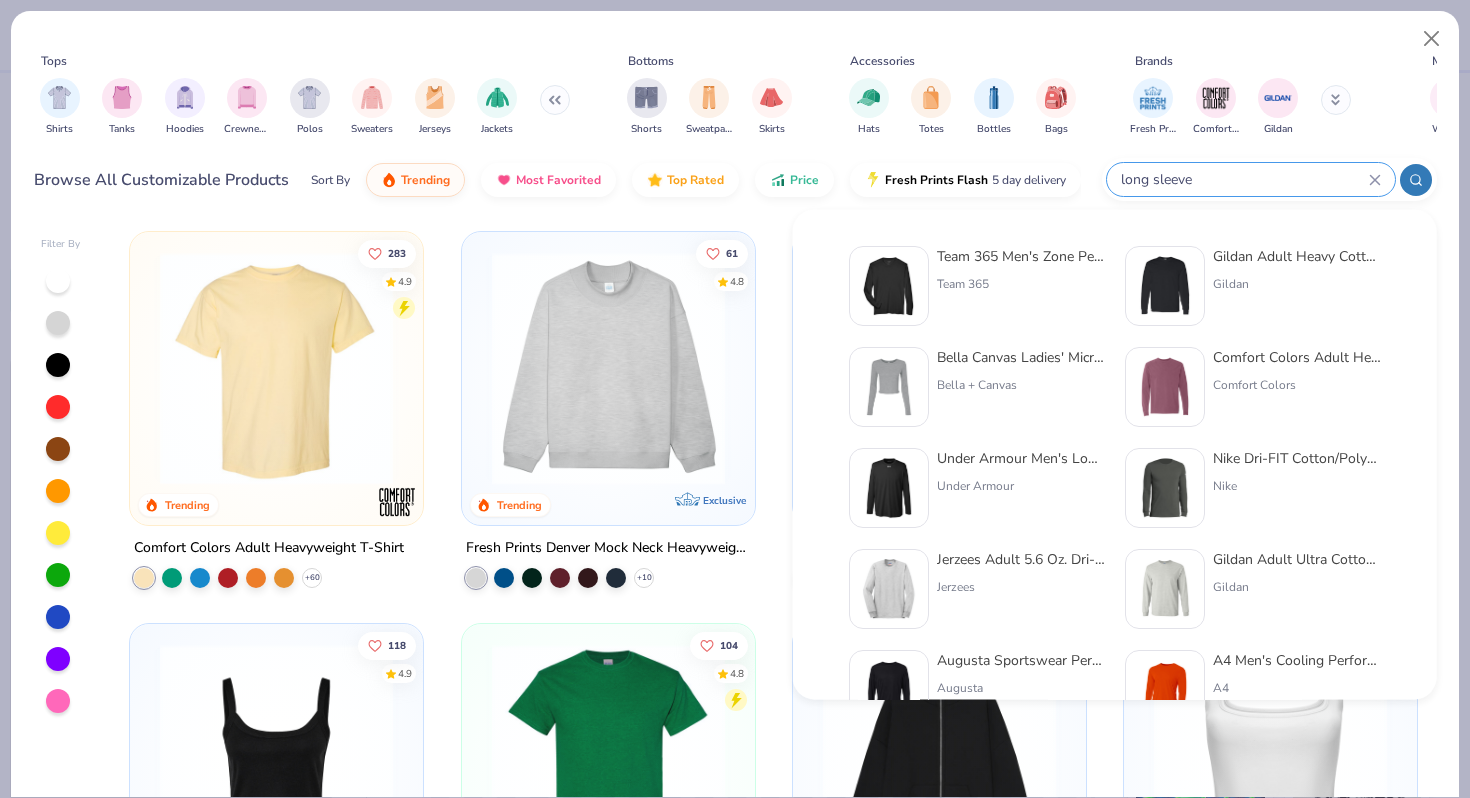 type on "long sleeve" 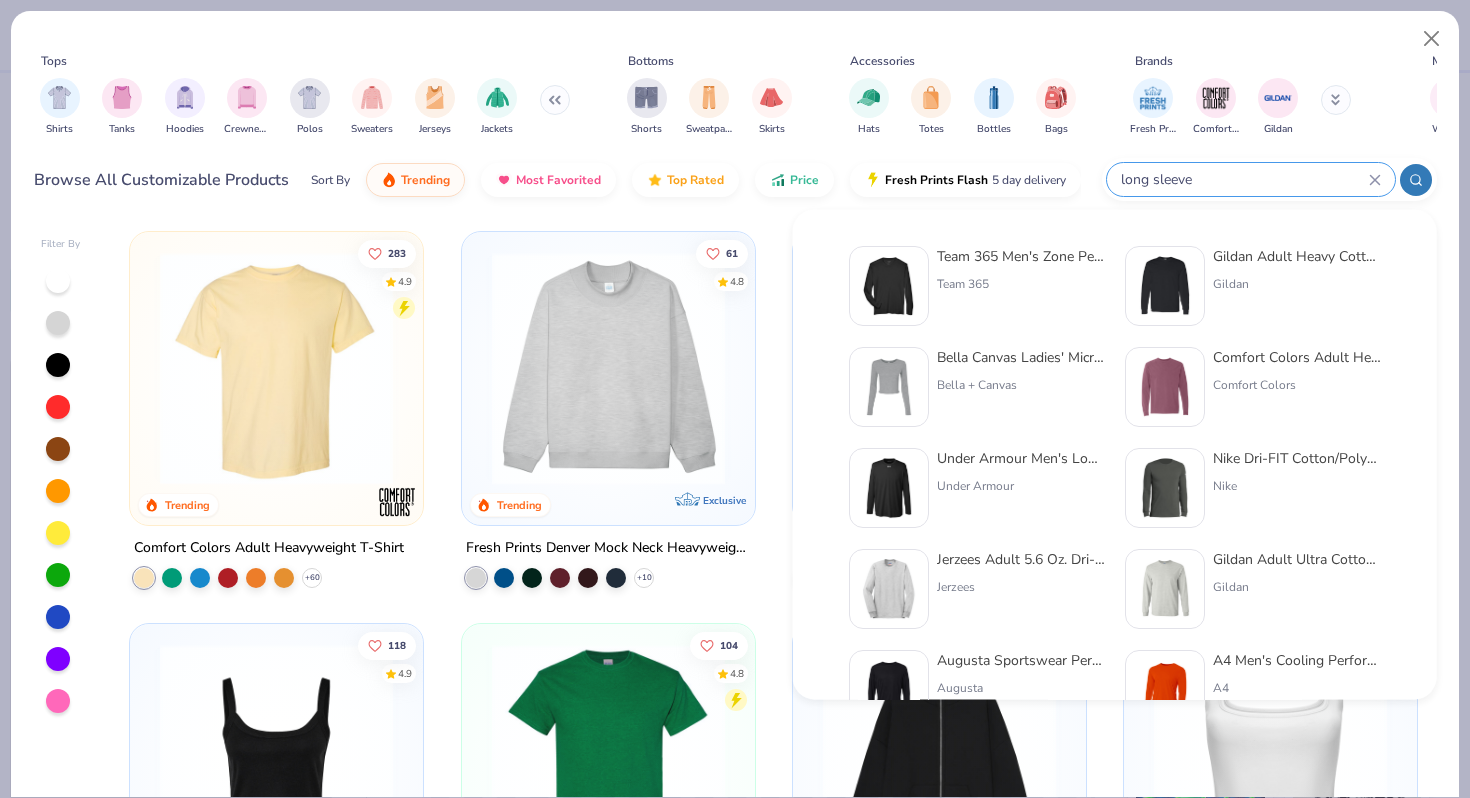 click at bounding box center [889, 387] 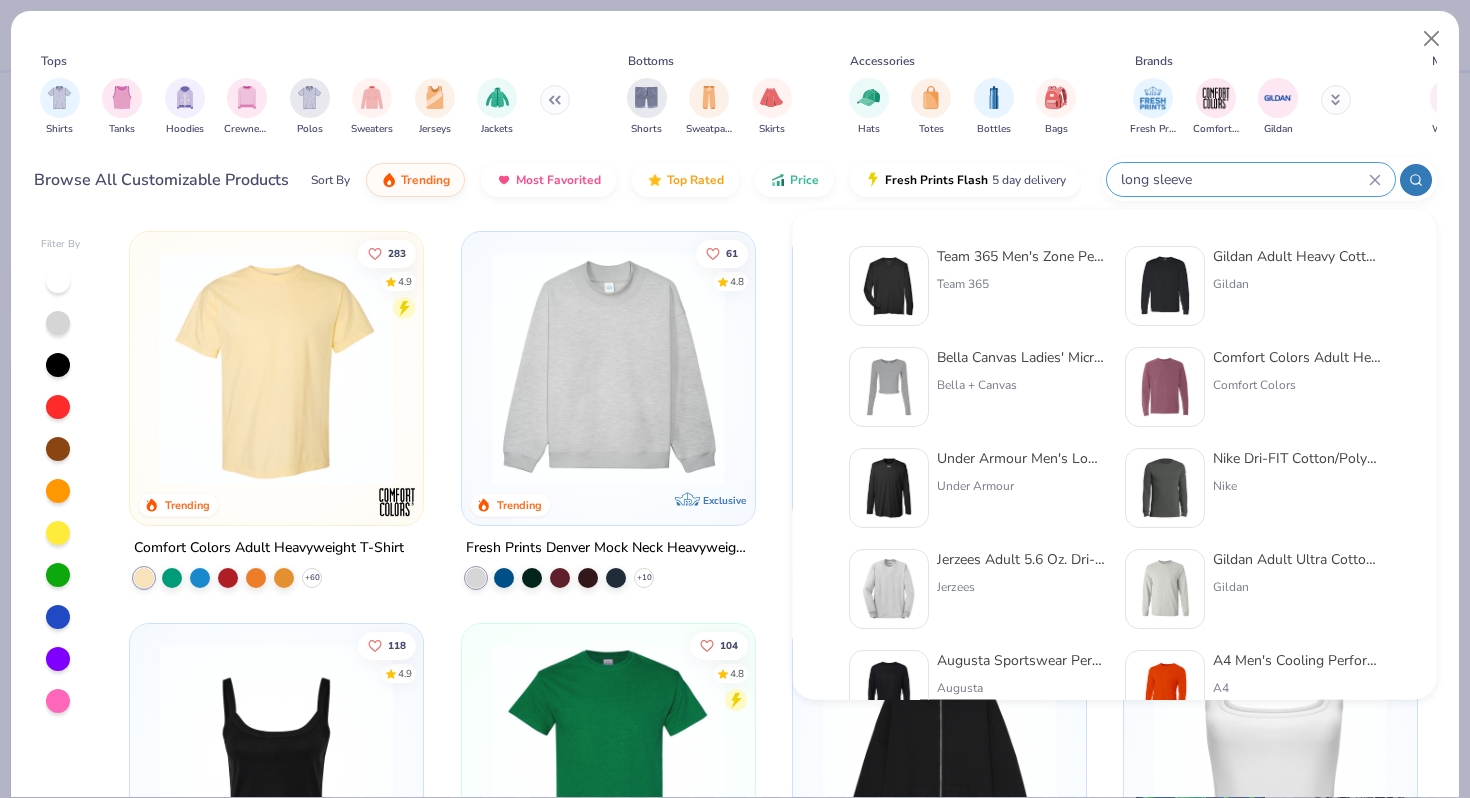 type 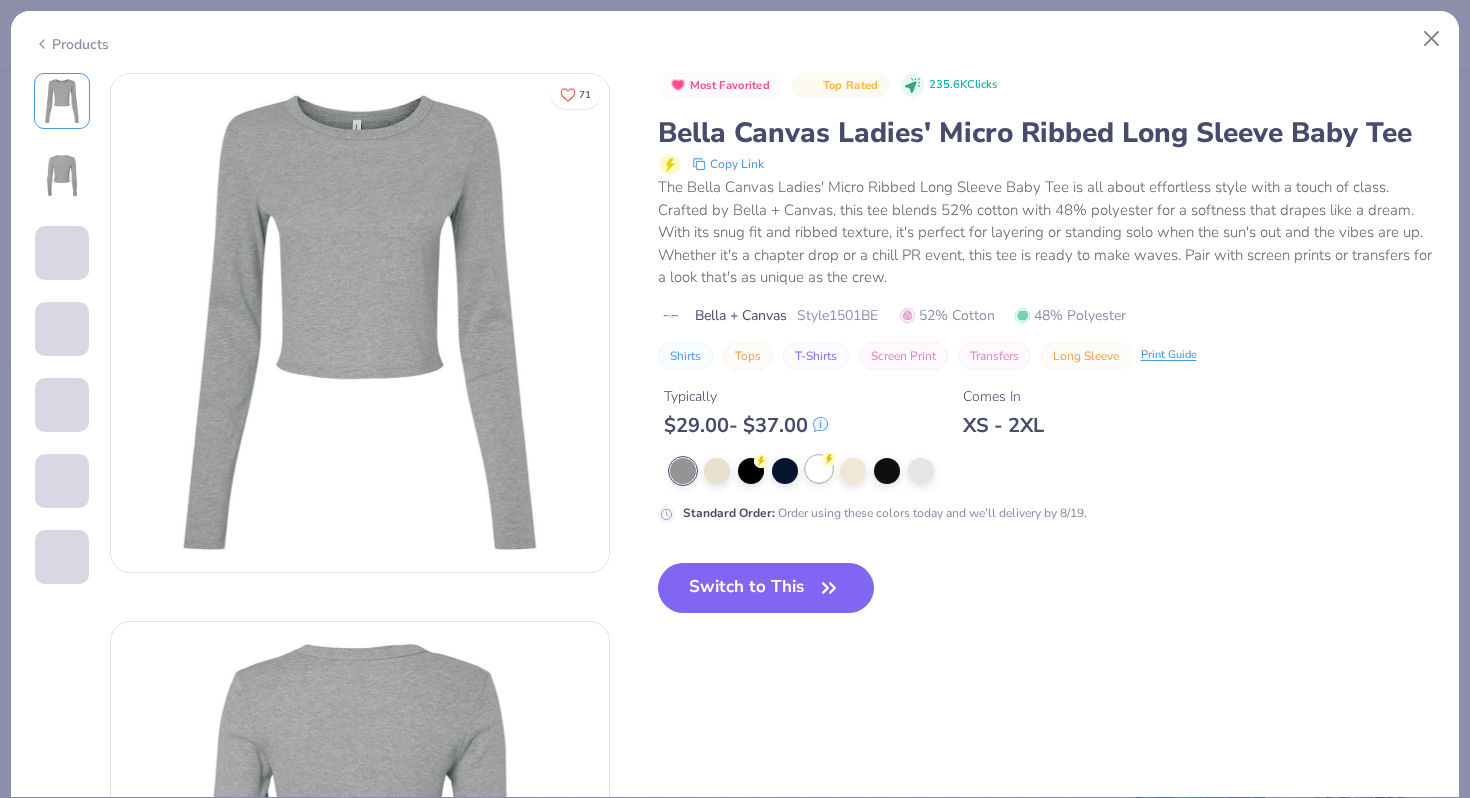 click at bounding box center [819, 469] 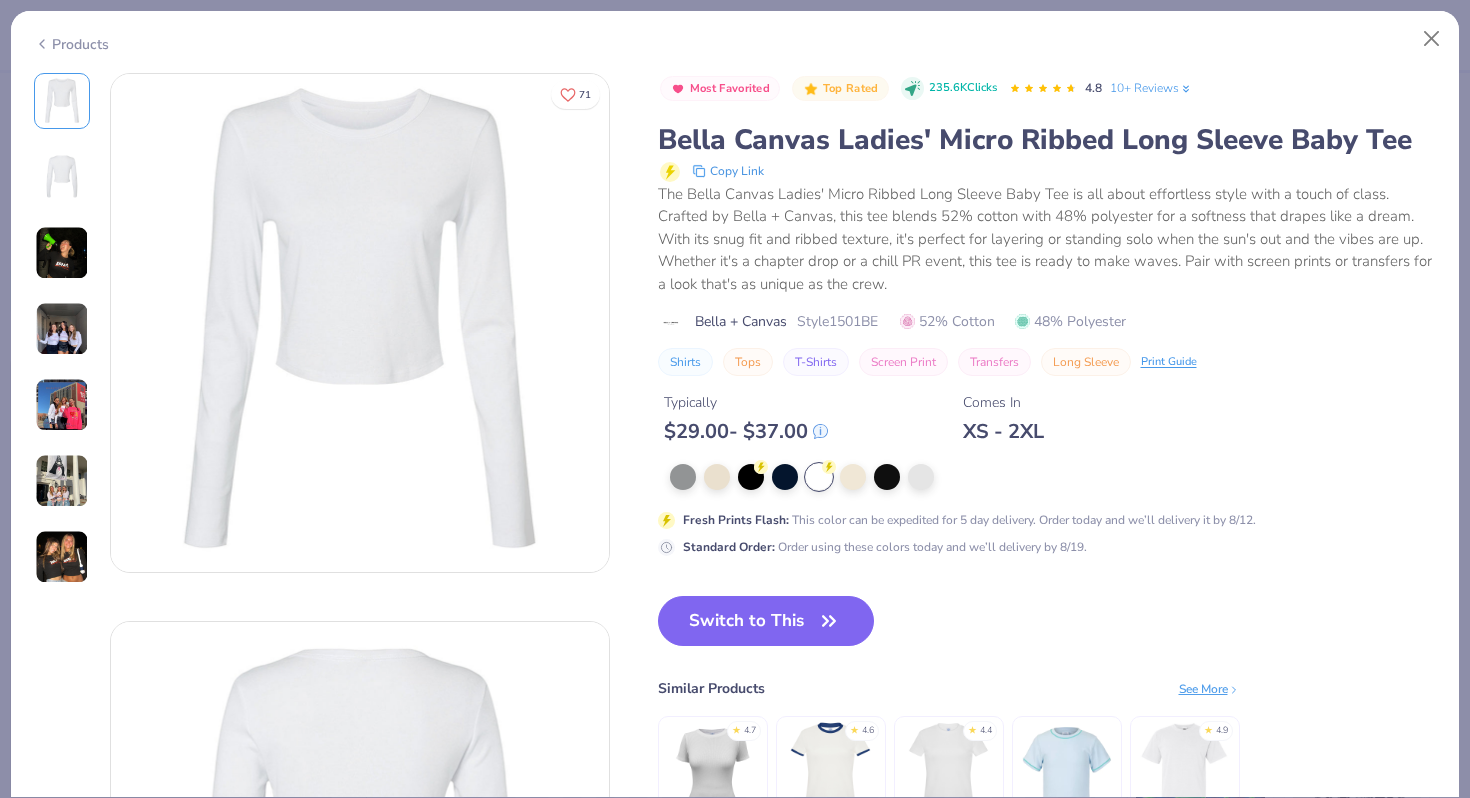 click at bounding box center (62, 253) 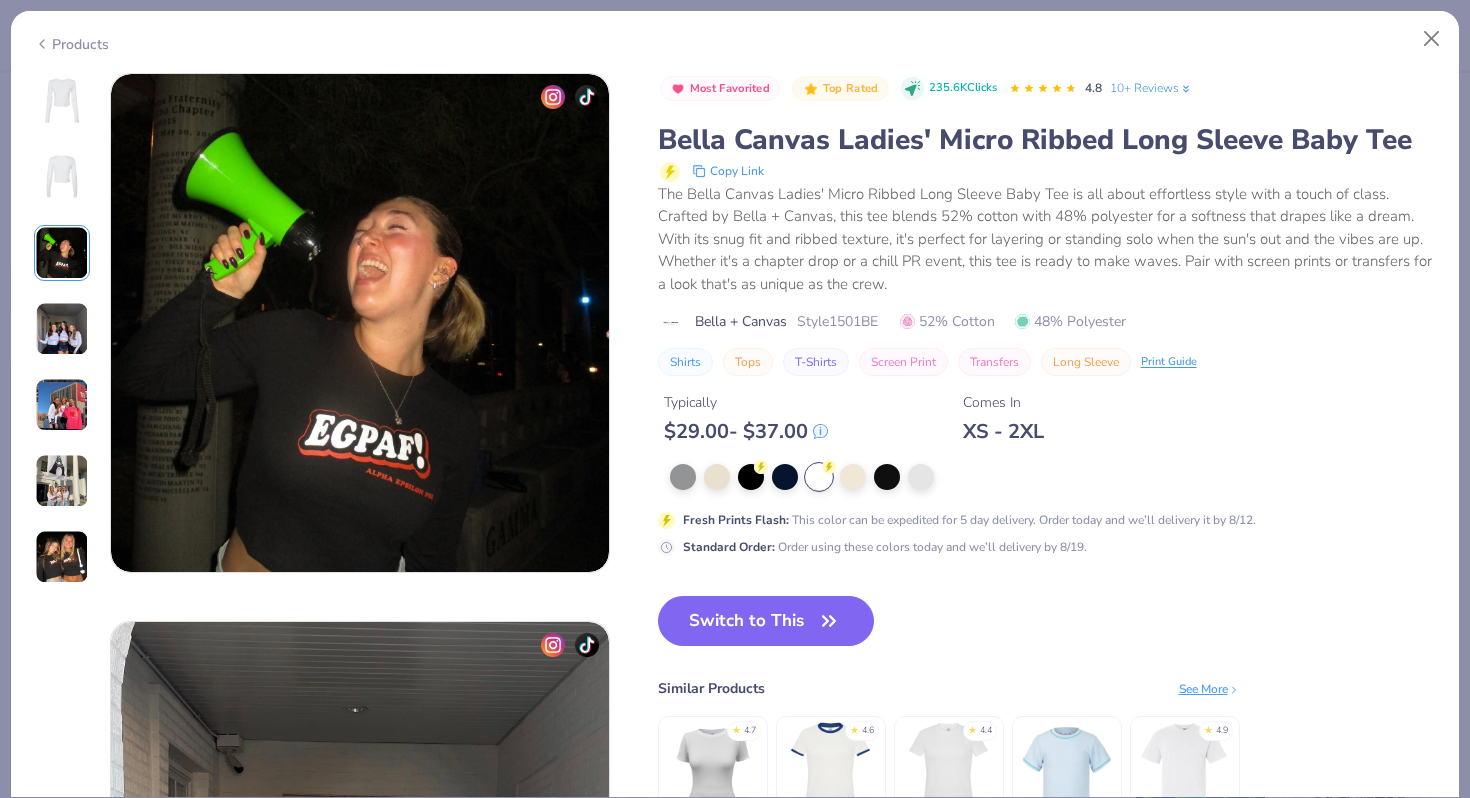 click at bounding box center (62, 329) 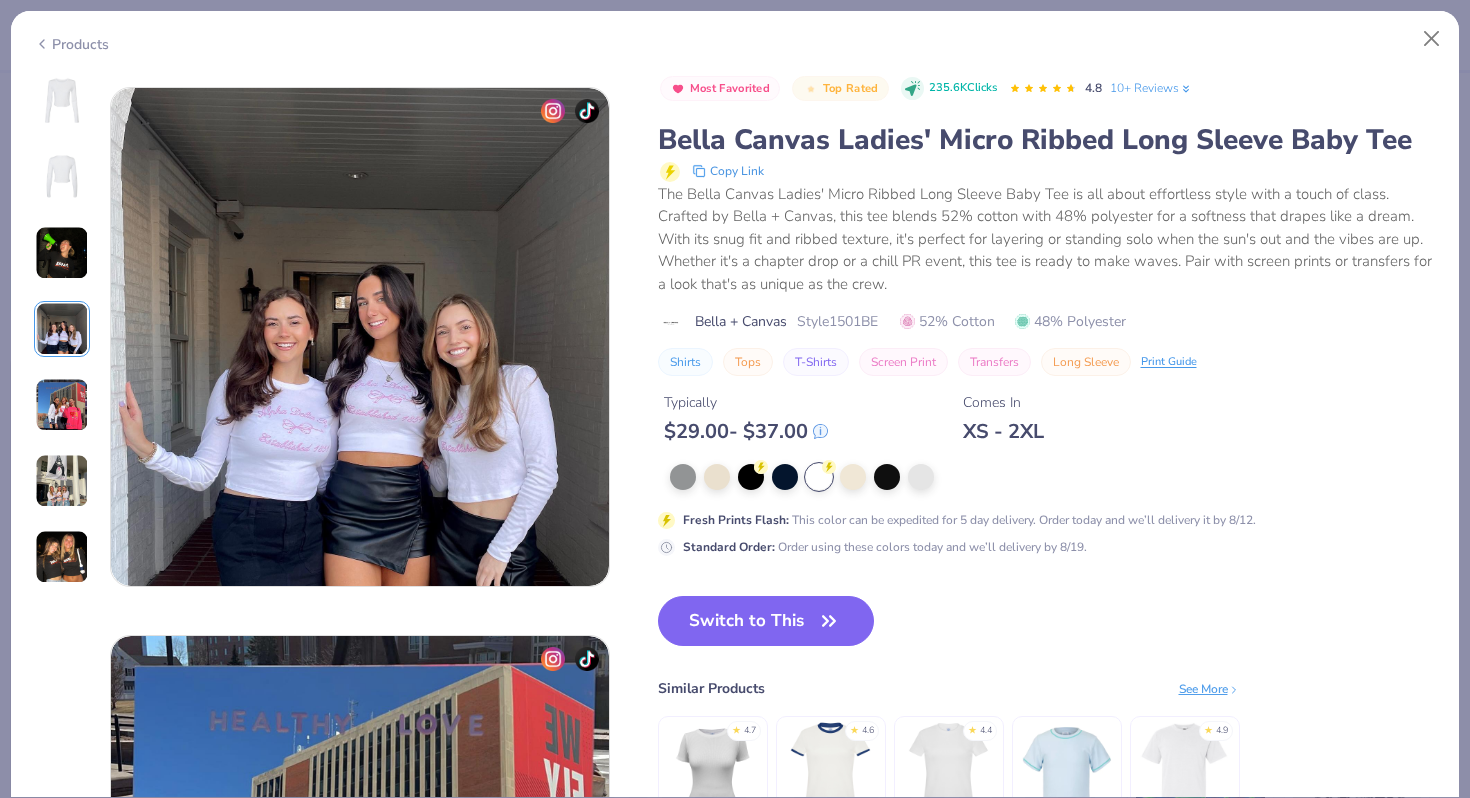 click at bounding box center (62, 101) 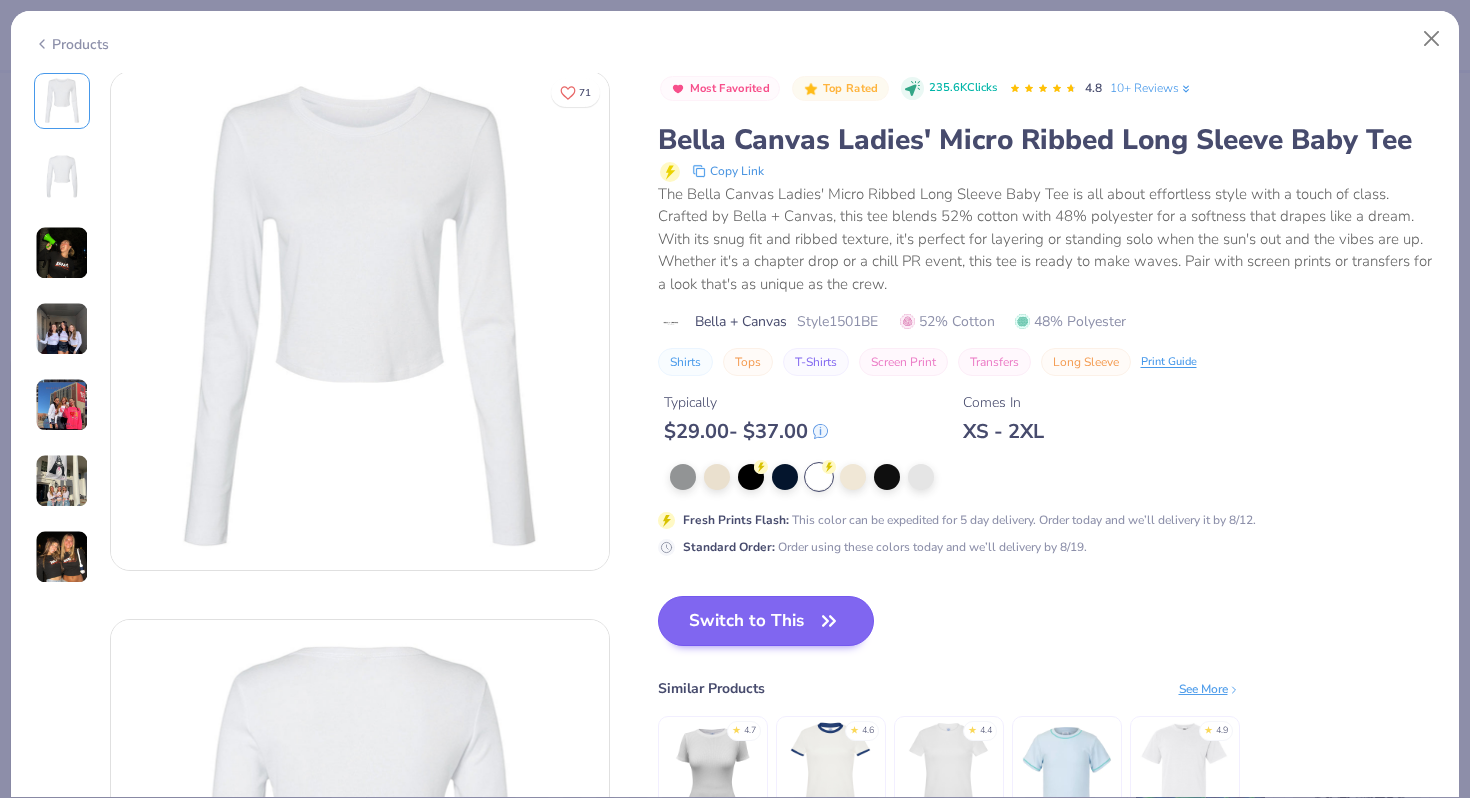 scroll, scrollTop: 0, scrollLeft: 0, axis: both 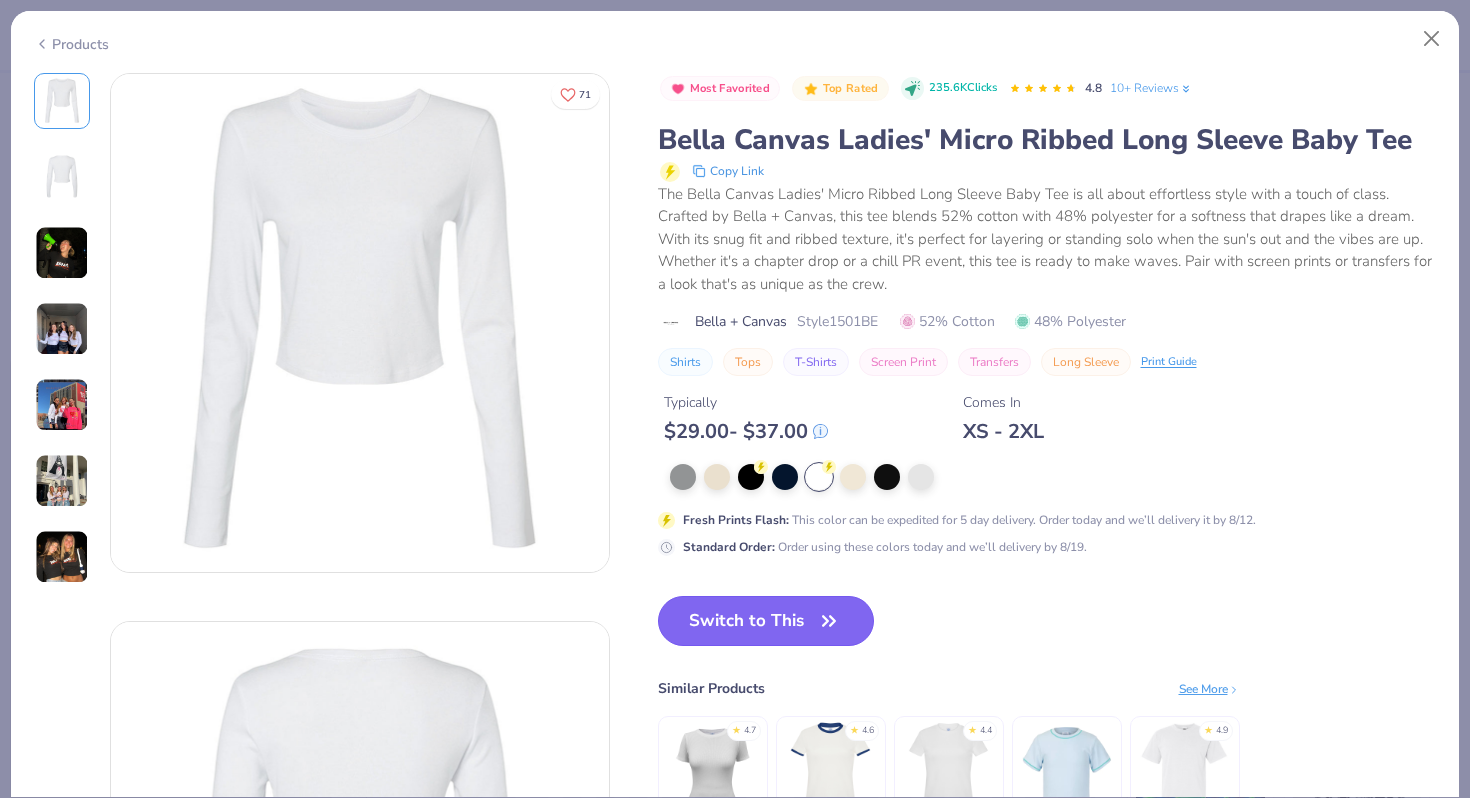 click on "Switch to This" at bounding box center (766, 621) 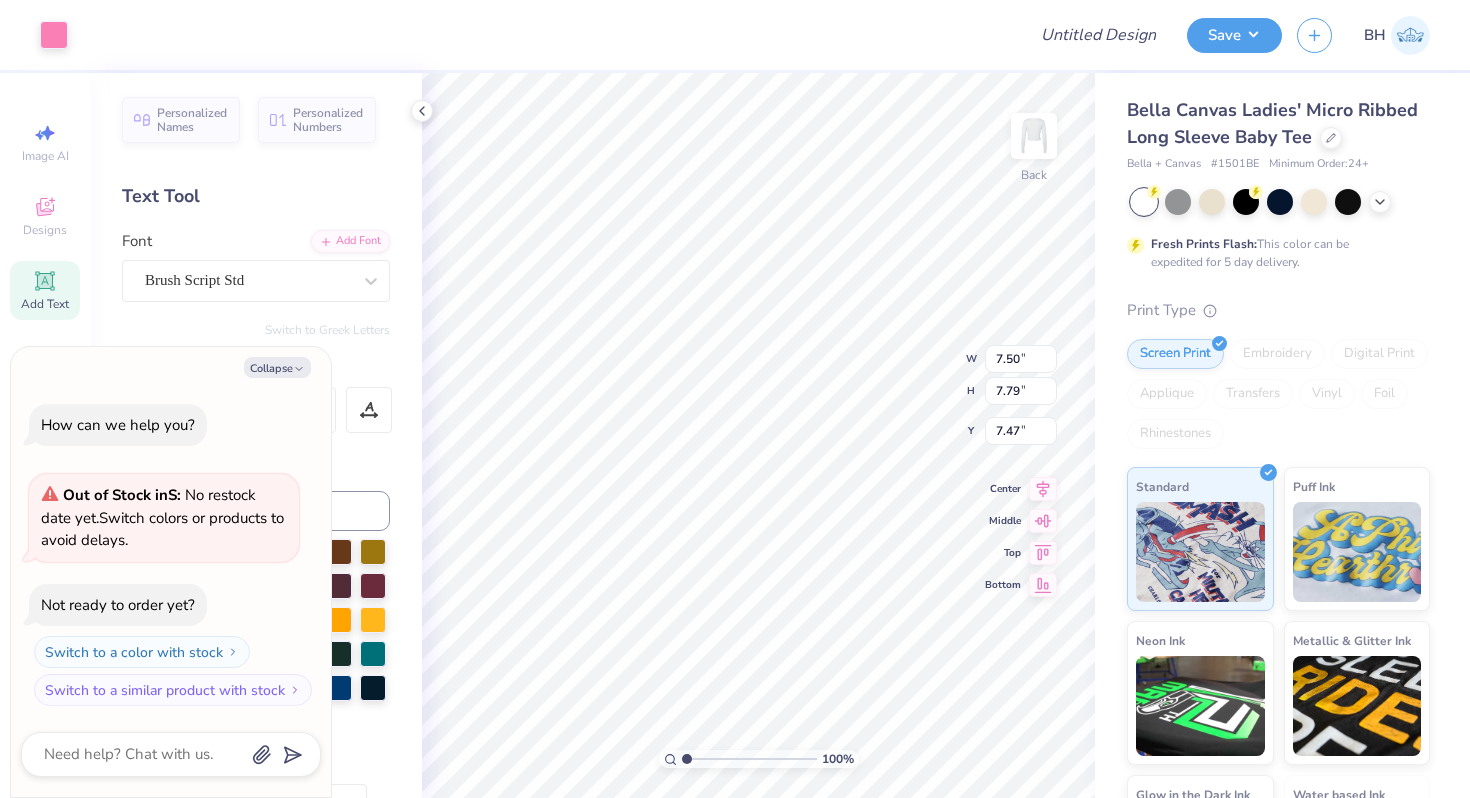 type on "x" 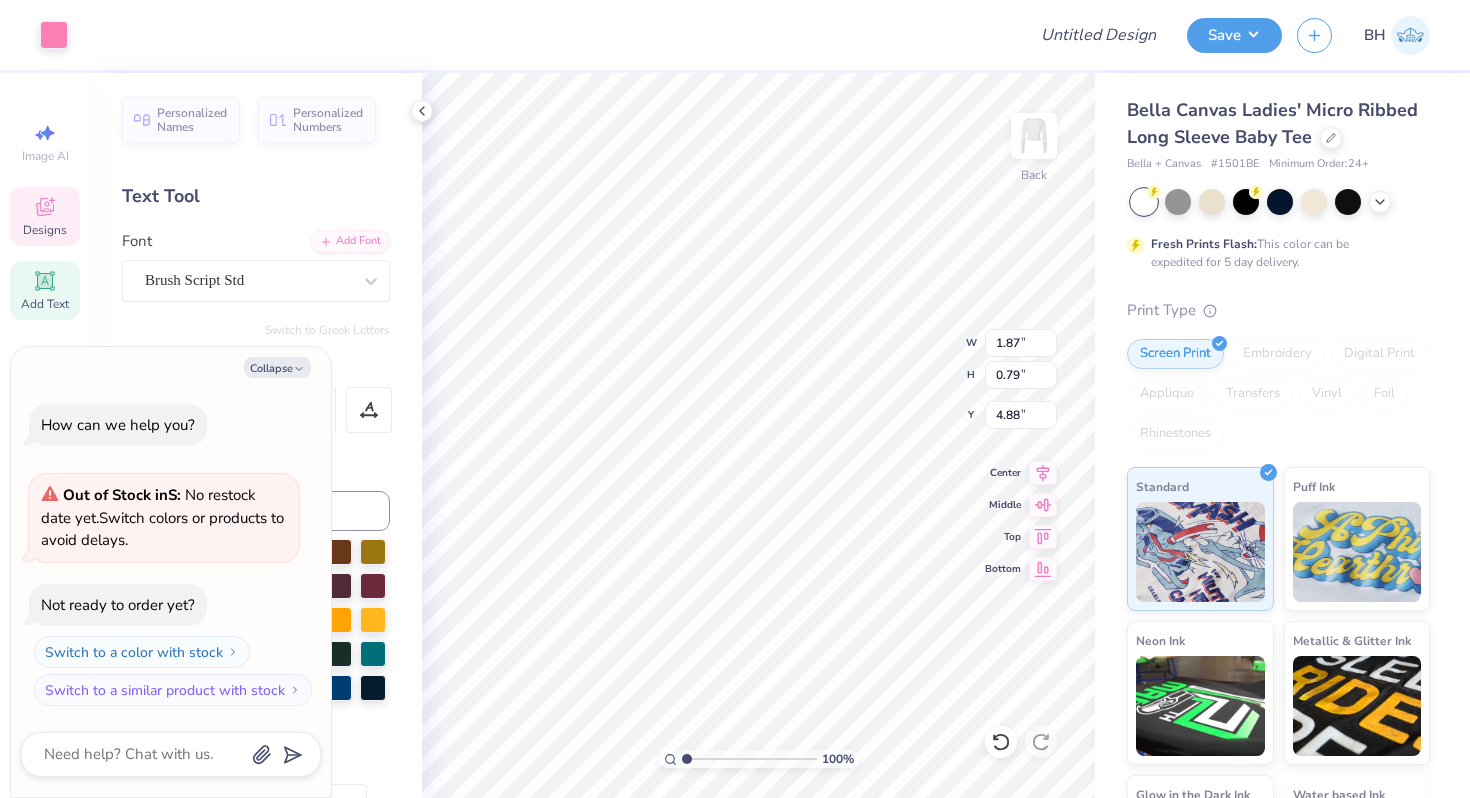 type on "x" 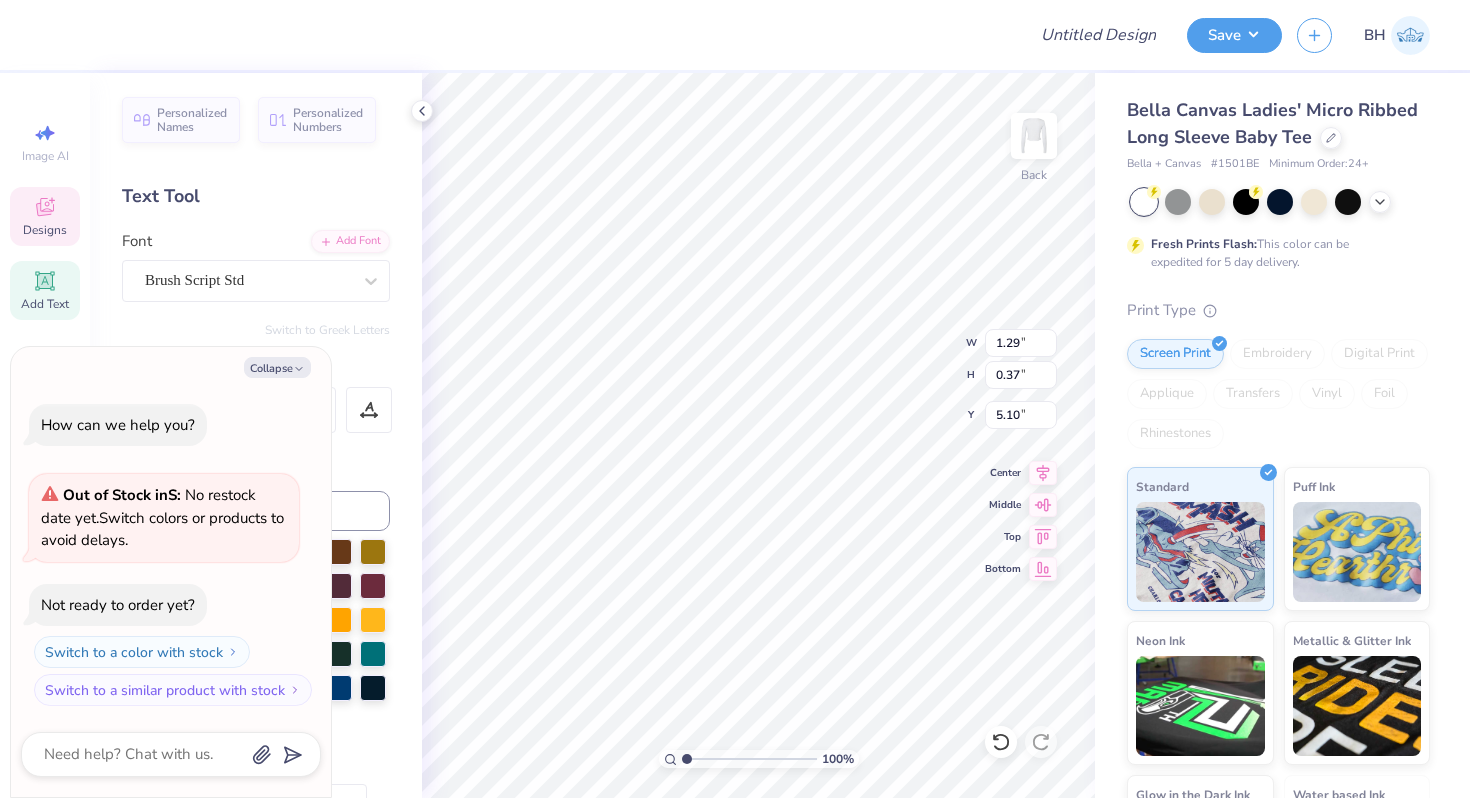 type on "x" 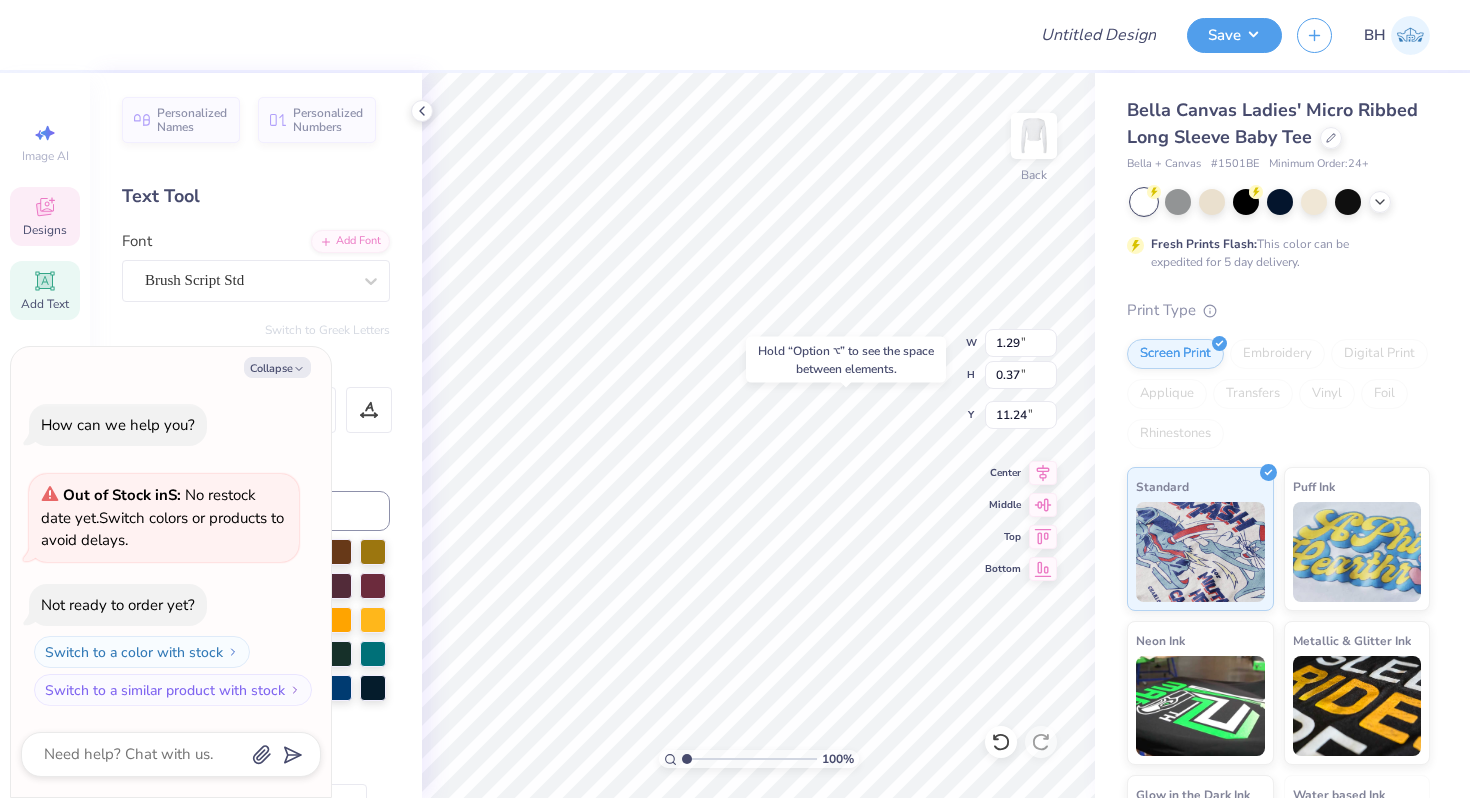 type on "x" 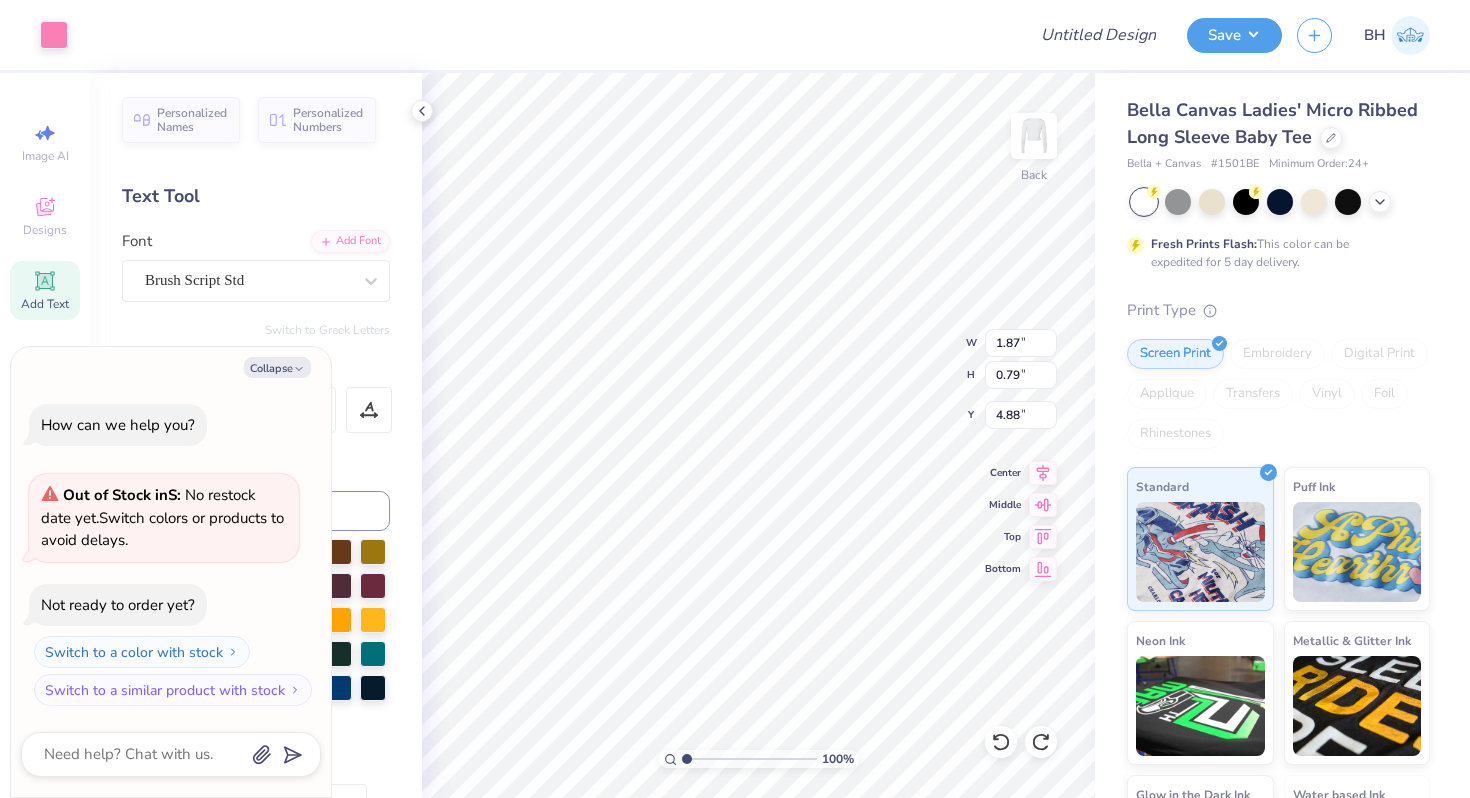 type on "x" 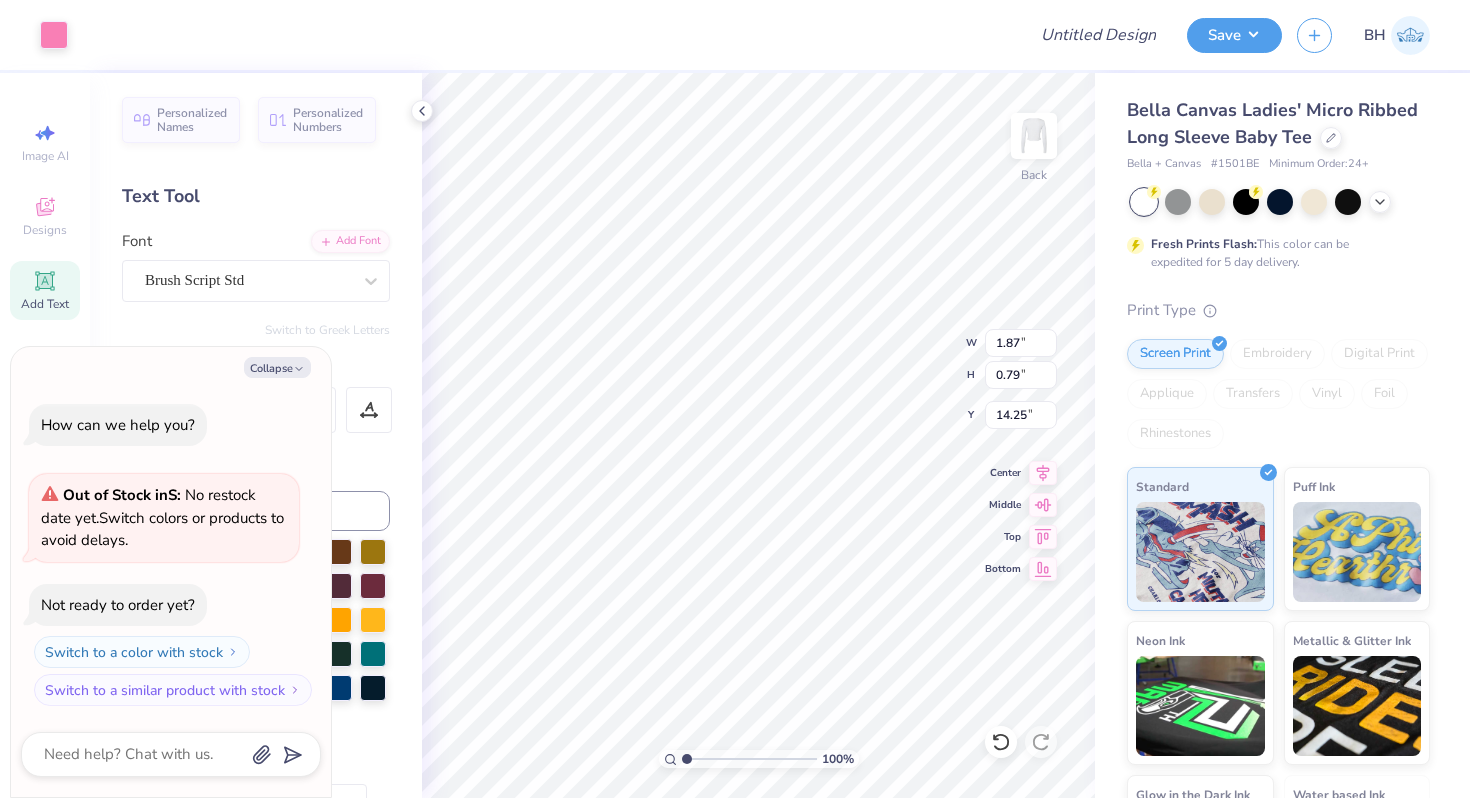 type on "x" 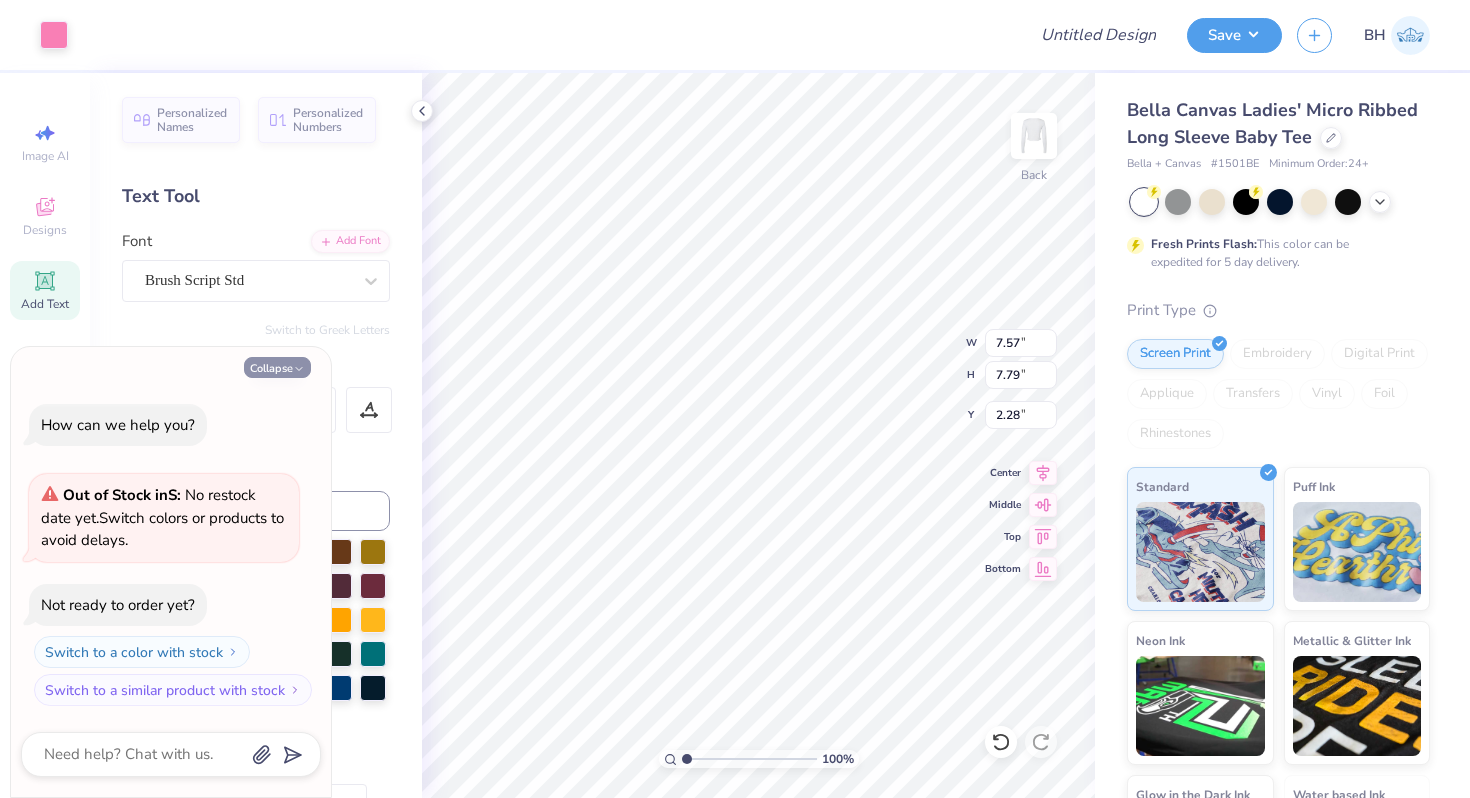 click on "Collapse" at bounding box center (277, 367) 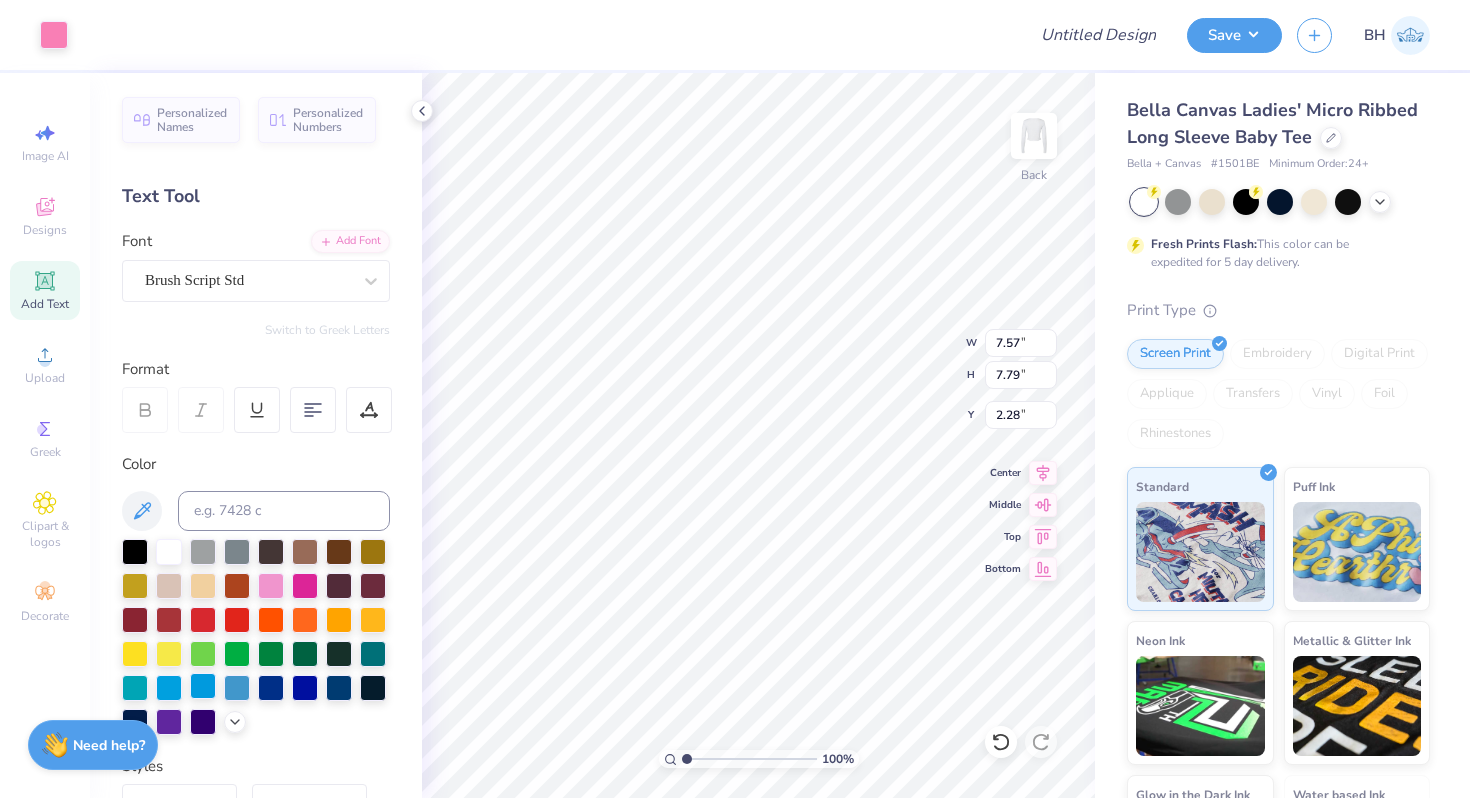 click at bounding box center (203, 686) 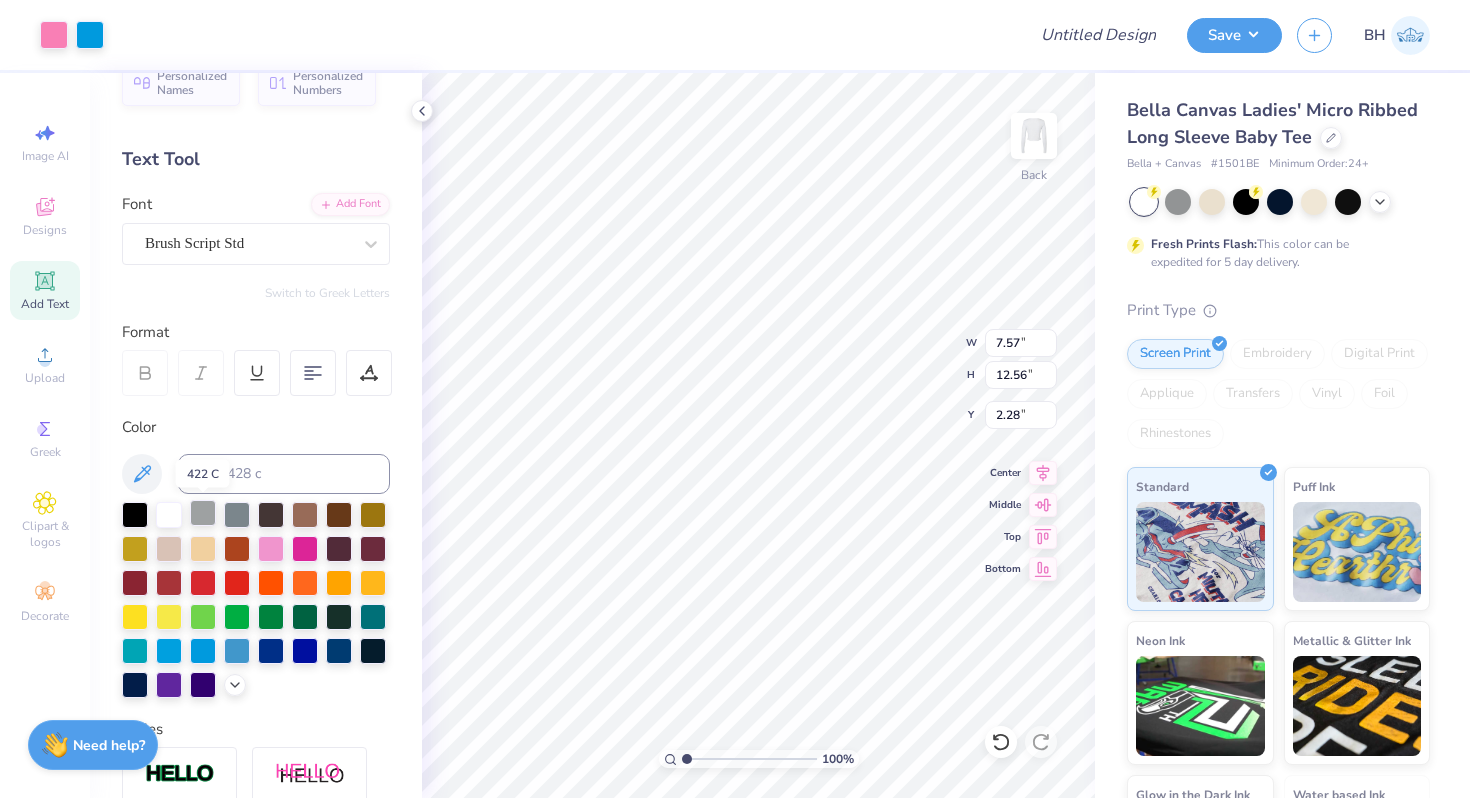 scroll, scrollTop: 33, scrollLeft: 0, axis: vertical 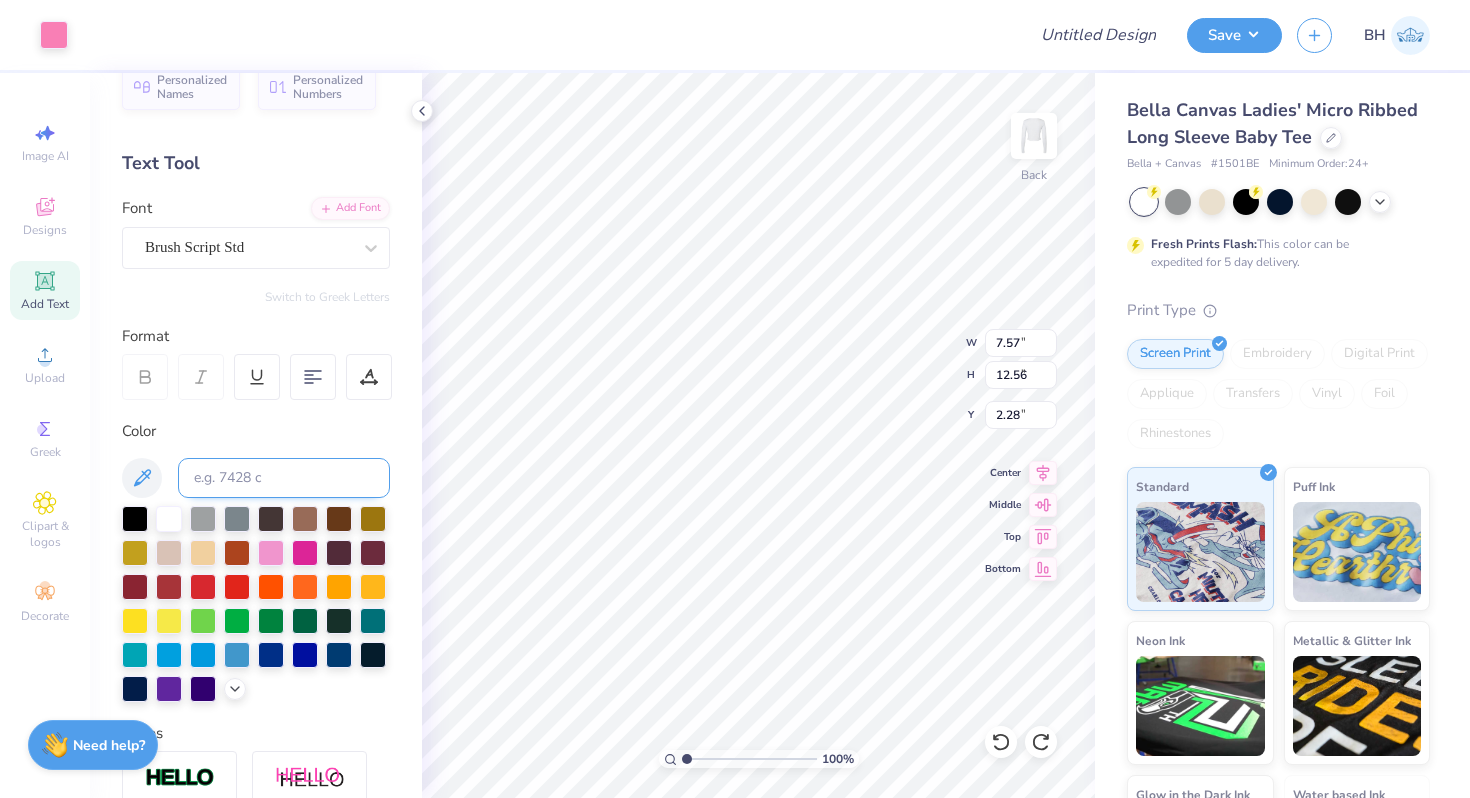 type on "7.79" 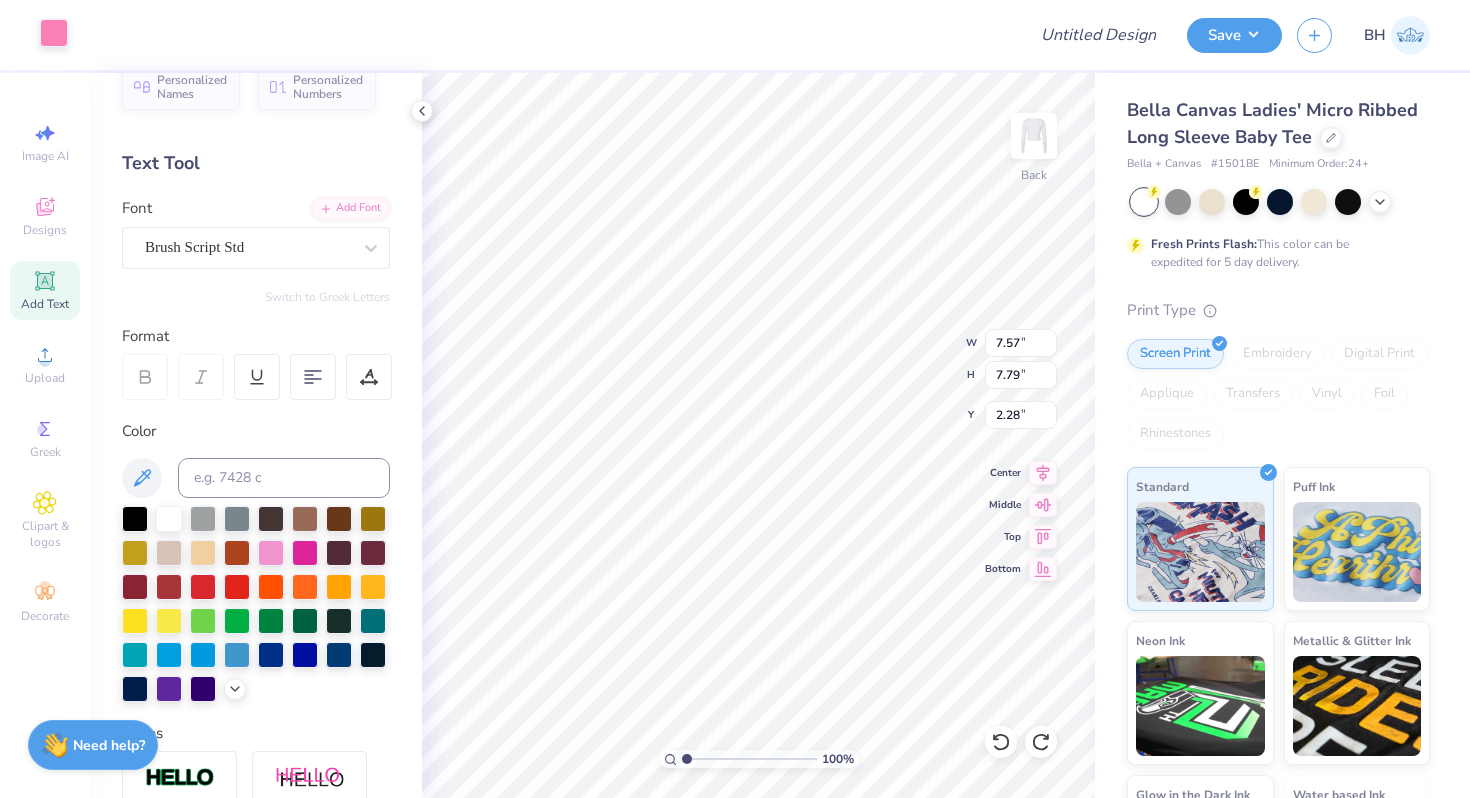 click at bounding box center [54, 33] 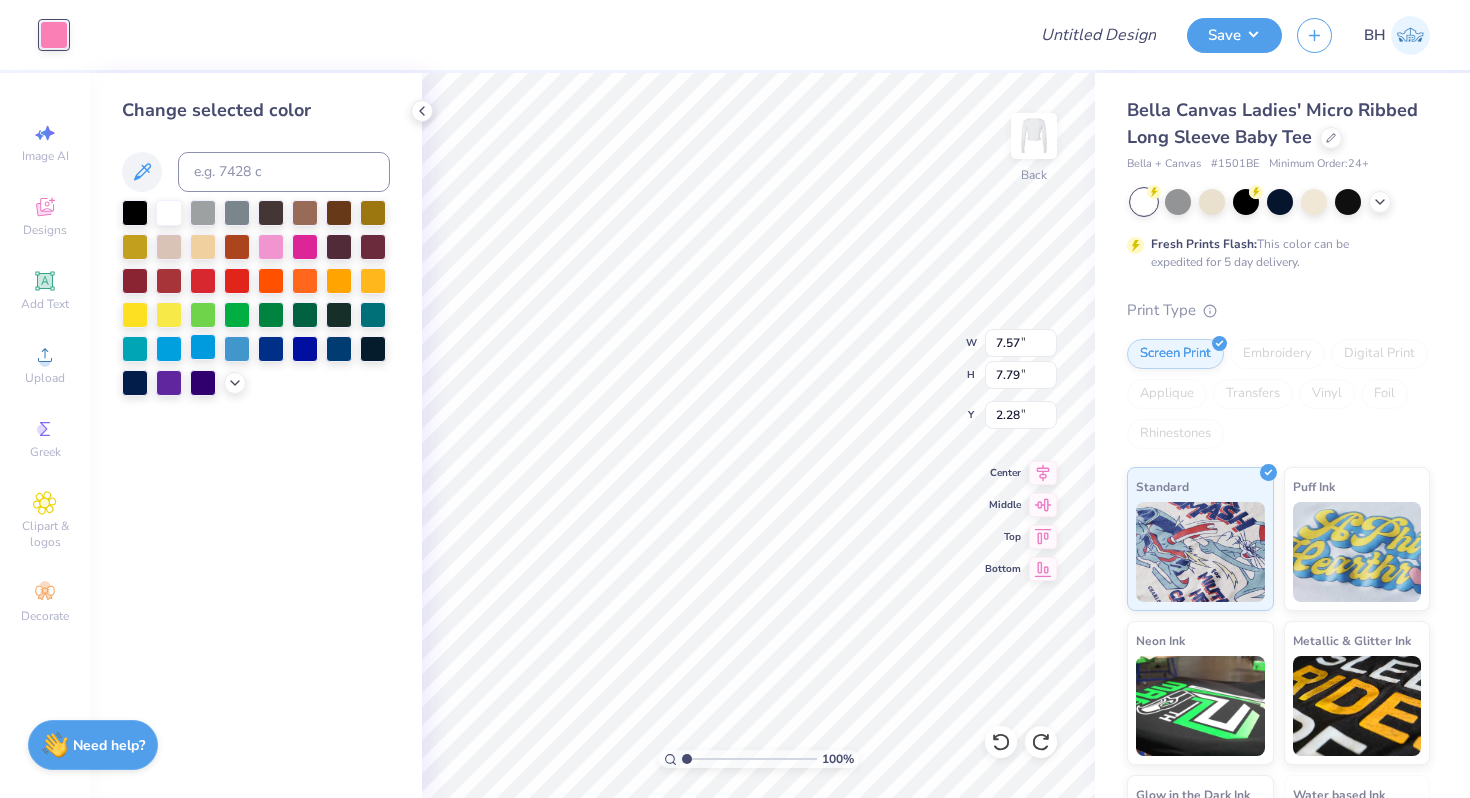 click at bounding box center [203, 347] 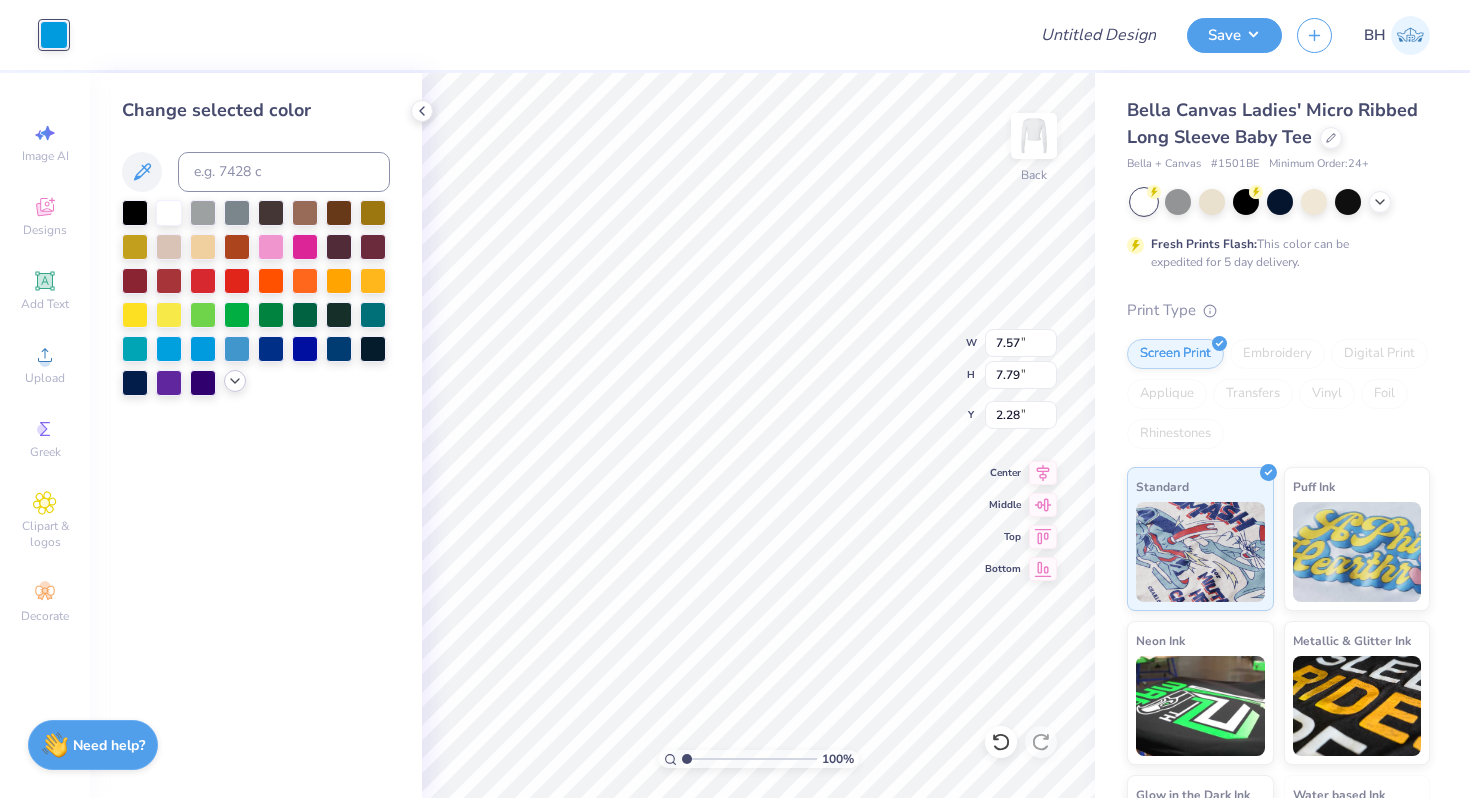 click 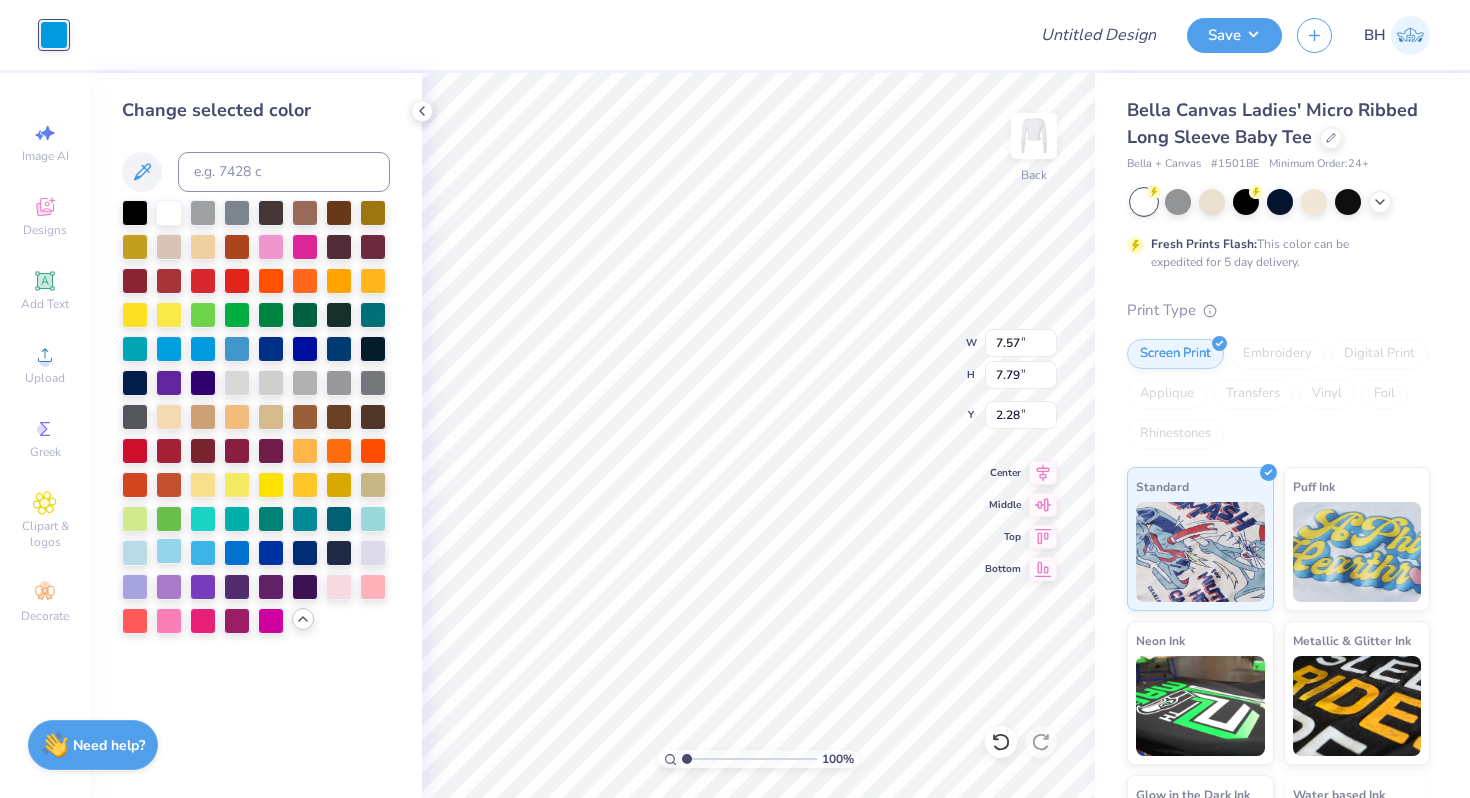 click at bounding box center [169, 551] 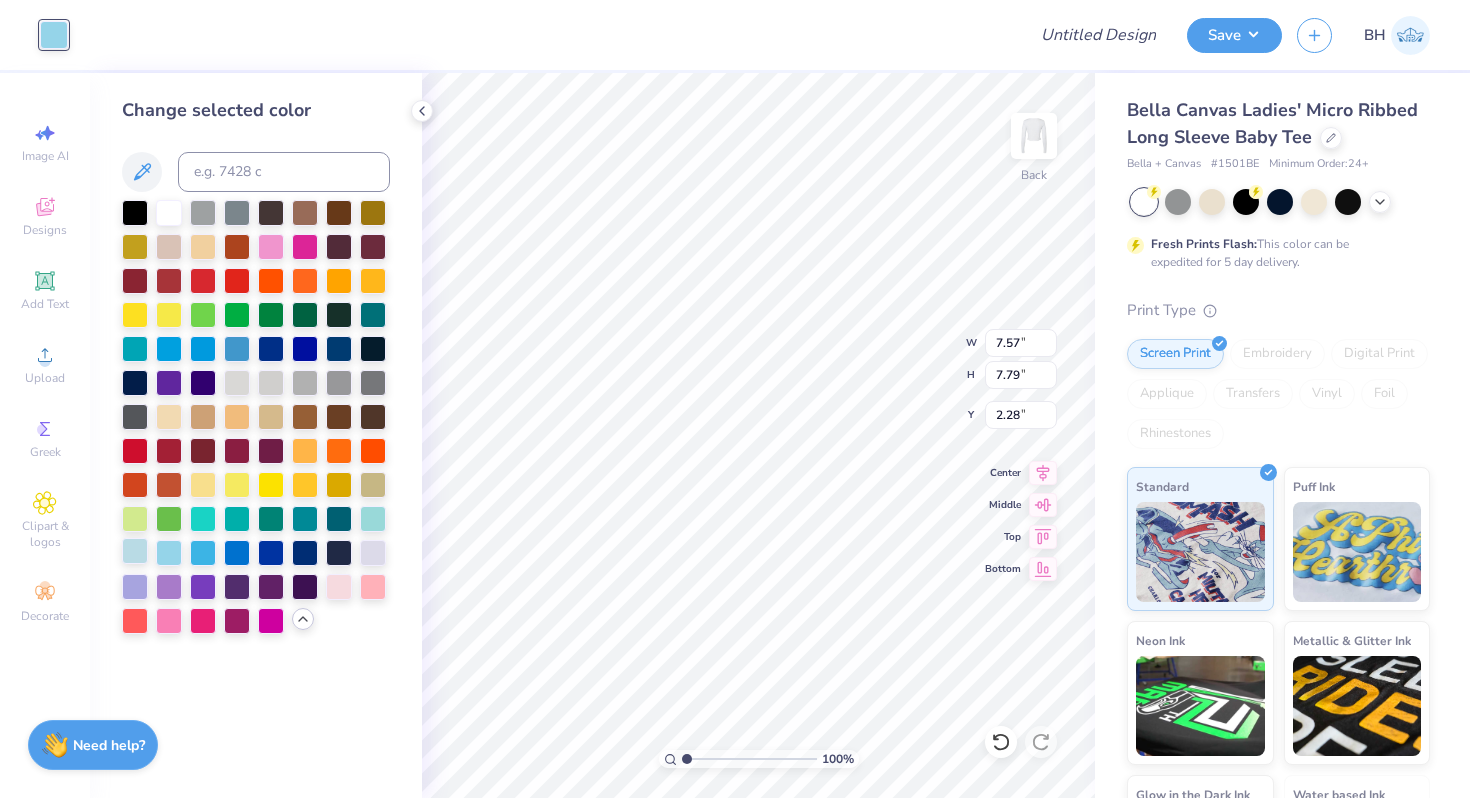 click at bounding box center [135, 551] 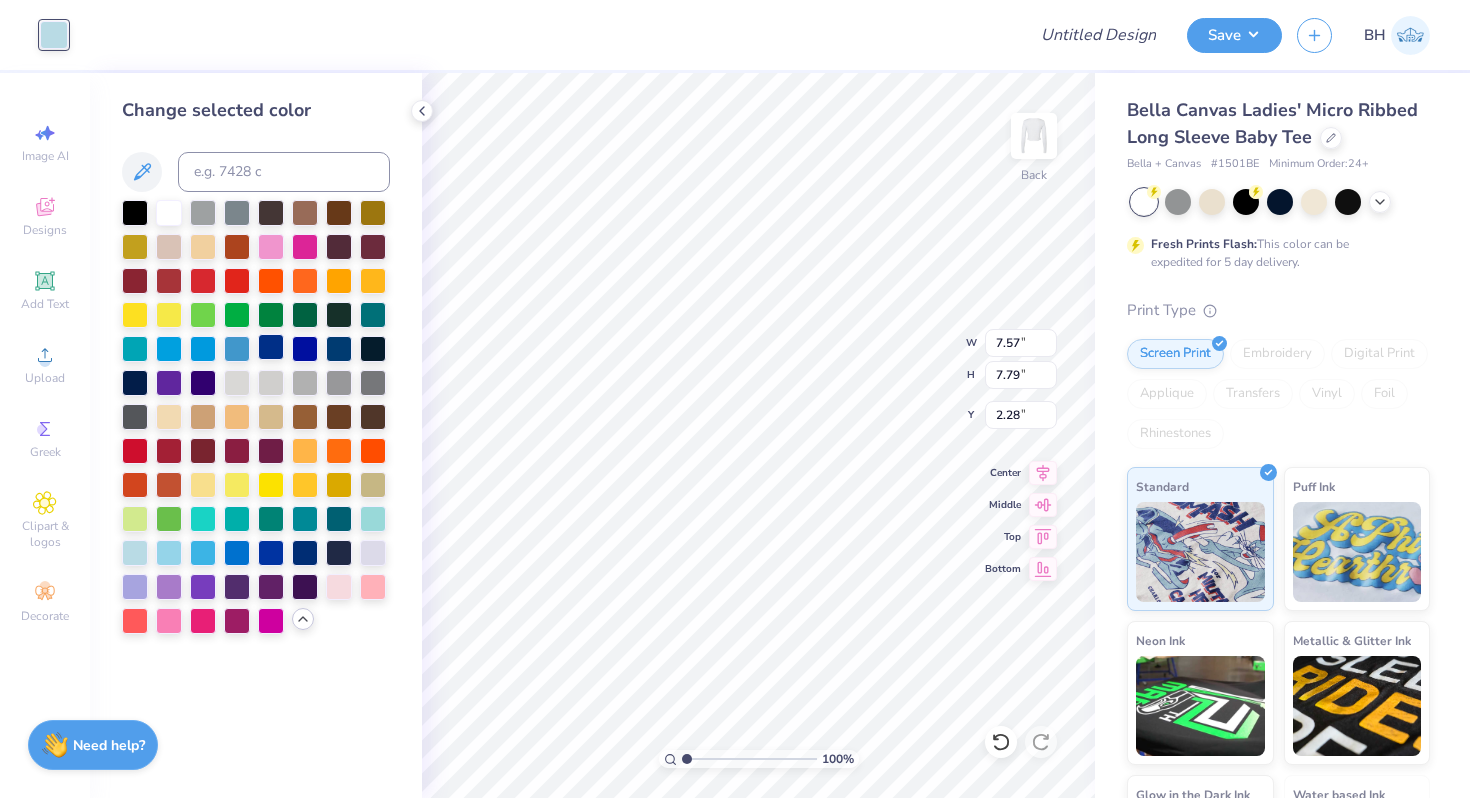 click at bounding box center (271, 347) 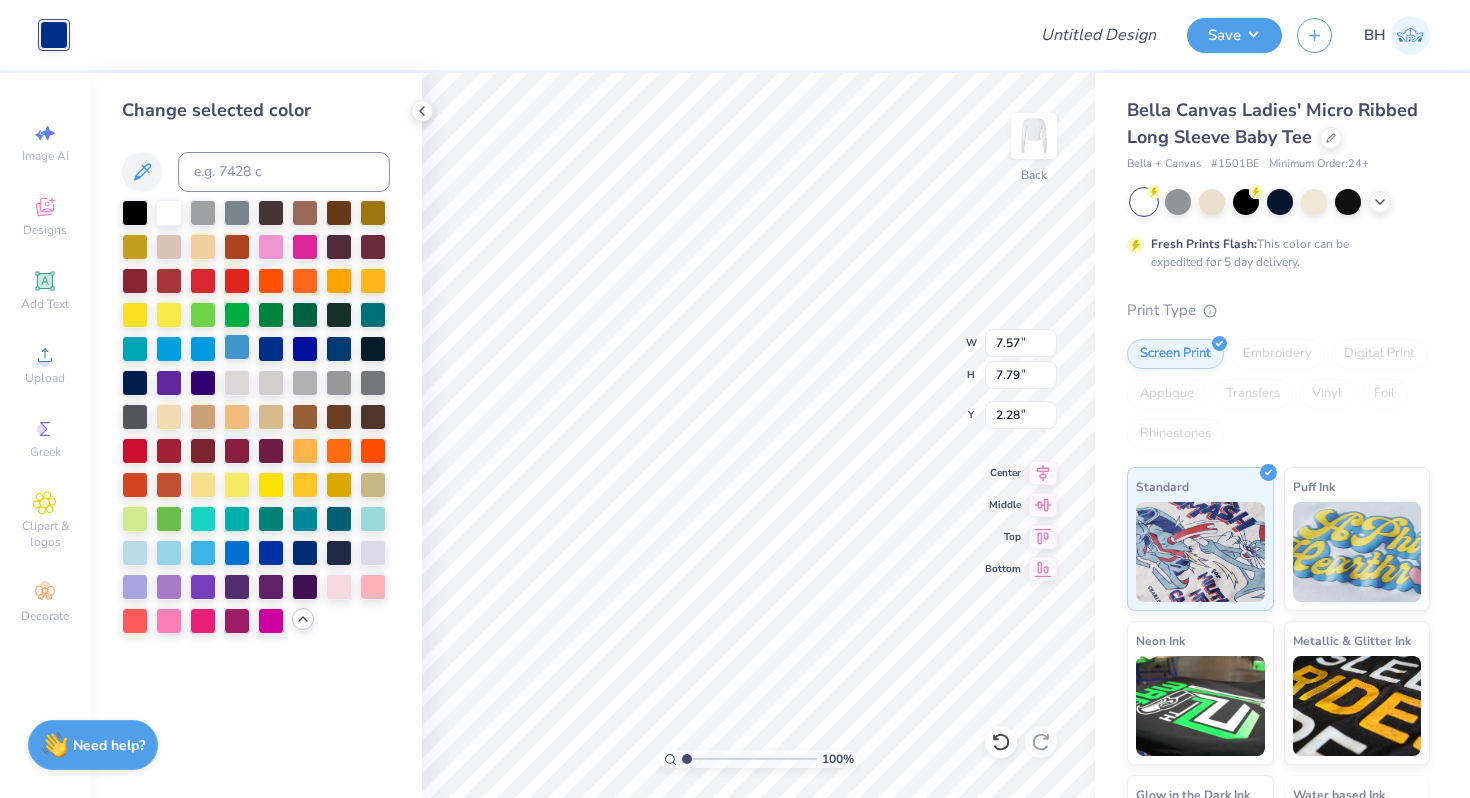 click at bounding box center (237, 347) 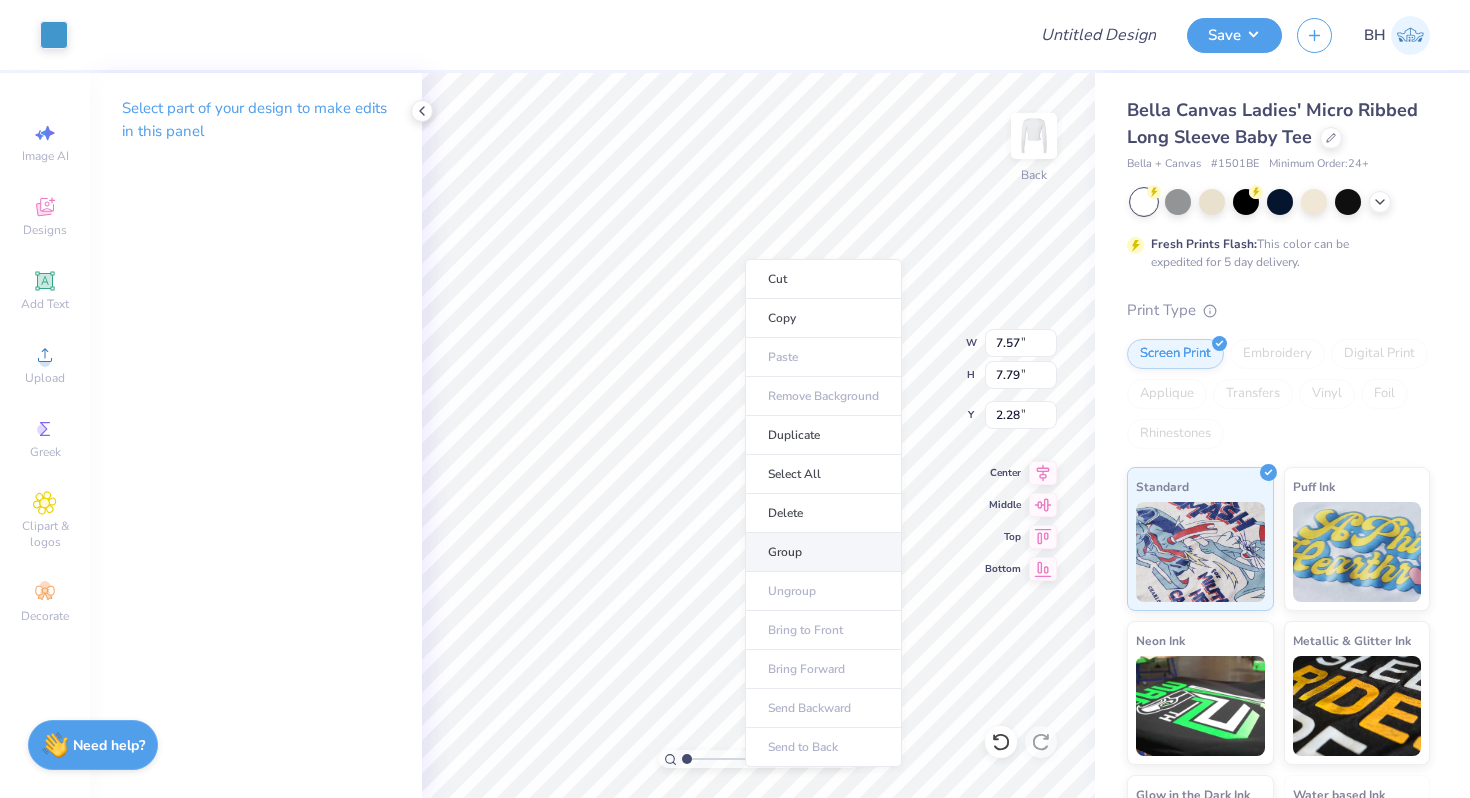 click on "Group" at bounding box center [823, 552] 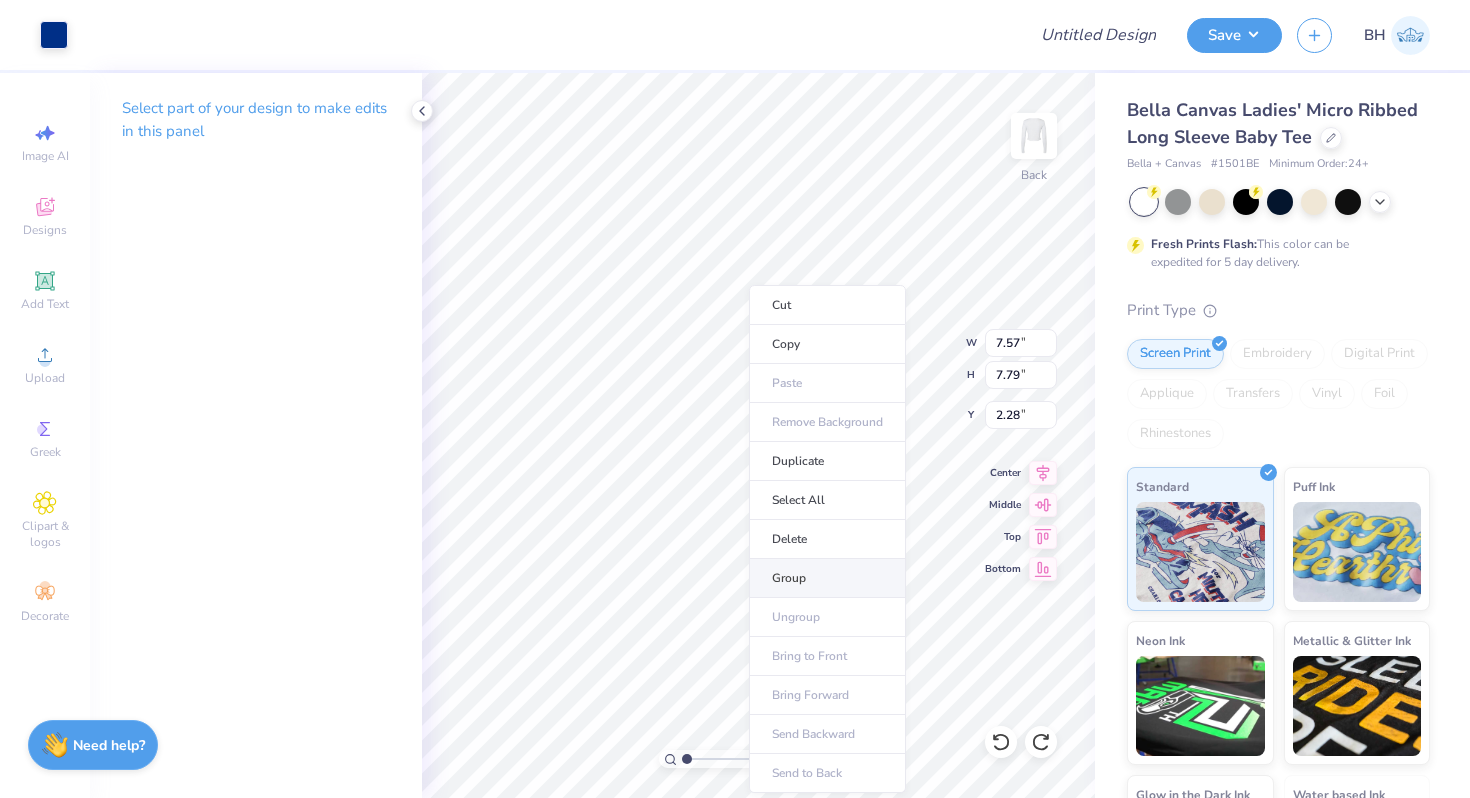 click on "Group" at bounding box center (827, 578) 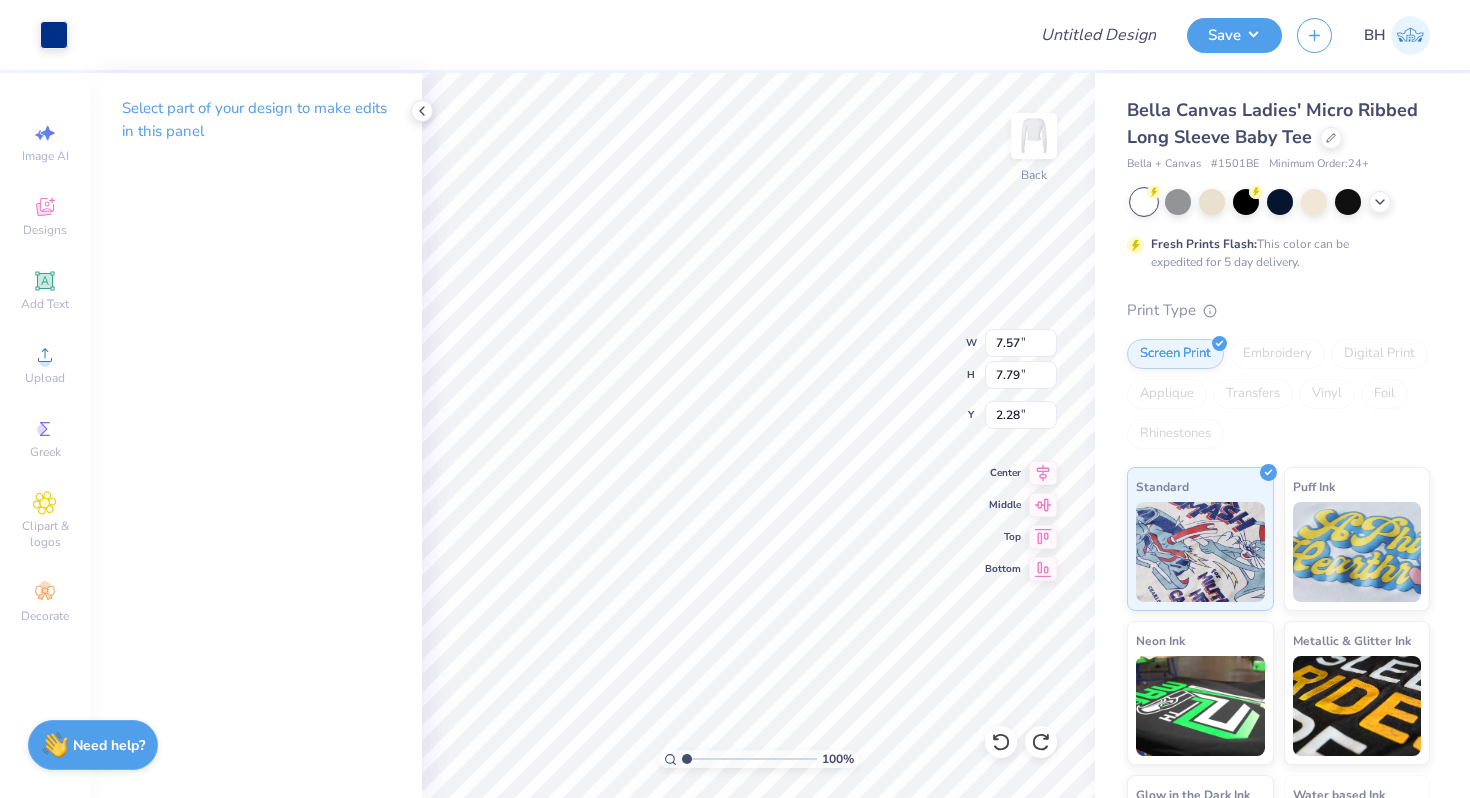 type on "5.49" 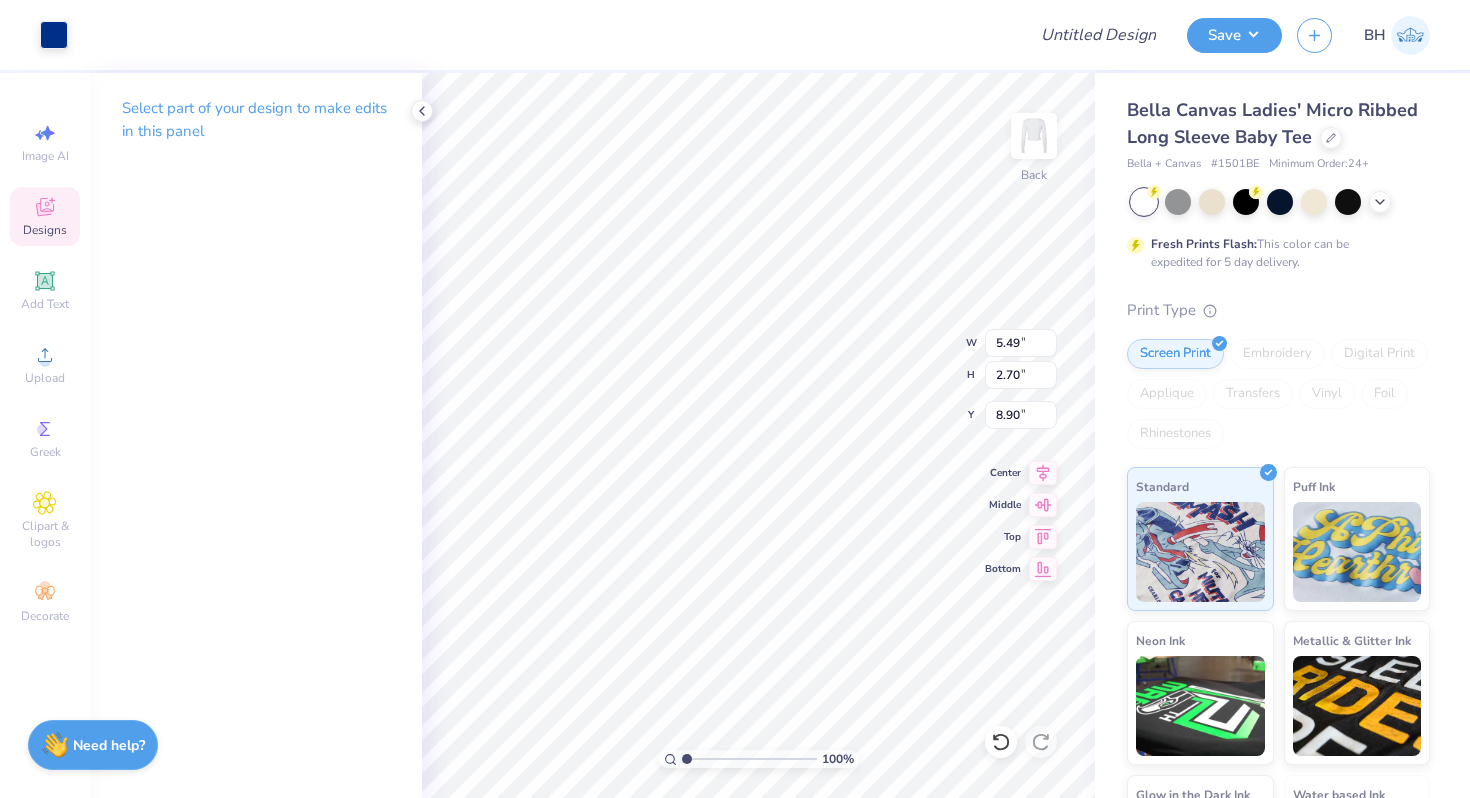 type on "7.05" 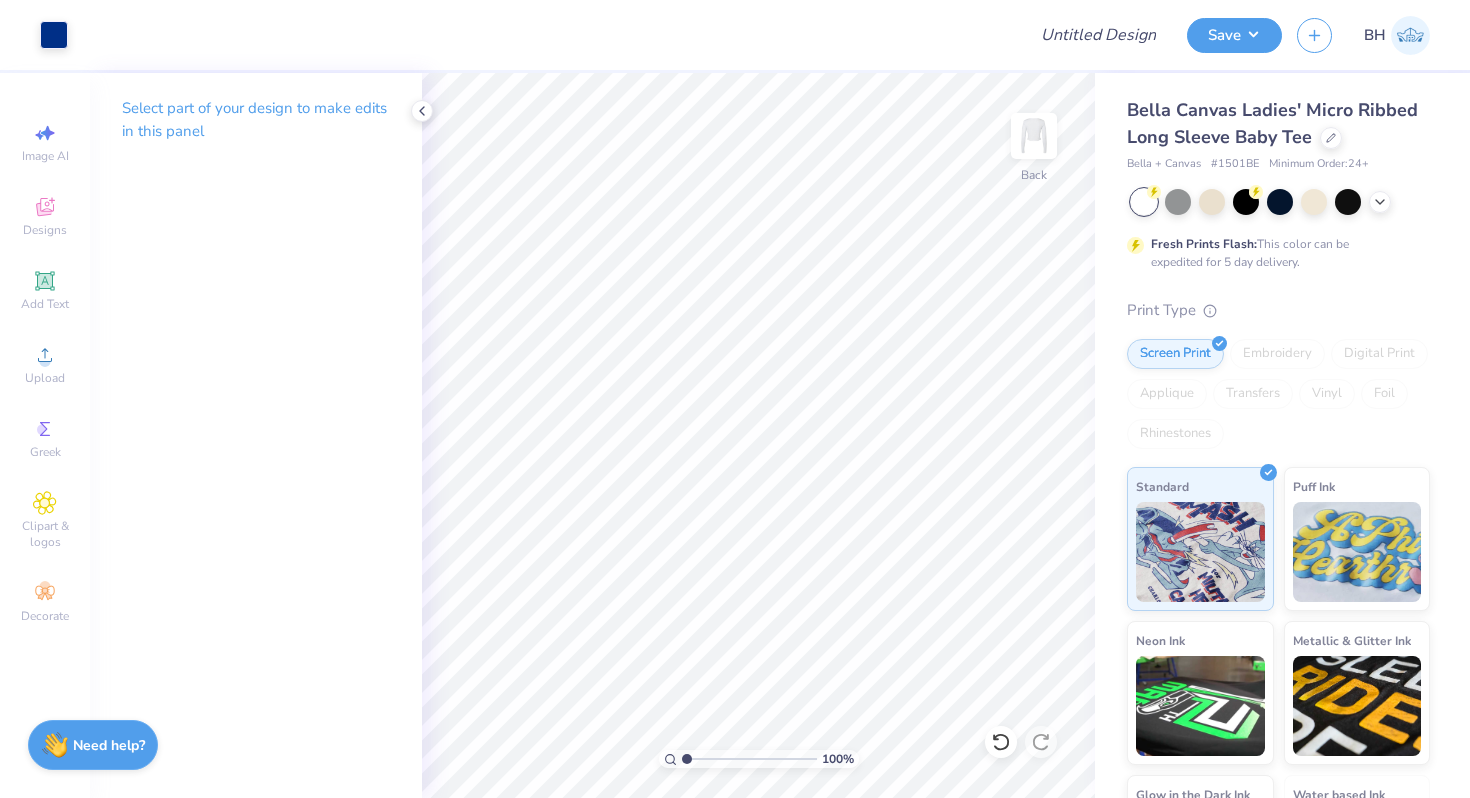 click on "Art colors Design Title Save BH Image AI Designs Add Text Upload Greek Clipart & logos Decorate Select part of your design to make edits in this panel 100  % Back Bella Canvas Ladies' Micro Ribbed Long Sleeve Baby Tee Bella + Canvas # 1501BE Minimum Order:  24 +   Fresh Prints Flash:  This color can be expedited for 5 day delivery. Print Type Screen Print Embroidery Digital Print Applique Transfers Vinyl Foil Rhinestones Standard Puff Ink Neon Ink Metallic & Glitter Ink Glow in the Dark Ink Water based Ink Need help?  Chat with us." at bounding box center (735, 399) 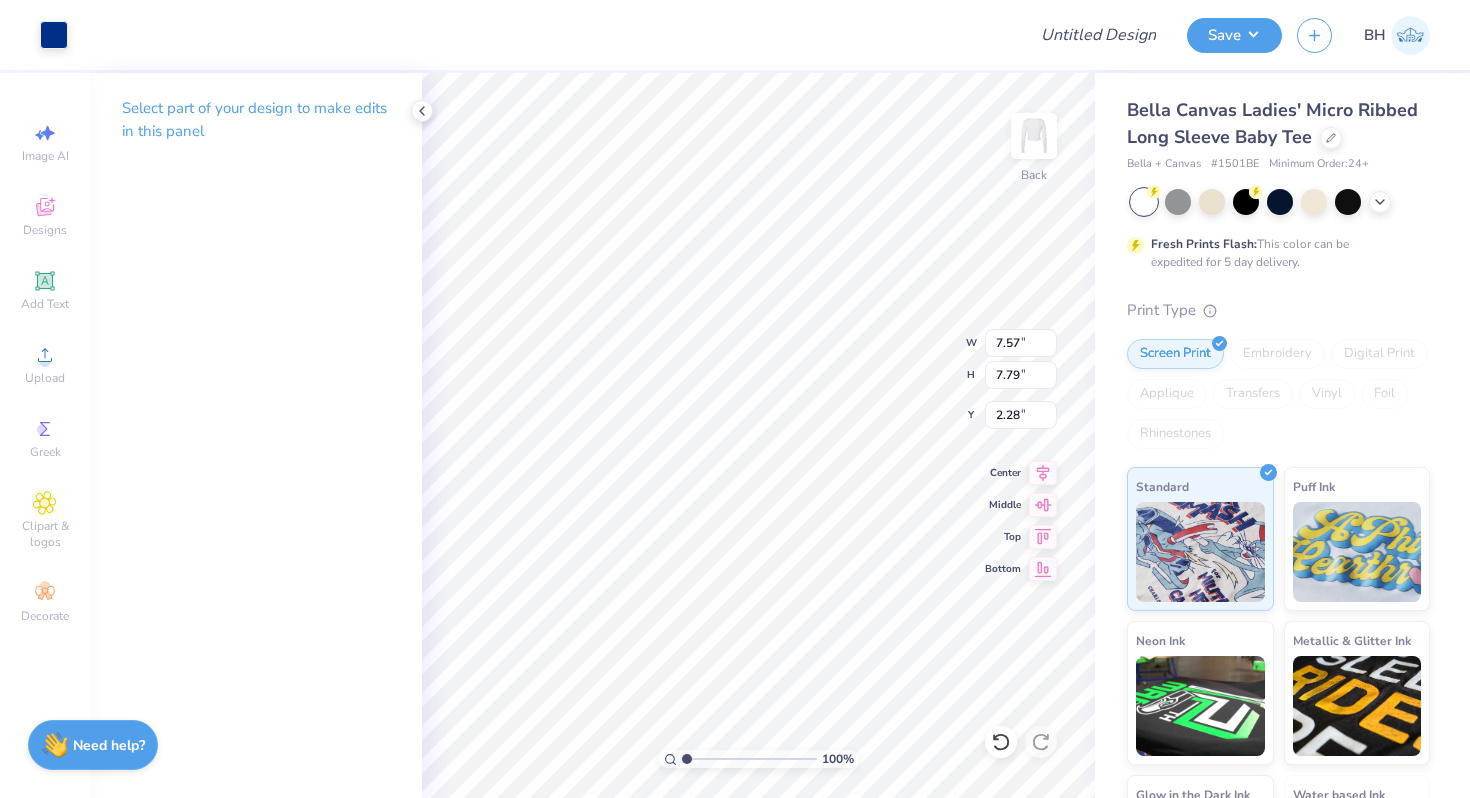 type on "1.79" 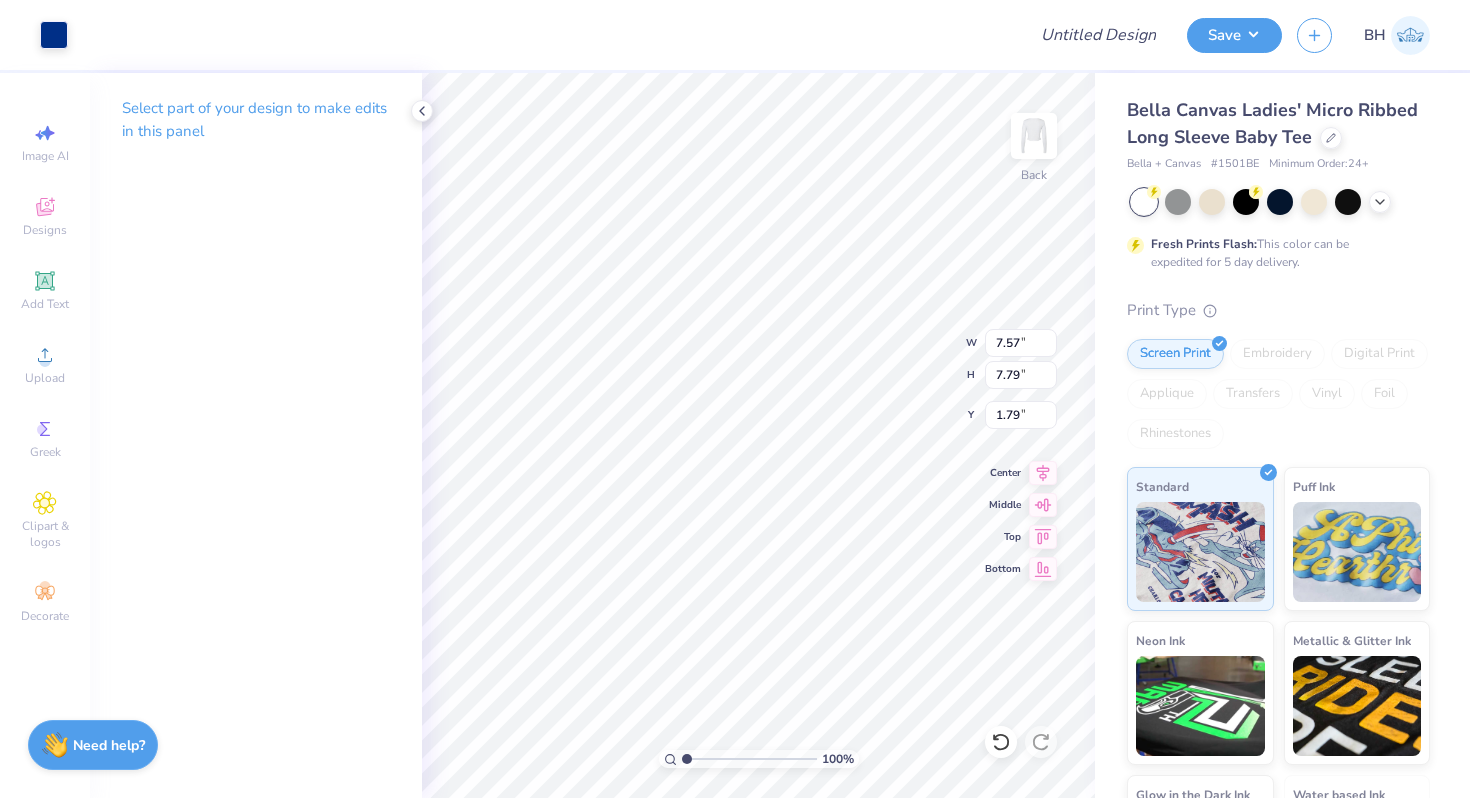 type on "3.00" 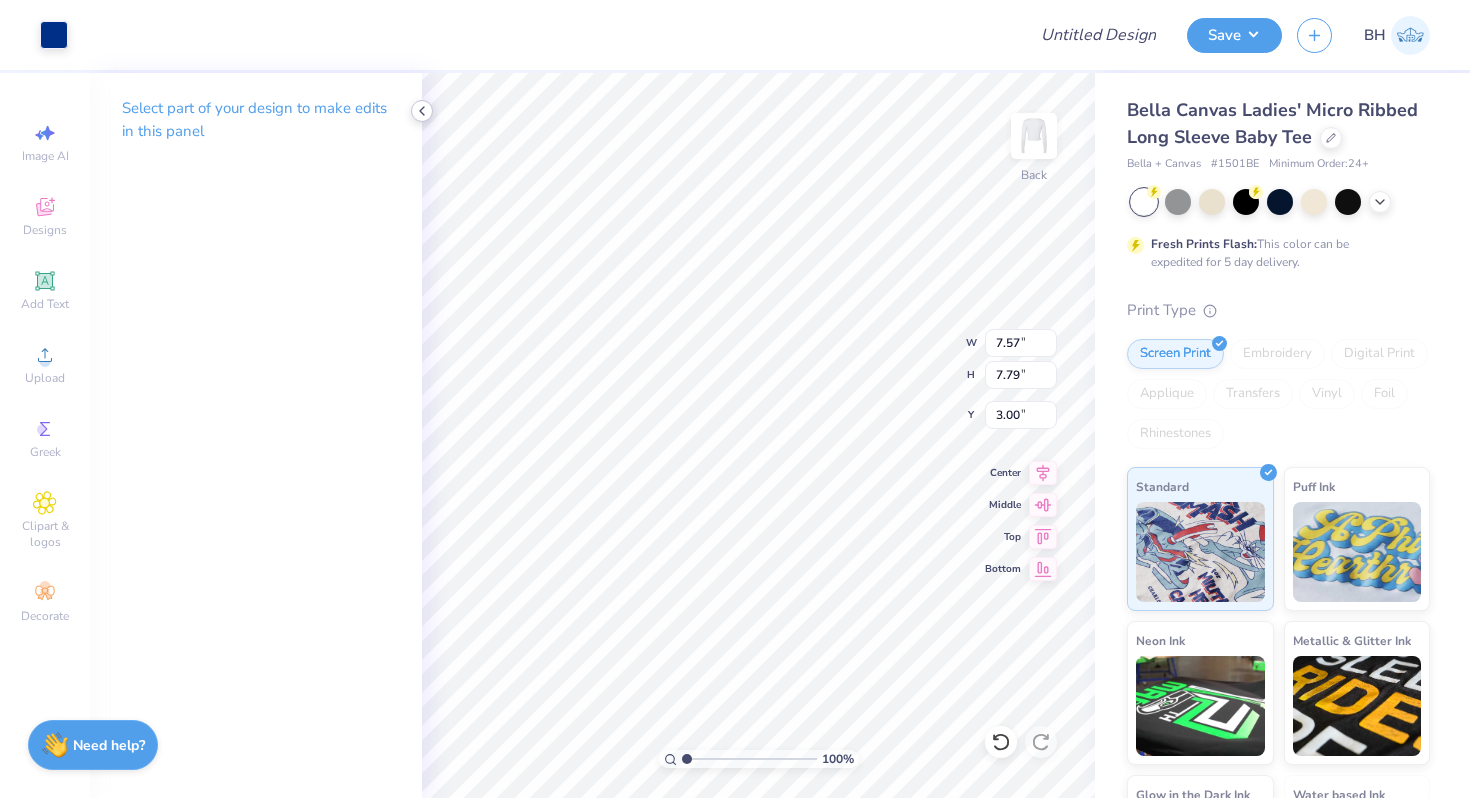 click 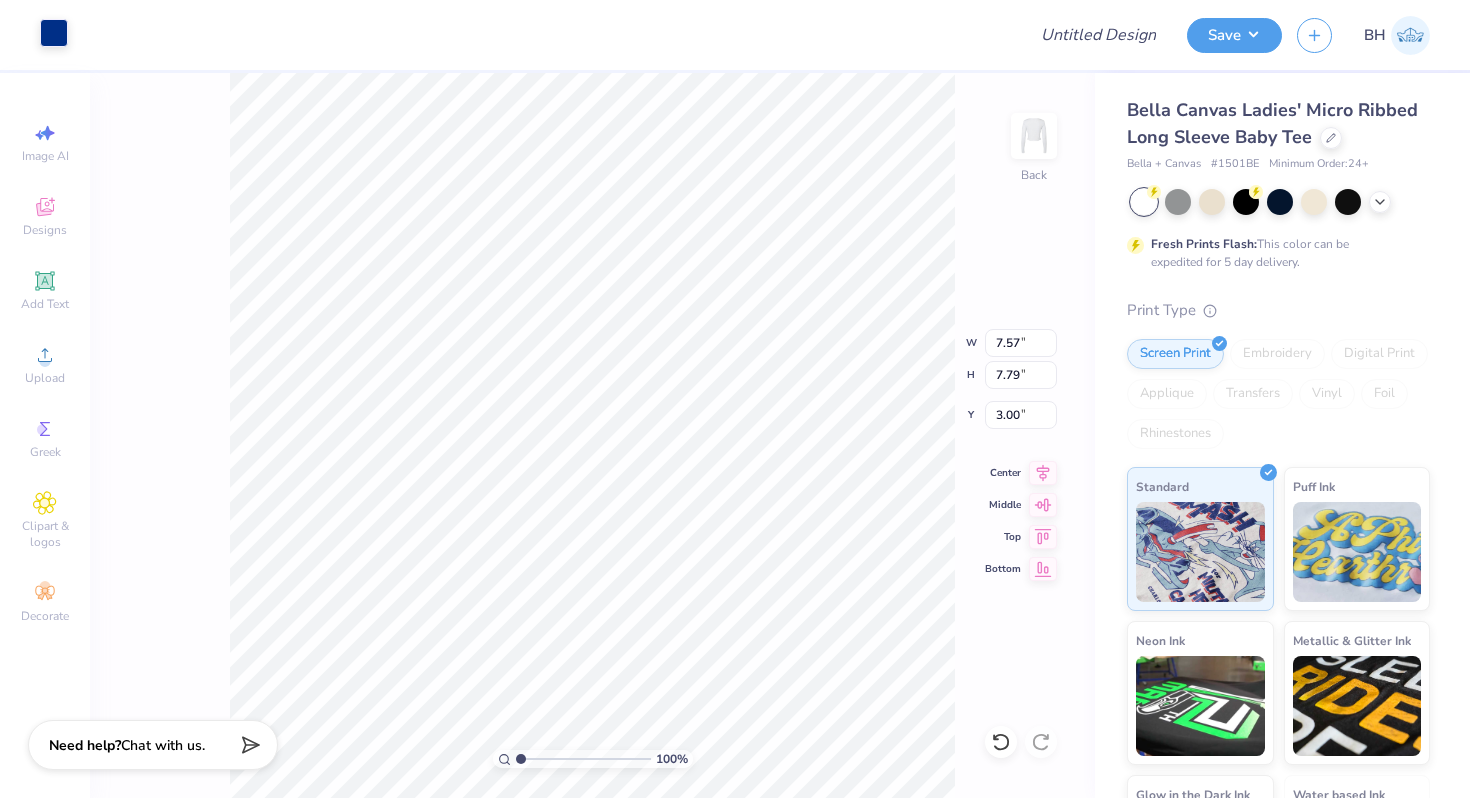 click at bounding box center (54, 33) 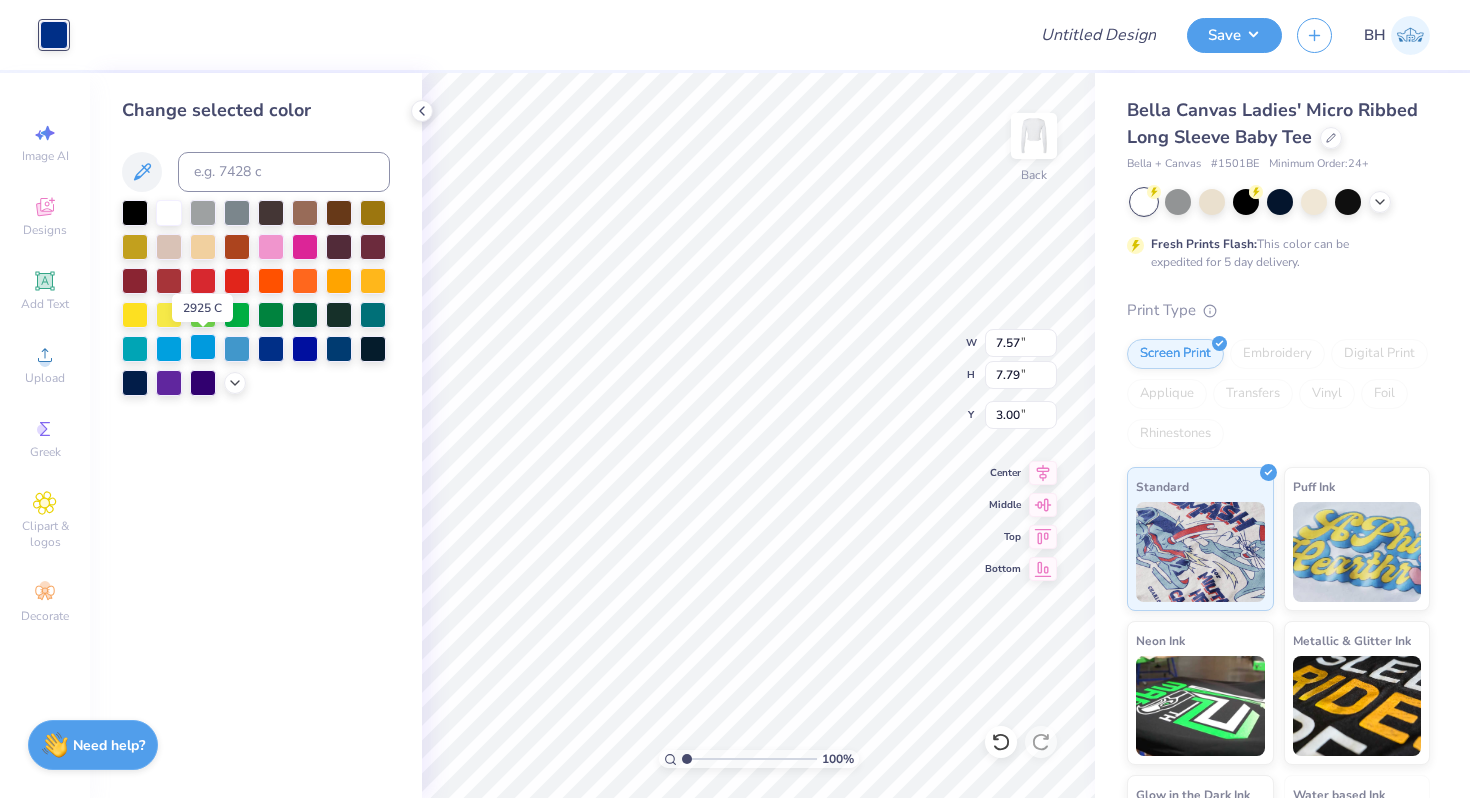 click at bounding box center (203, 347) 